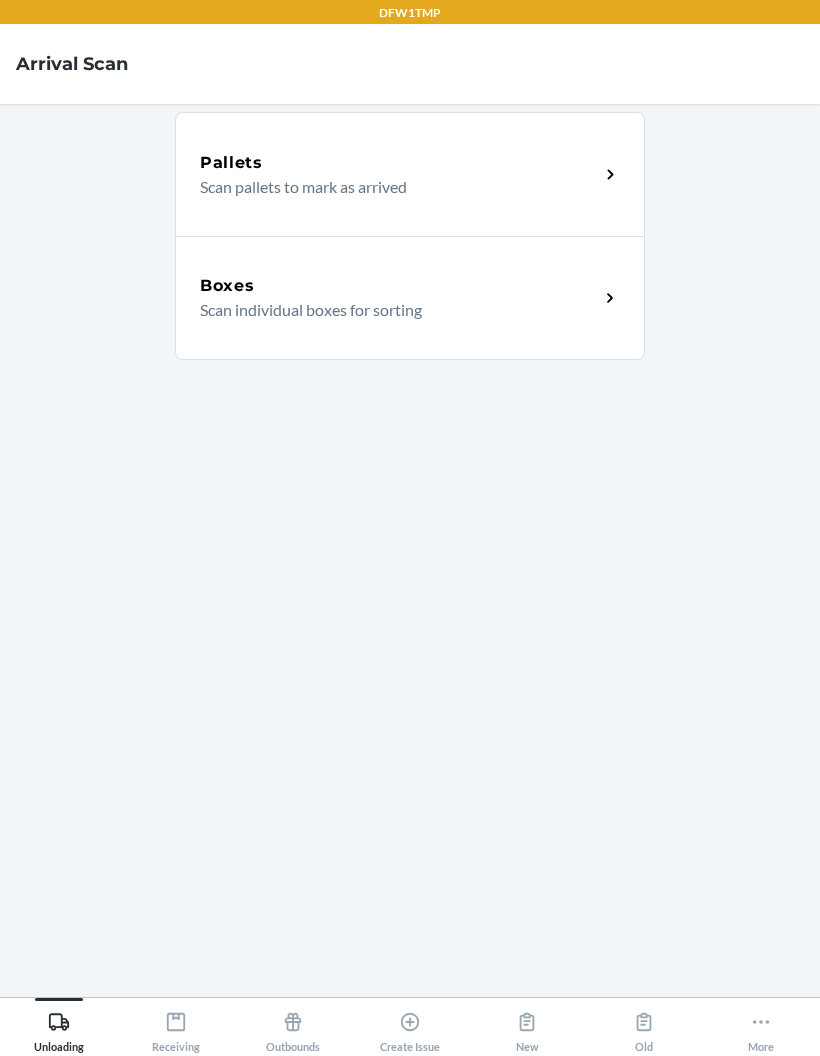 scroll, scrollTop: 80, scrollLeft: 0, axis: vertical 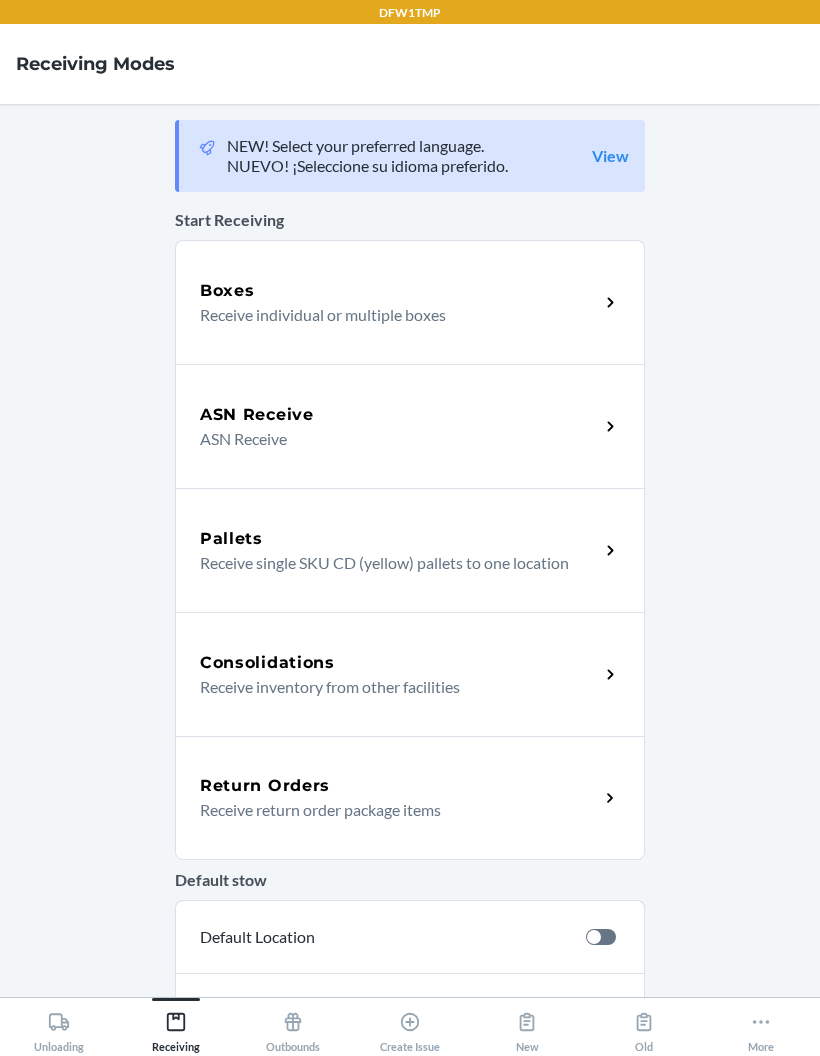 click on "Boxes" at bounding box center [399, 291] 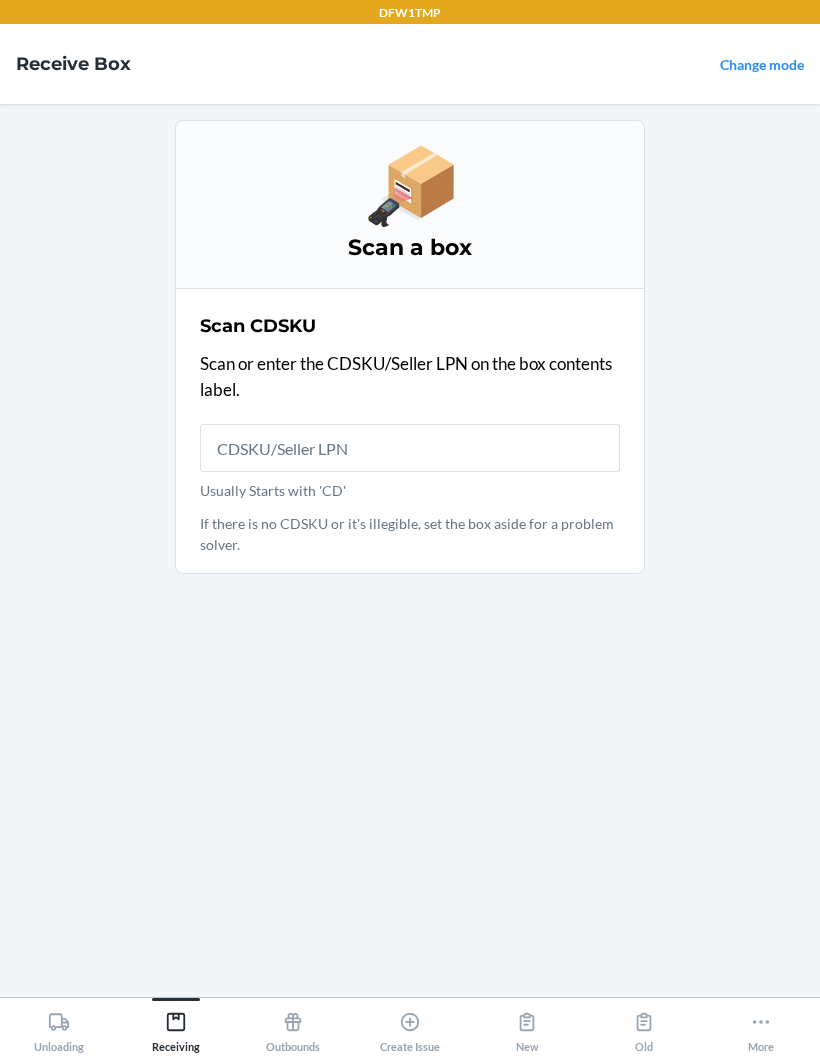 click on "Usually Starts with 'CD'" at bounding box center [410, 448] 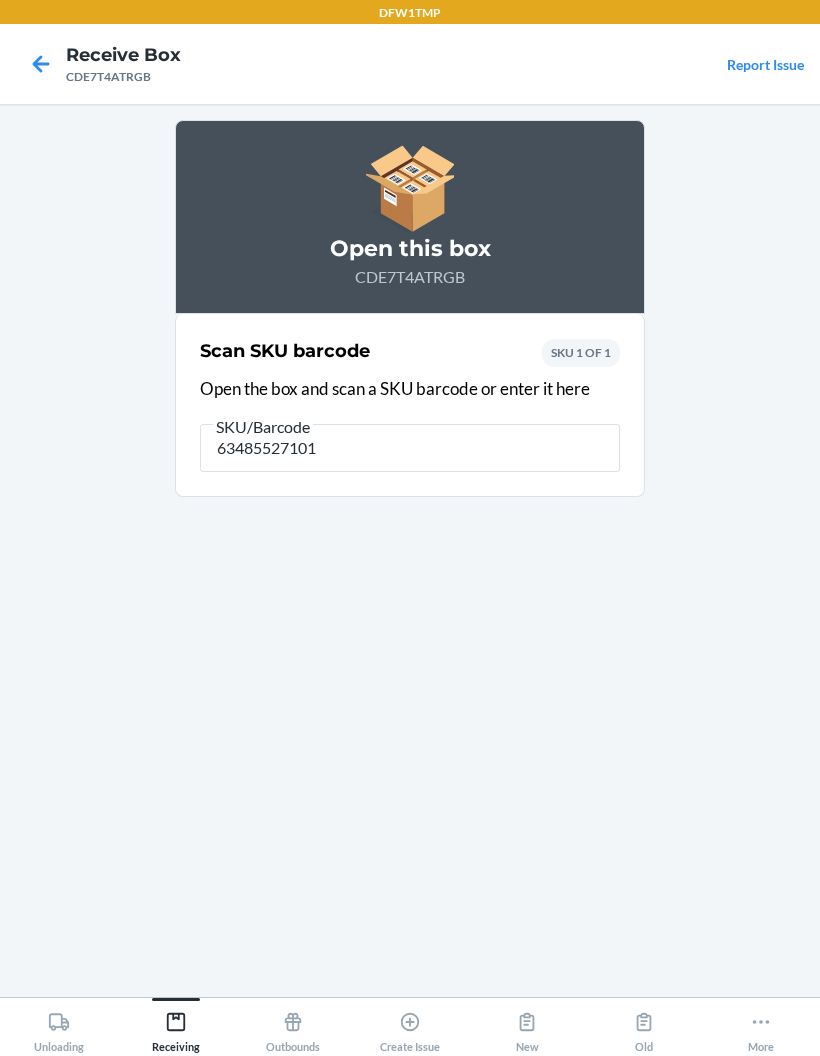 type on "634855271010" 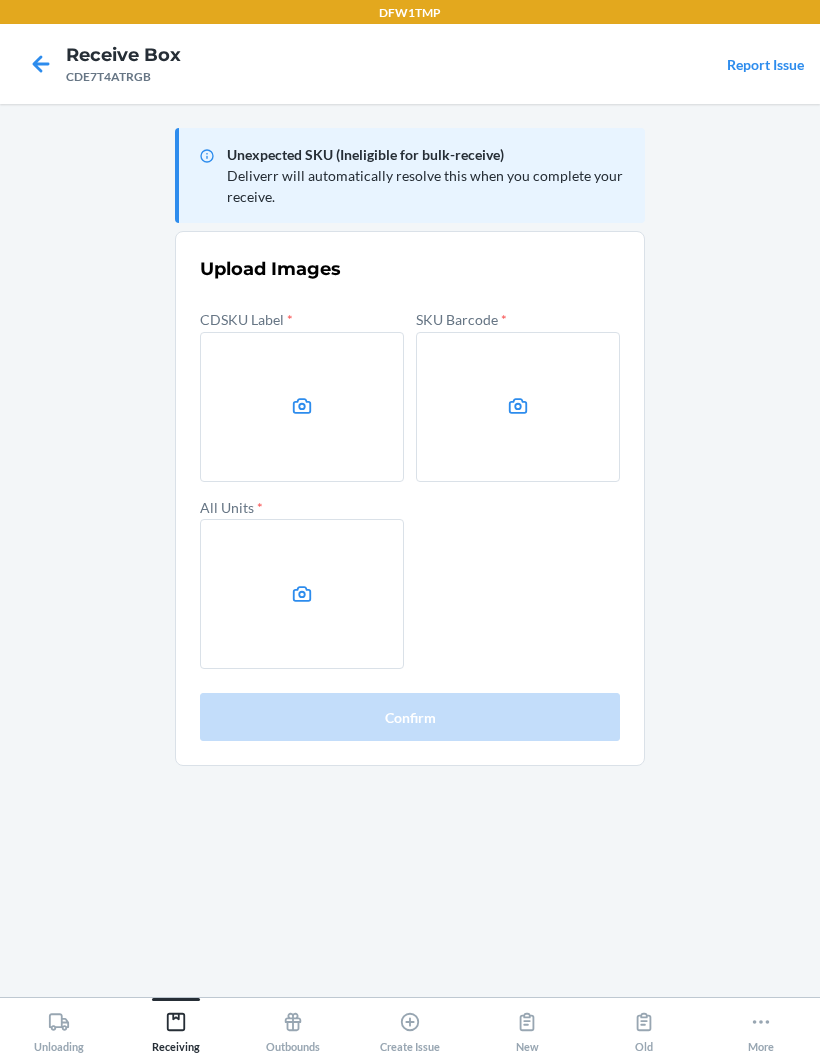 click at bounding box center (302, 407) 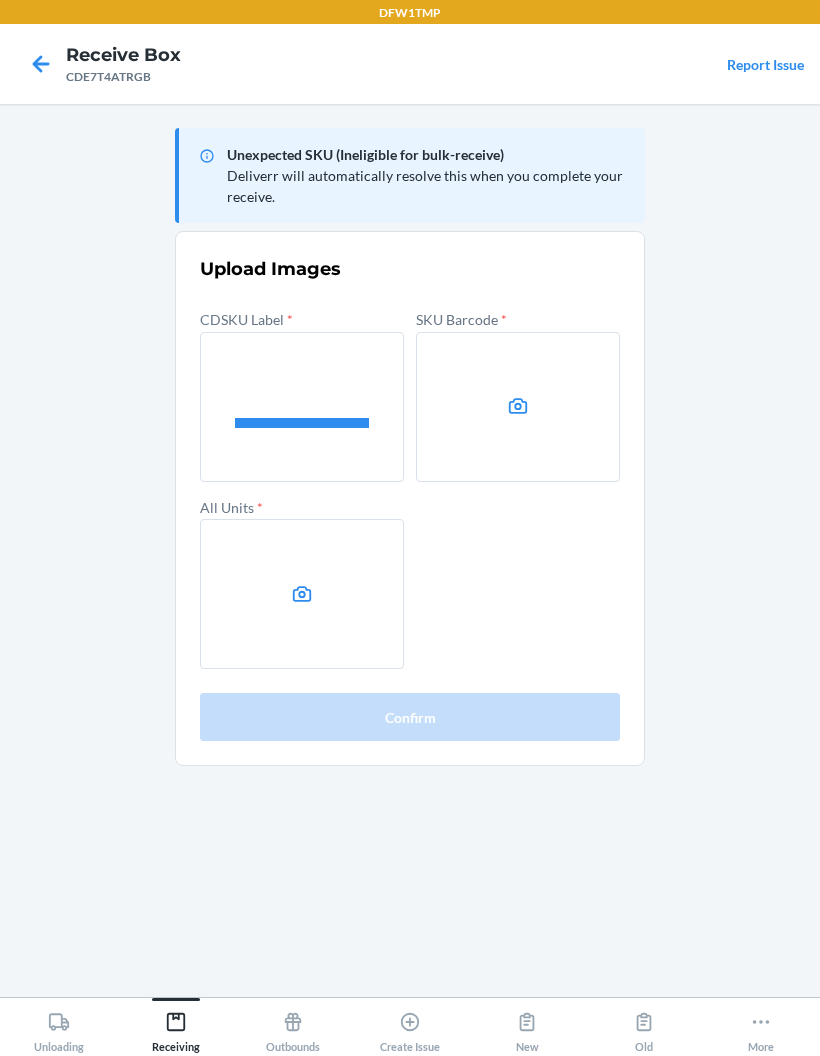 click at bounding box center (518, 407) 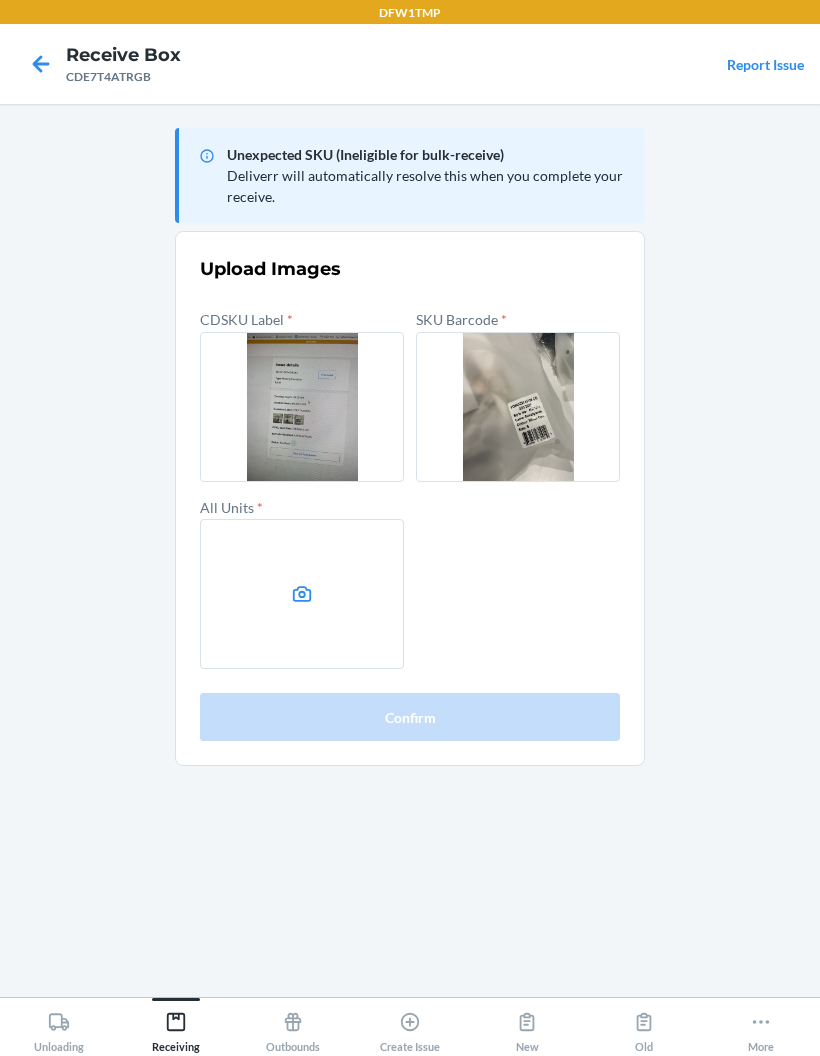 click at bounding box center (302, 594) 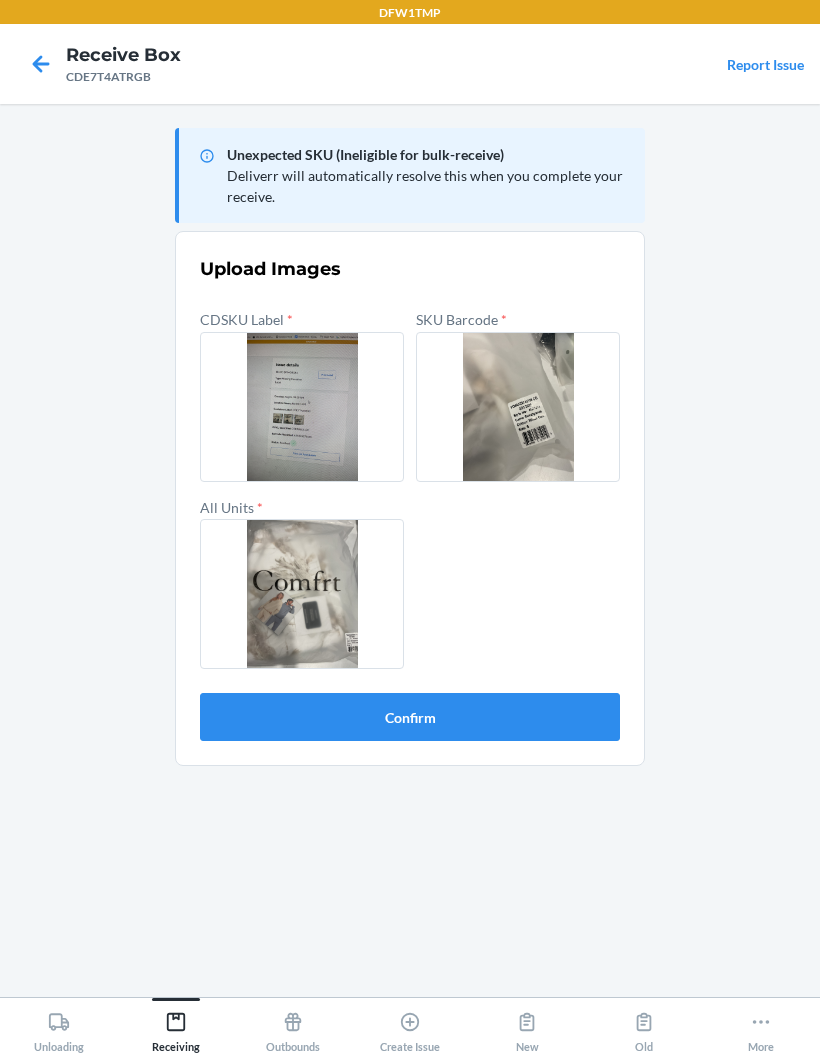 click on "Confirm" at bounding box center [410, 717] 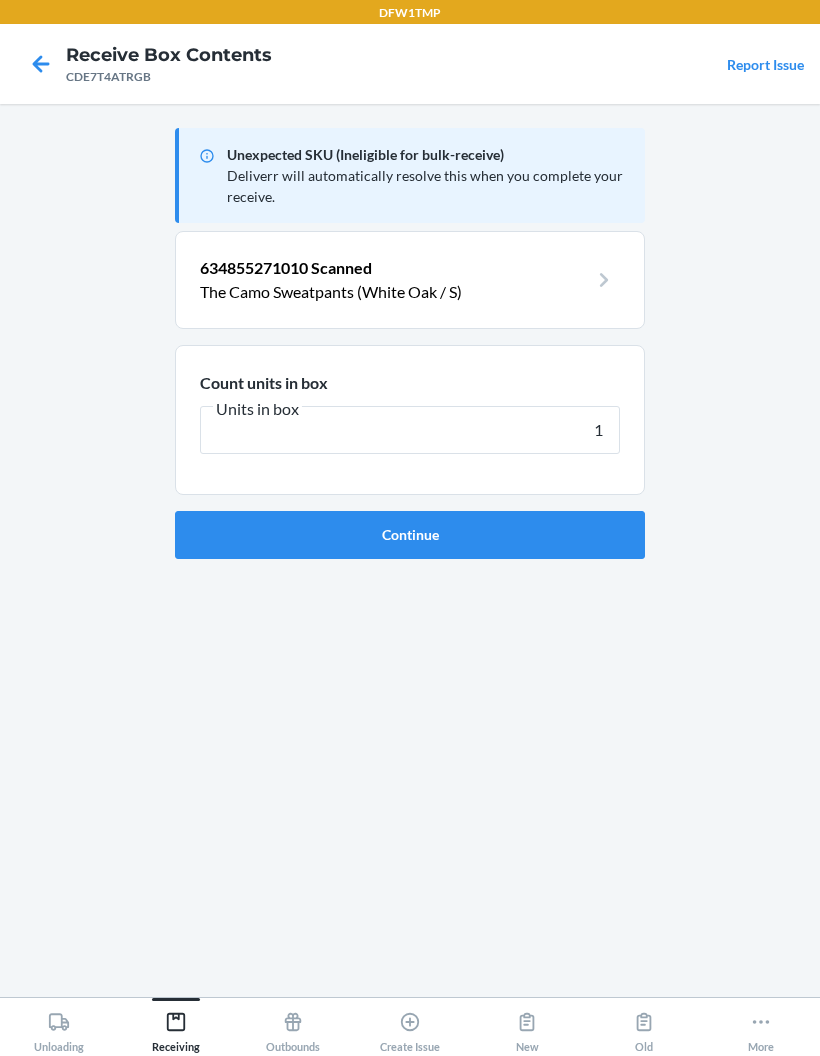 type on "1" 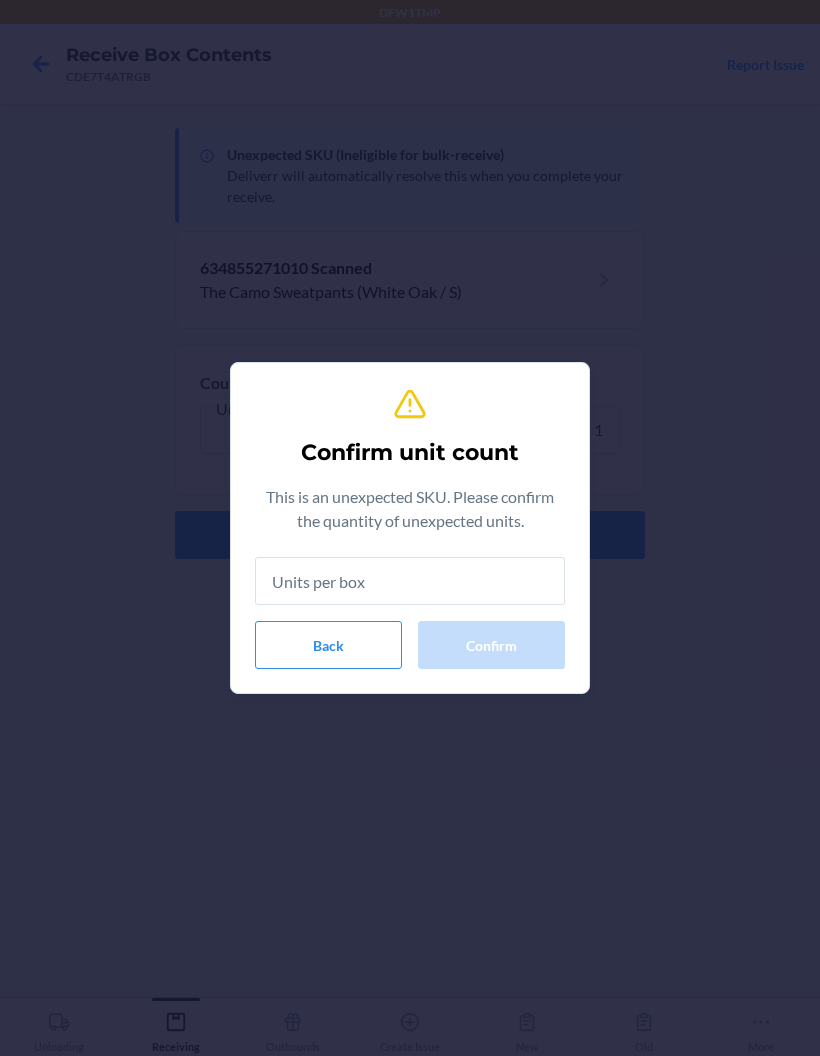 type on "1" 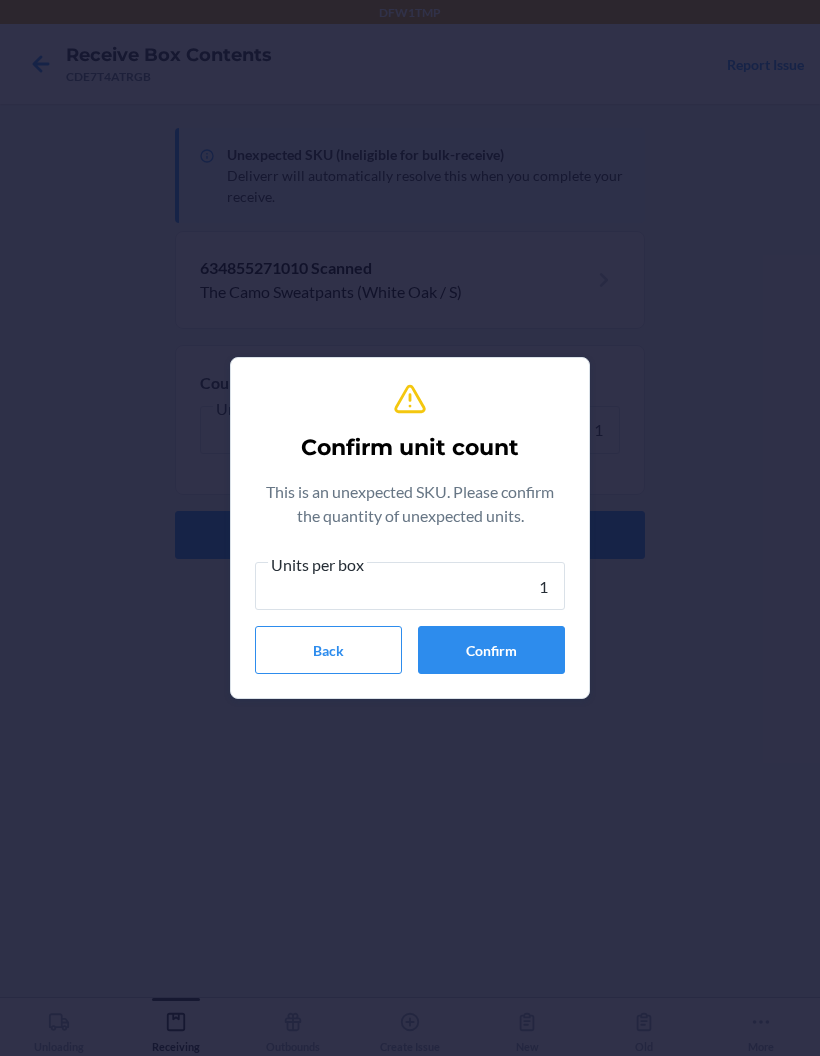 click on "Confirm" at bounding box center [491, 650] 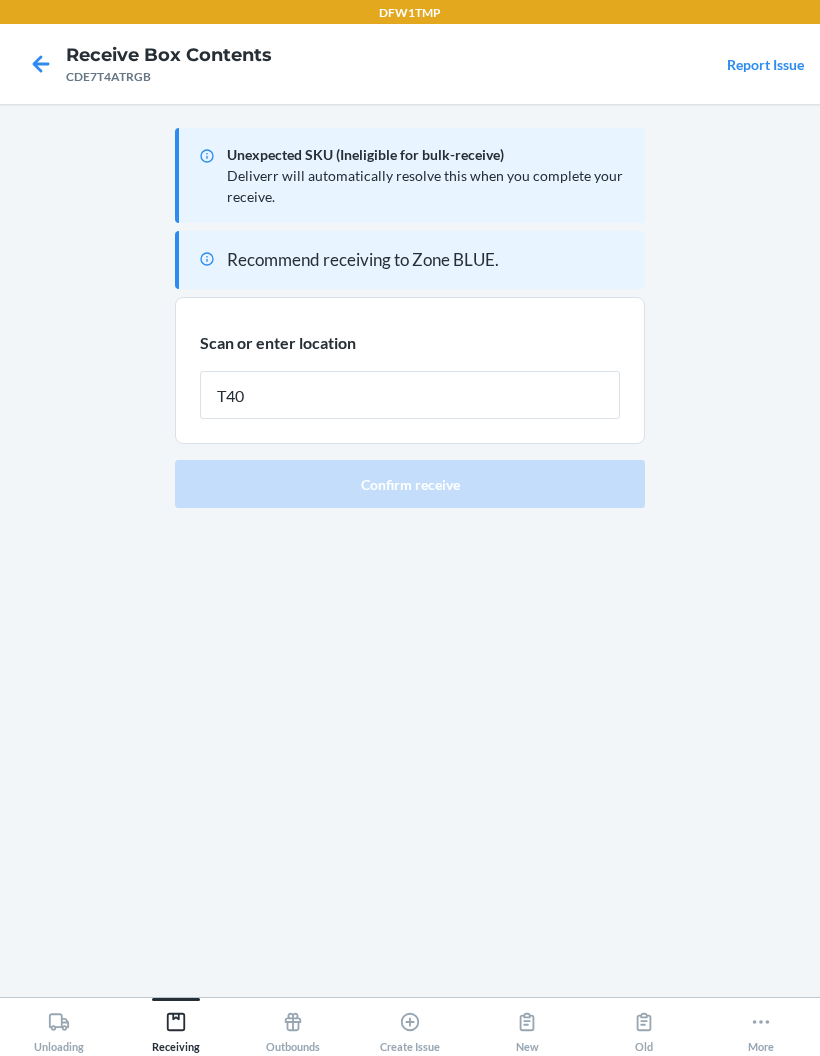type on "T40" 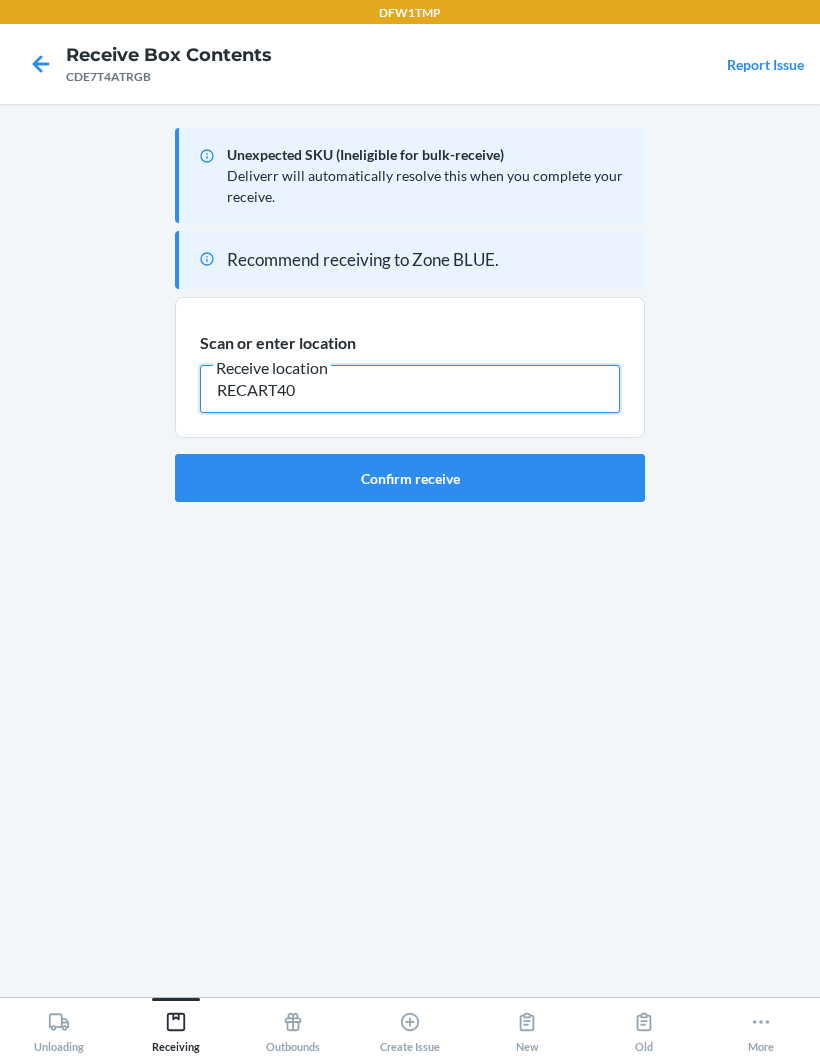 type on "RECART40" 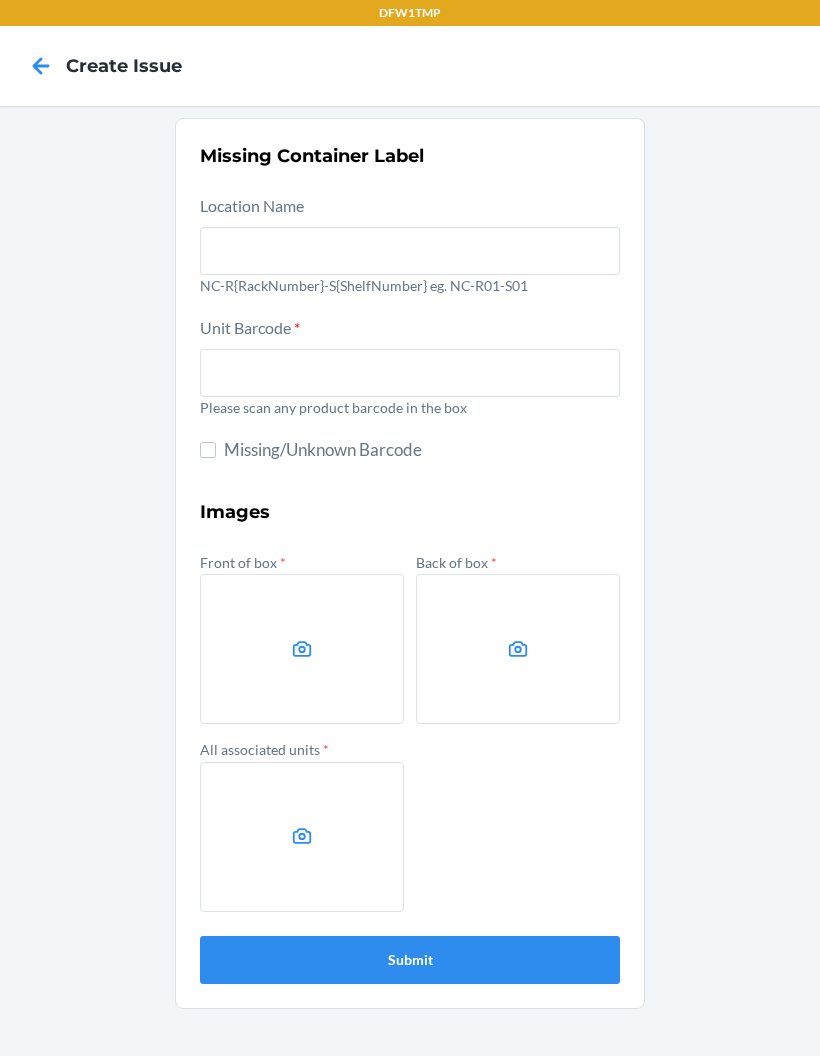 scroll, scrollTop: 0, scrollLeft: 0, axis: both 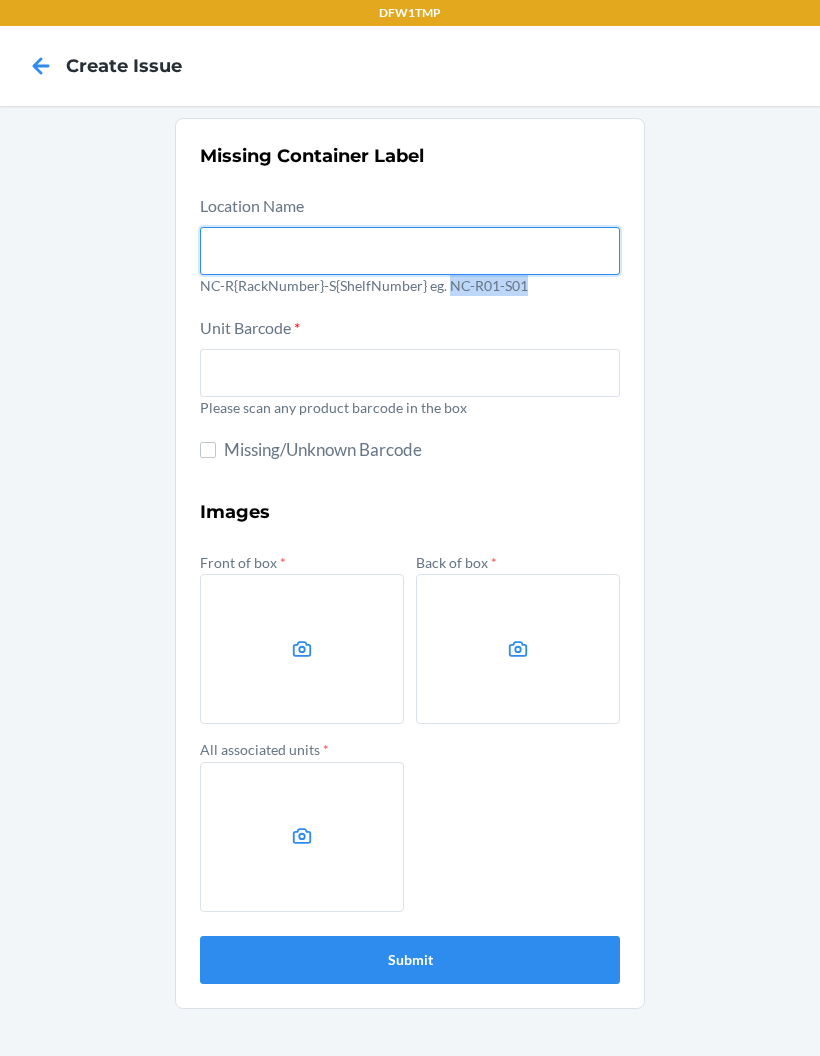 click at bounding box center [410, 251] 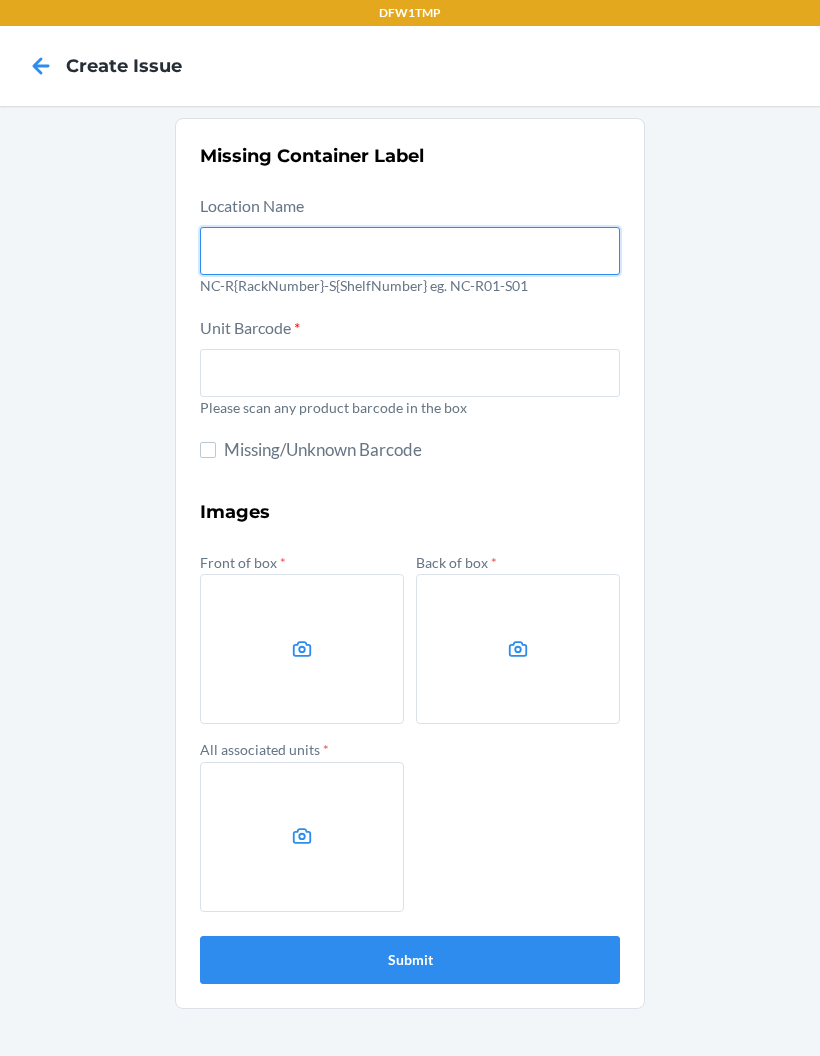 click at bounding box center [410, 251] 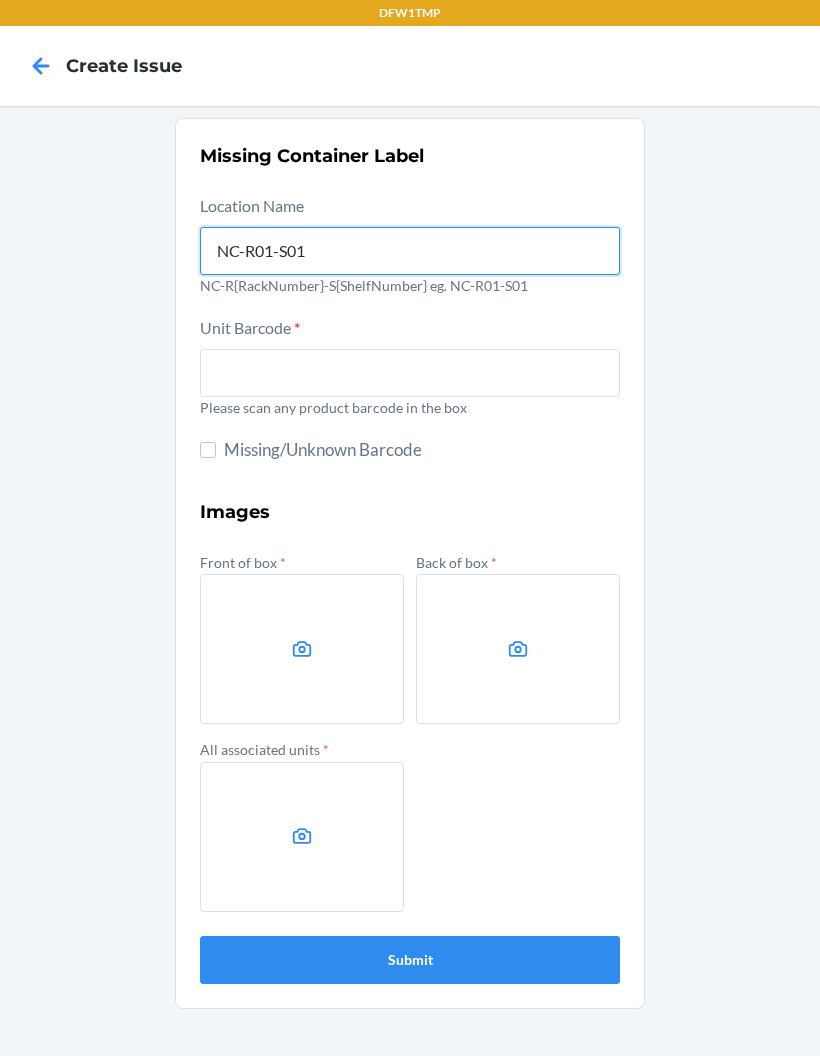 type on "NC-R01-S01" 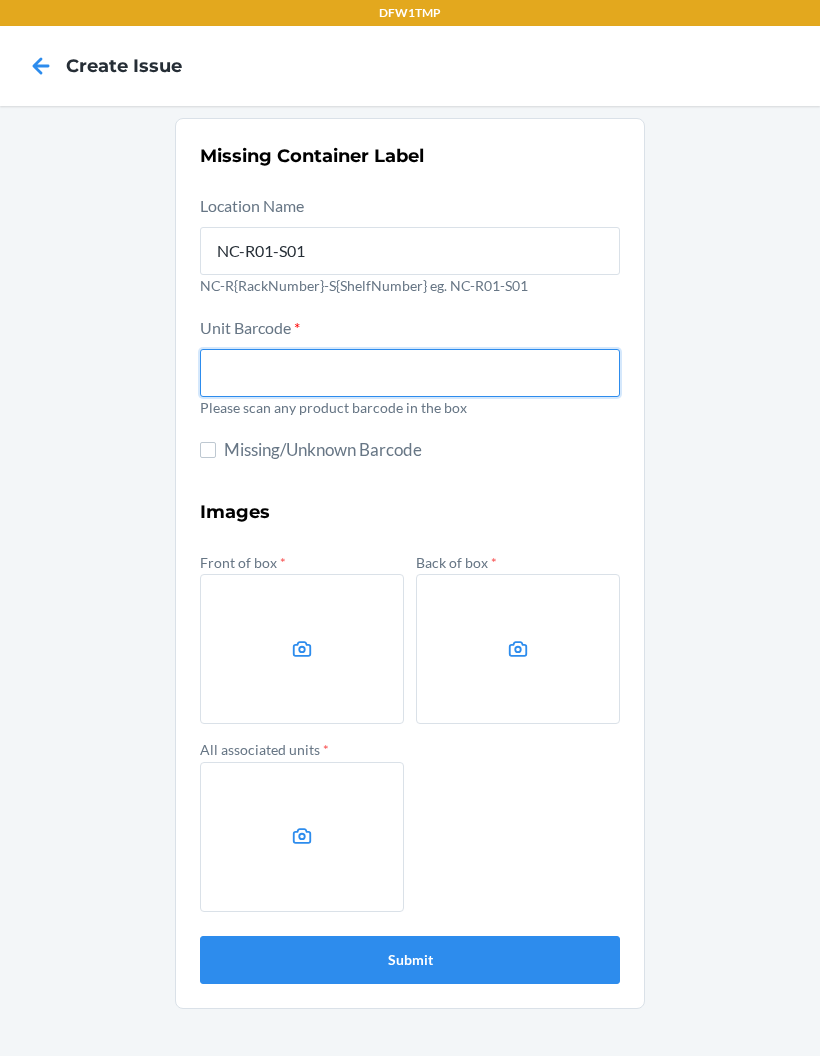 click at bounding box center [410, 373] 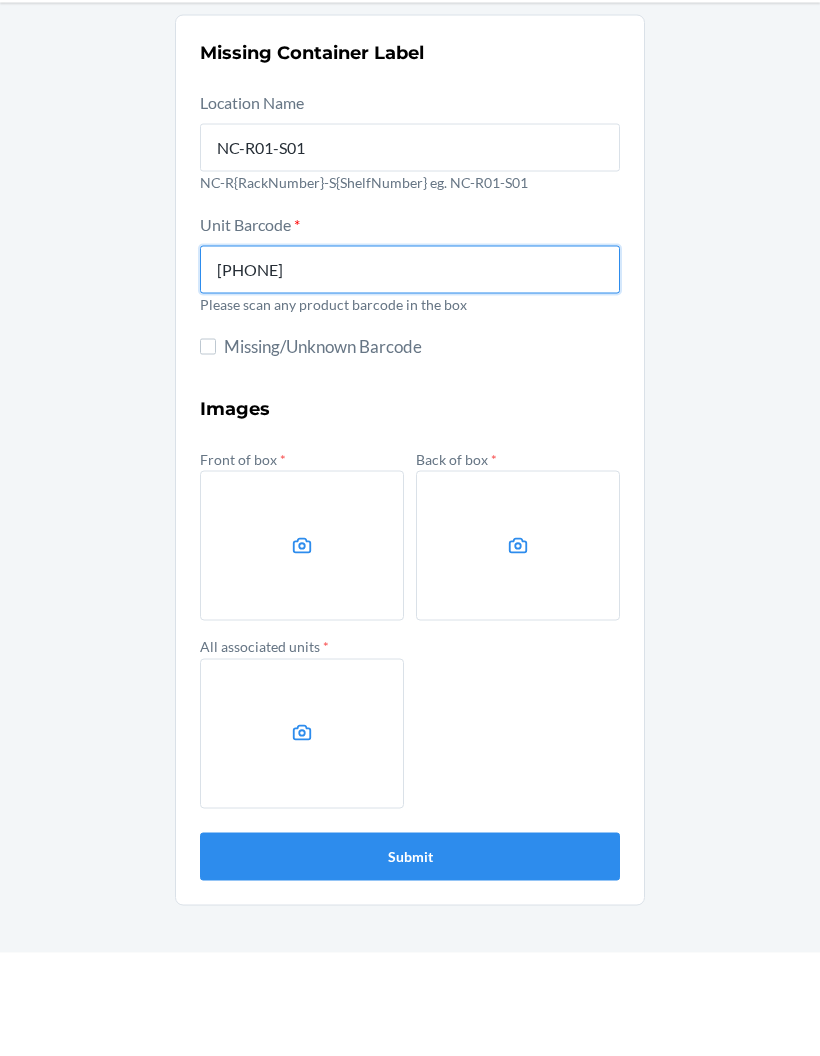 type on "[NUMBER]" 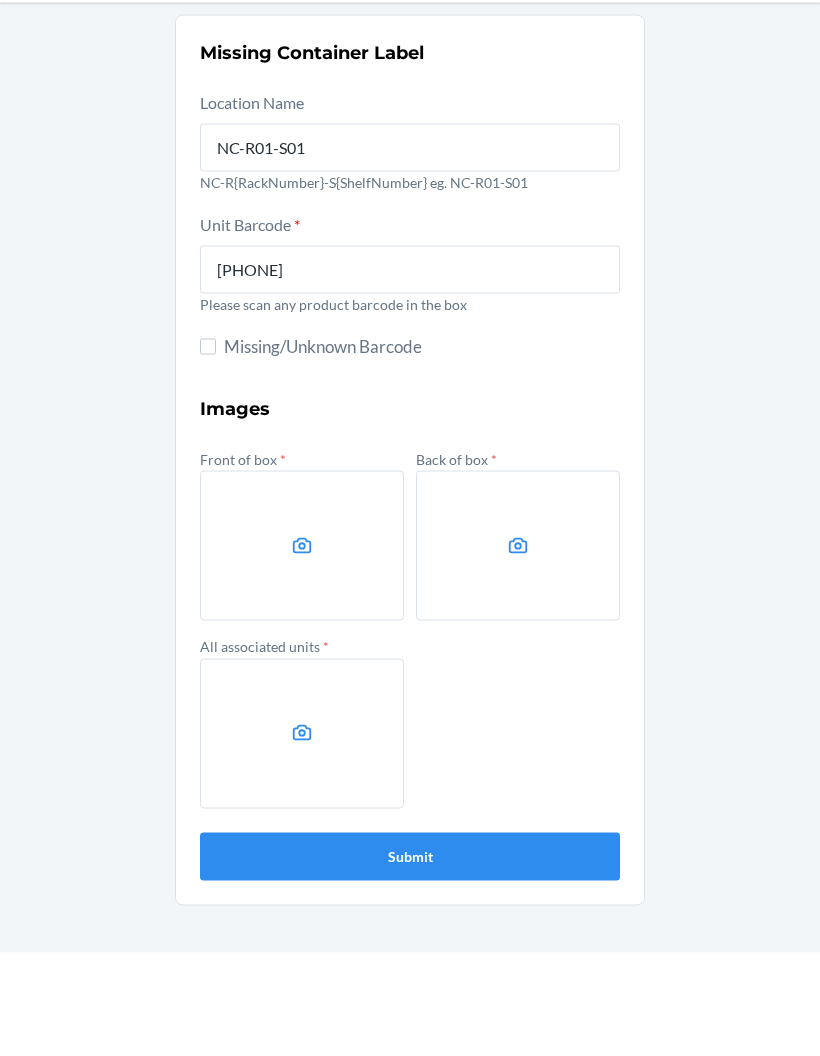 click at bounding box center [302, 649] 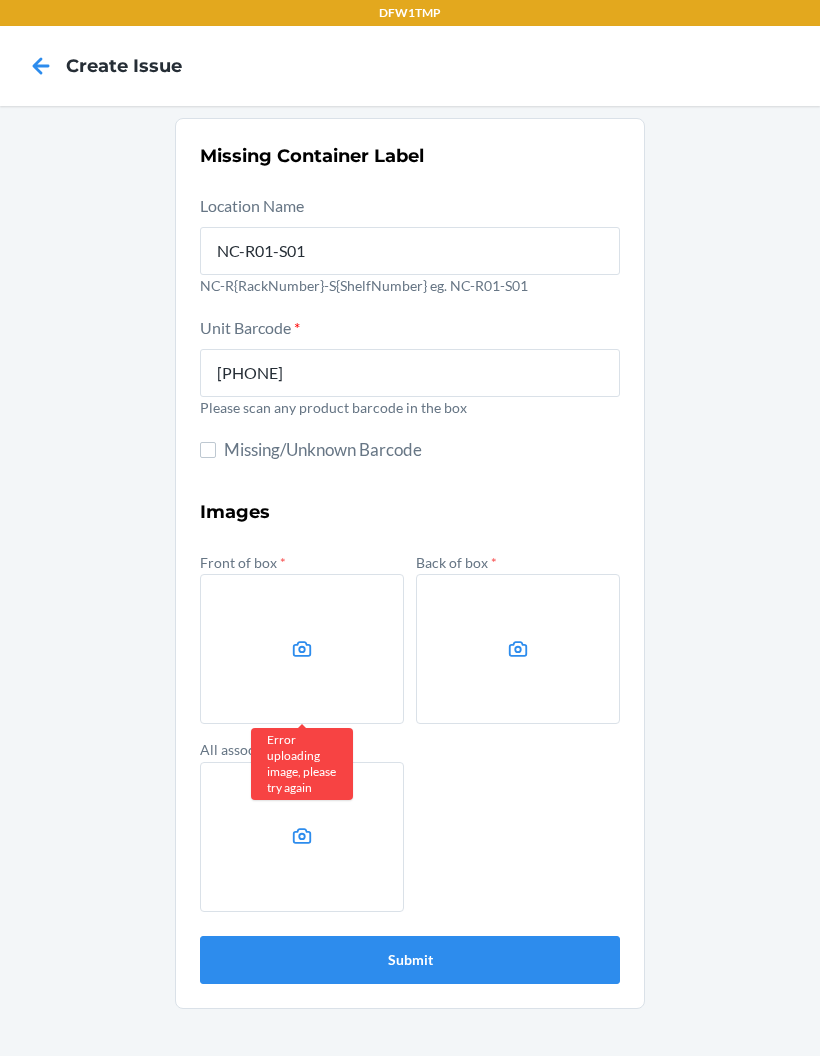 click at bounding box center [302, 649] 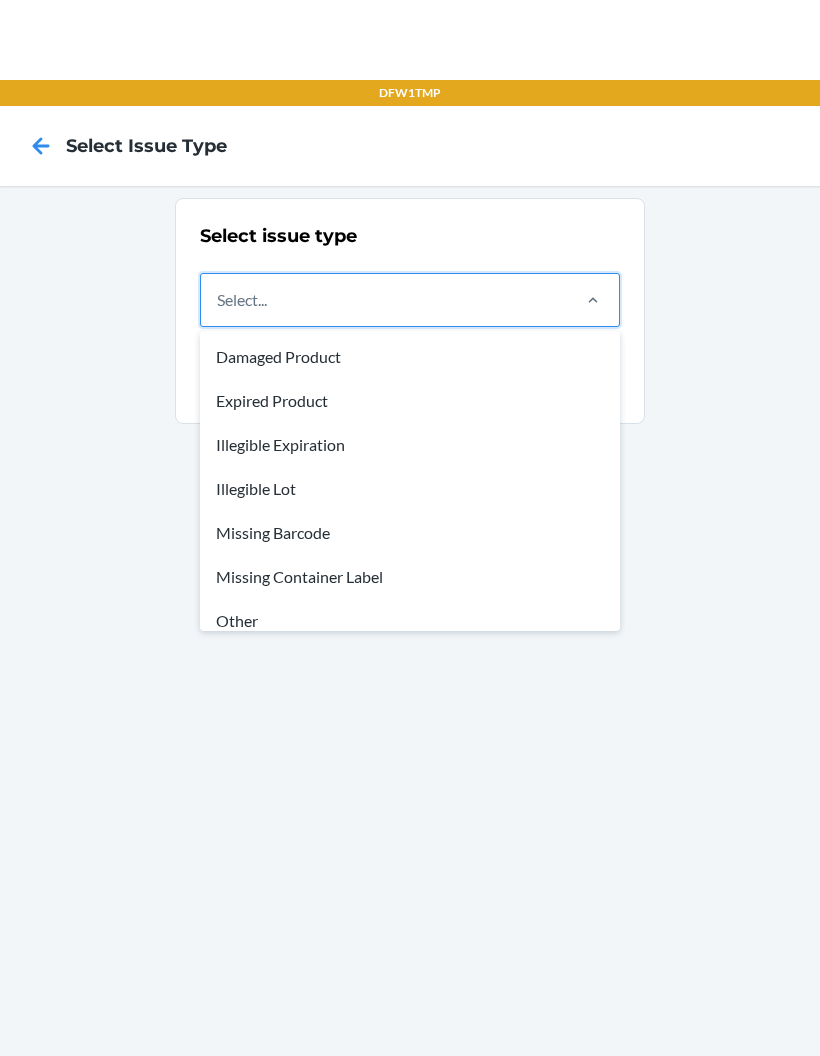 scroll, scrollTop: 0, scrollLeft: 0, axis: both 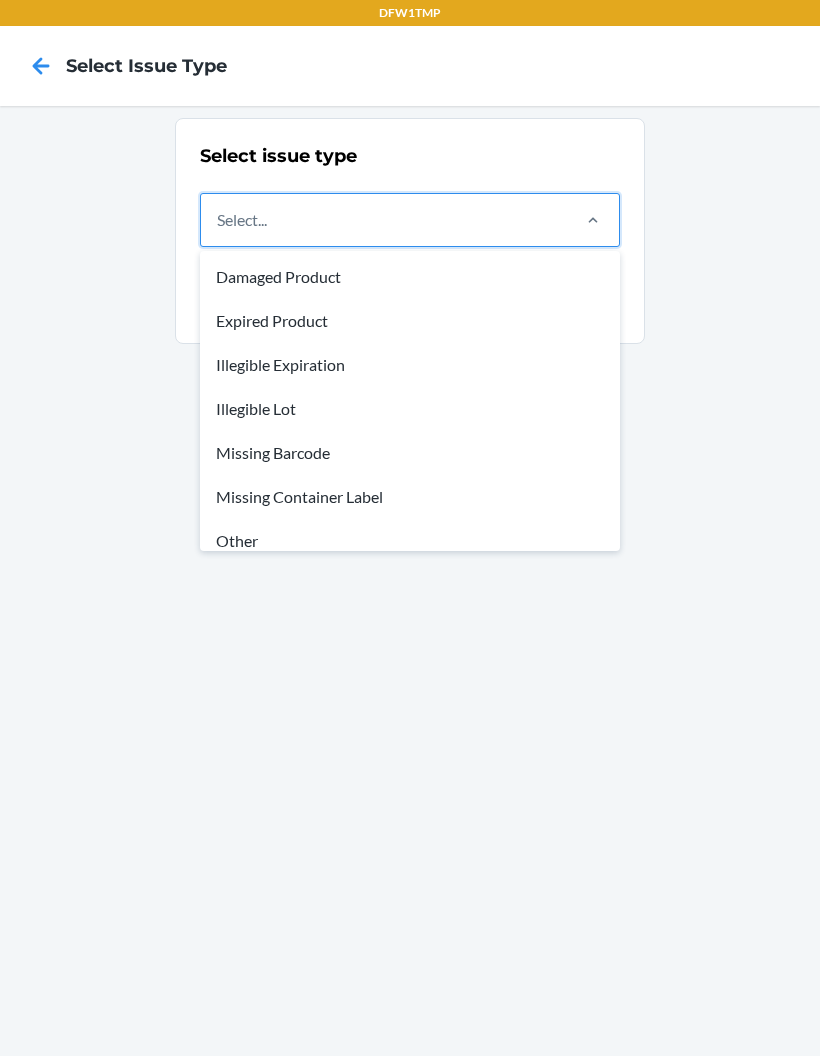 click on "Missing Container Label" at bounding box center (410, 497) 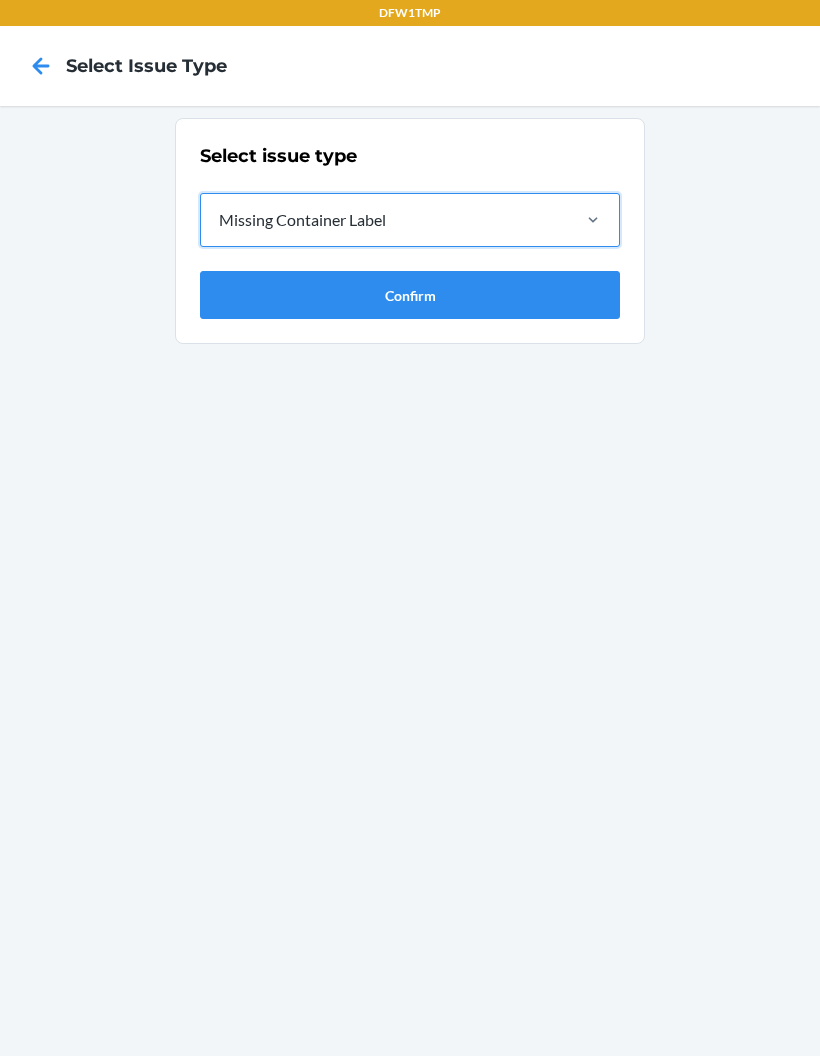 click on "Confirm" at bounding box center (410, 295) 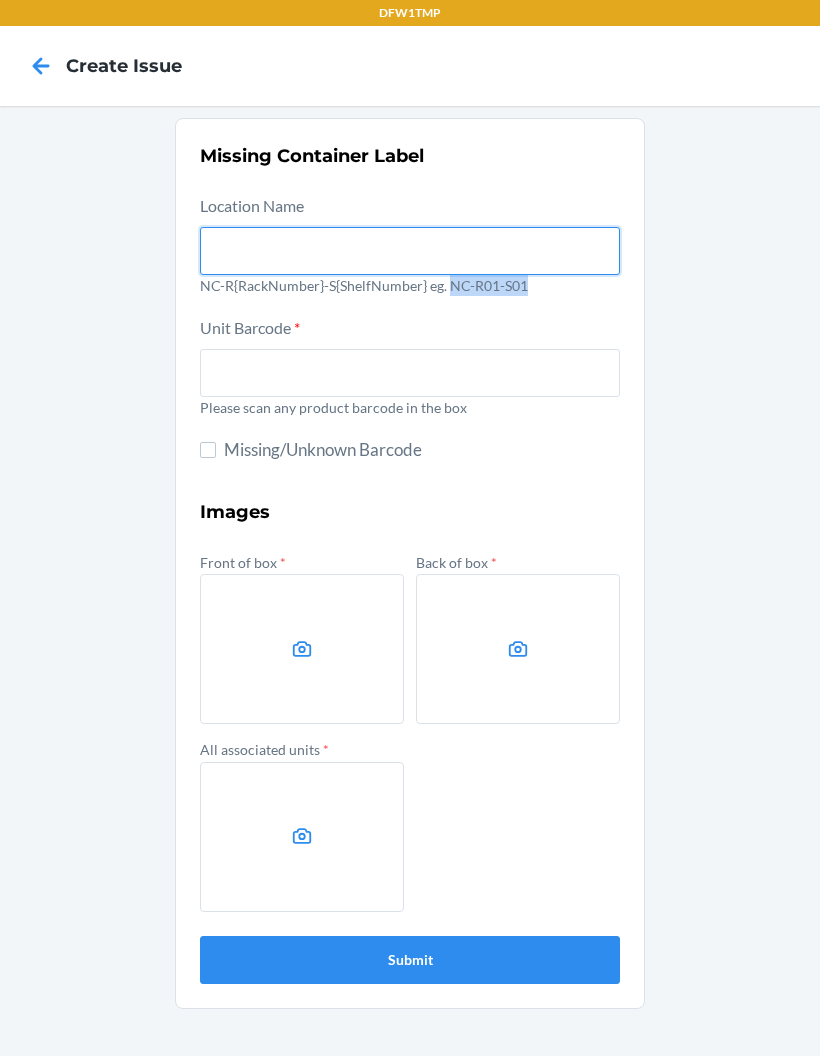 click at bounding box center [410, 251] 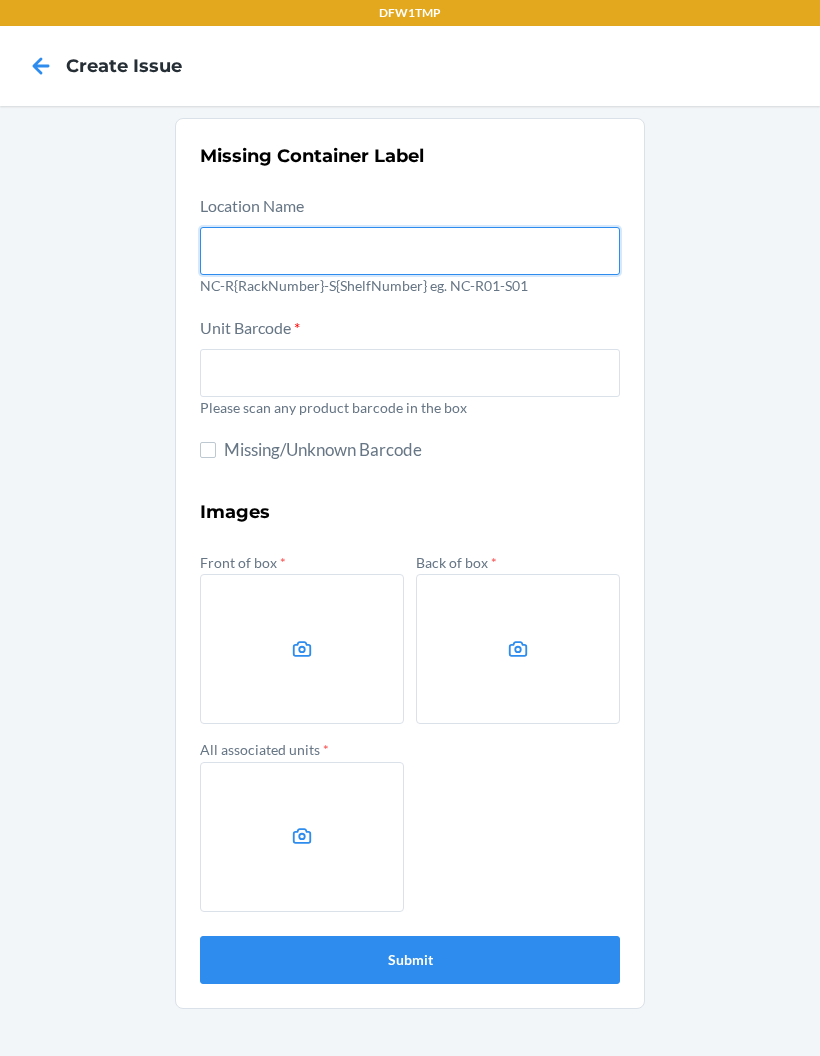click at bounding box center [410, 251] 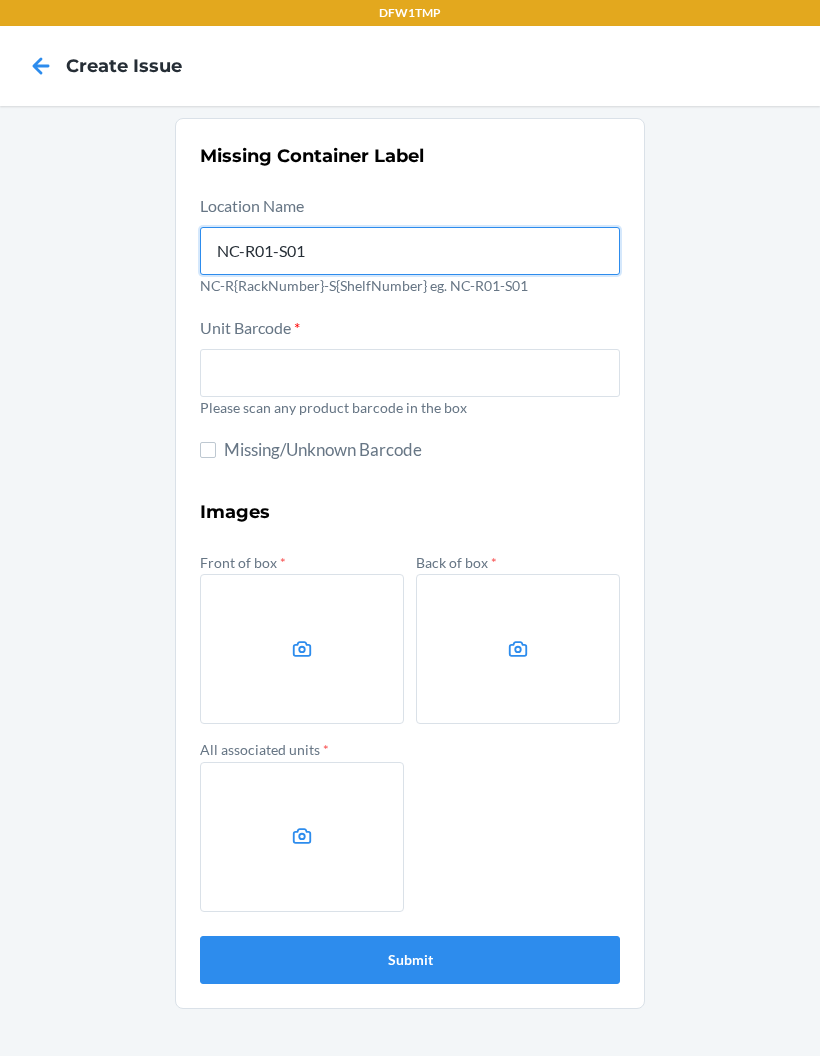 type on "NC-R01-S01" 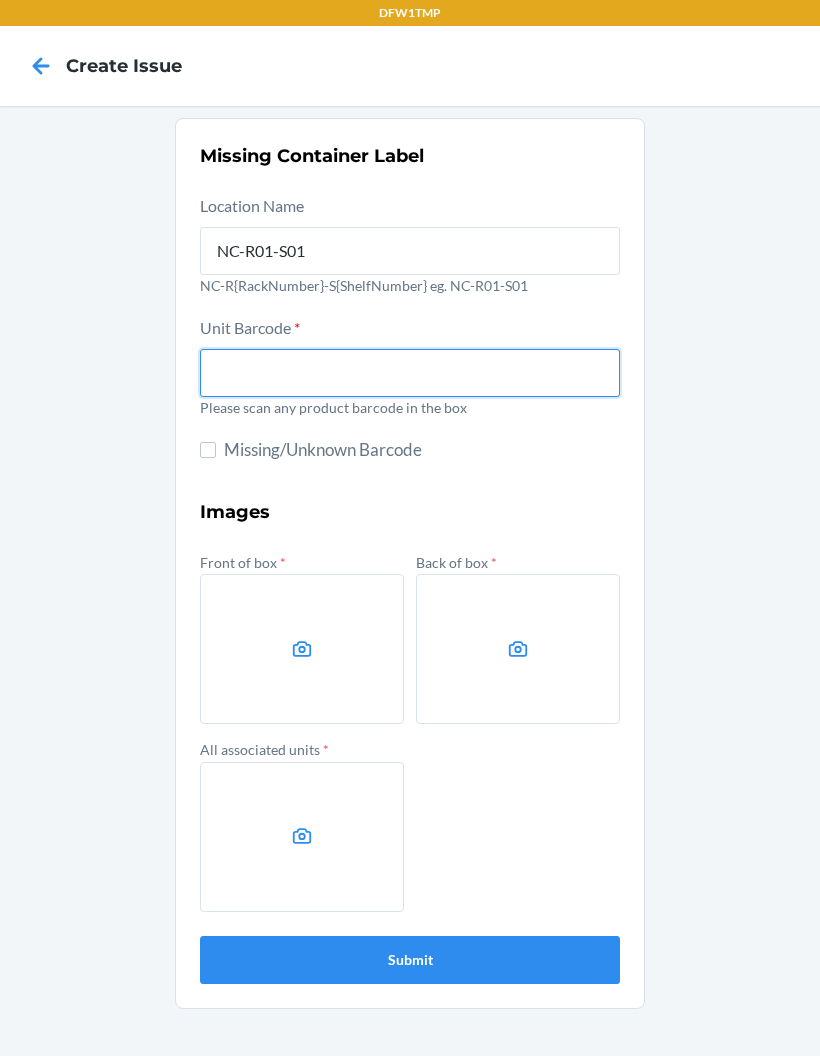 click at bounding box center (410, 373) 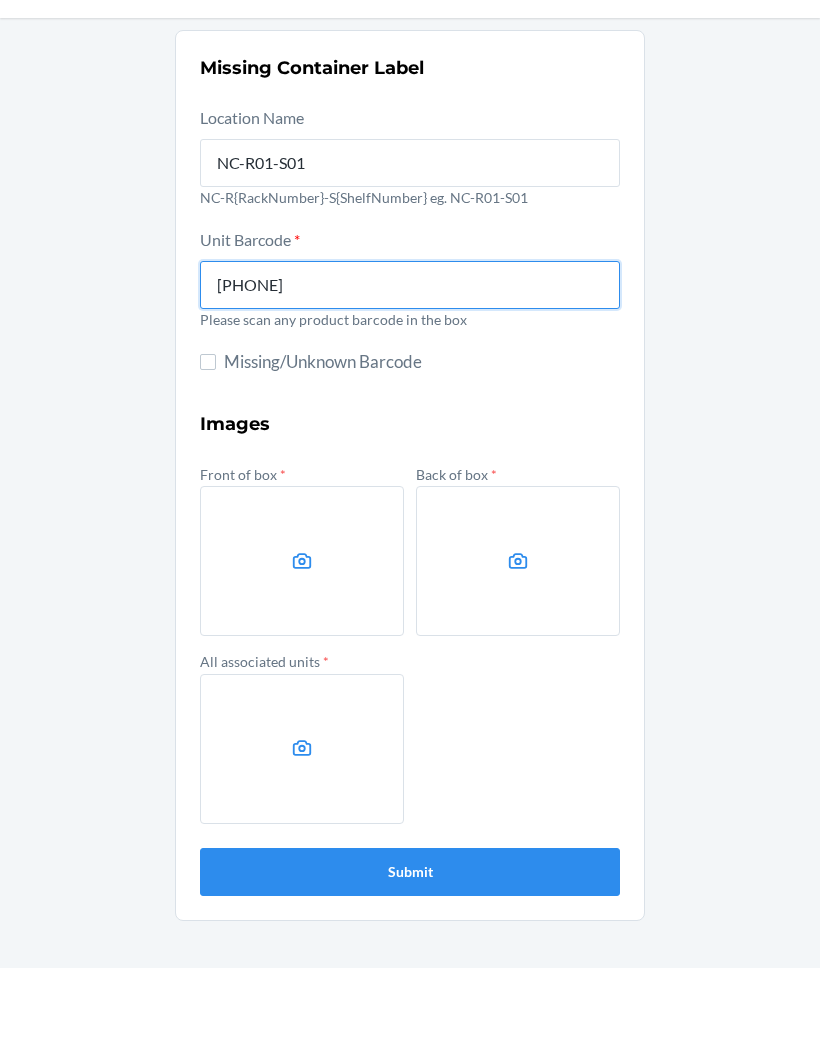 type on "[NUMBER]" 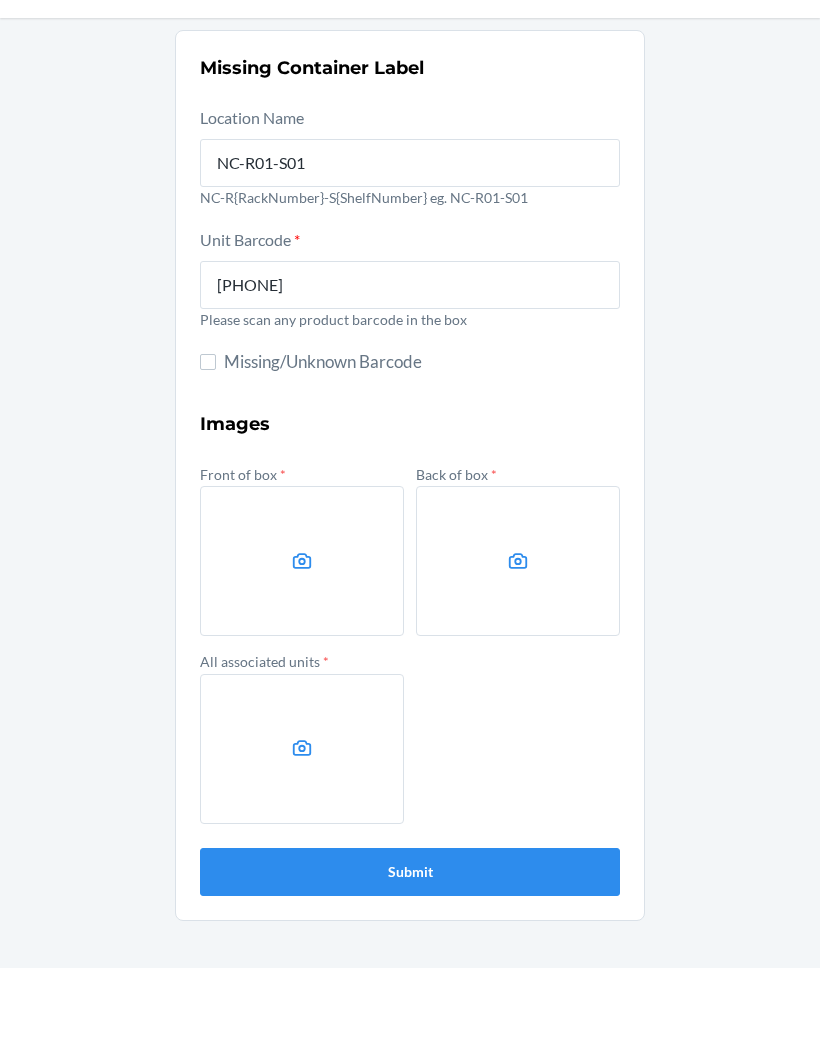click at bounding box center [302, 649] 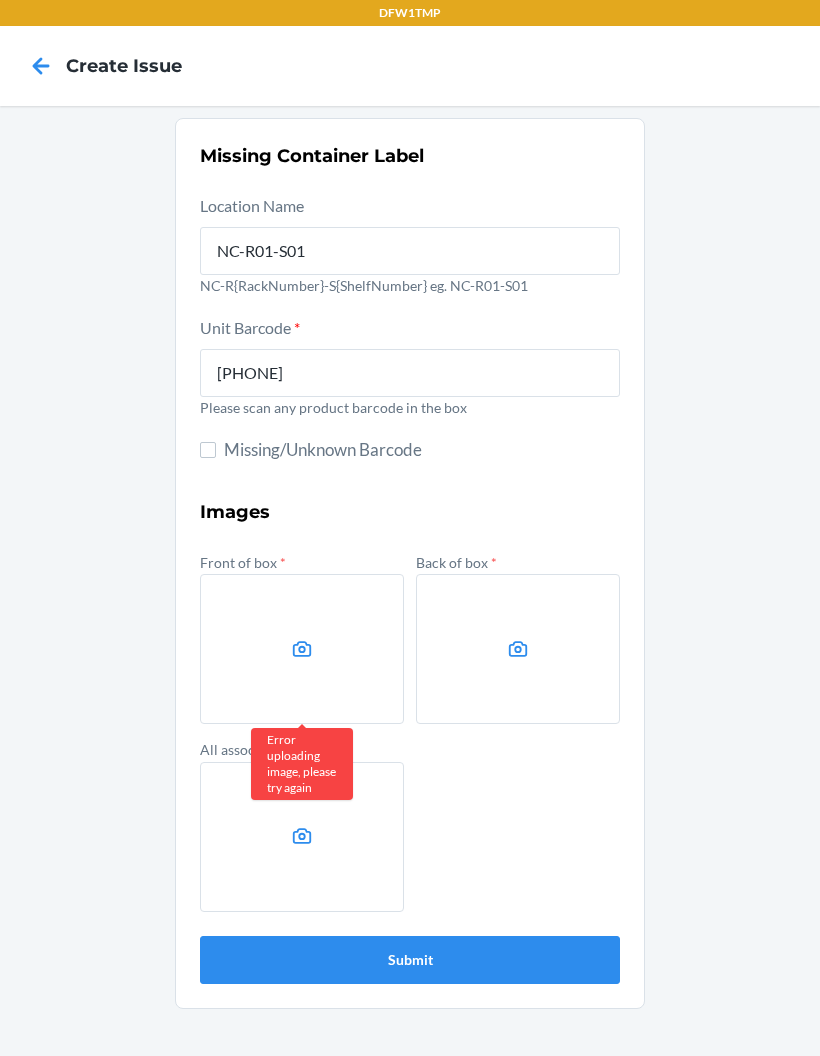 click 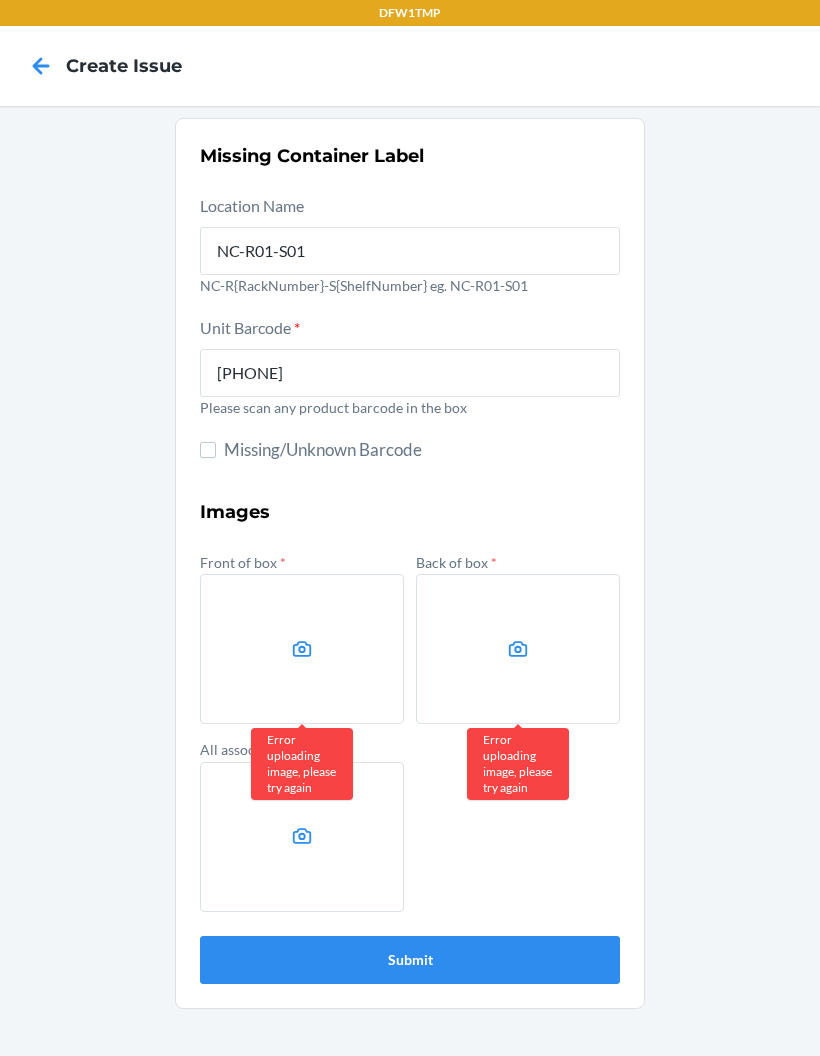 click at bounding box center [518, 649] 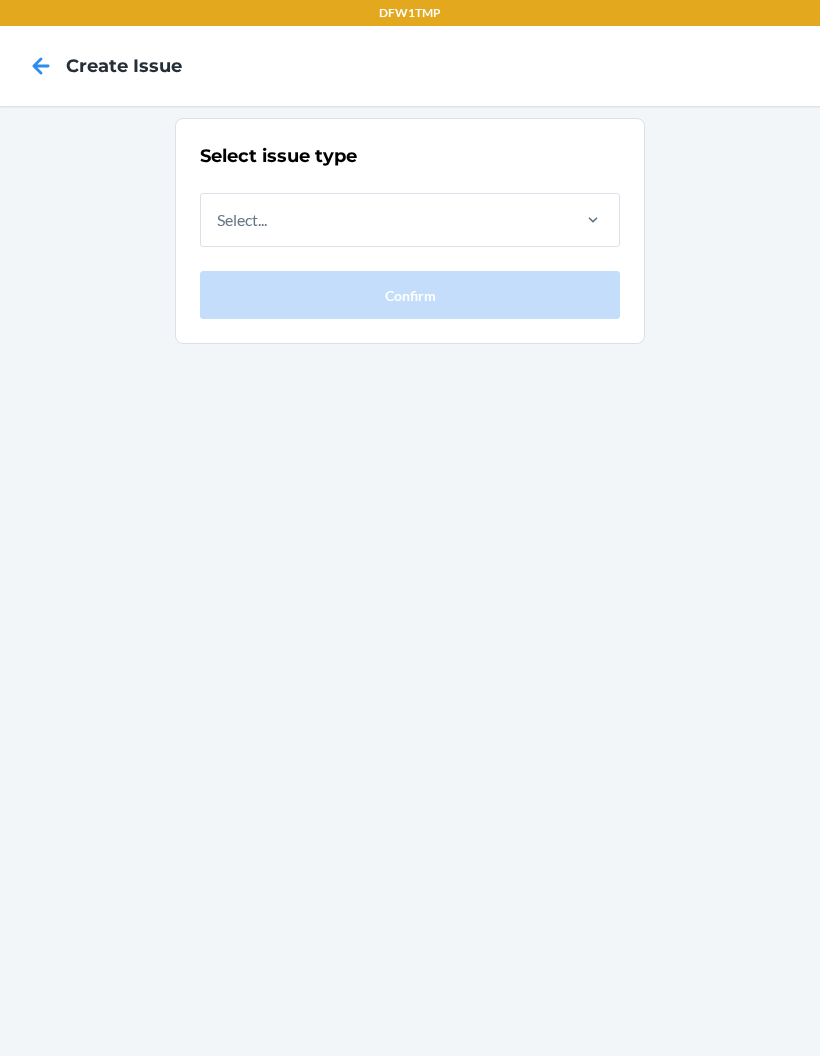scroll, scrollTop: 0, scrollLeft: 0, axis: both 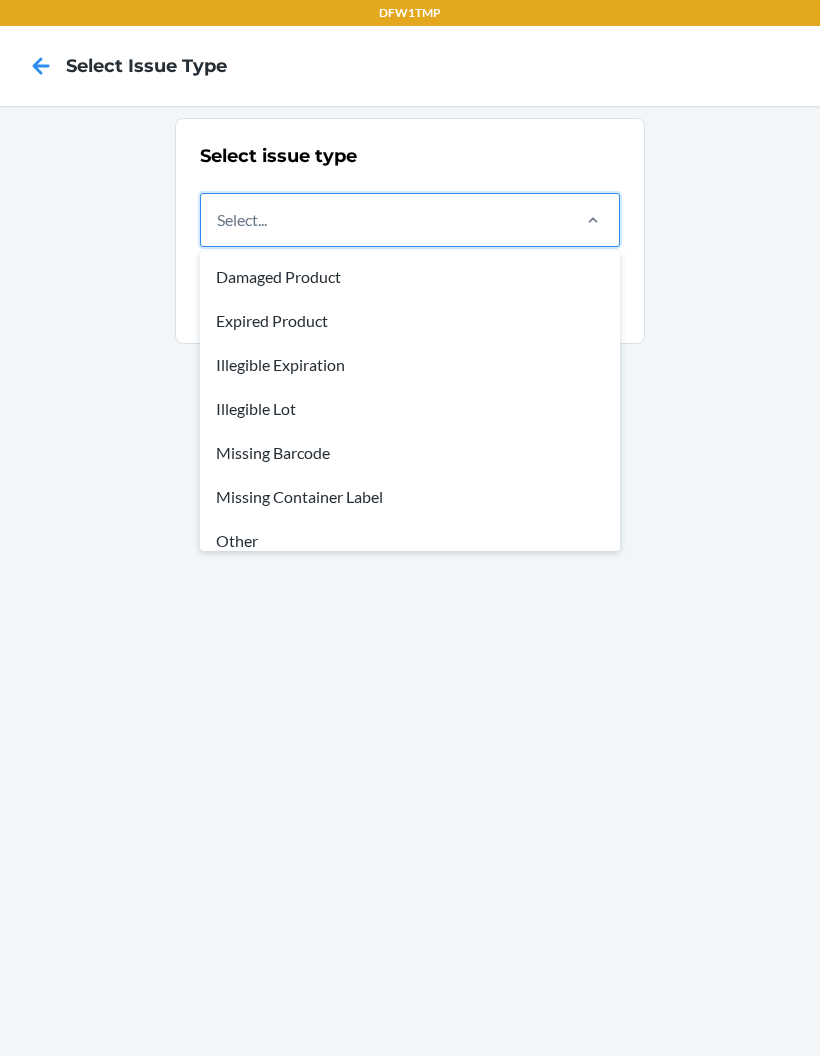 click on "Missing Container Label" at bounding box center (410, 497) 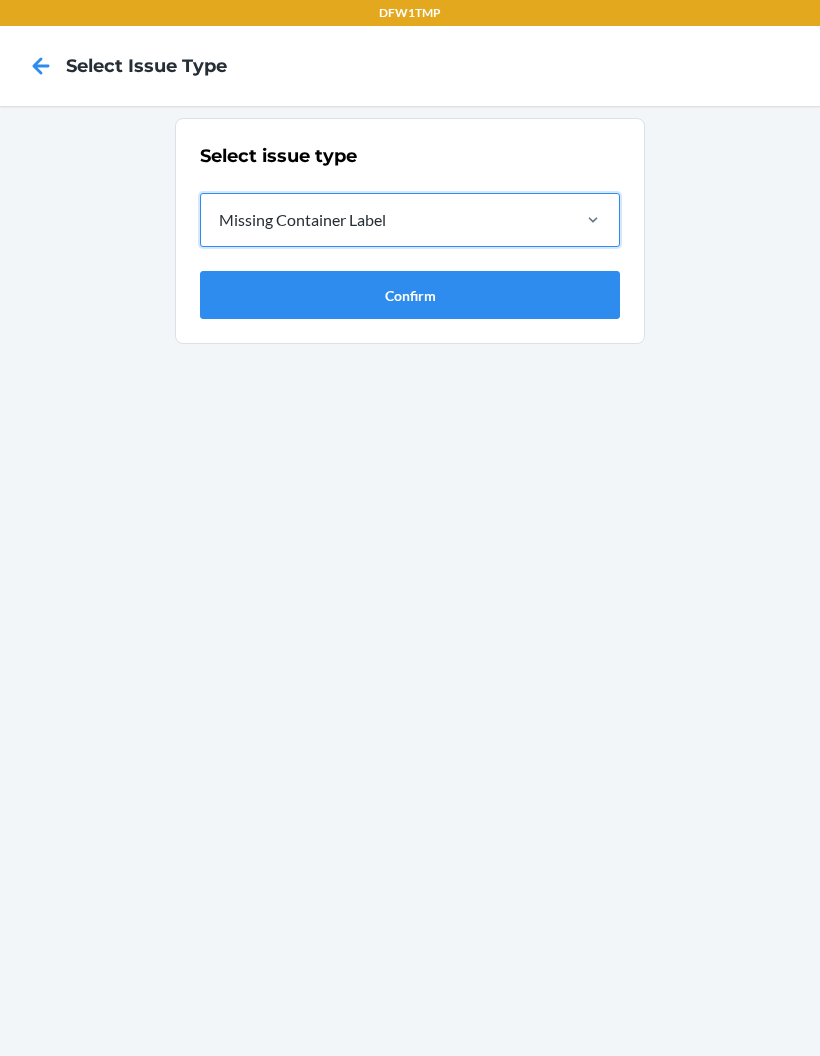 click on "Confirm" at bounding box center [410, 295] 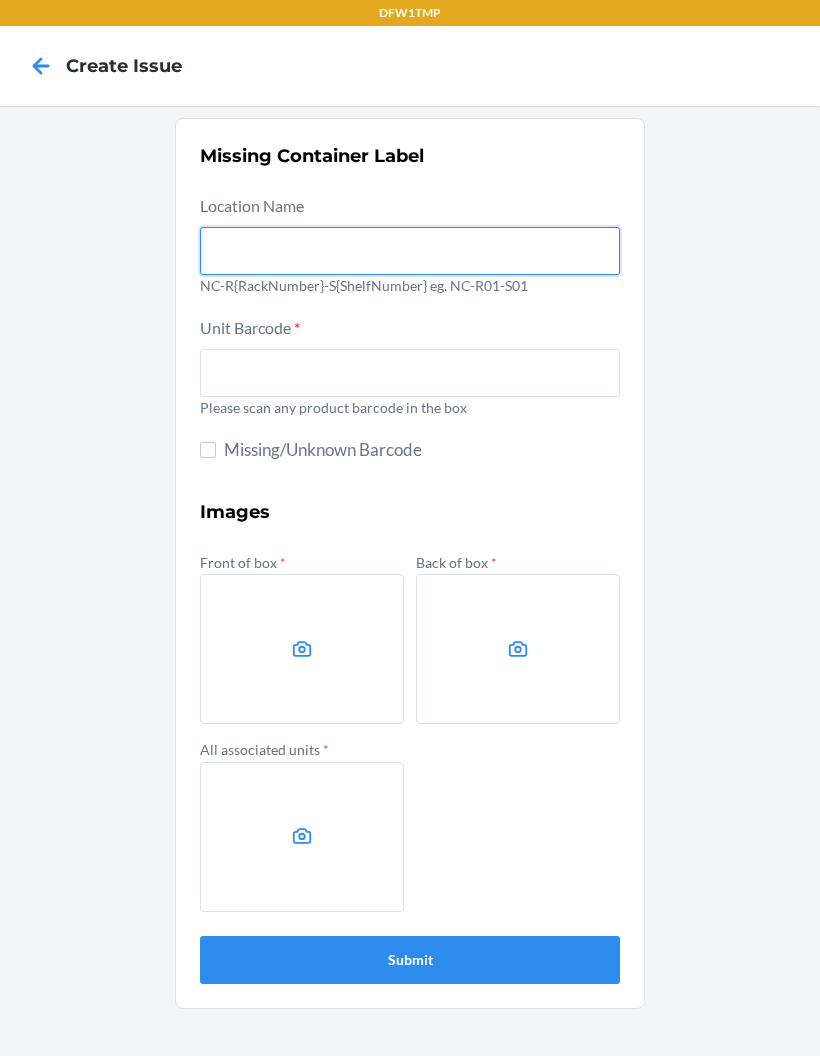 click at bounding box center [410, 251] 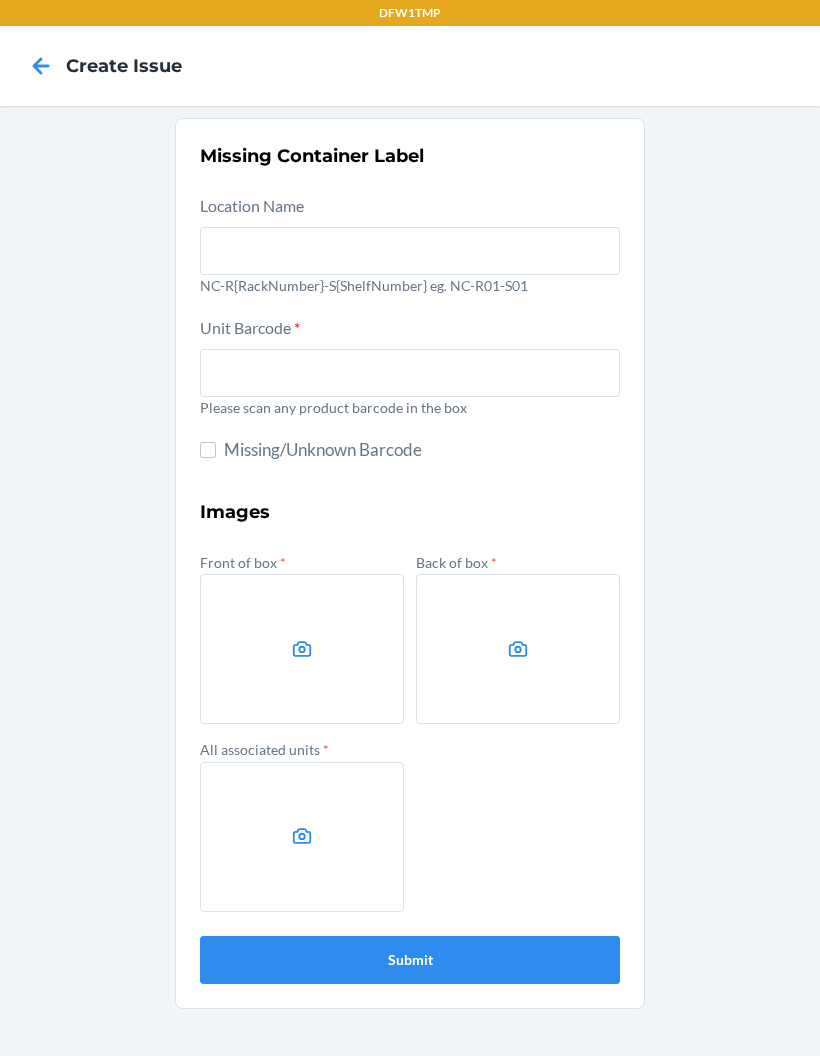 click on "NC-R{RackNumber}-S{ShelfNumber} eg. NC-R01-S01" at bounding box center [410, 285] 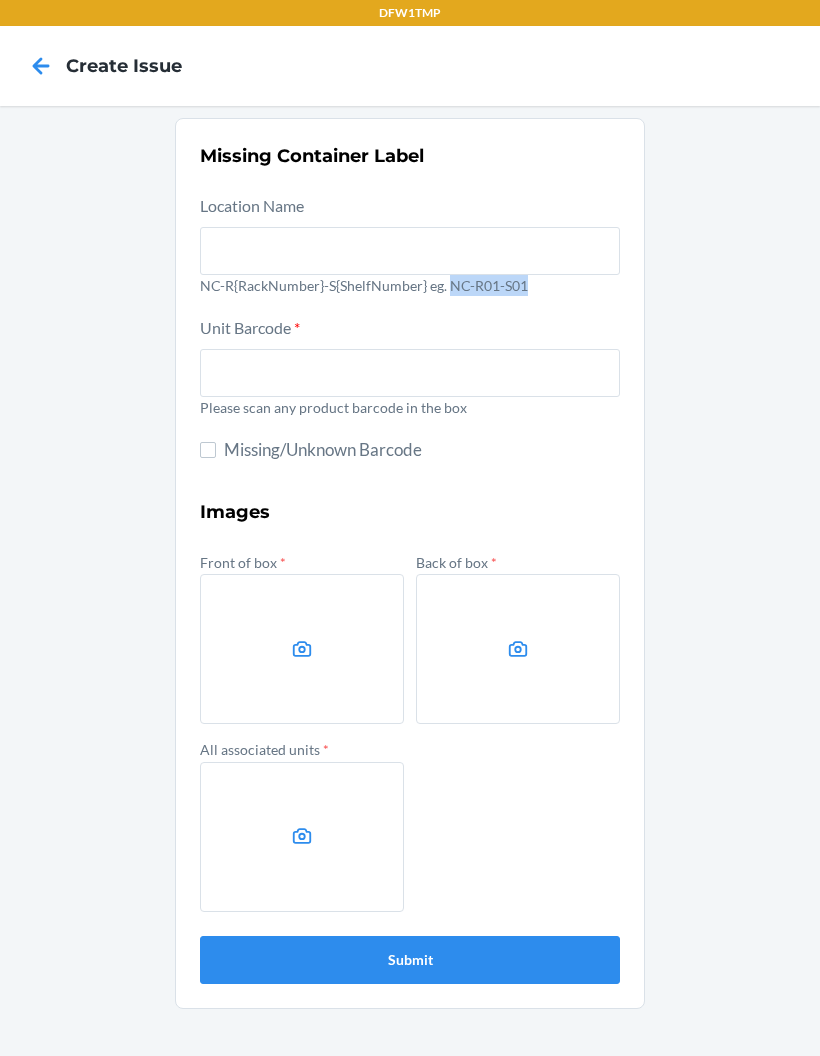 copy on "NC-R01-S01" 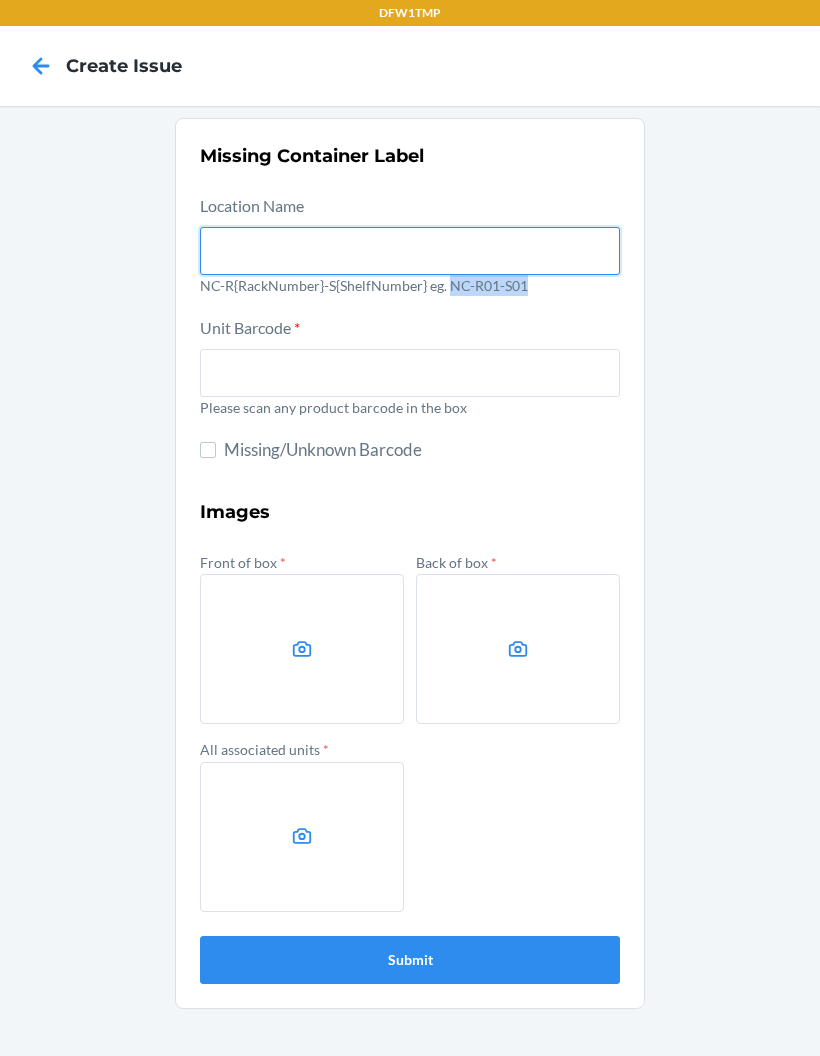 click at bounding box center [410, 251] 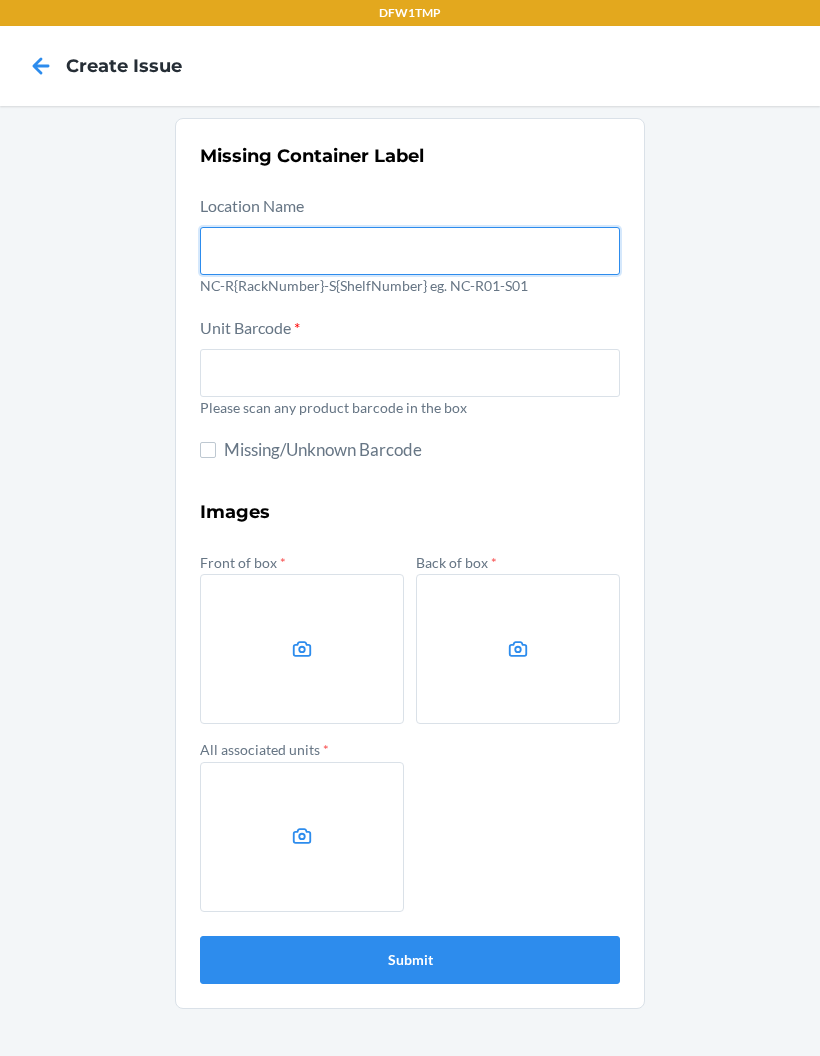 click at bounding box center (410, 251) 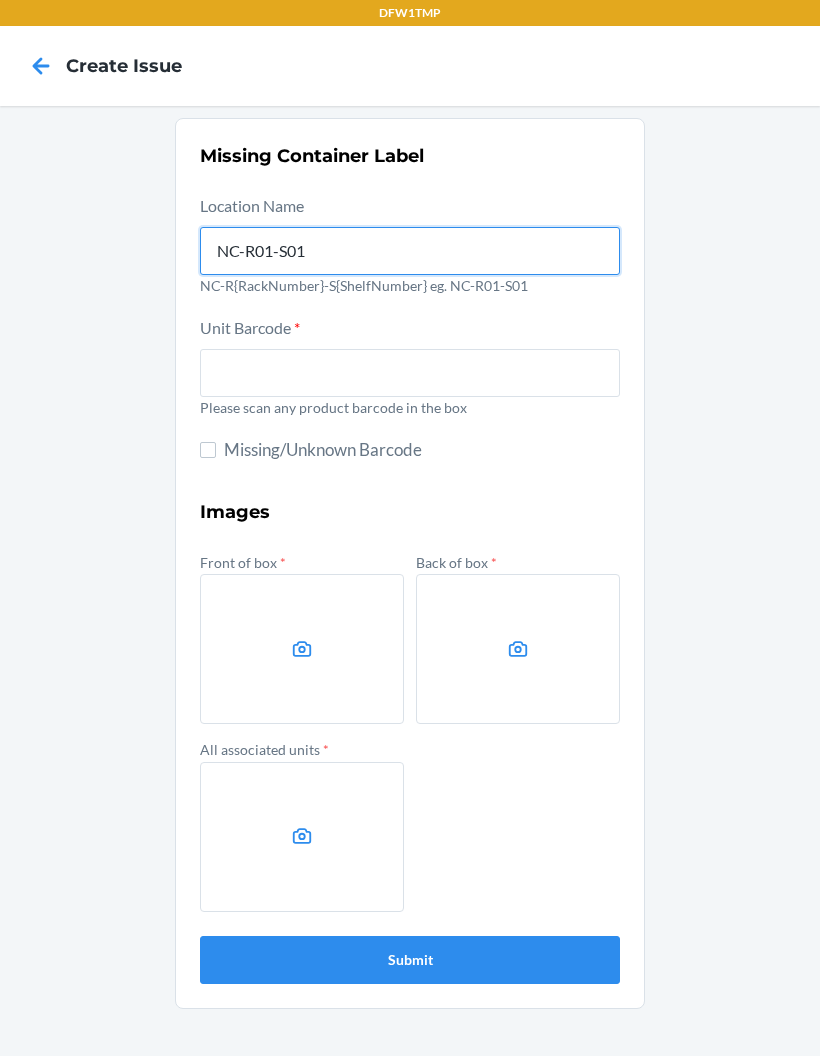 type on "NC-R01-S01" 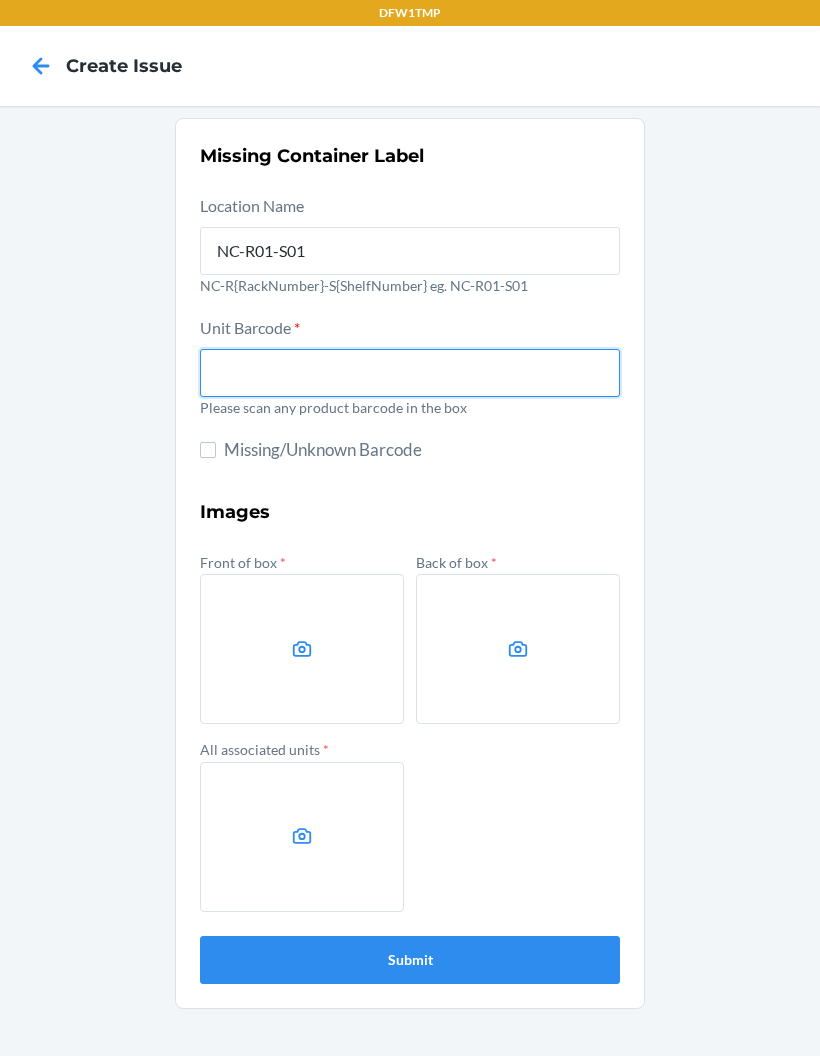 click at bounding box center [410, 373] 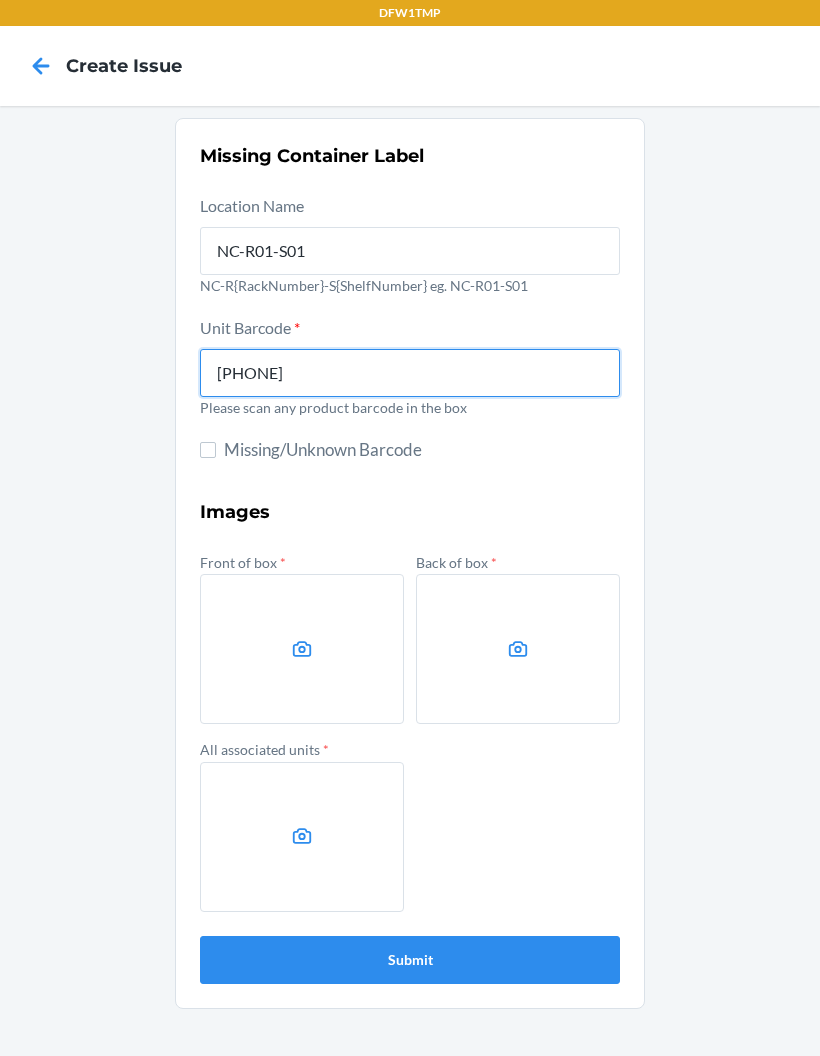 type on "655925629" 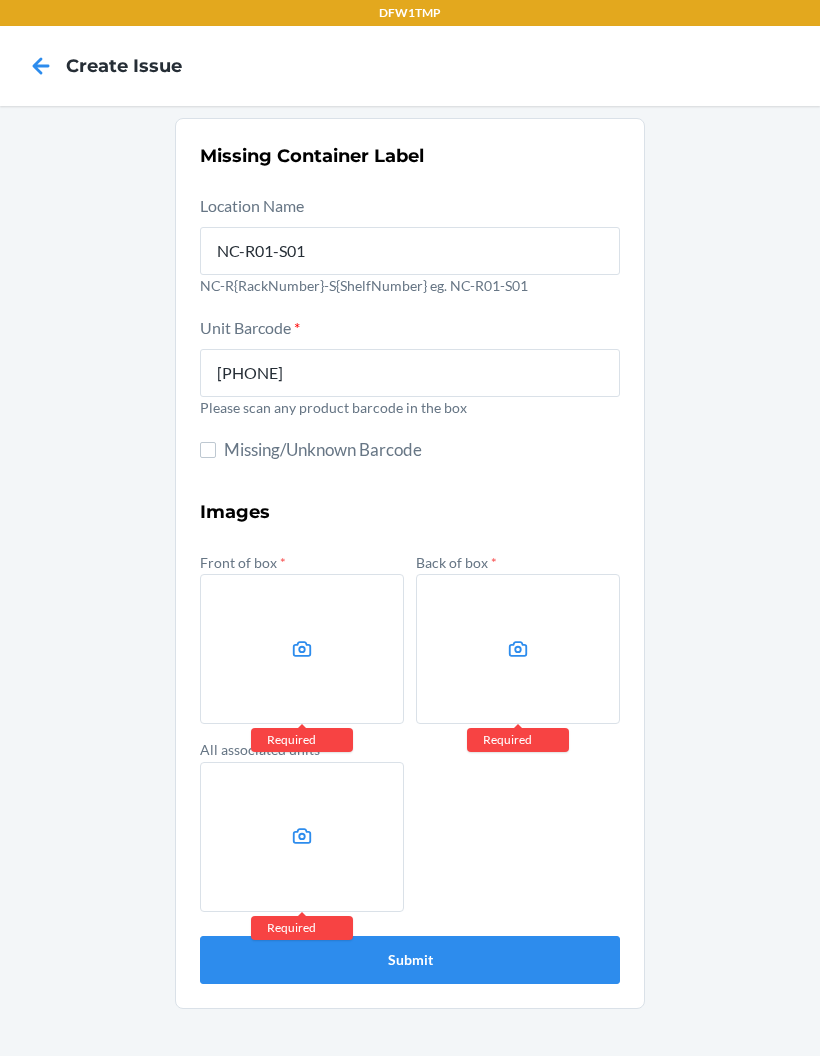 click at bounding box center [302, 649] 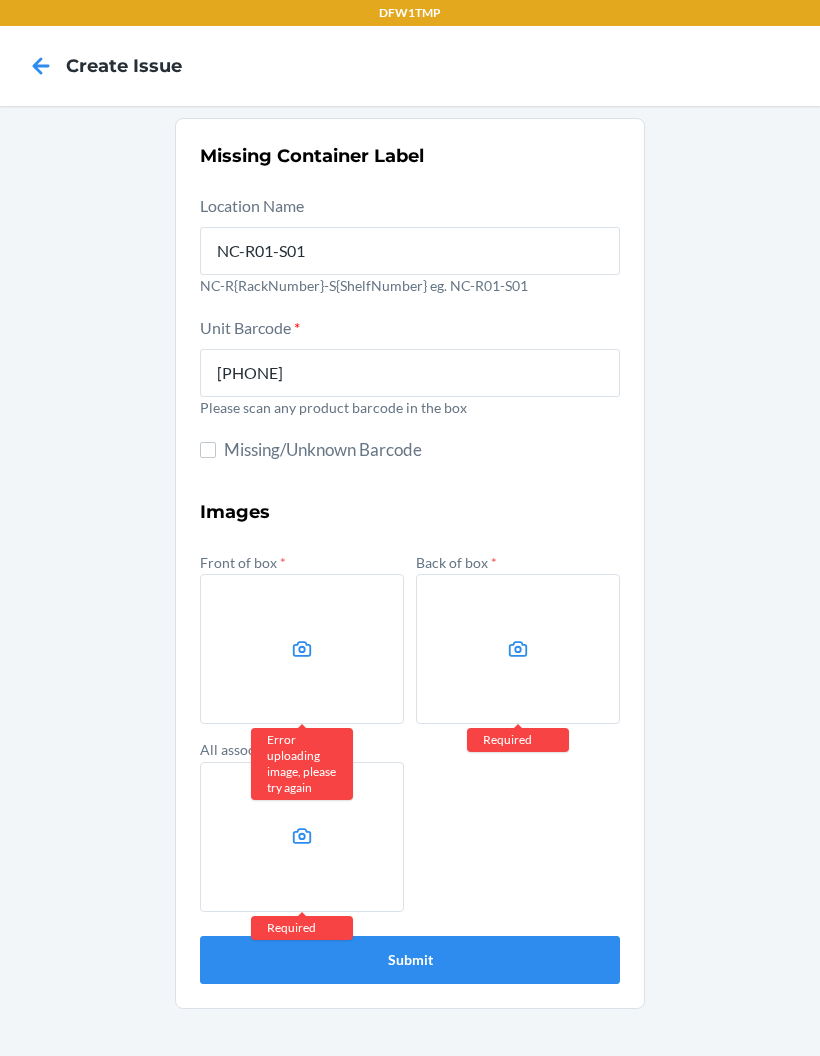 click at bounding box center (302, 649) 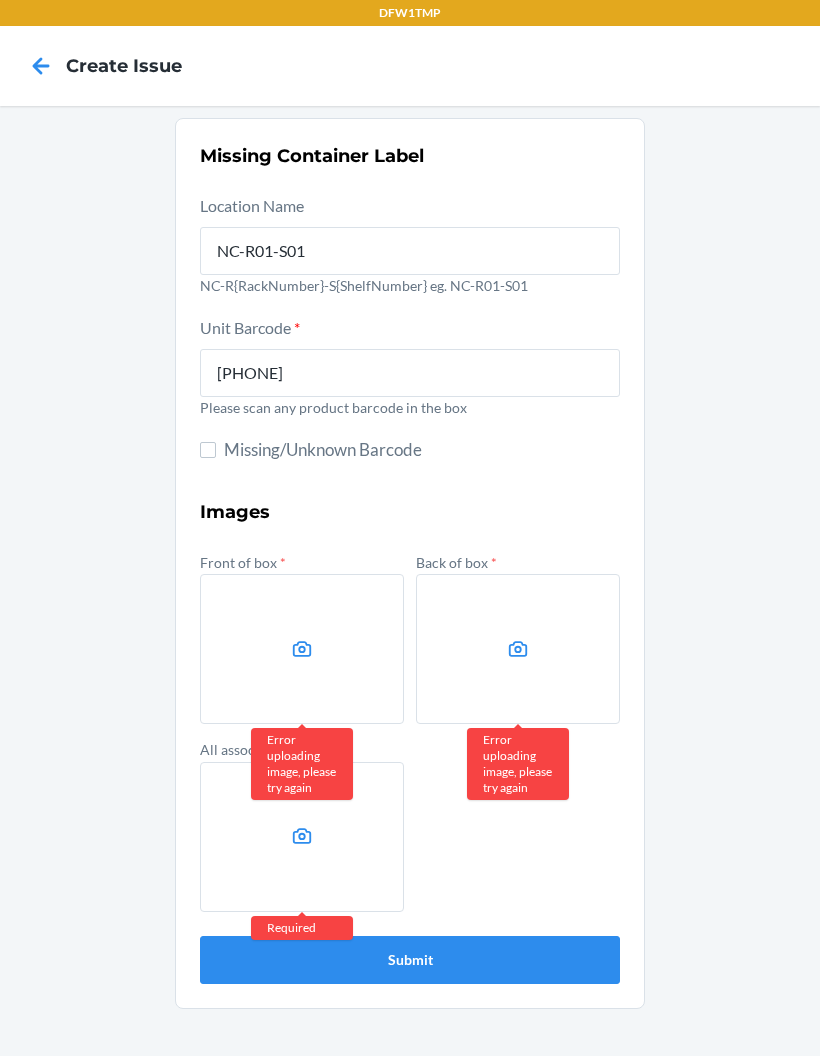 click at bounding box center (302, 837) 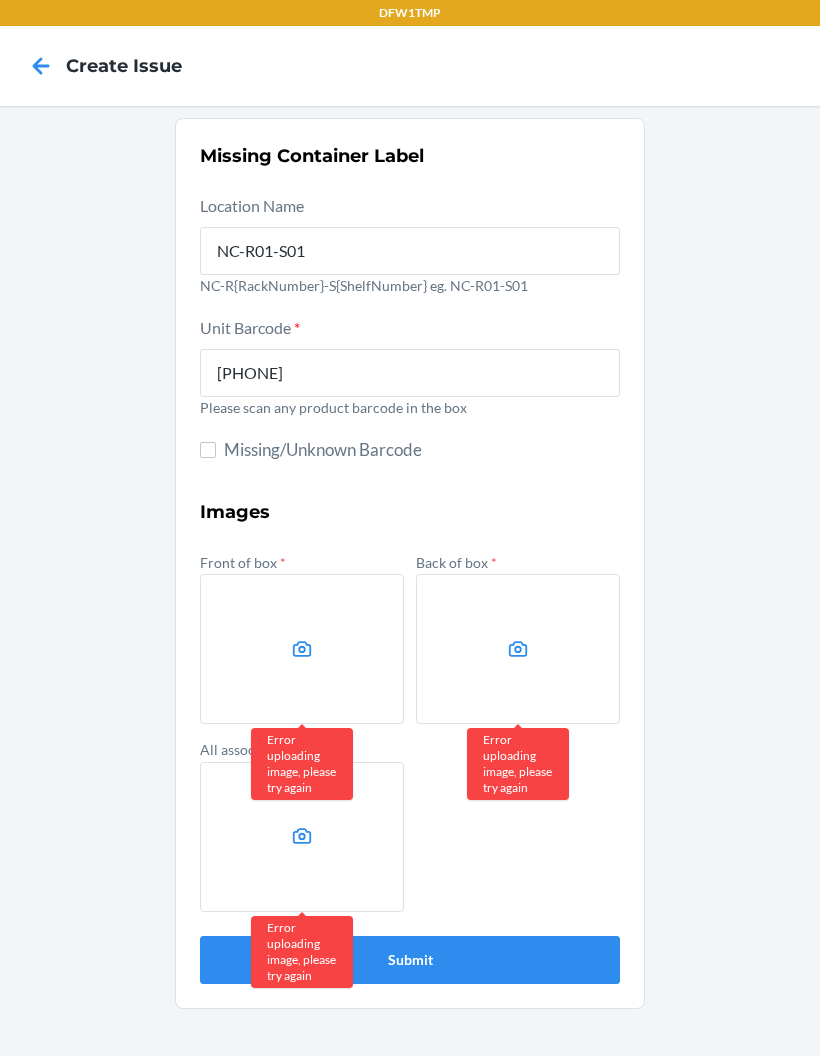 click at bounding box center [302, 649] 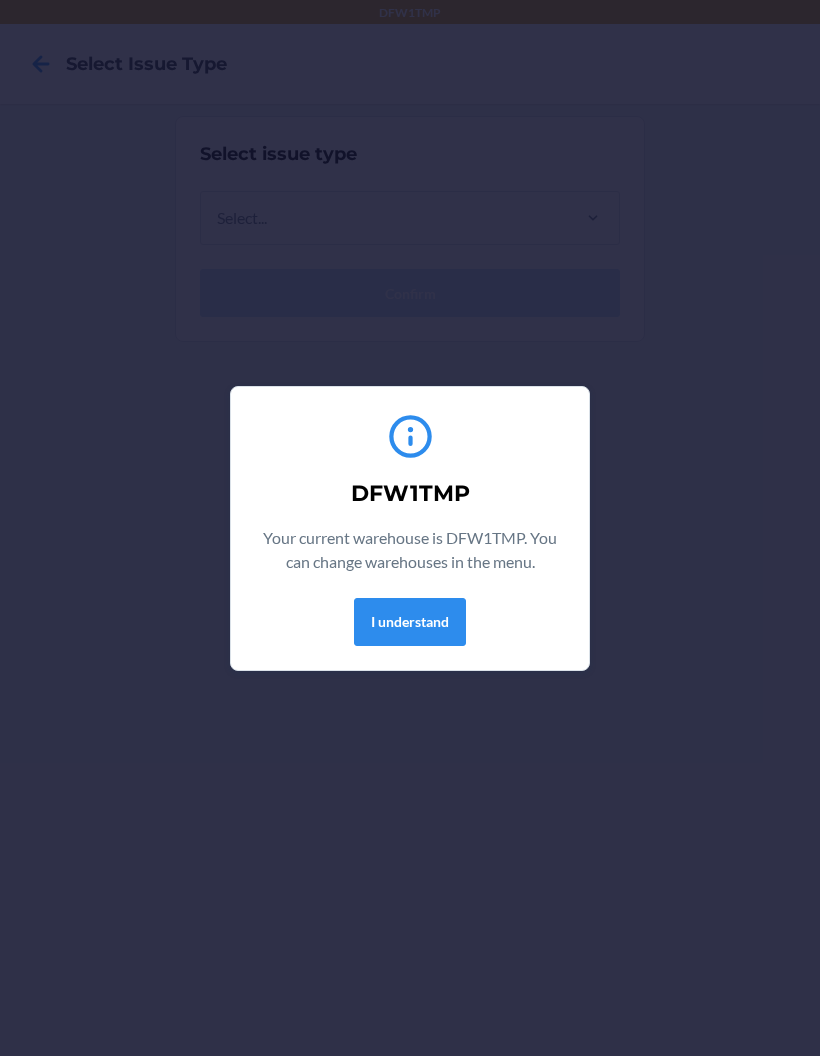 scroll, scrollTop: 0, scrollLeft: 0, axis: both 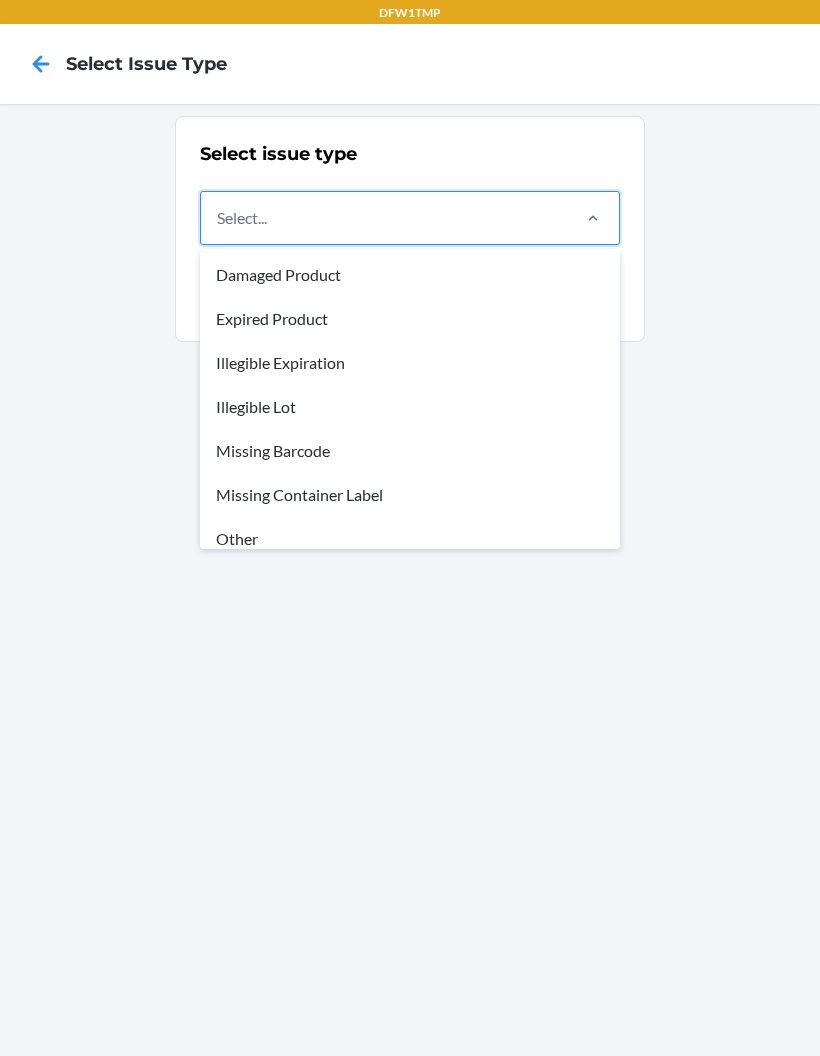 click on "Missing Container Label" at bounding box center [410, 495] 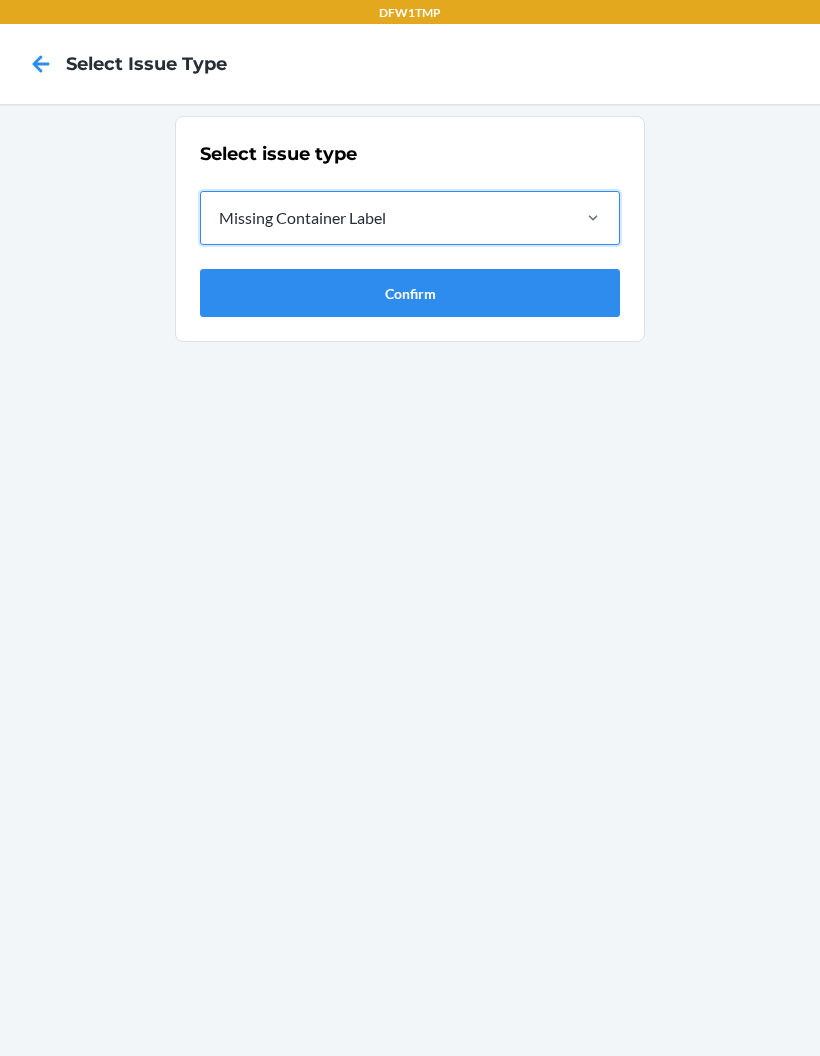 click on "Confirm" at bounding box center [410, 293] 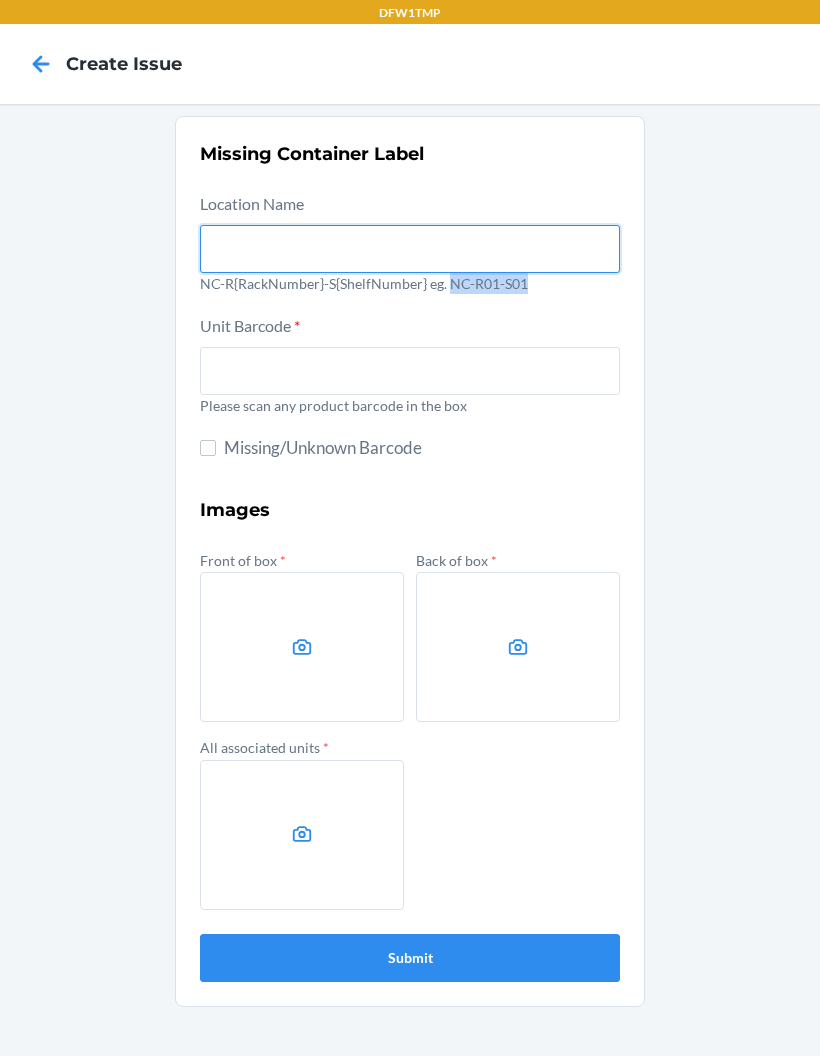click at bounding box center [410, 249] 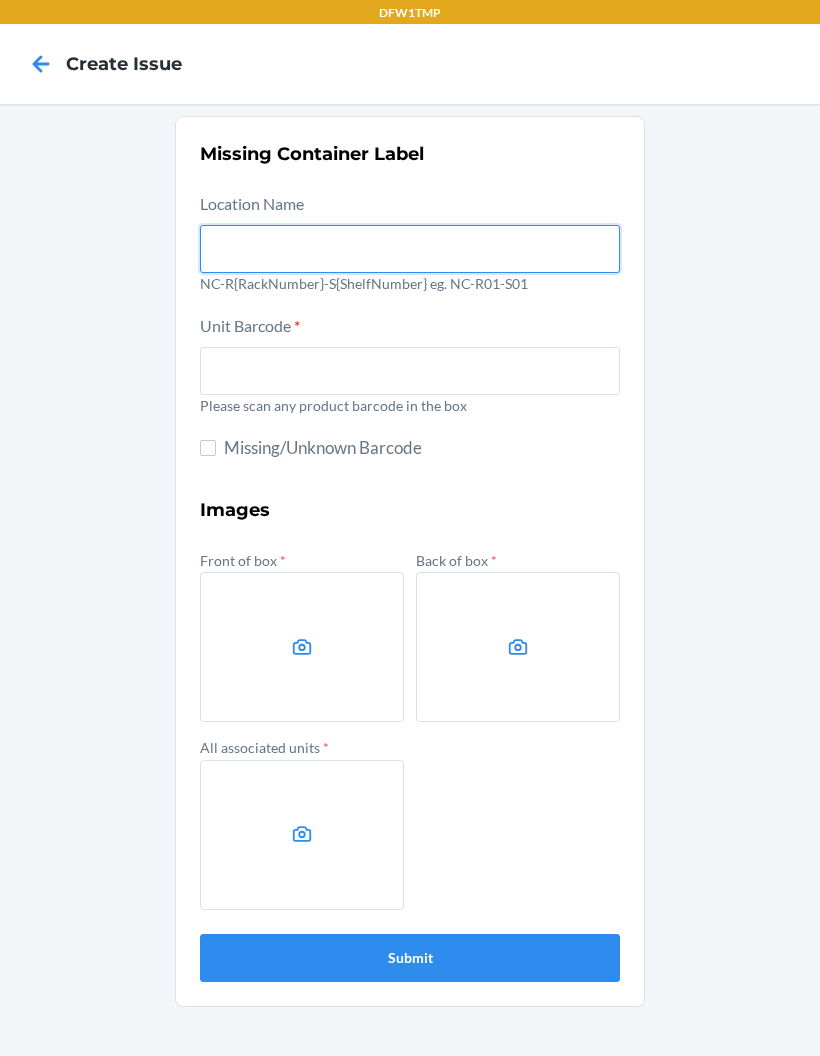 click at bounding box center [410, 249] 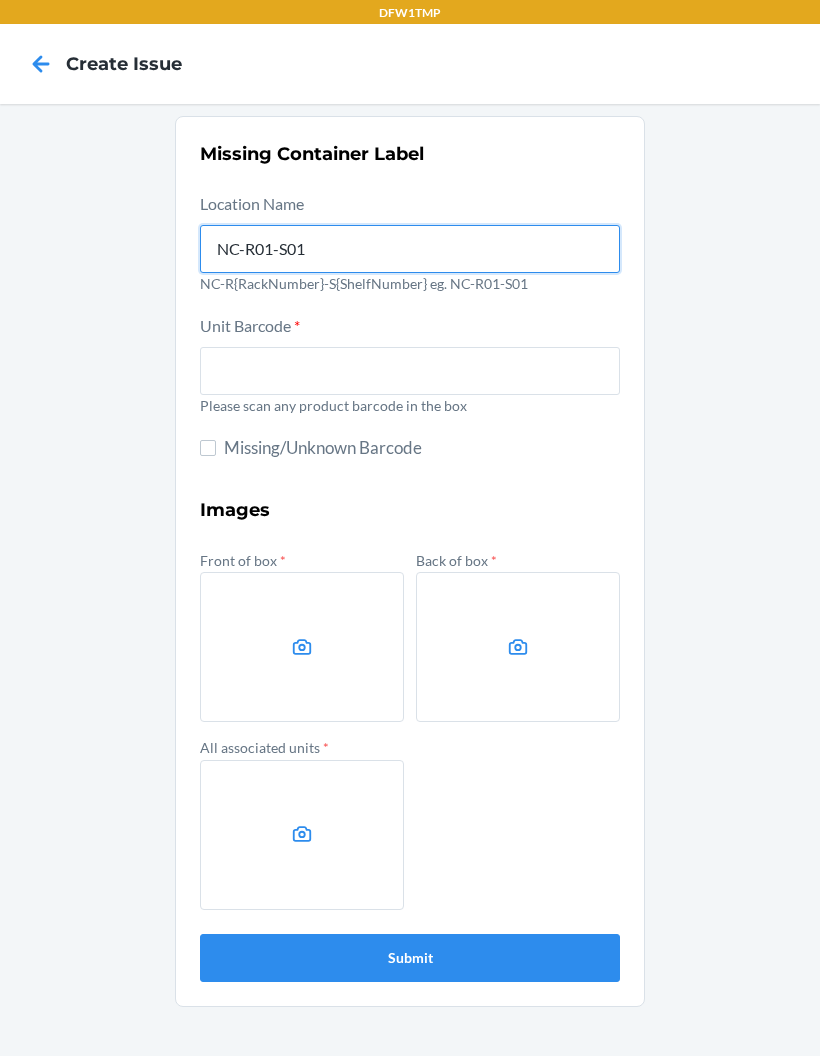type on "NC-R01-S01" 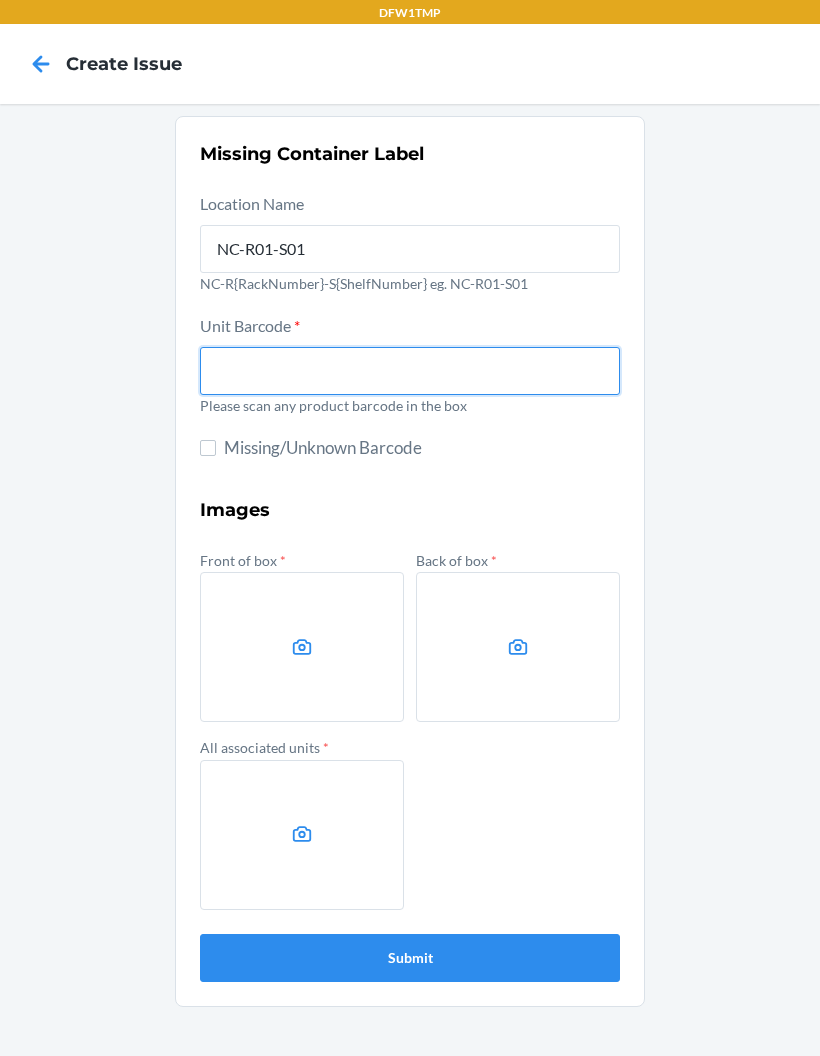 click at bounding box center (410, 371) 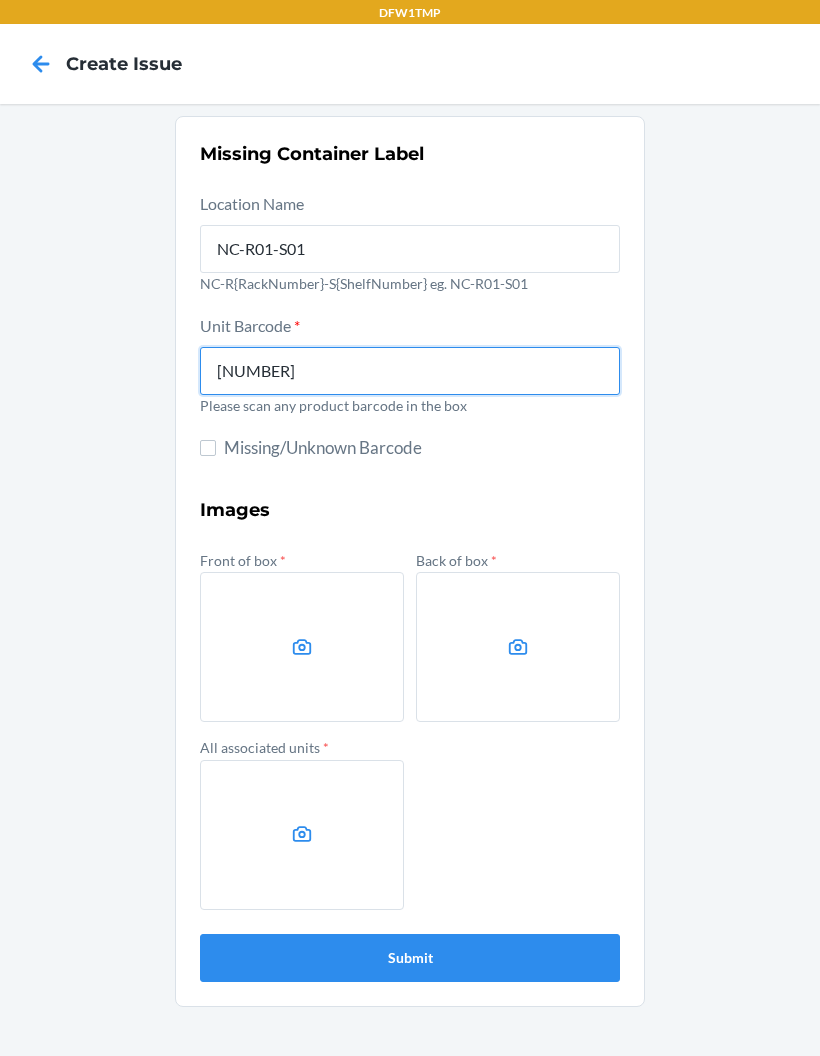 type on "634855271010" 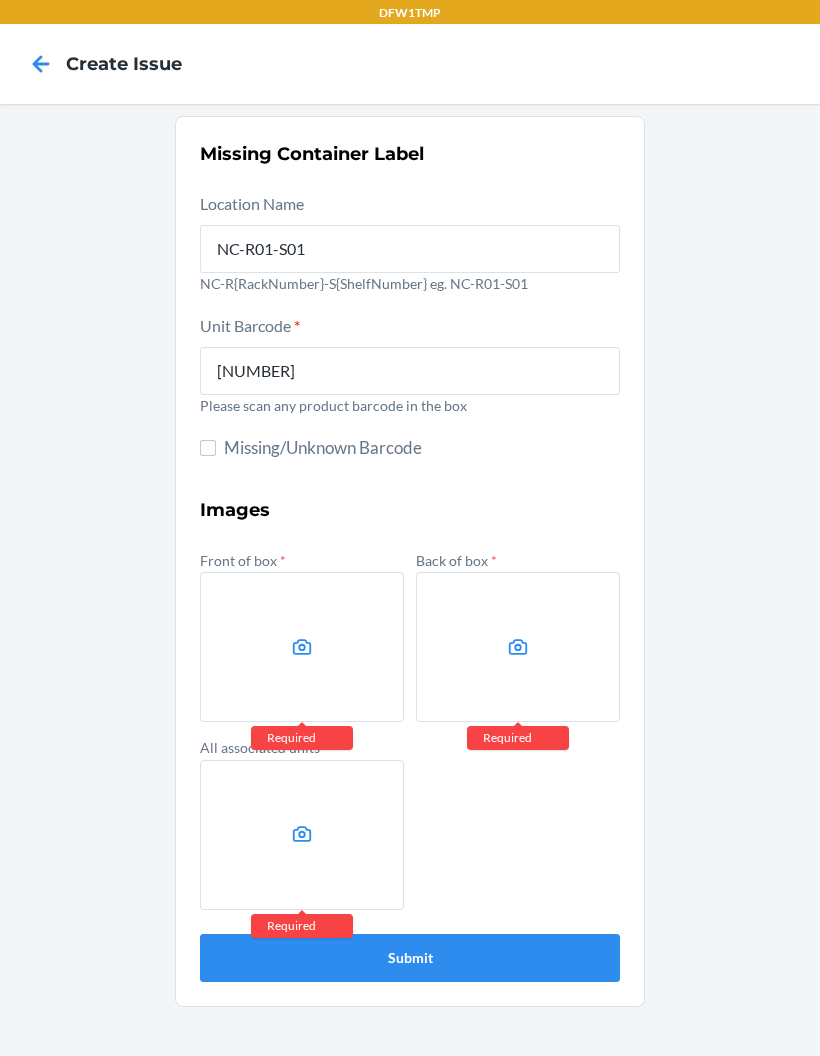 click at bounding box center [302, 647] 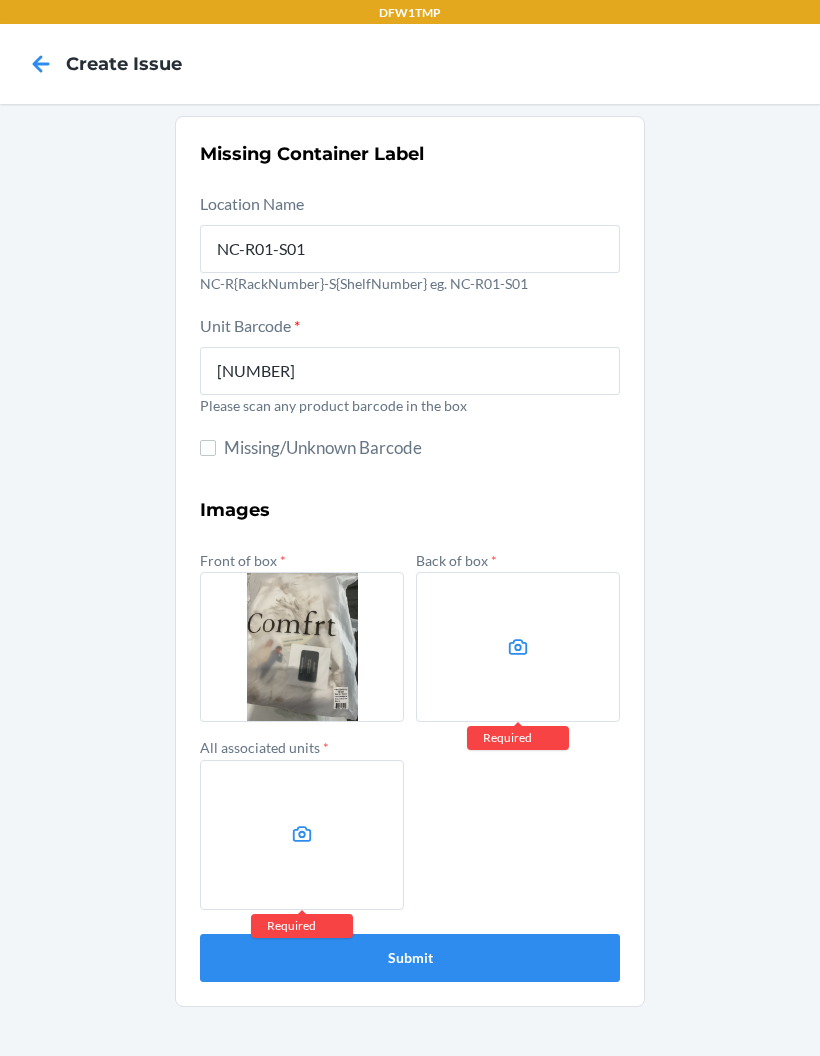 click at bounding box center (518, 647) 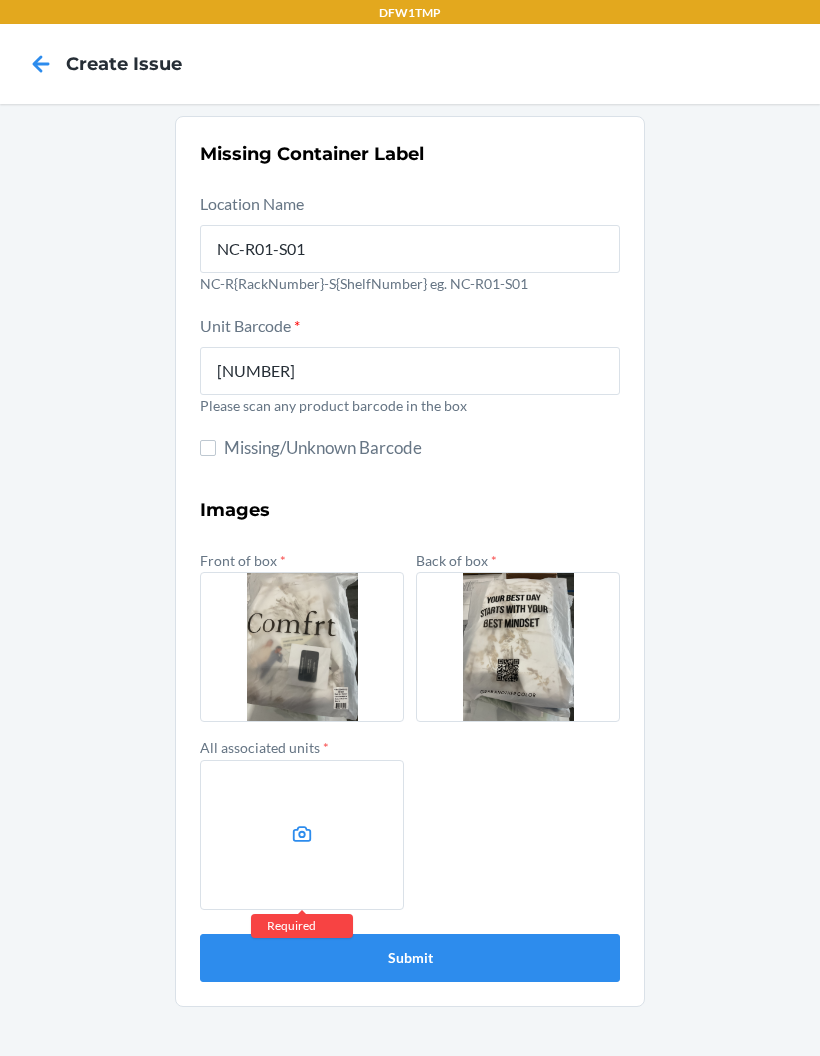 click at bounding box center [302, 835] 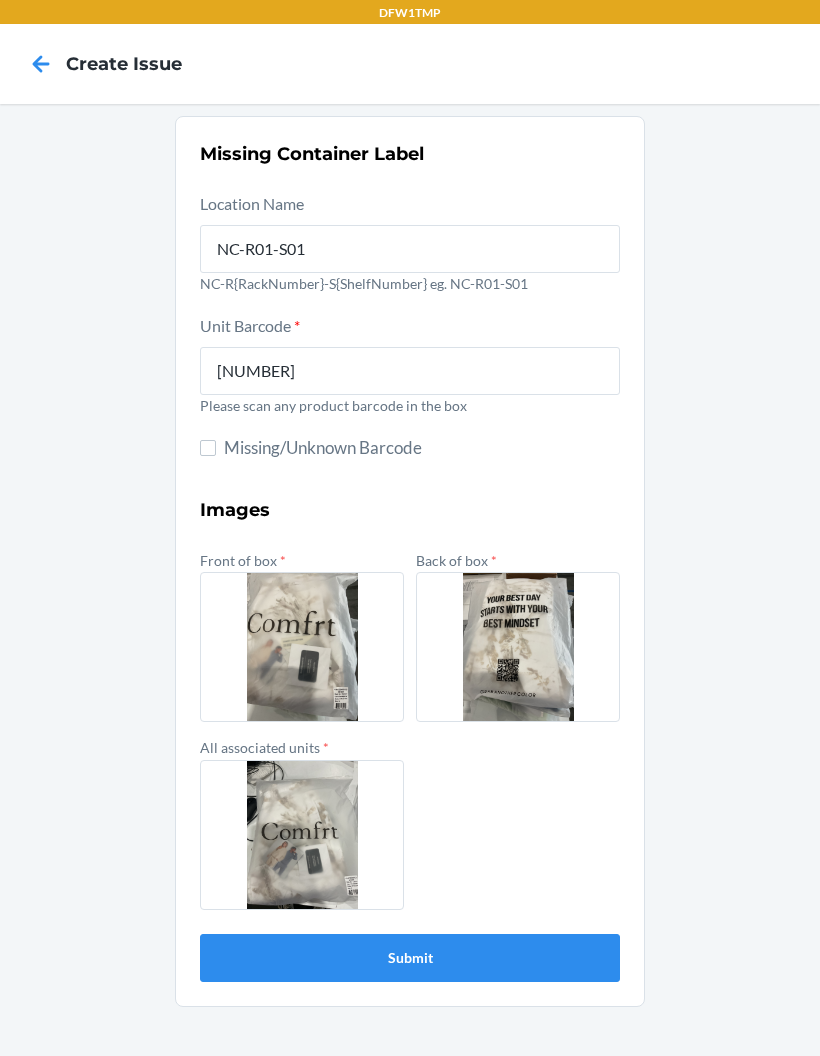 click on "Submit" at bounding box center [410, 958] 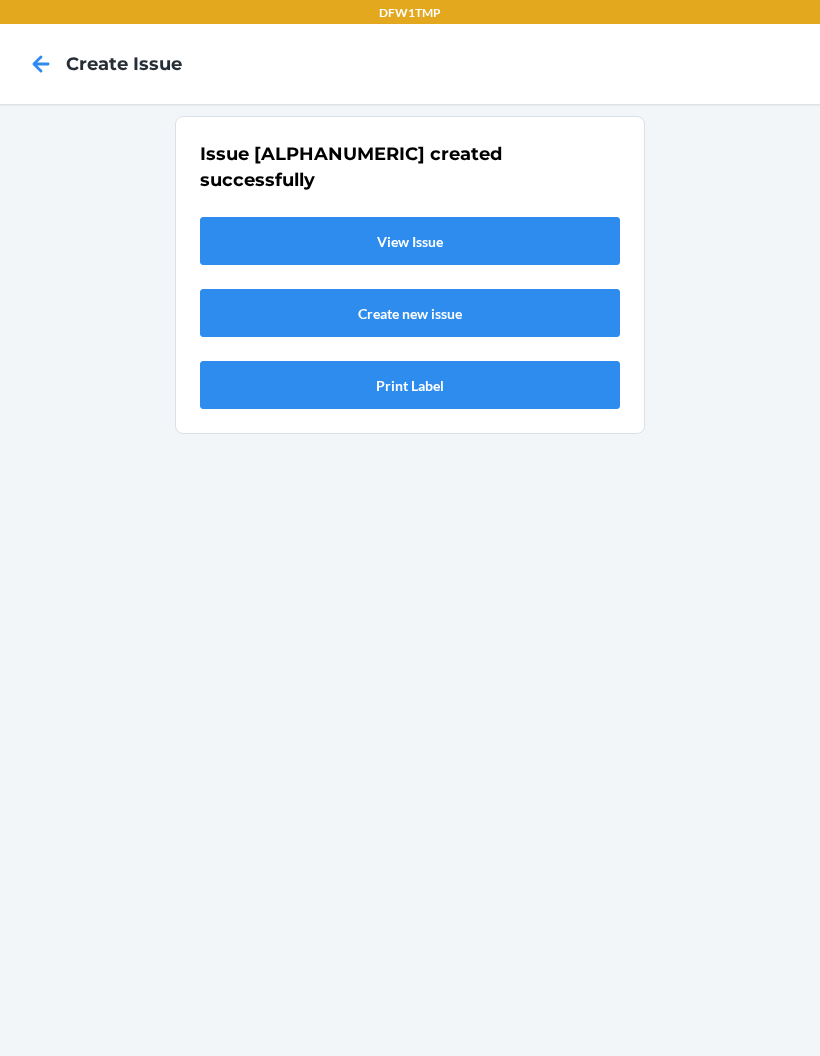 click on "View Issue" at bounding box center (410, 241) 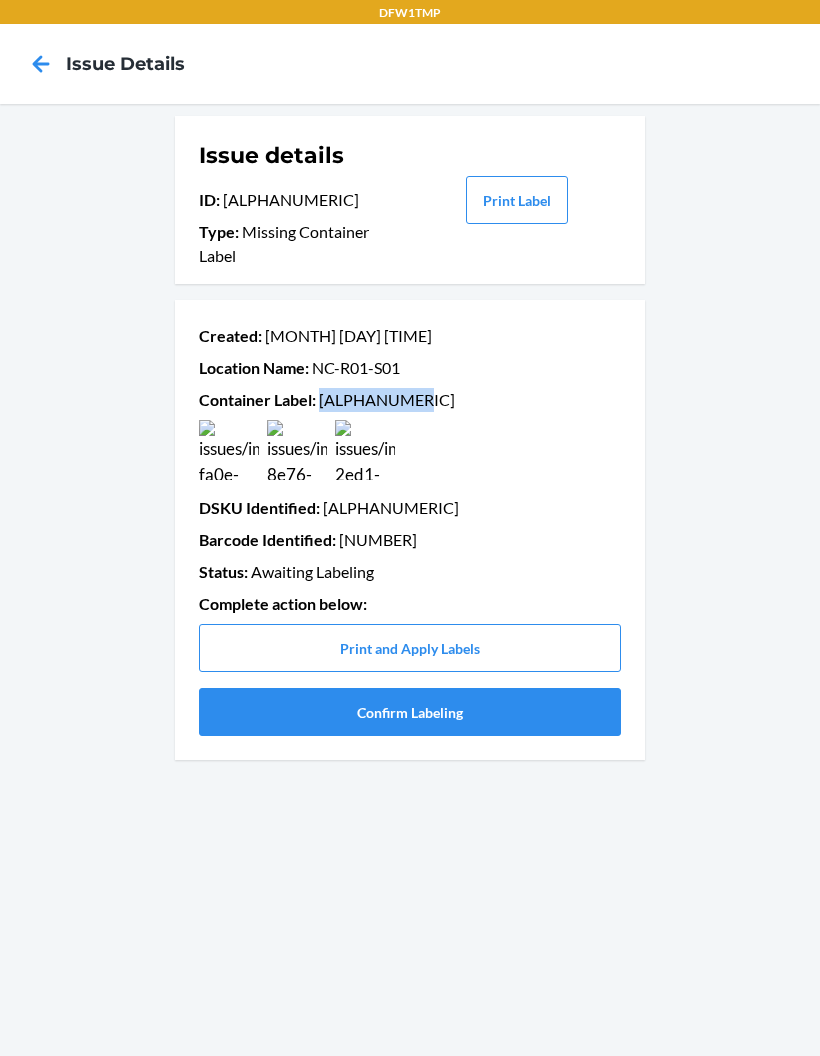 click on "Confirm Labeling" at bounding box center [410, 712] 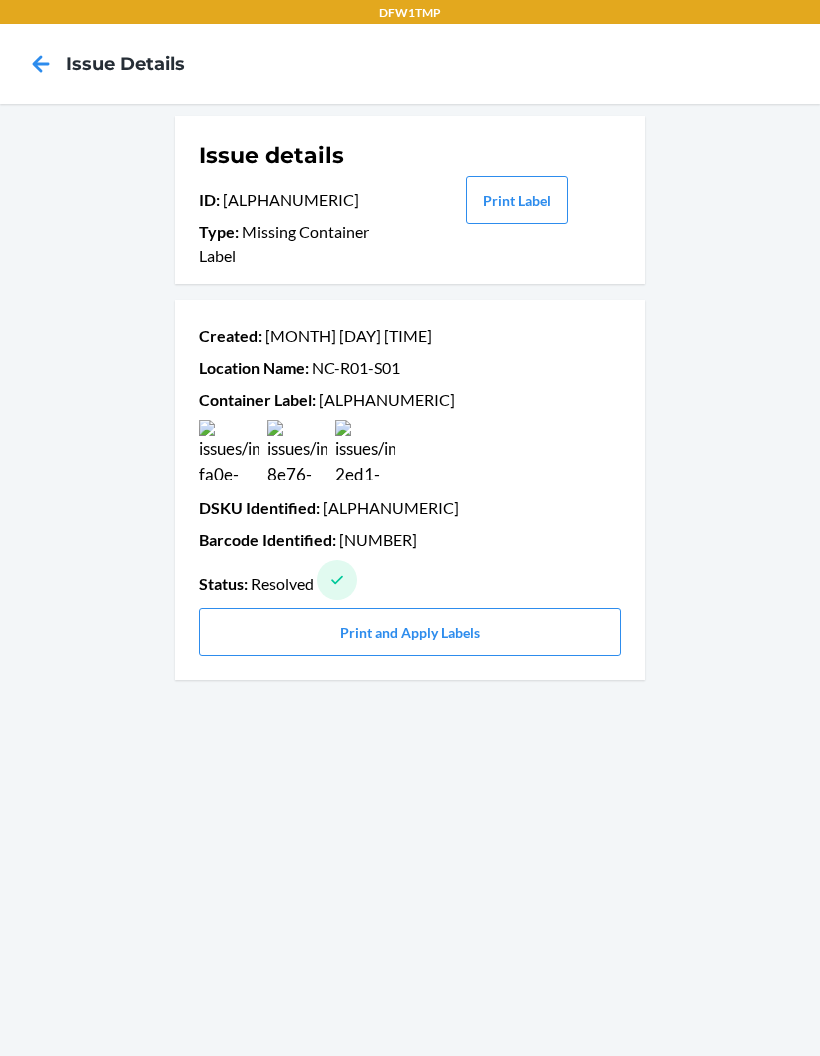 click 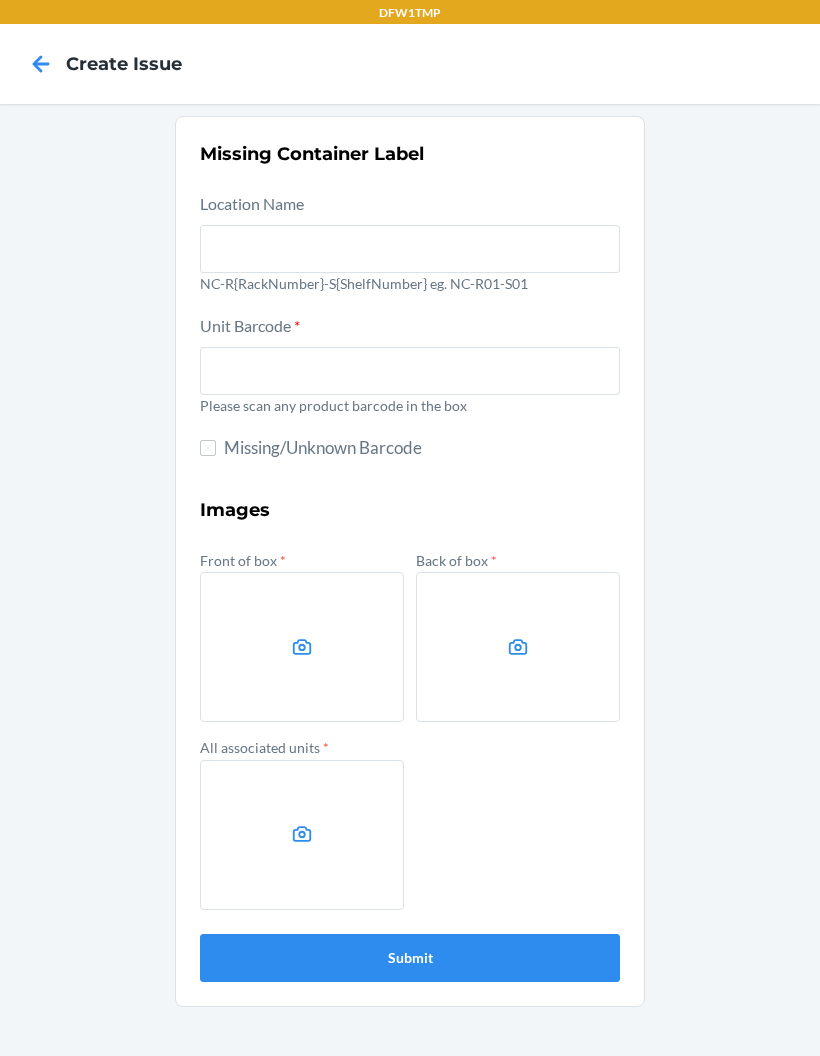 click at bounding box center [410, 249] 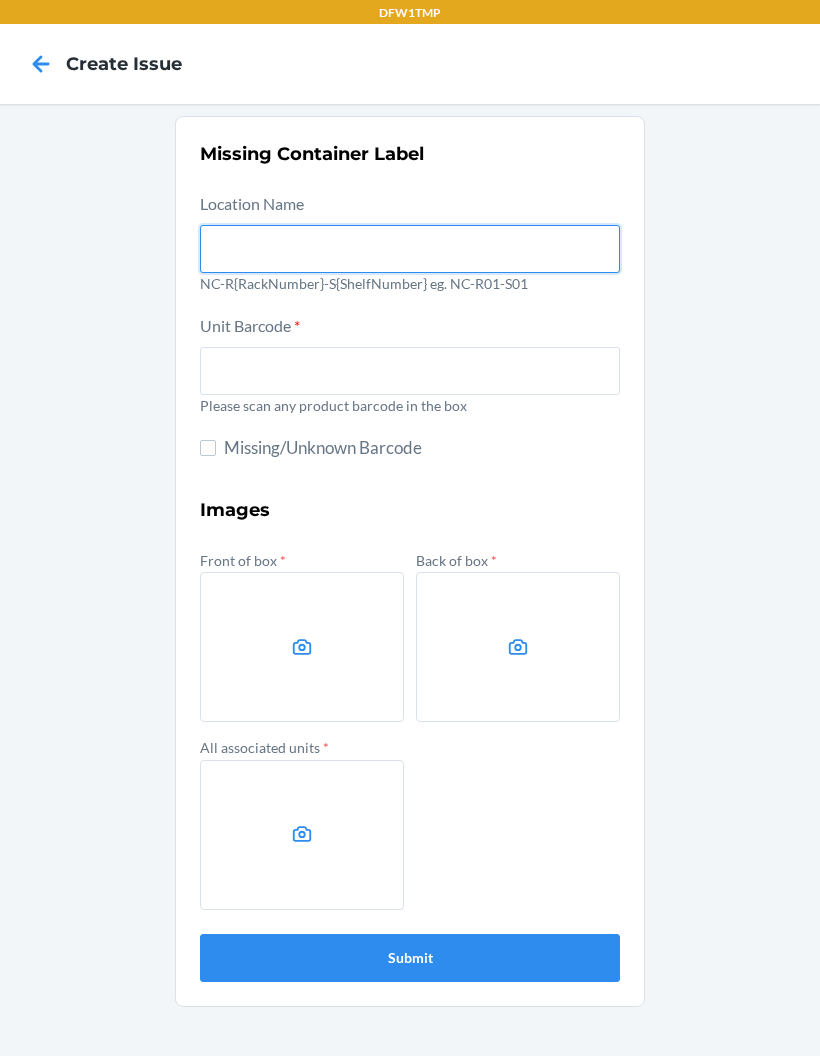 click at bounding box center [410, 249] 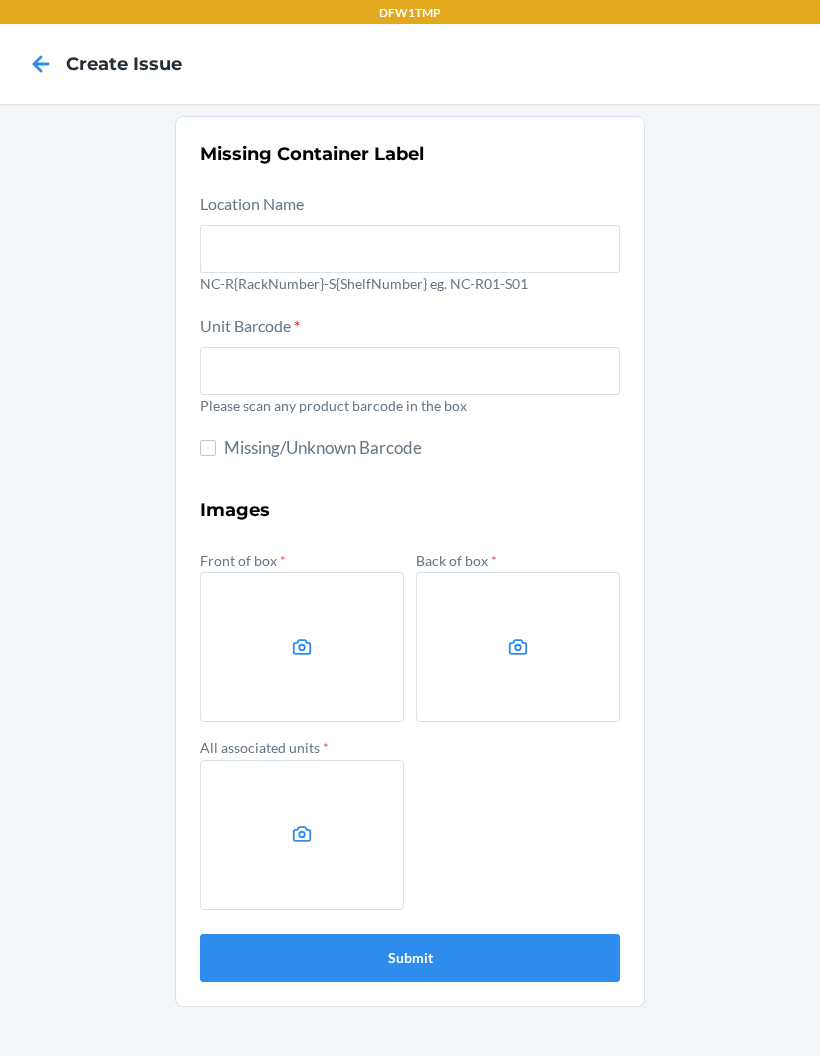 click on "NC-R{RackNumber}-S{ShelfNumber} eg. NC-R01-S01" at bounding box center [410, 283] 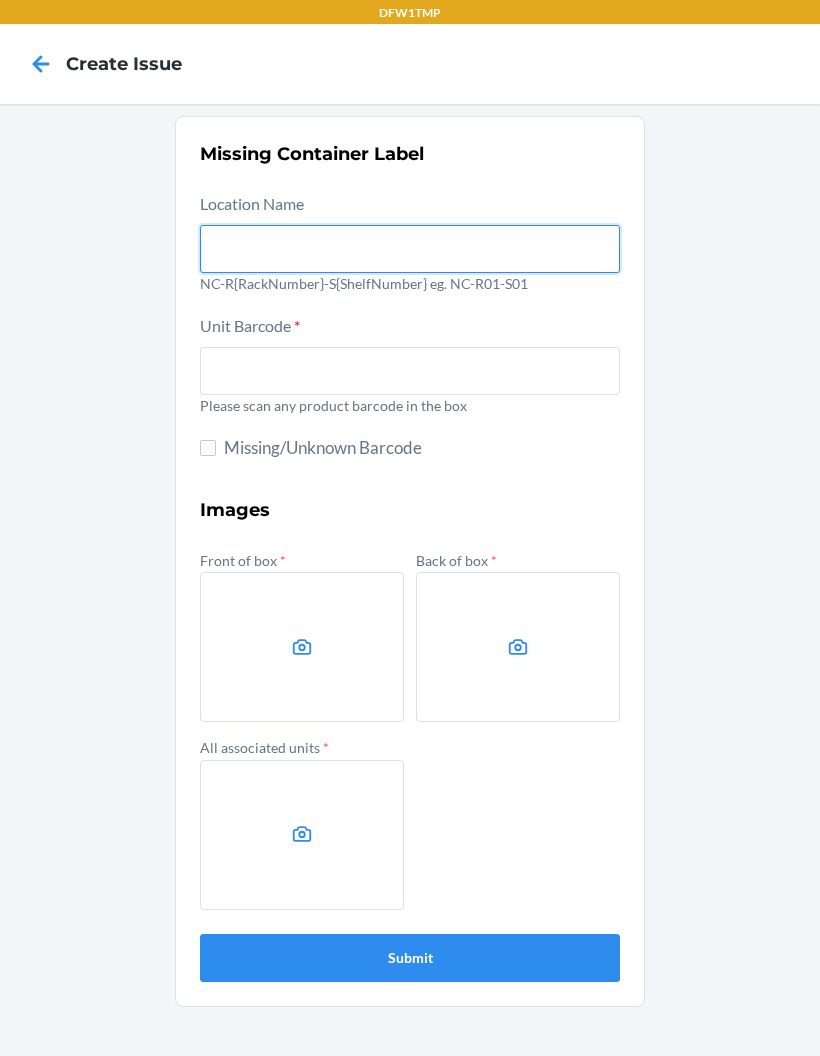 click at bounding box center [410, 249] 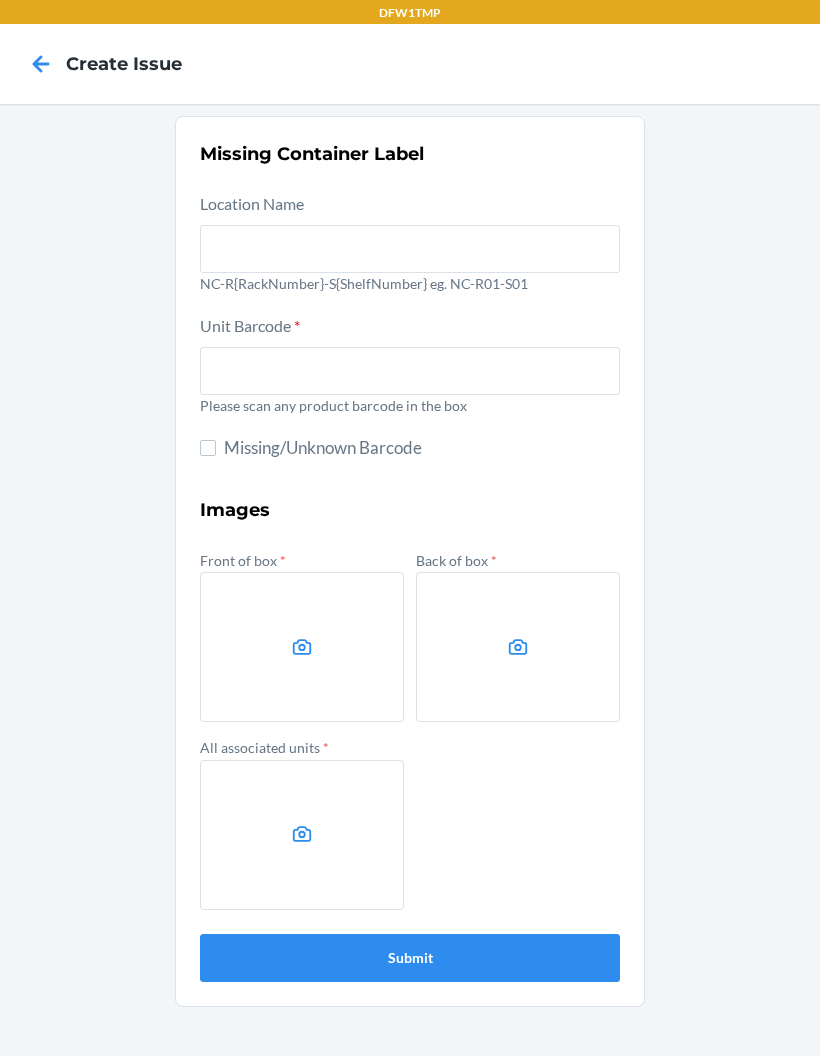 click on "NC-R{RackNumber}-S{ShelfNumber} eg. NC-R01-S01" at bounding box center (410, 283) 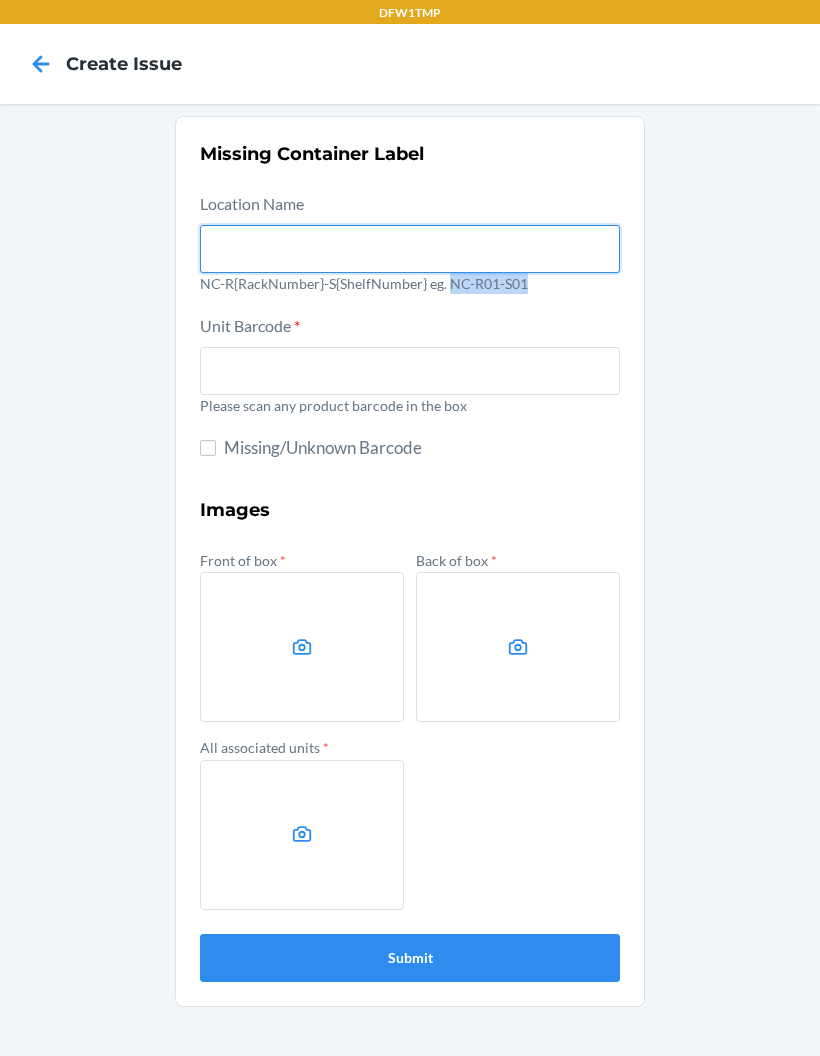 click at bounding box center (410, 249) 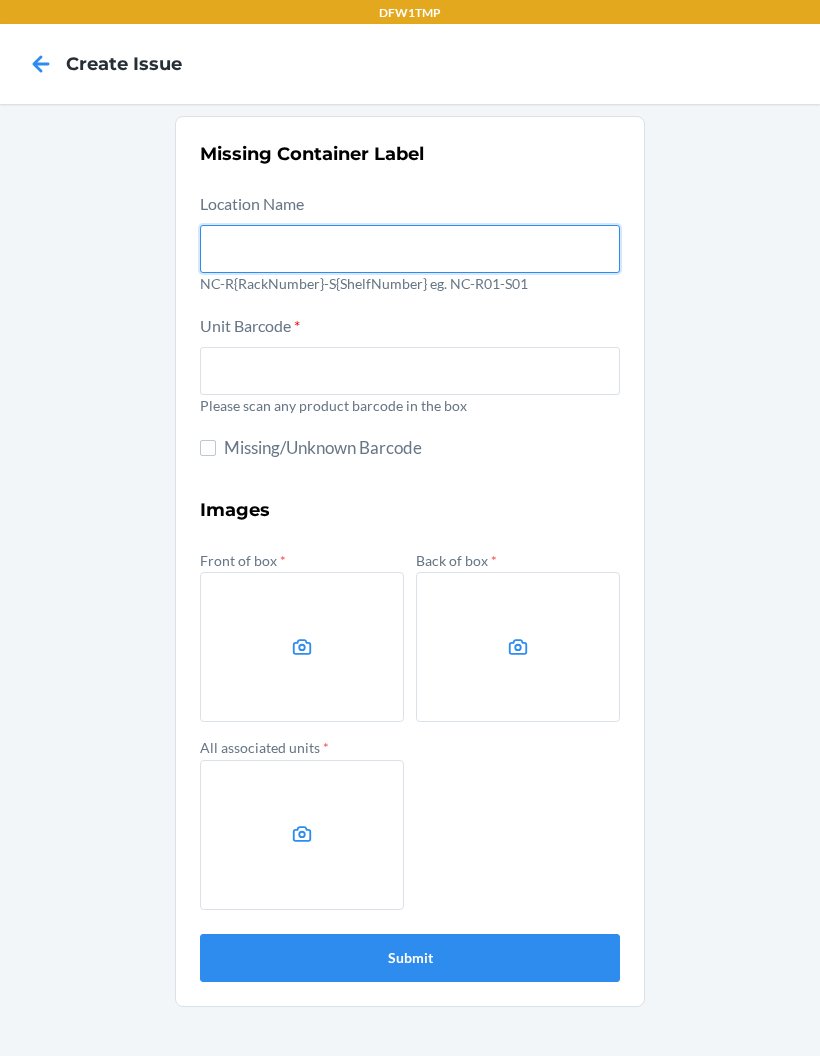 click at bounding box center (410, 249) 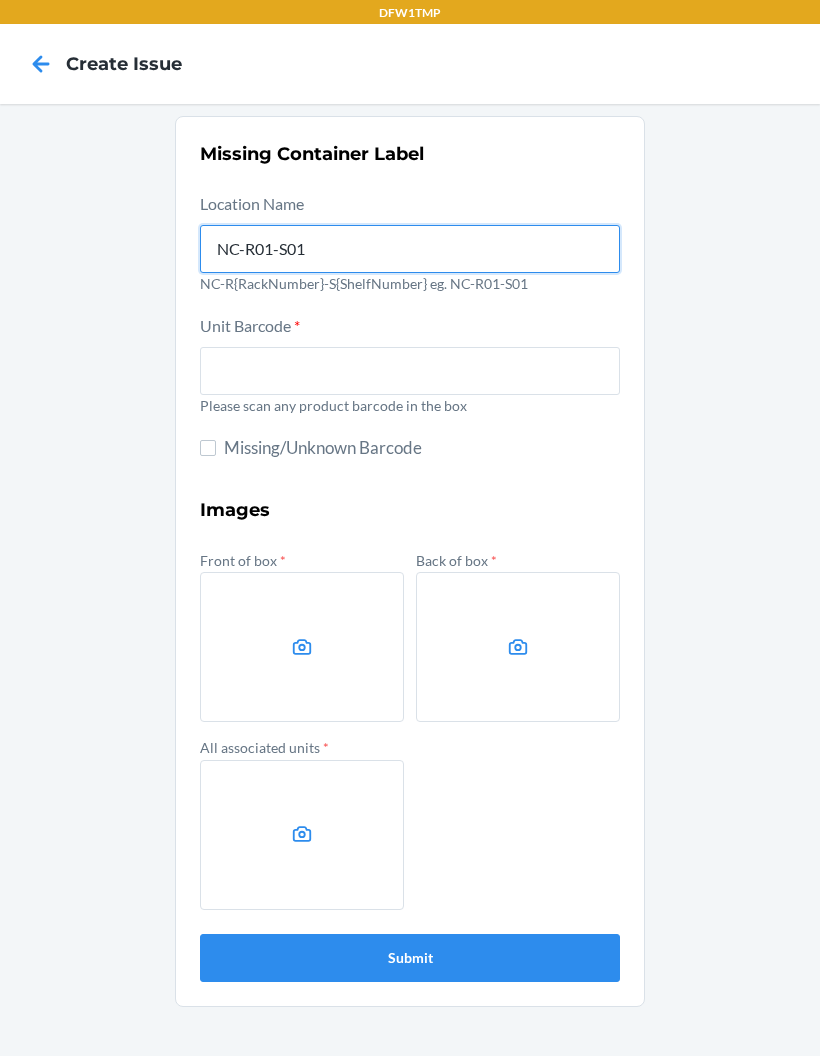 type on "NC-R01-S01" 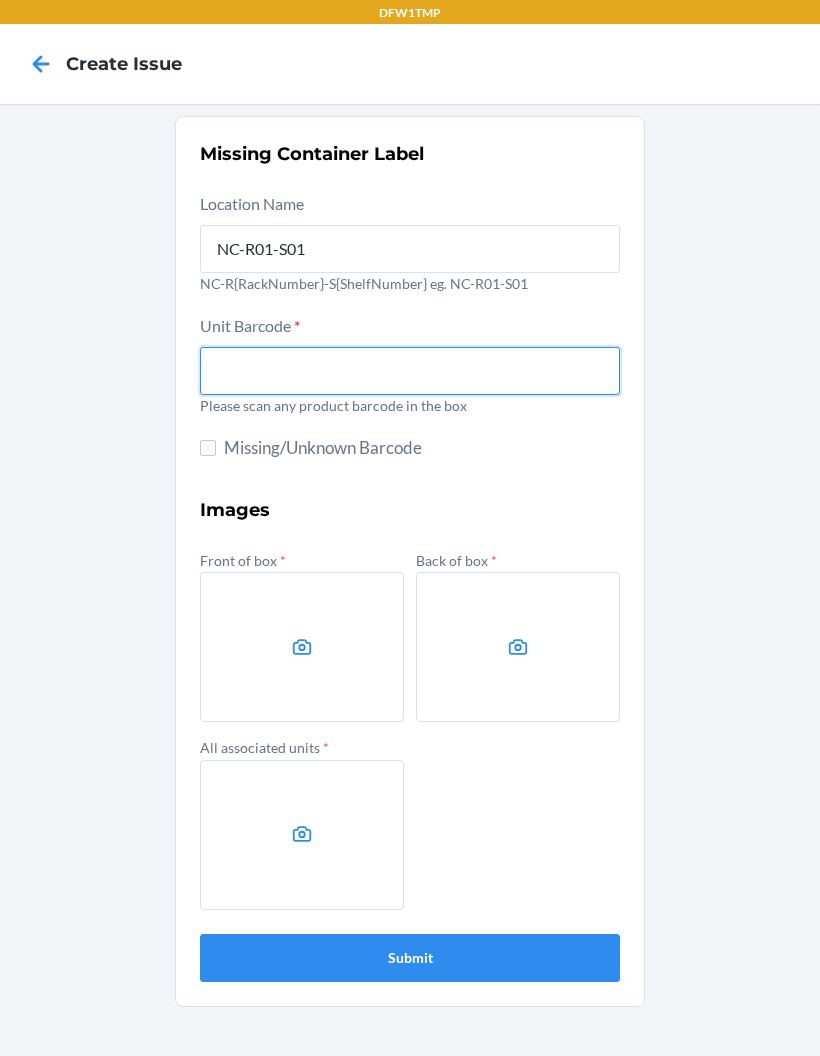 click at bounding box center (410, 371) 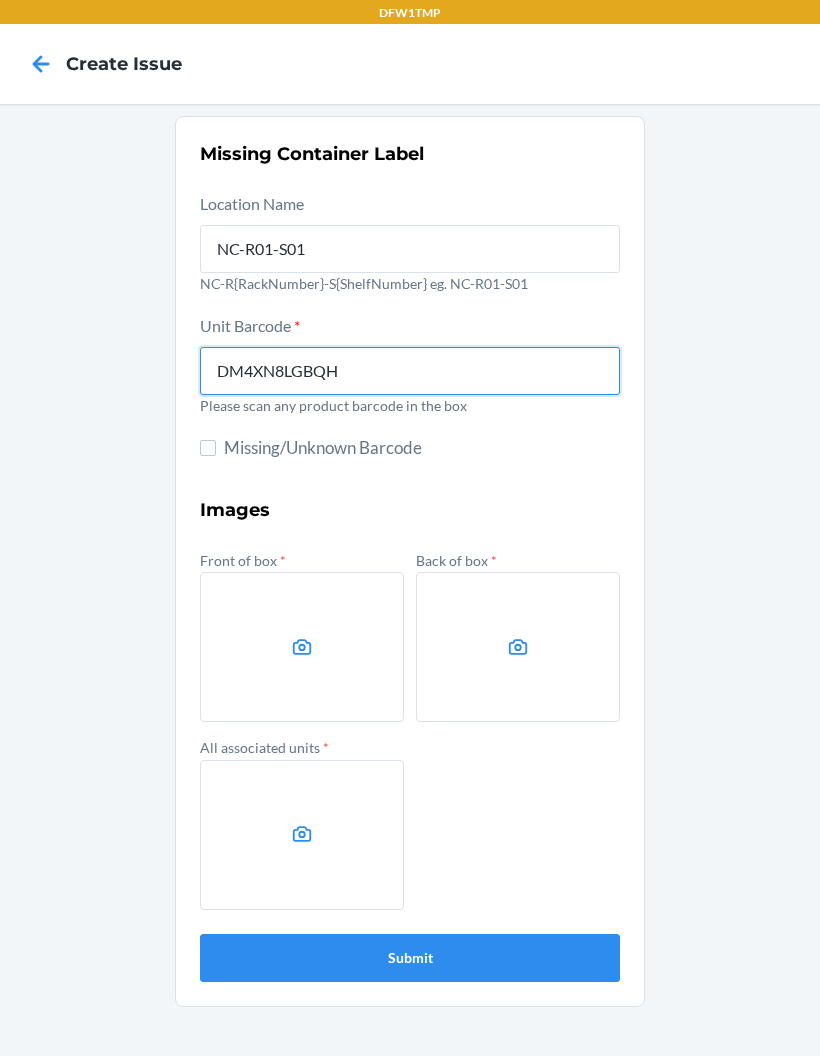 type on "DM4XN8LGBQH" 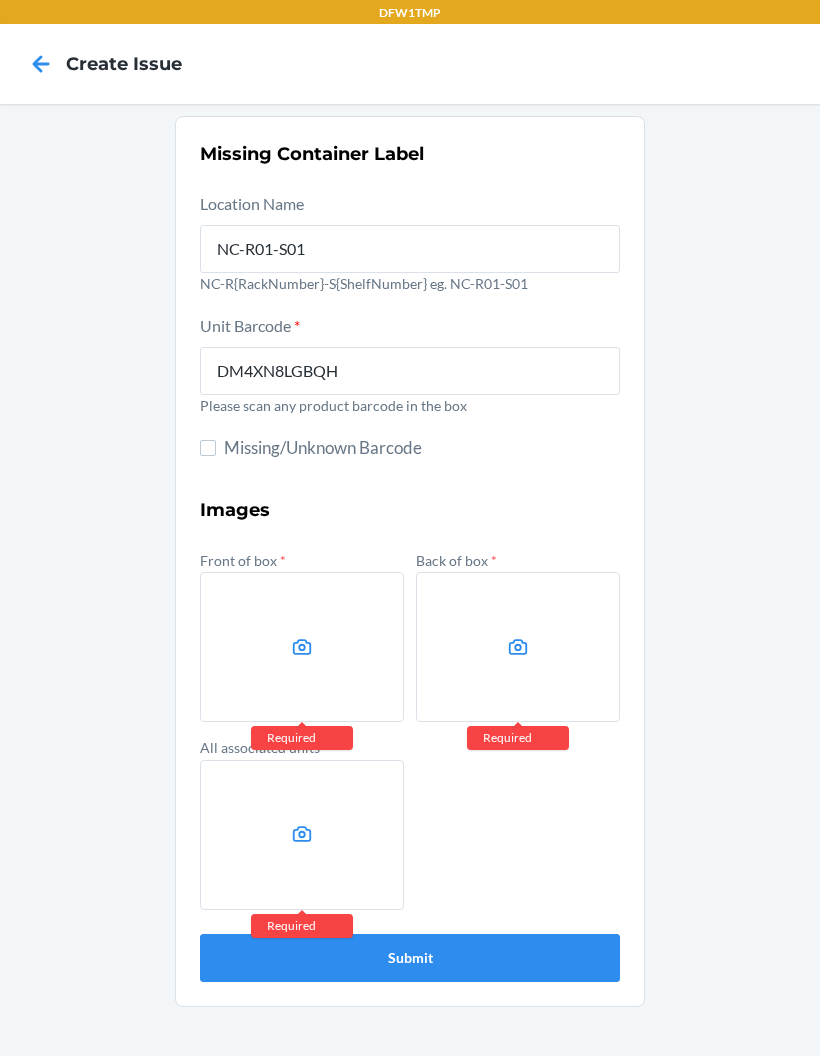 click at bounding box center [302, 647] 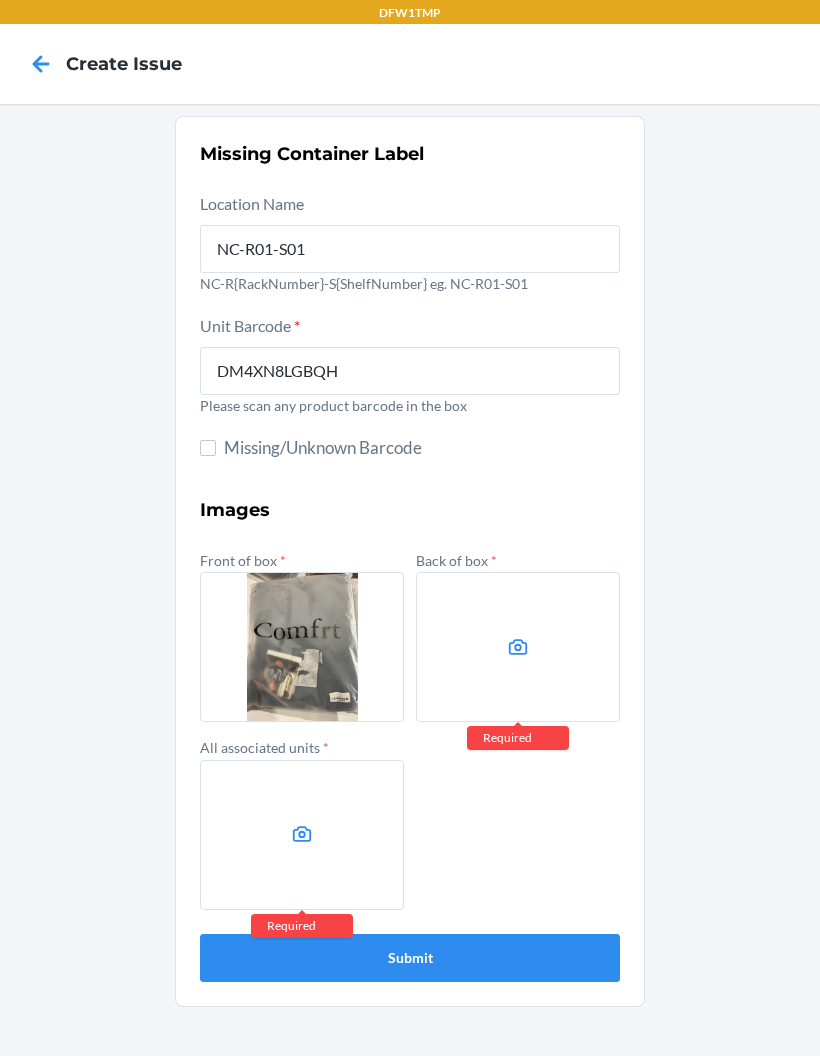 click at bounding box center (518, 647) 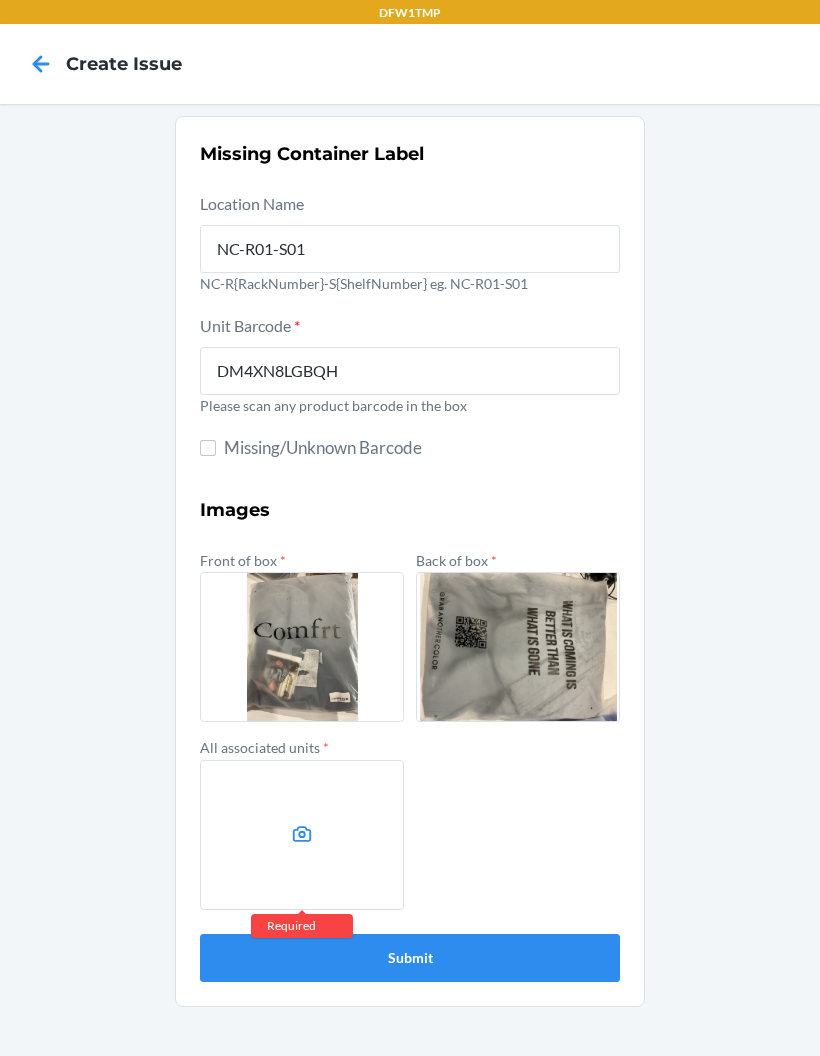 click at bounding box center (302, 835) 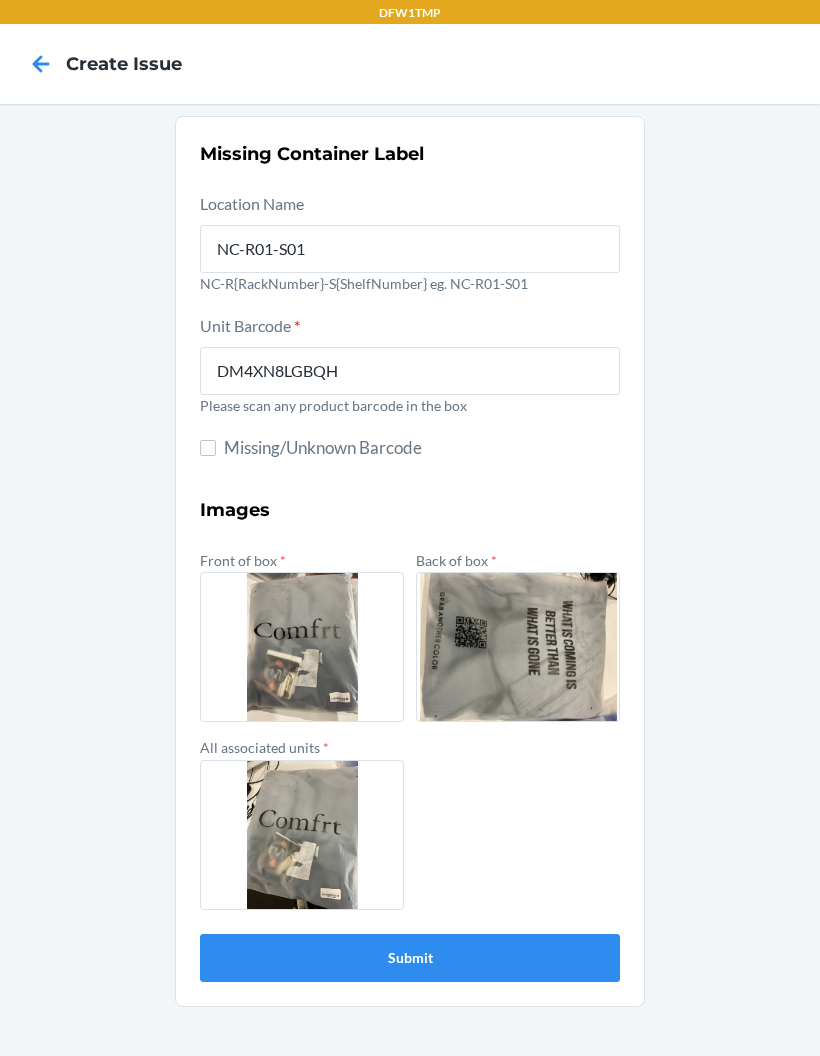 click on "Submit" at bounding box center (410, 958) 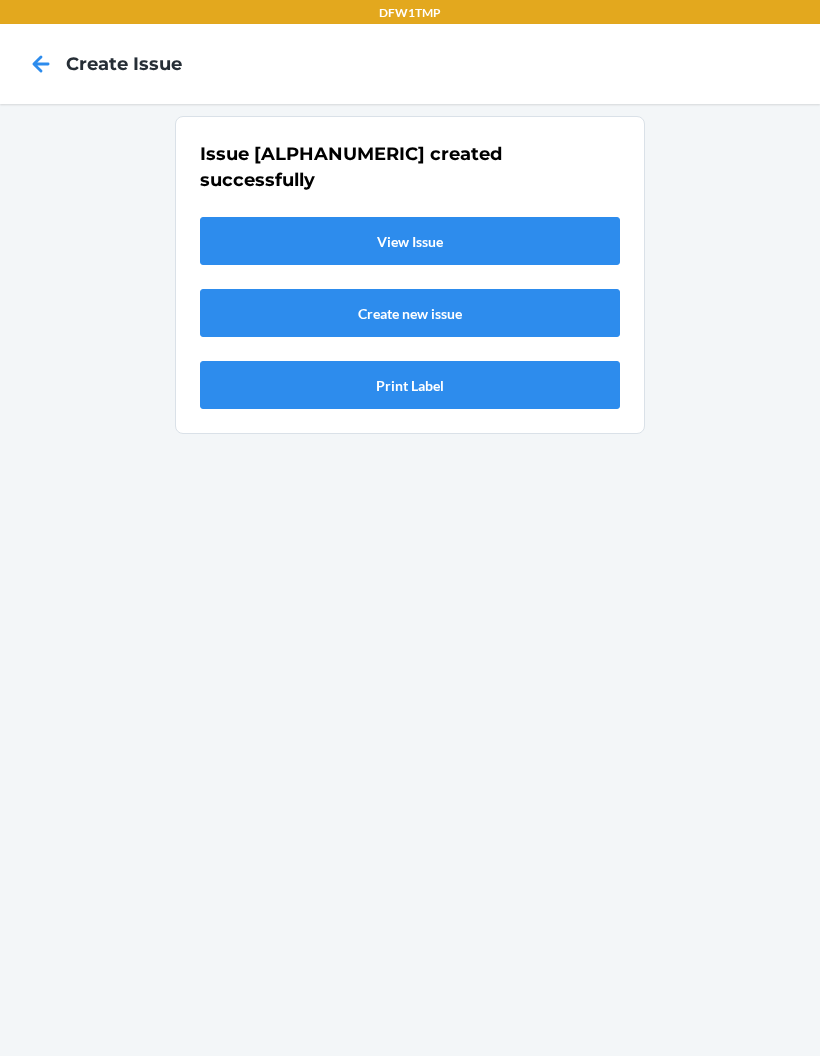 click on "View Issue" at bounding box center [410, 241] 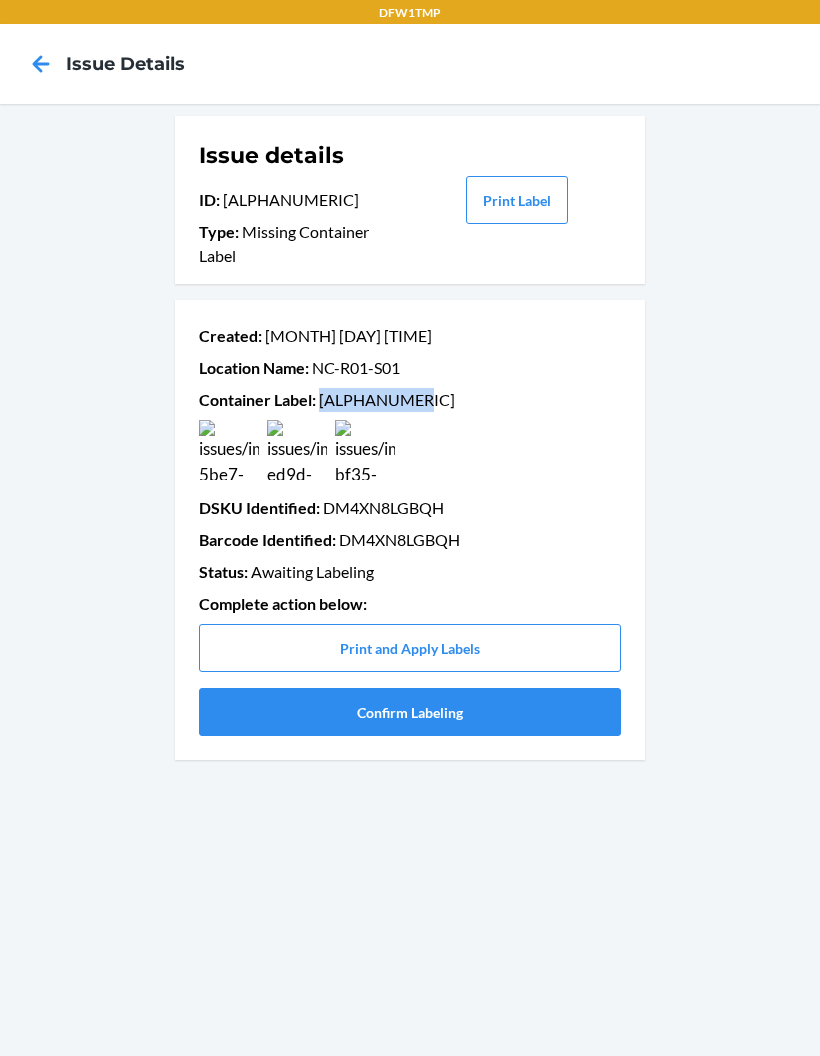 click 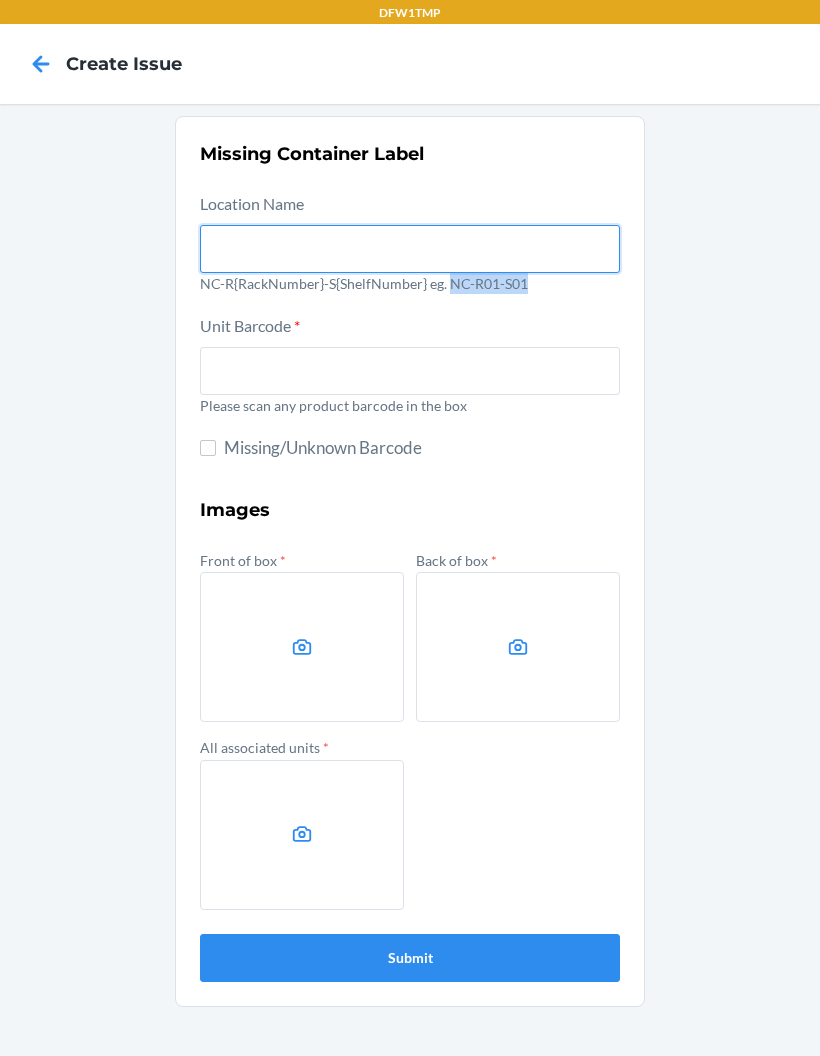 click at bounding box center (410, 249) 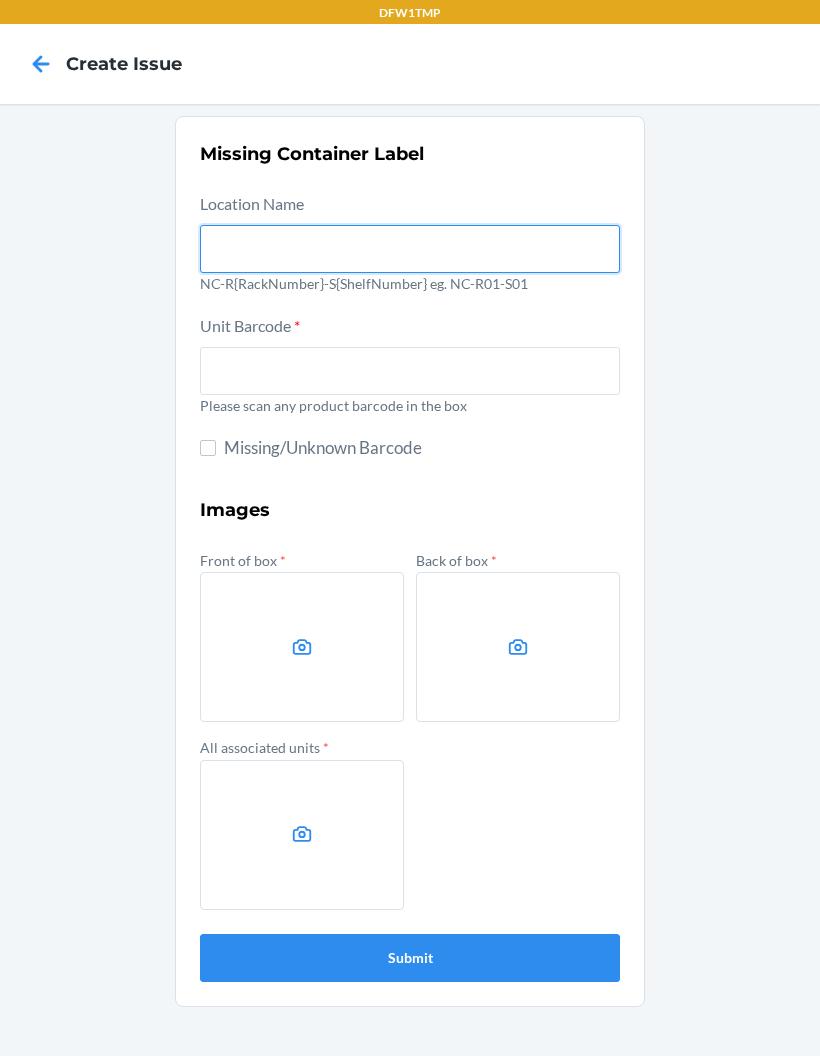 click at bounding box center [410, 249] 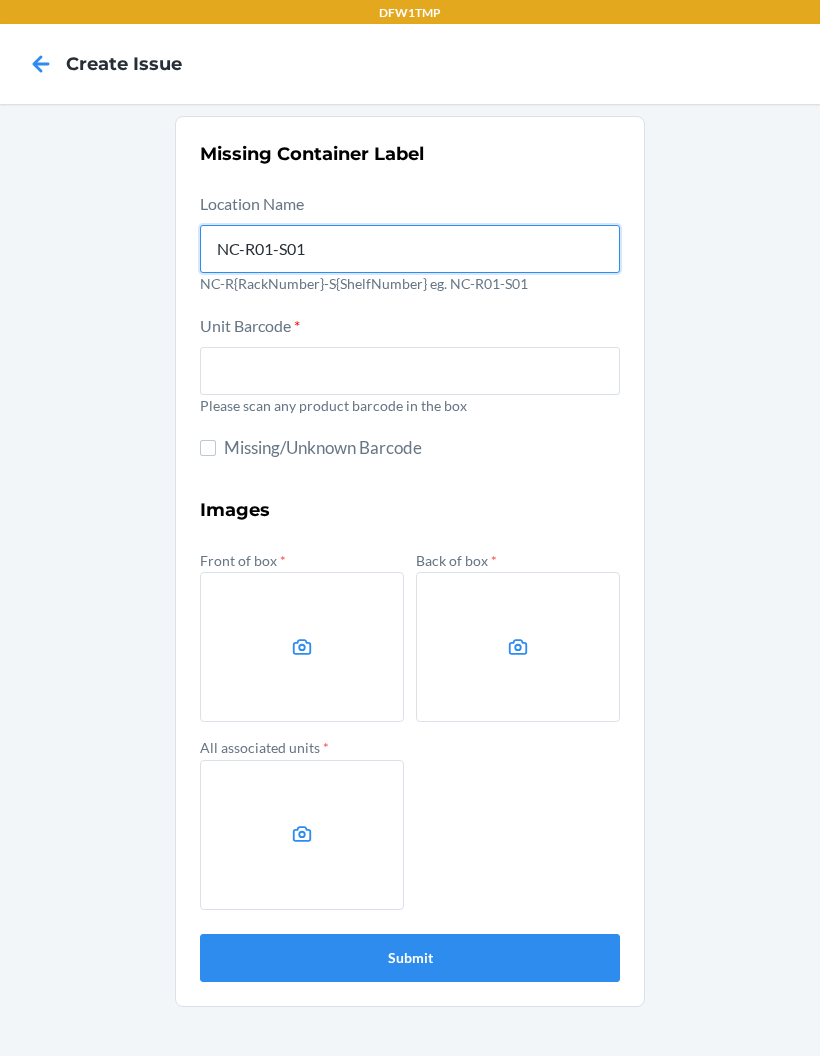 type on "NC-R01-S01" 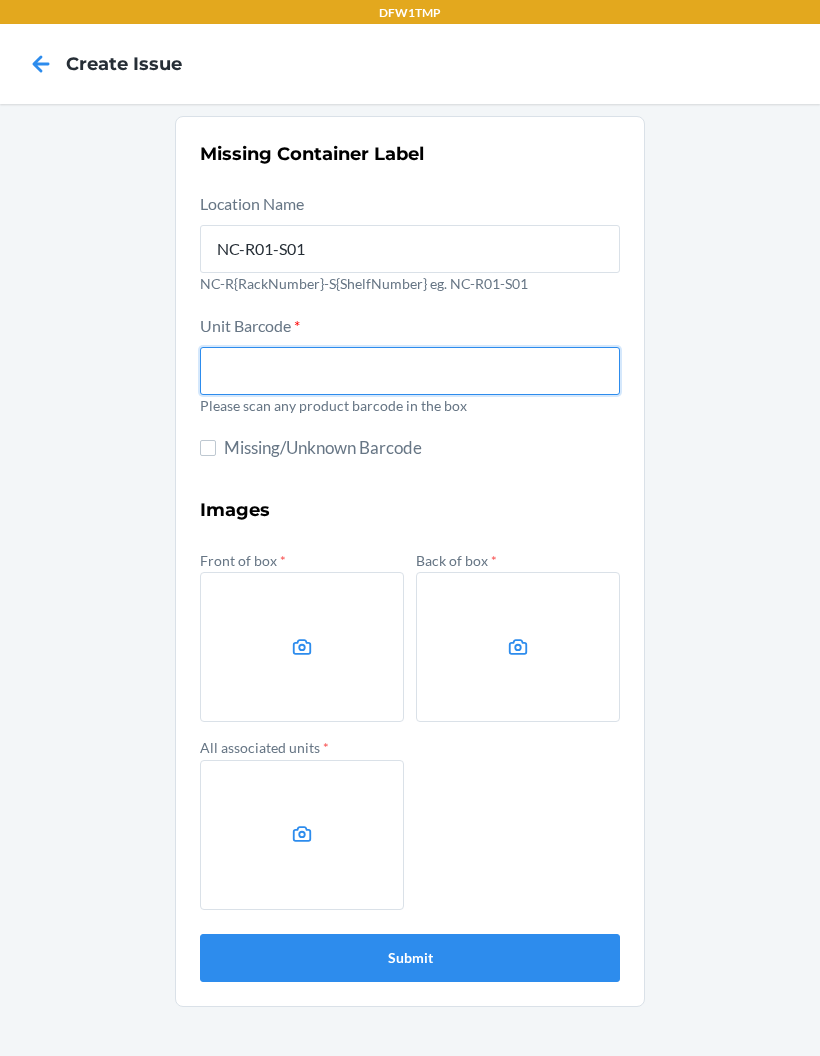 click at bounding box center [410, 371] 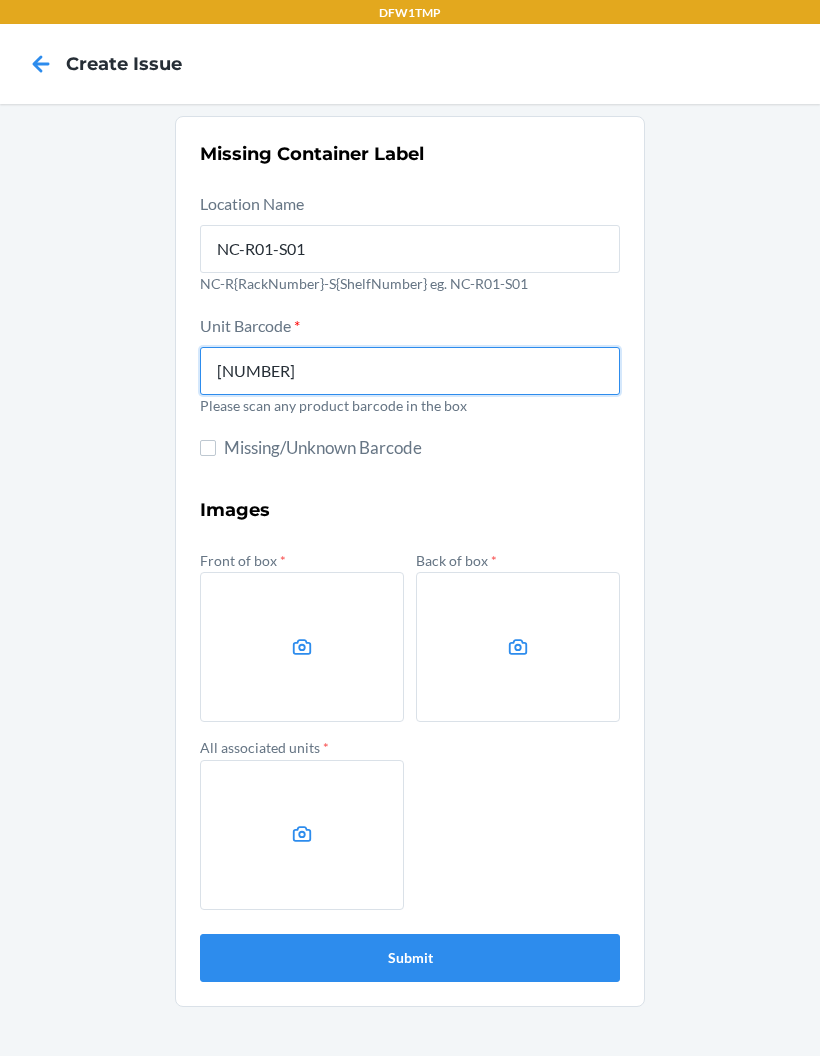 type on "[NUMBER]" 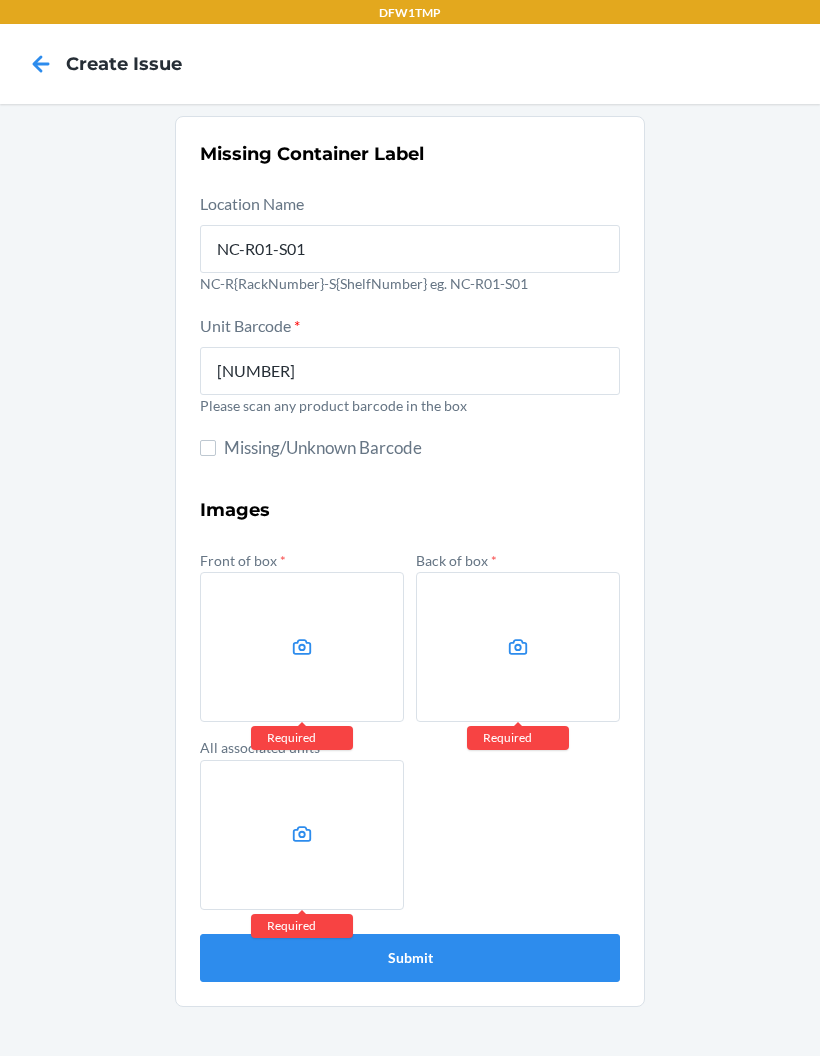 click at bounding box center (302, 647) 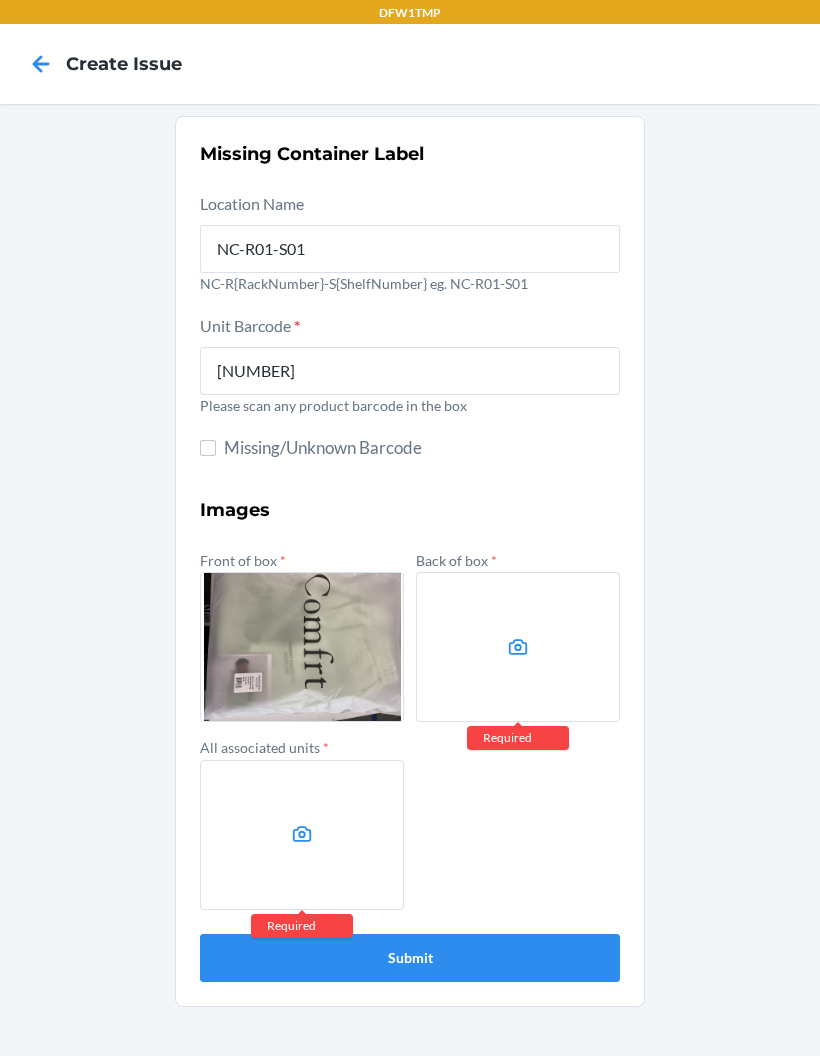 click 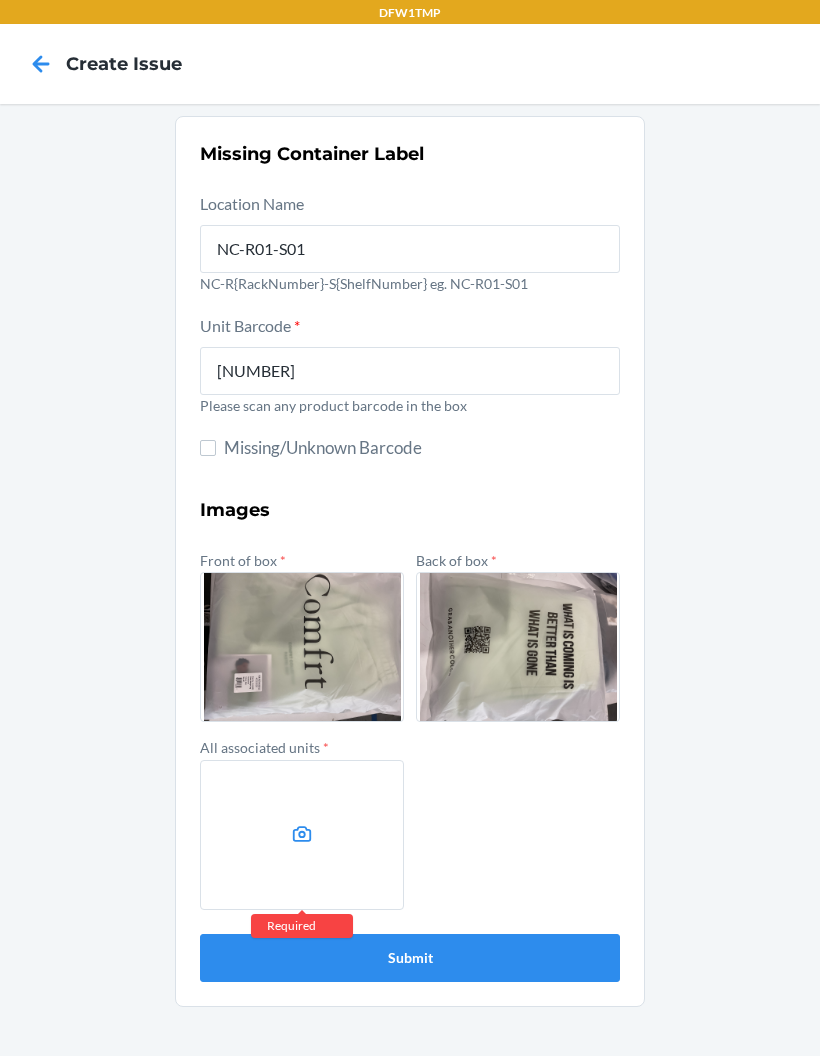 click at bounding box center [302, 835] 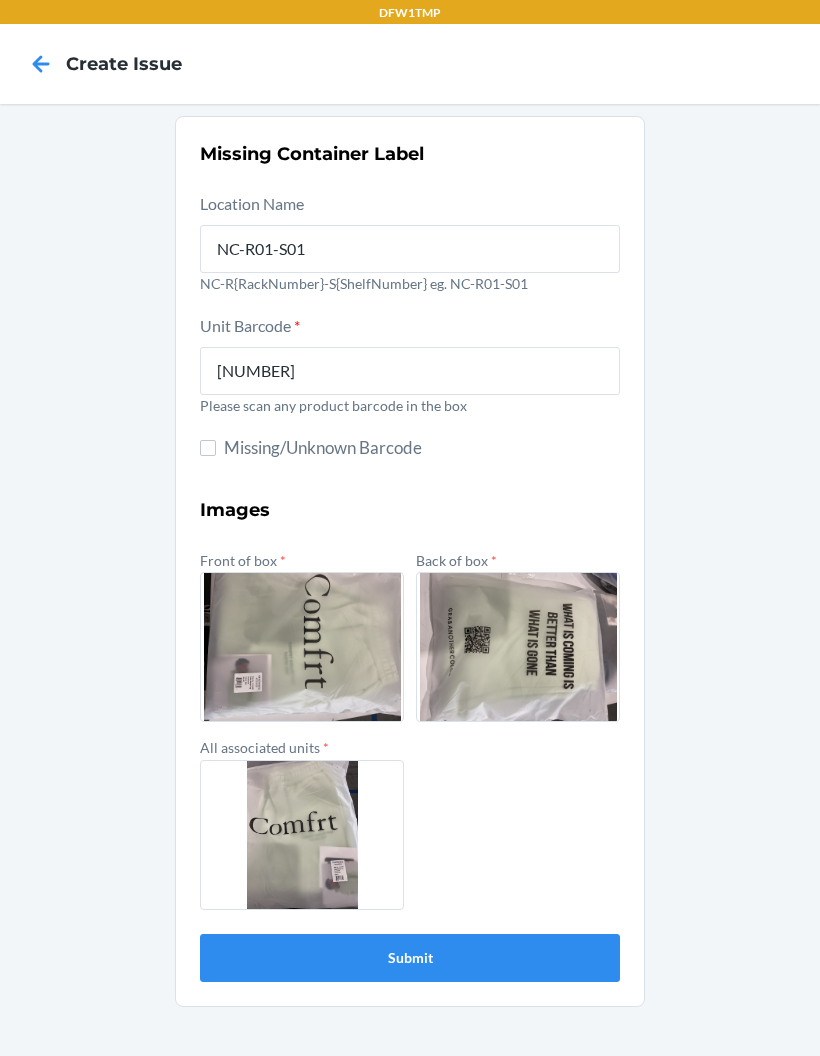click on "Submit" at bounding box center (410, 958) 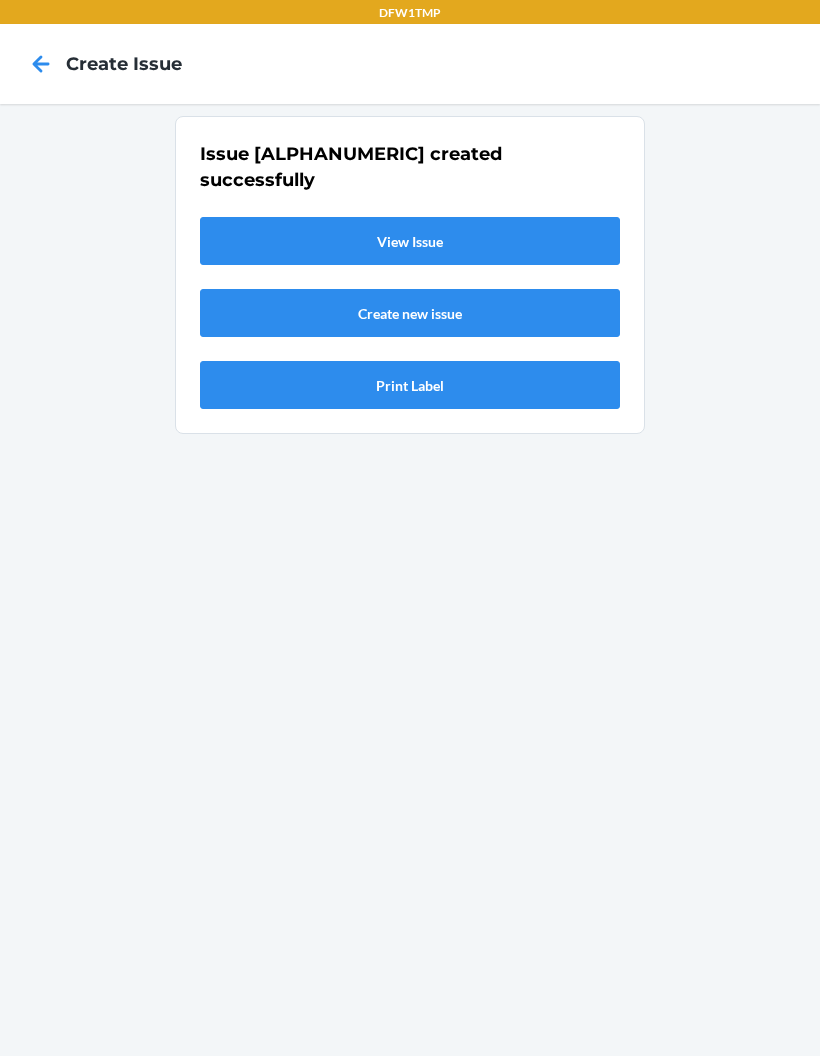 click on "View Issue" at bounding box center [410, 241] 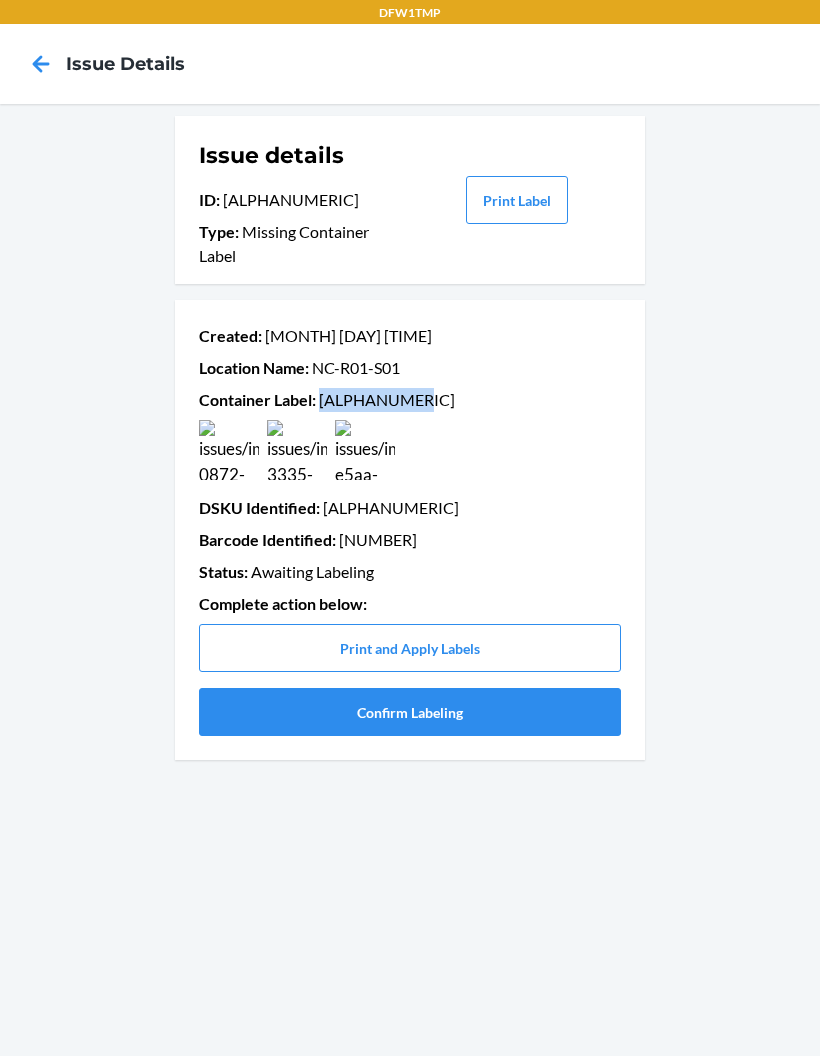 click 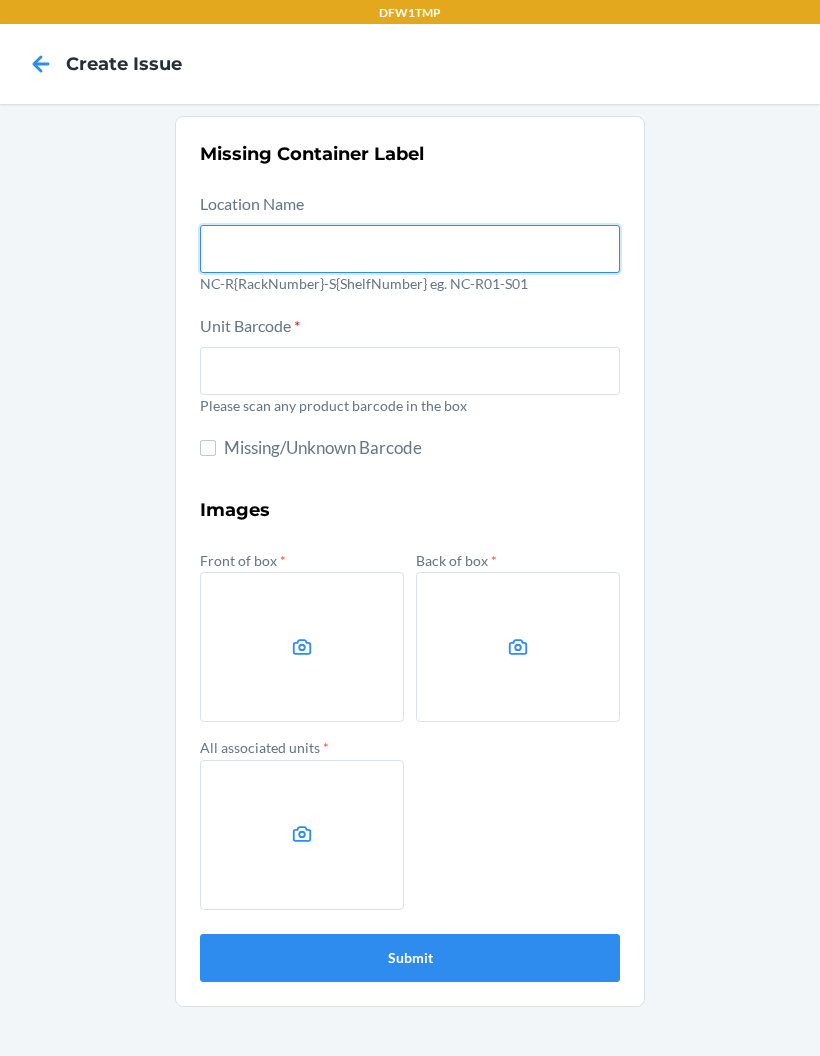 click at bounding box center [410, 249] 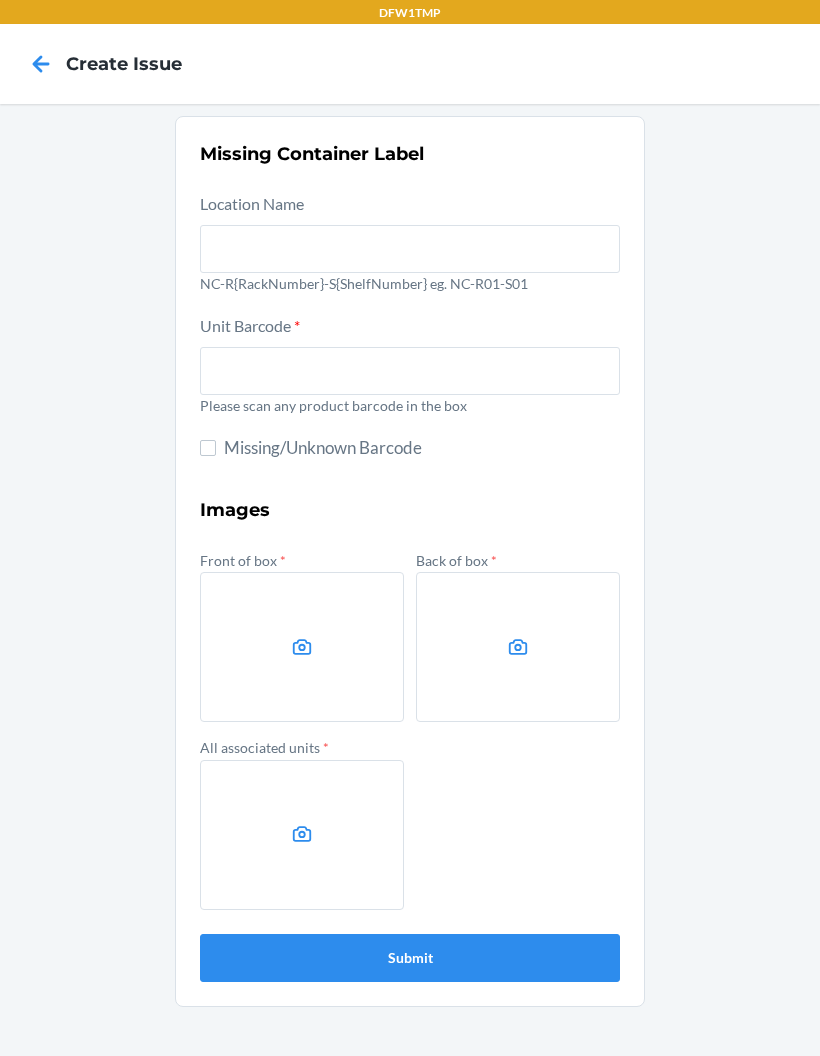 click on "NC-R{RackNumber}-S{ShelfNumber} eg. NC-R01-S01" at bounding box center (410, 283) 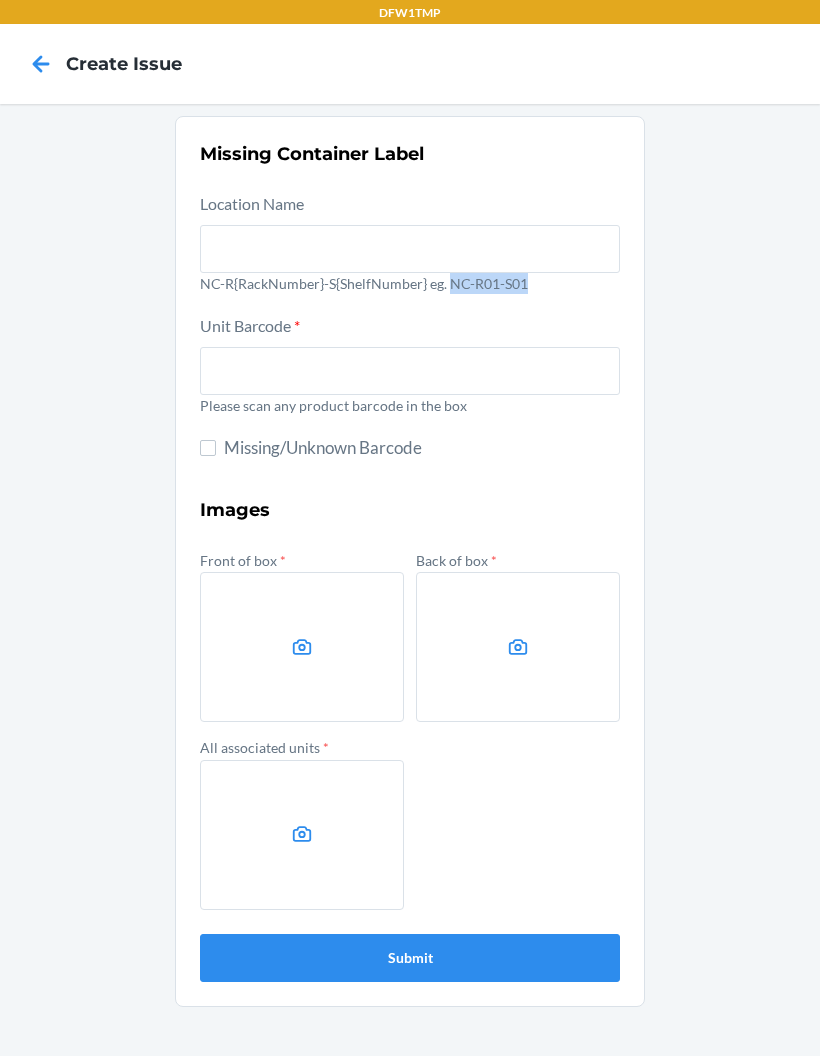 copy on "NC-R01-S01" 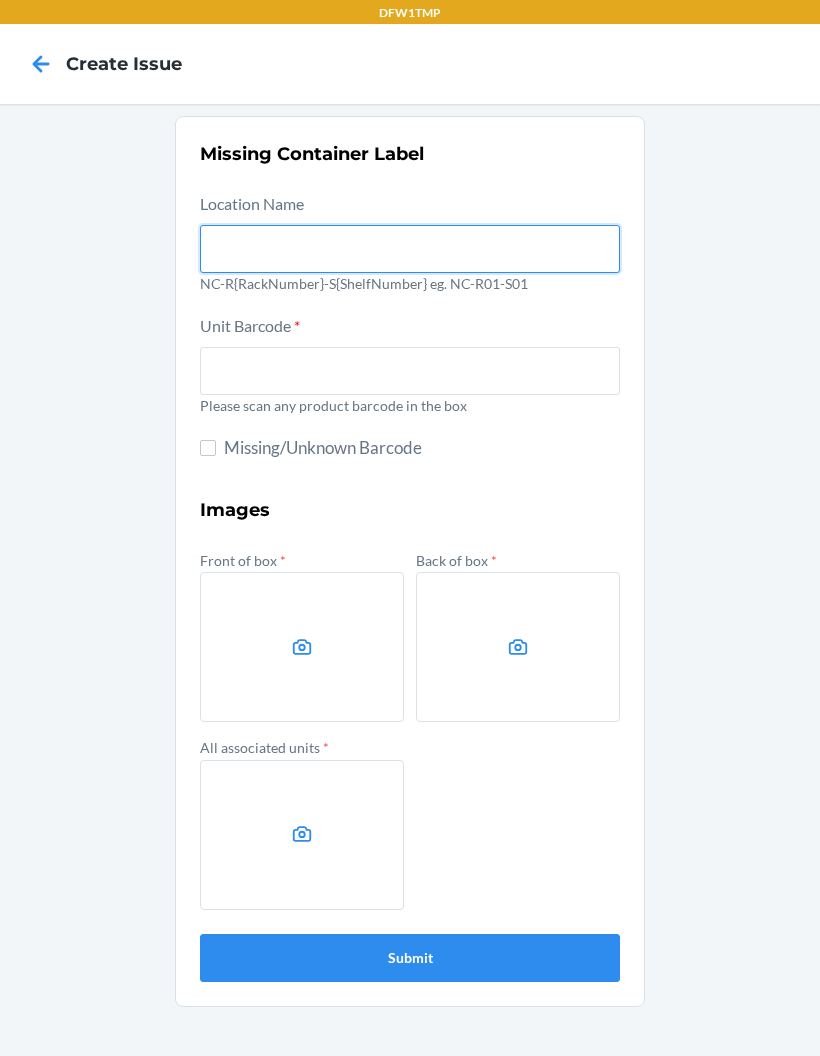 click at bounding box center (410, 249) 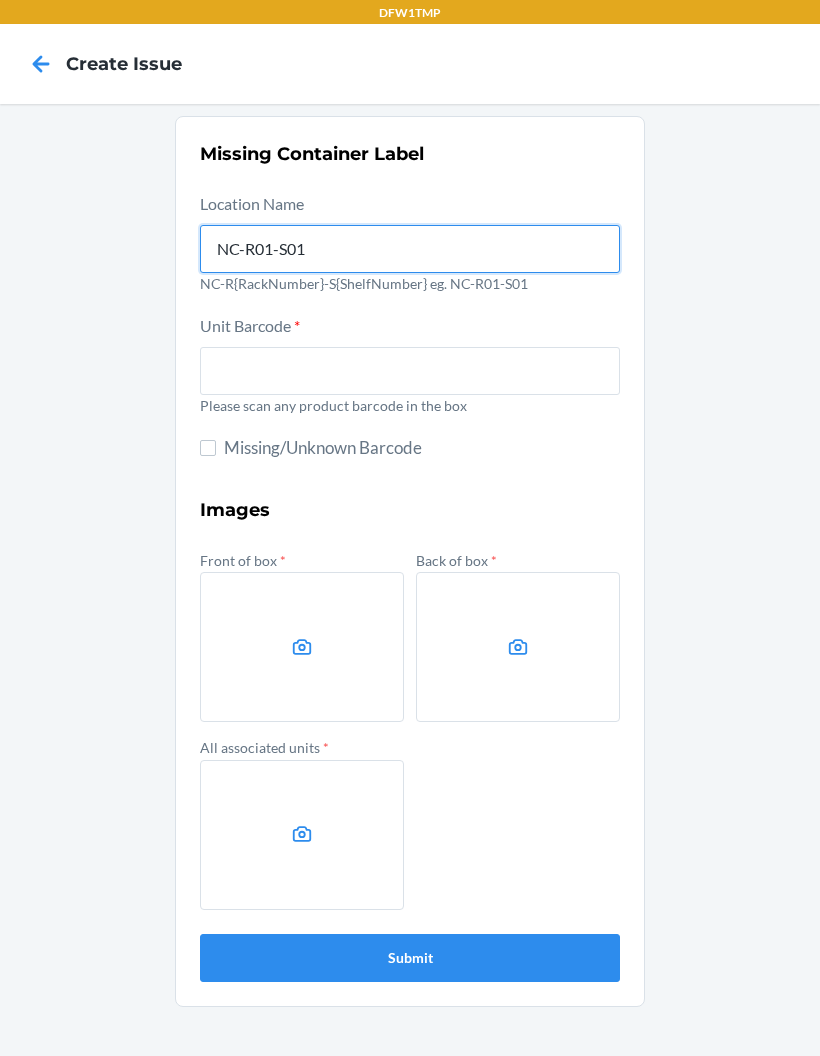 type on "NC-R01-S01" 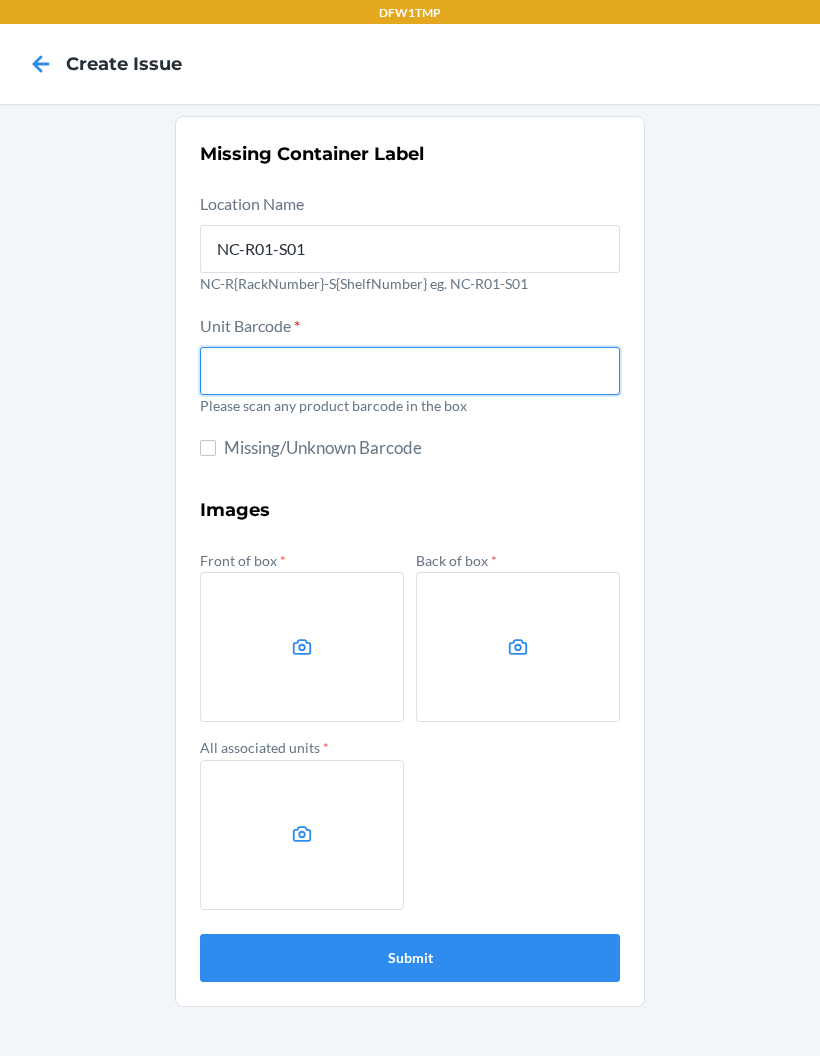 click at bounding box center [410, 371] 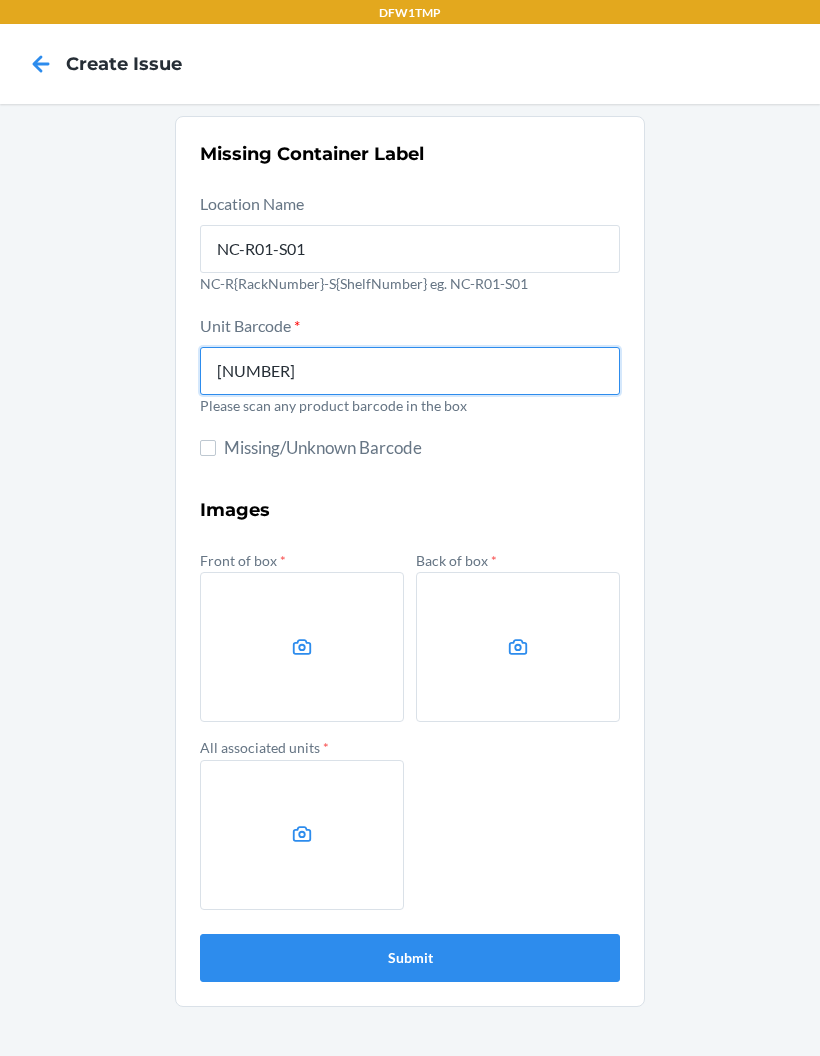 type on "[NUMBER]" 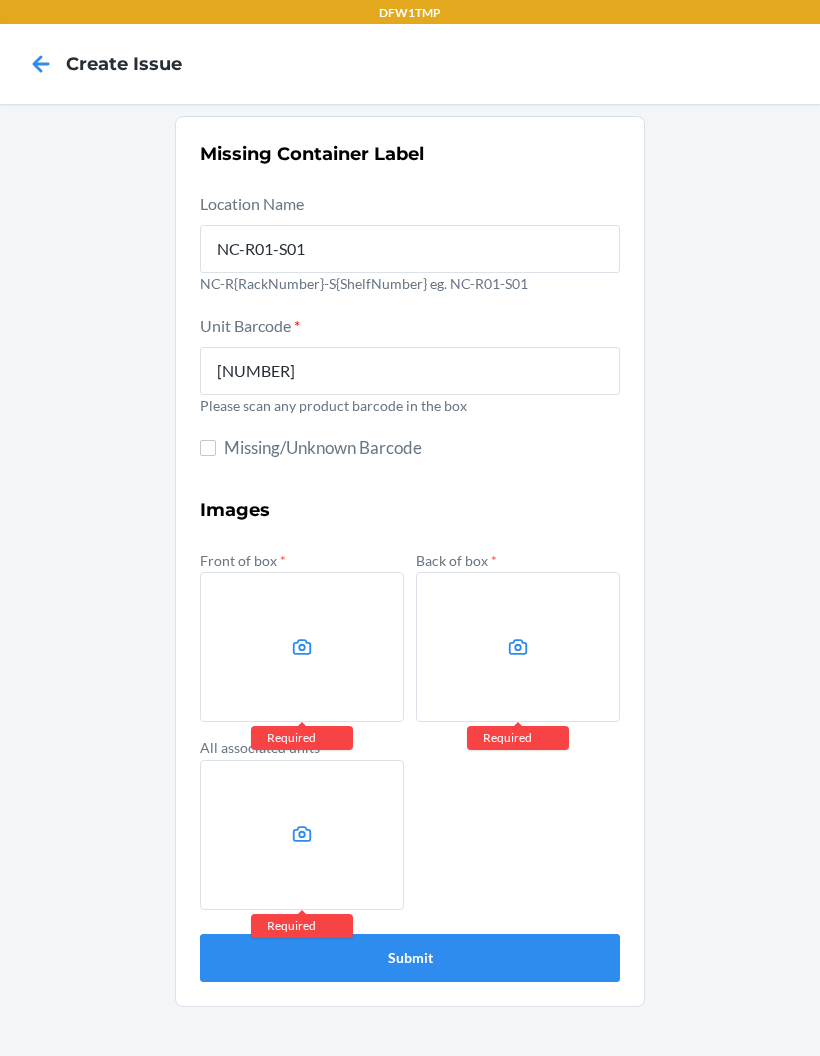click at bounding box center [302, 647] 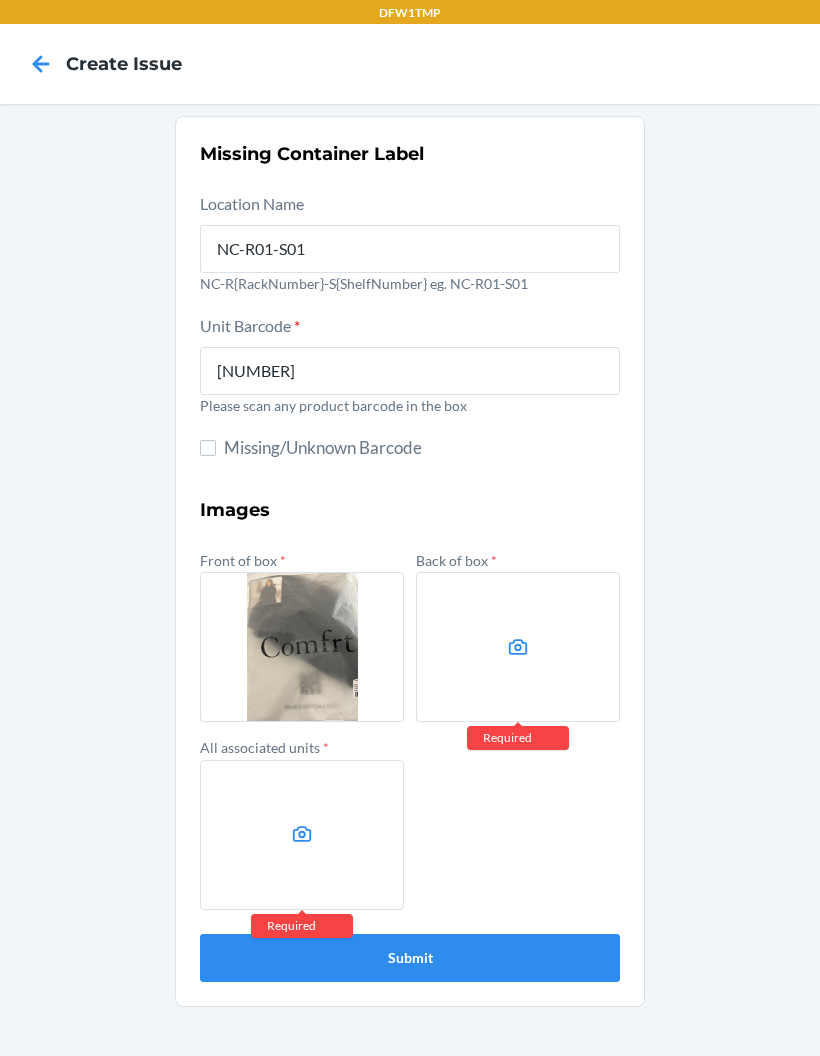 click 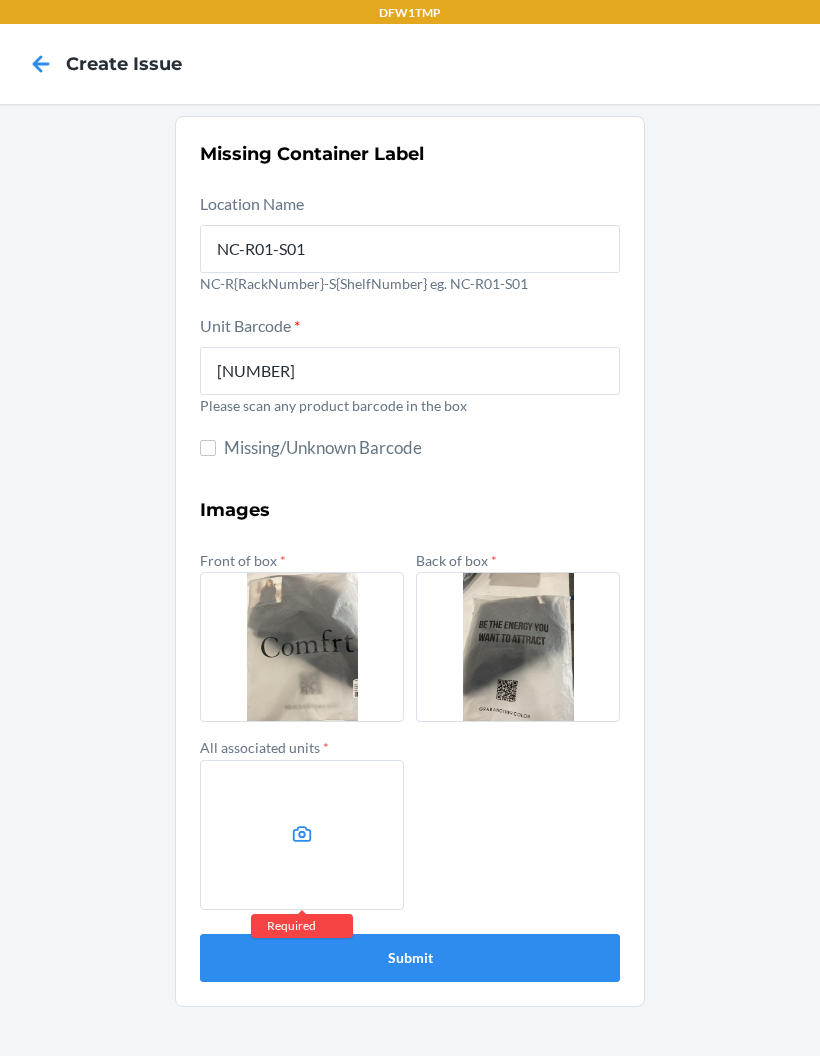 click at bounding box center (302, 835) 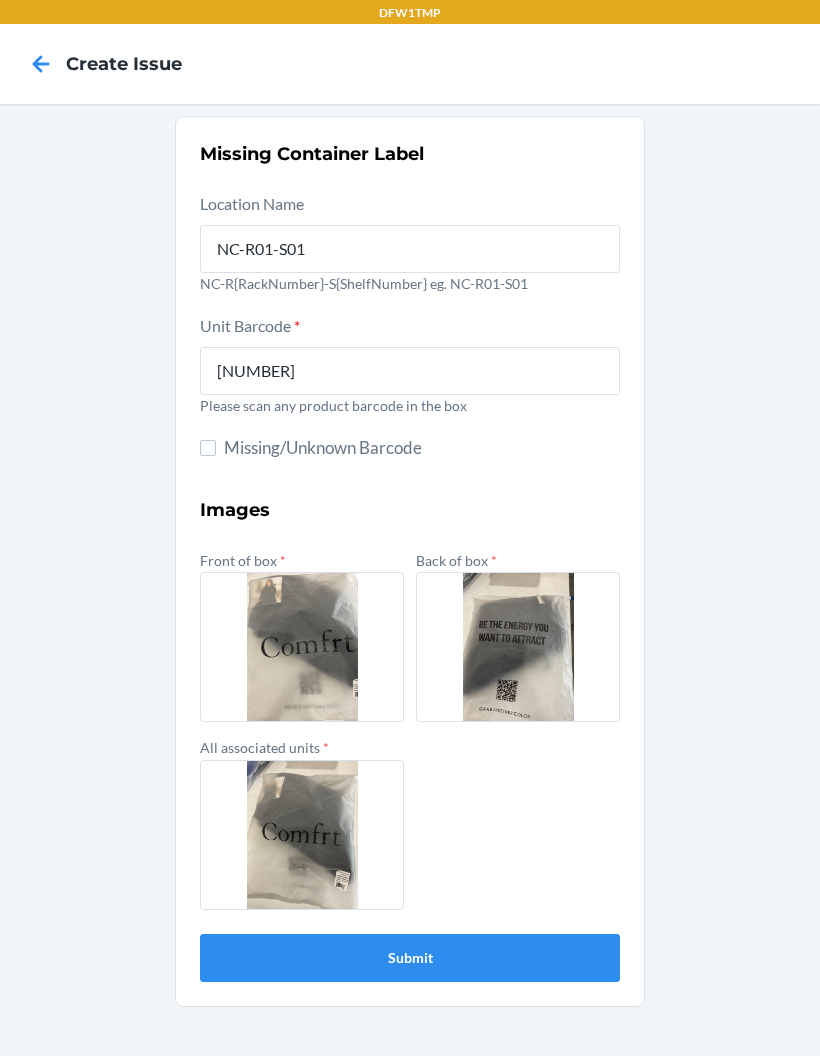 click on "Submit" at bounding box center (410, 958) 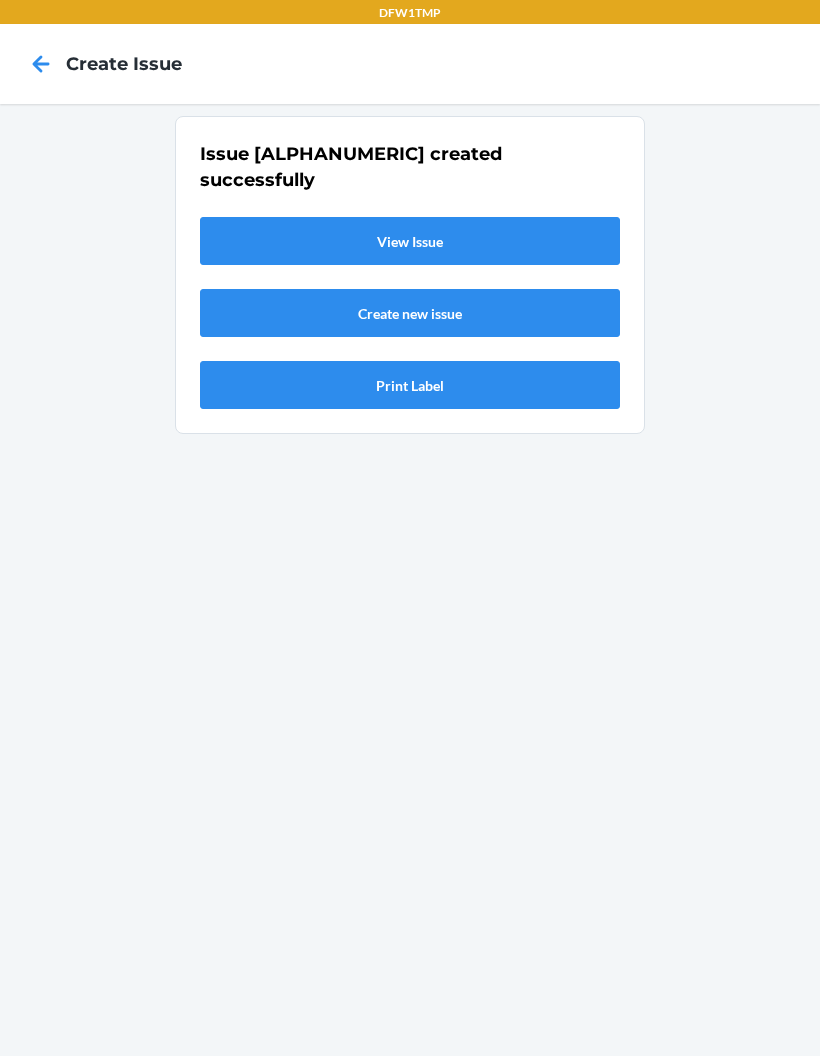 click on "View Issue" at bounding box center [410, 241] 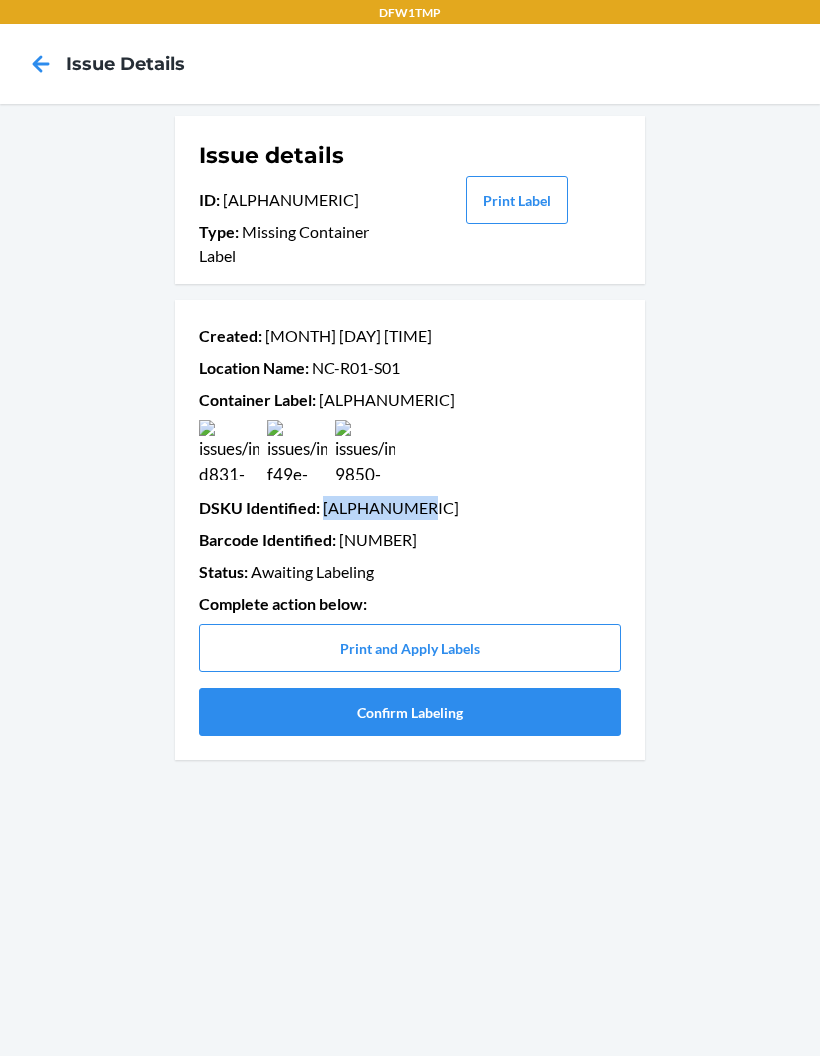 click on "Created :   Aug 04 09:44 AM Location Name :   NC-R01-S01 Container Label :   CDUQZPPXXP8 DSKU Identified :   DQ2DS5AZKR3 Barcode Identified :   658865219770 Status :   Awaiting Labeling   Complete action below :   Print and Apply Labels Confirm Labeling" at bounding box center (410, 530) 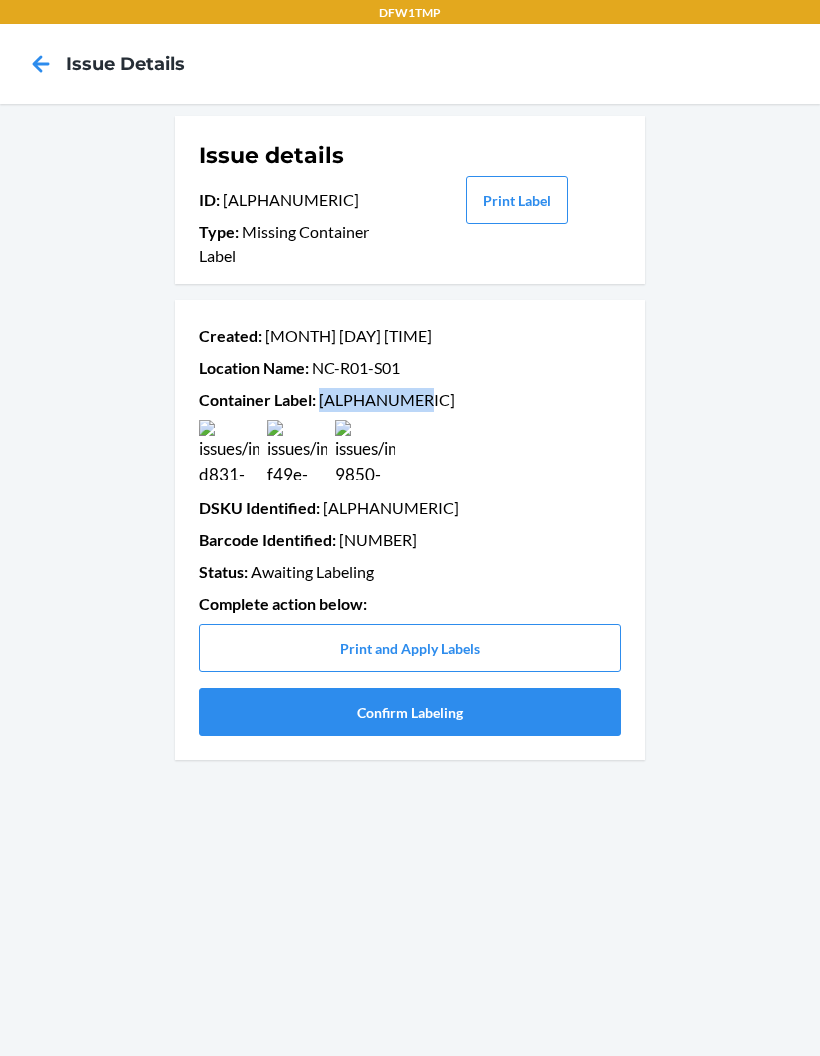 copy on "[PRODUCT_CODE]" 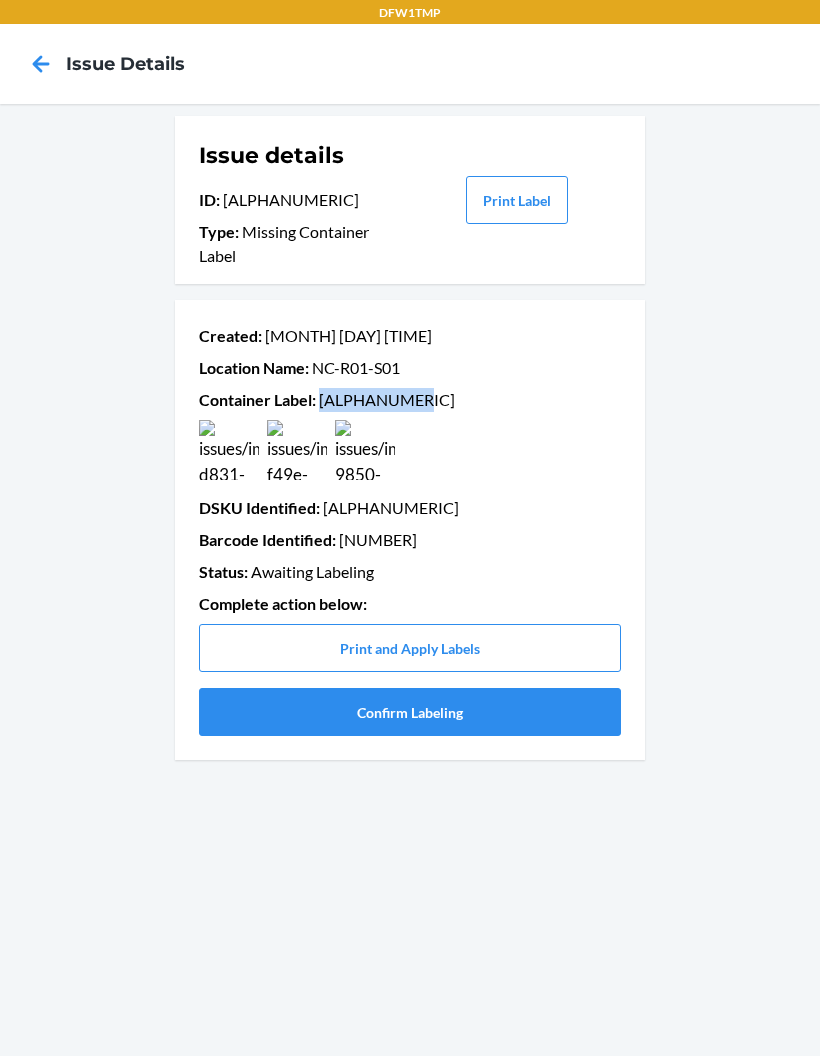 click on "Confirm Labeling" at bounding box center [410, 712] 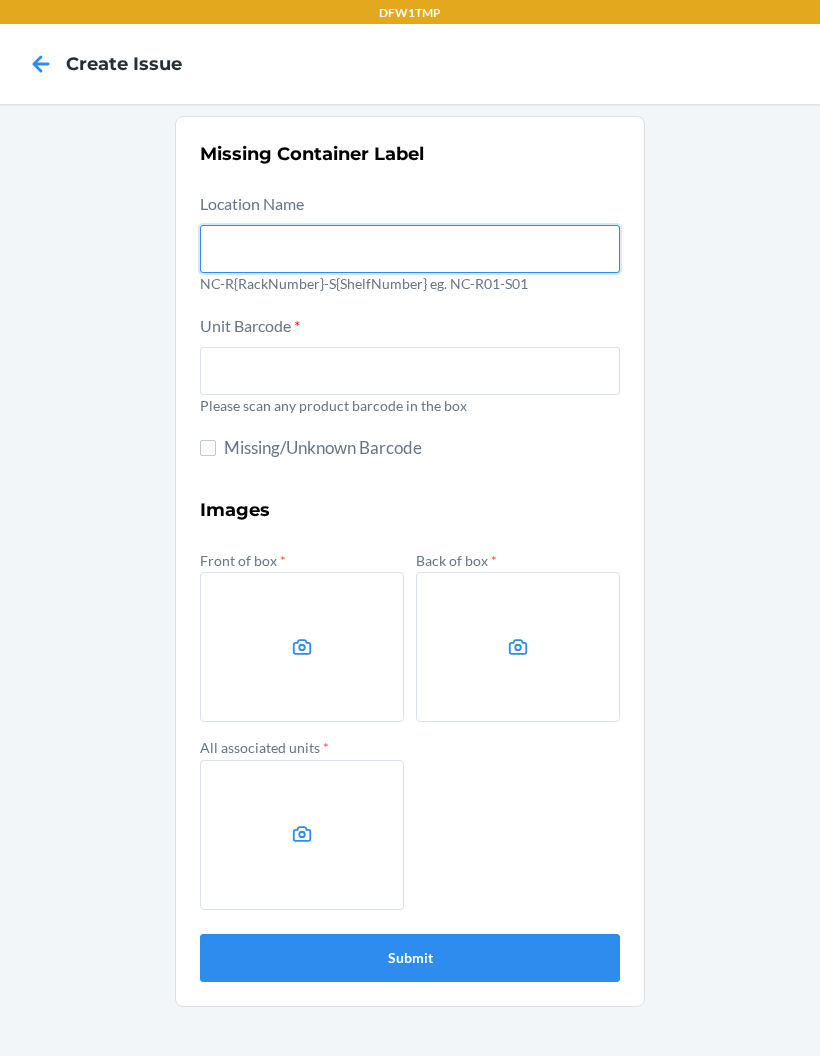 click at bounding box center (410, 249) 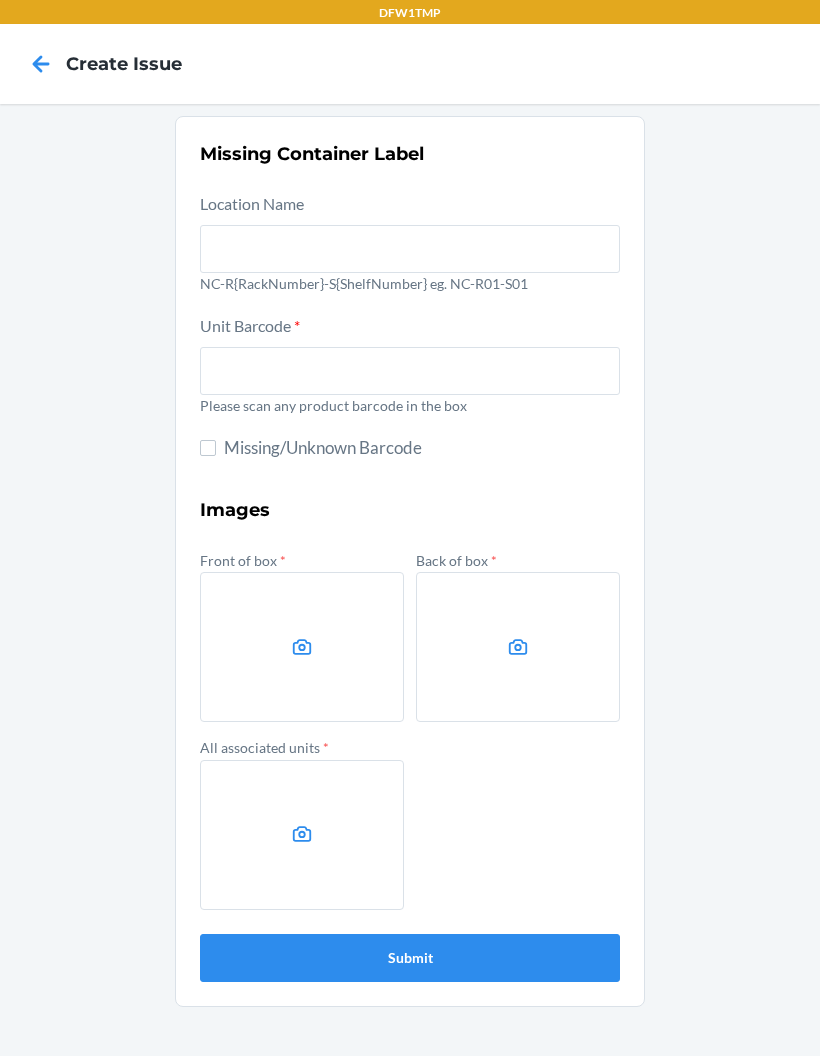 click on "NC-R{RackNumber}-S{ShelfNumber} eg. NC-R01-S01" at bounding box center [410, 283] 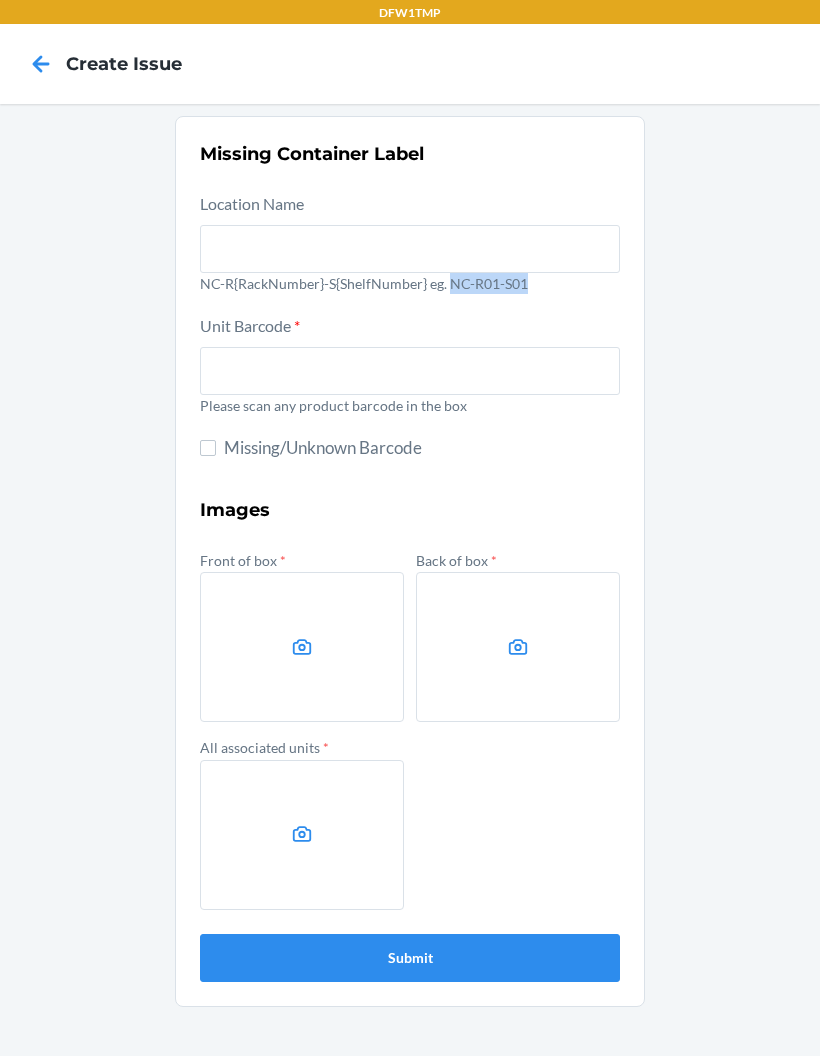copy on "NC-R01-S01" 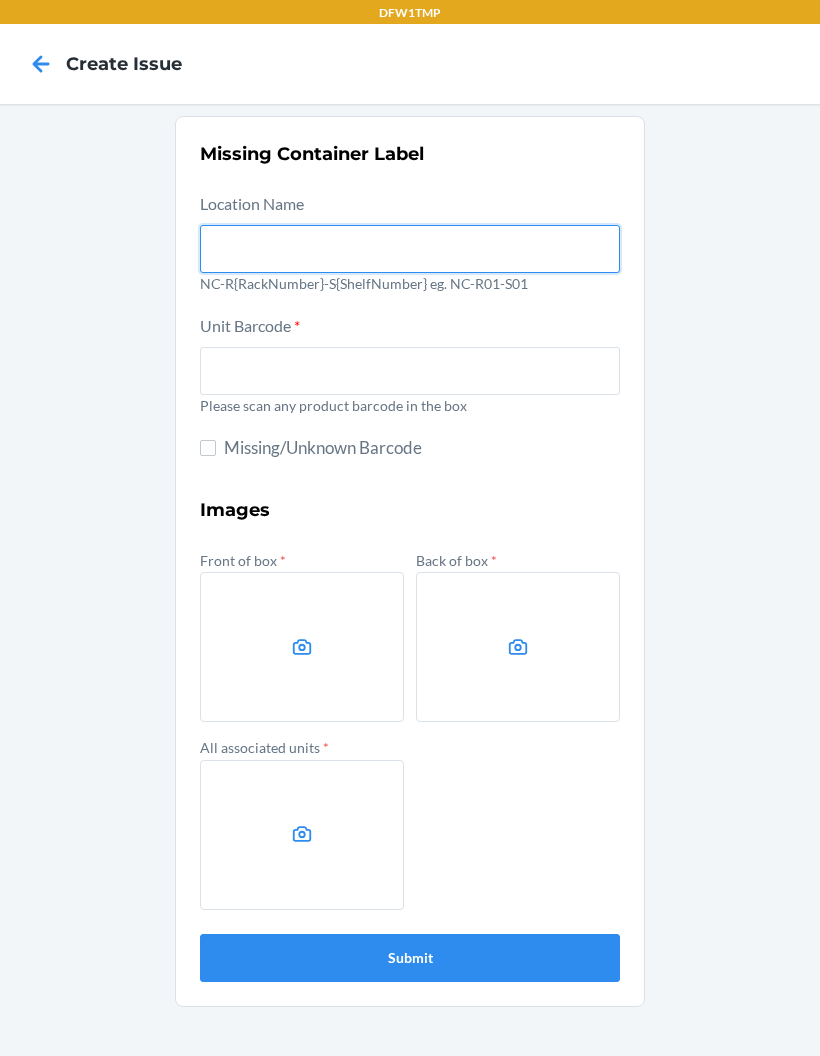 click at bounding box center [410, 249] 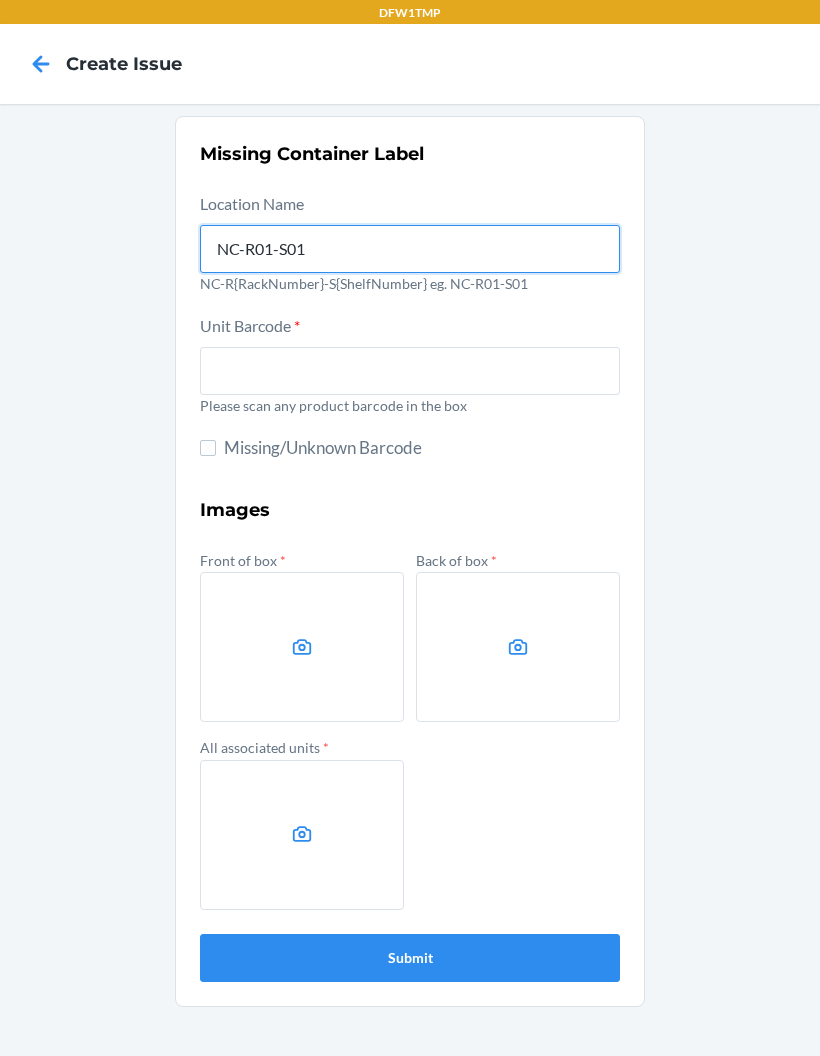 type on "NC-R01-S01" 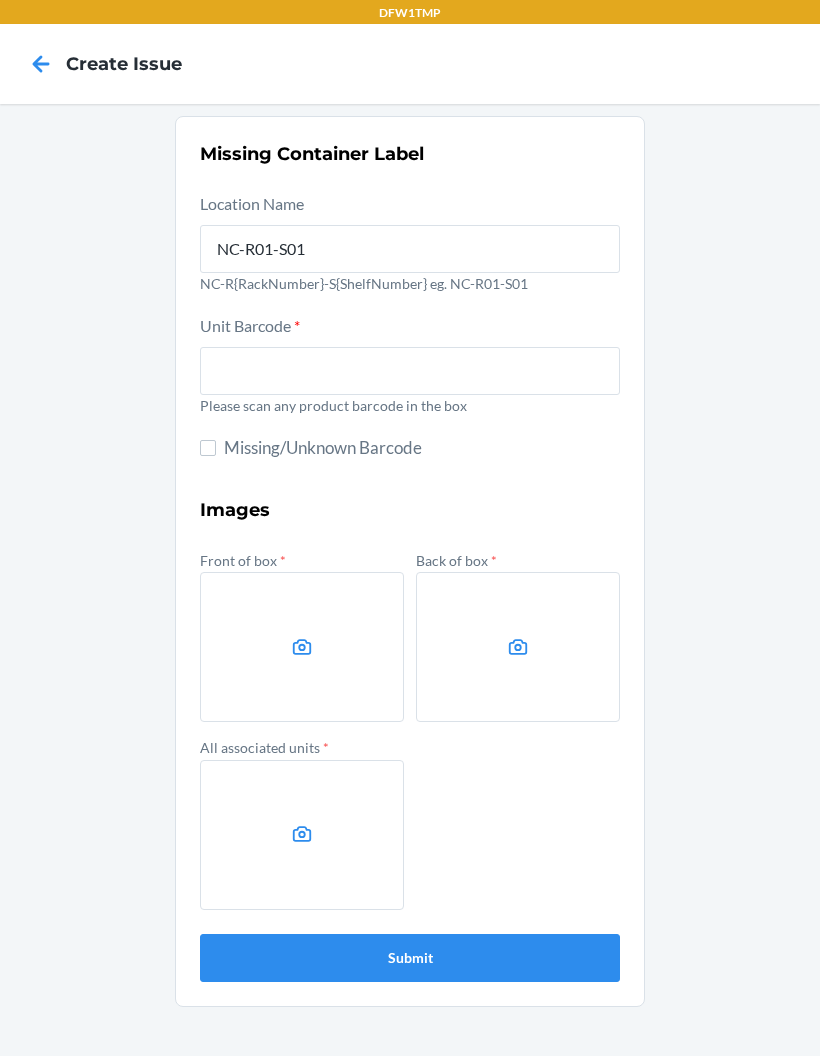 click at bounding box center (410, 371) 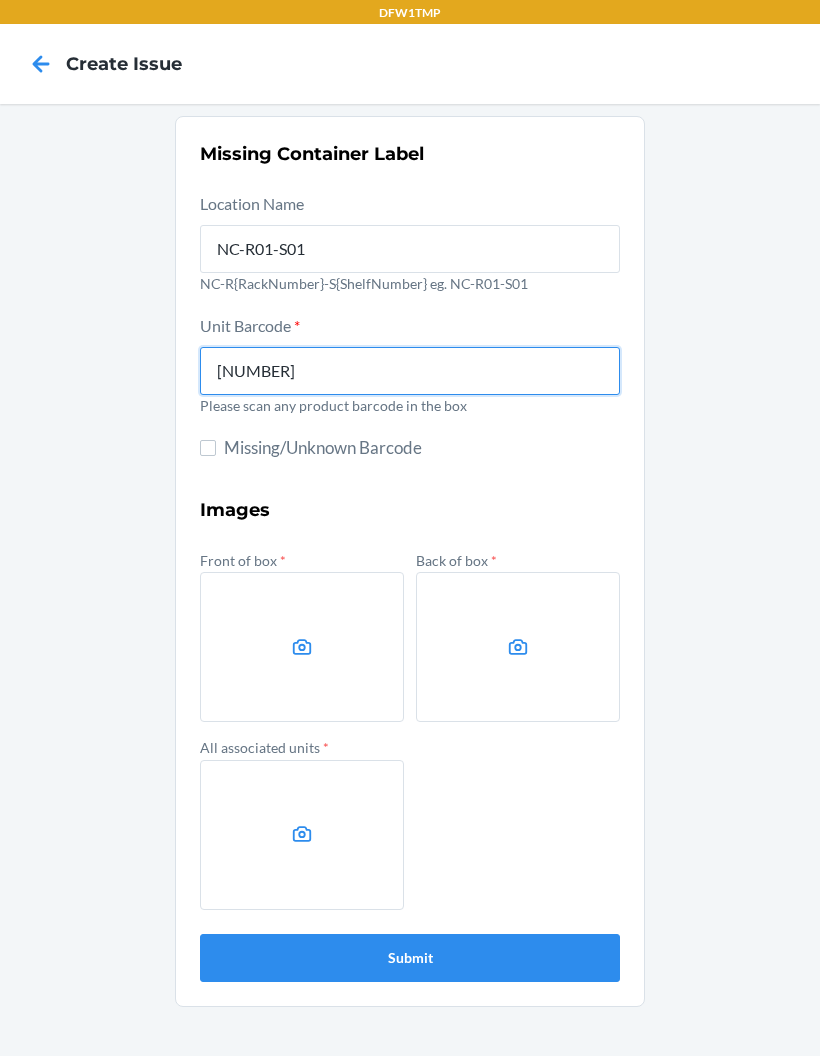 type on "[NUMBER]" 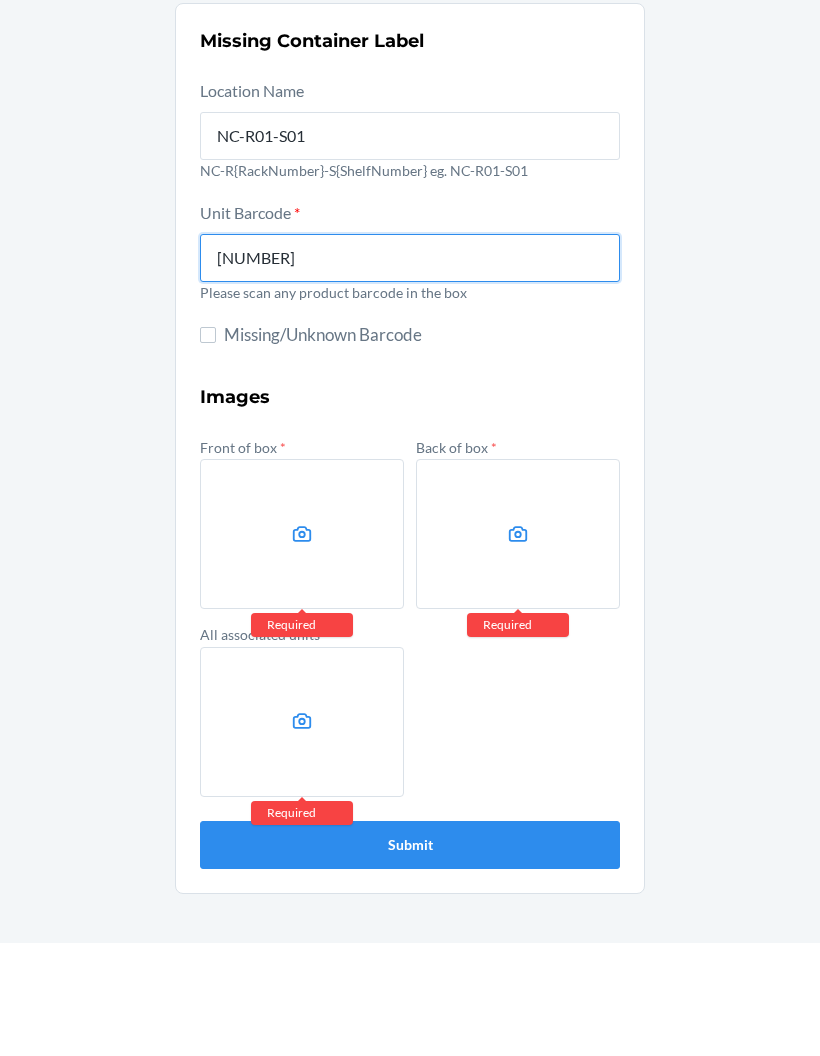 scroll, scrollTop: 72, scrollLeft: 0, axis: vertical 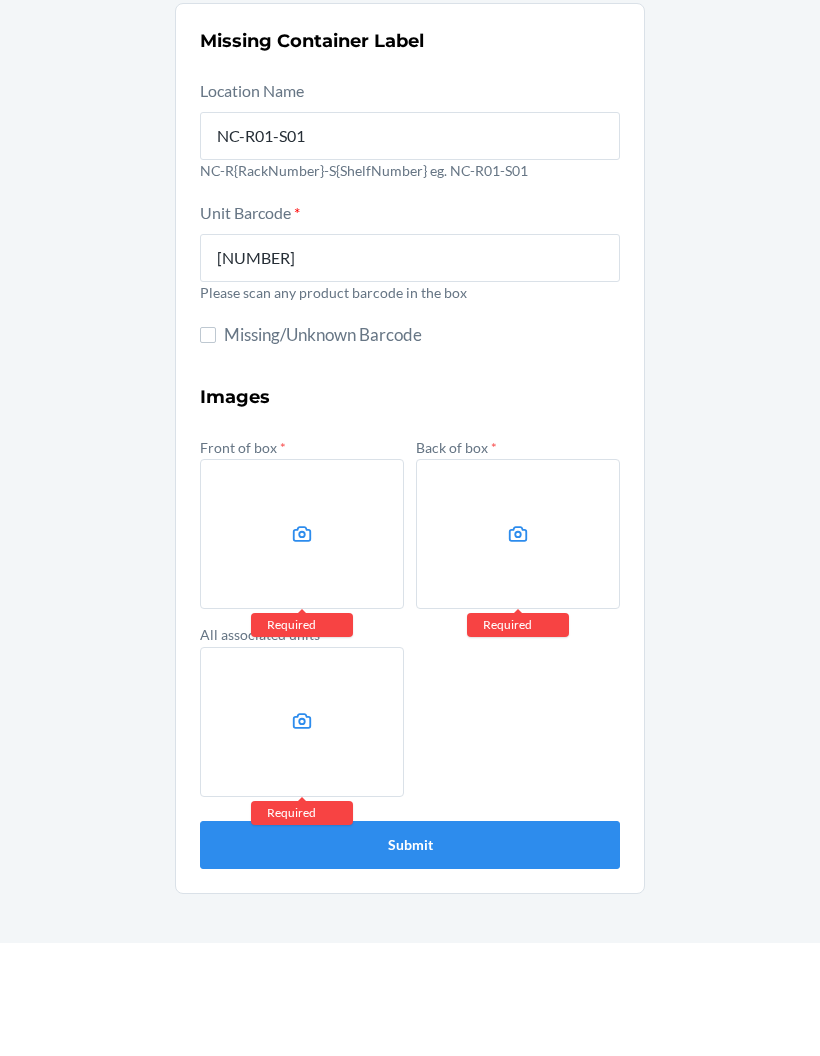 click at bounding box center (302, 647) 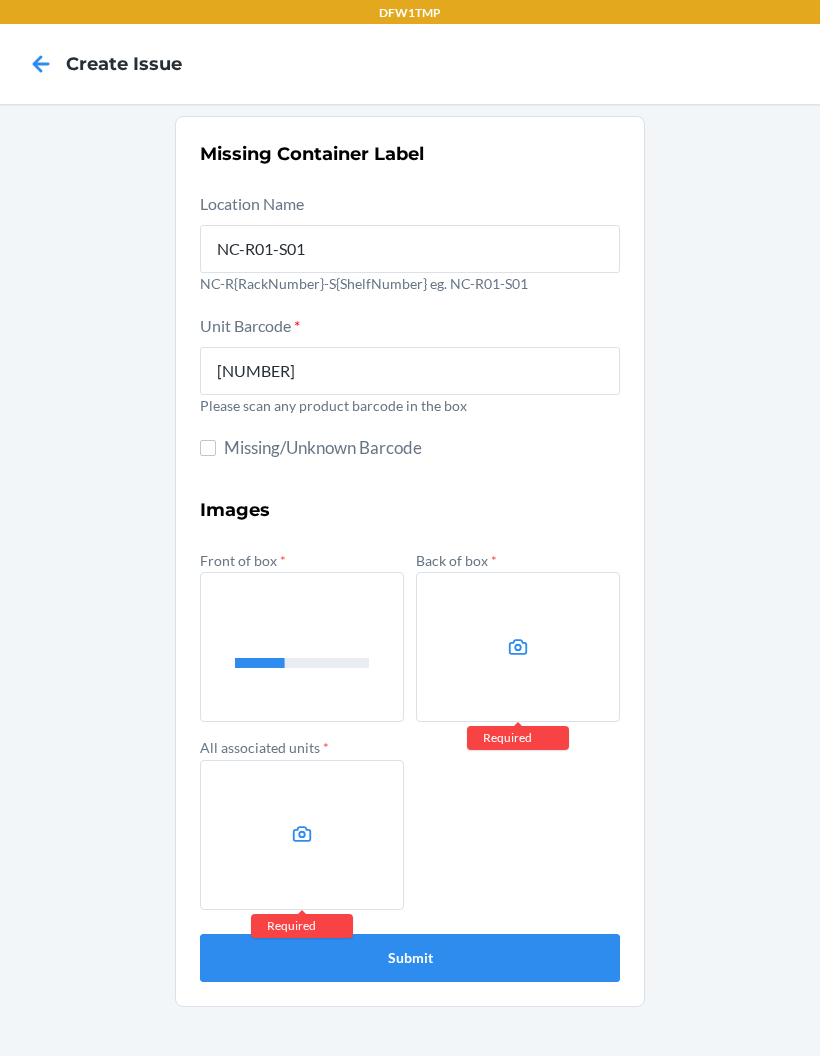 click at bounding box center [518, 647] 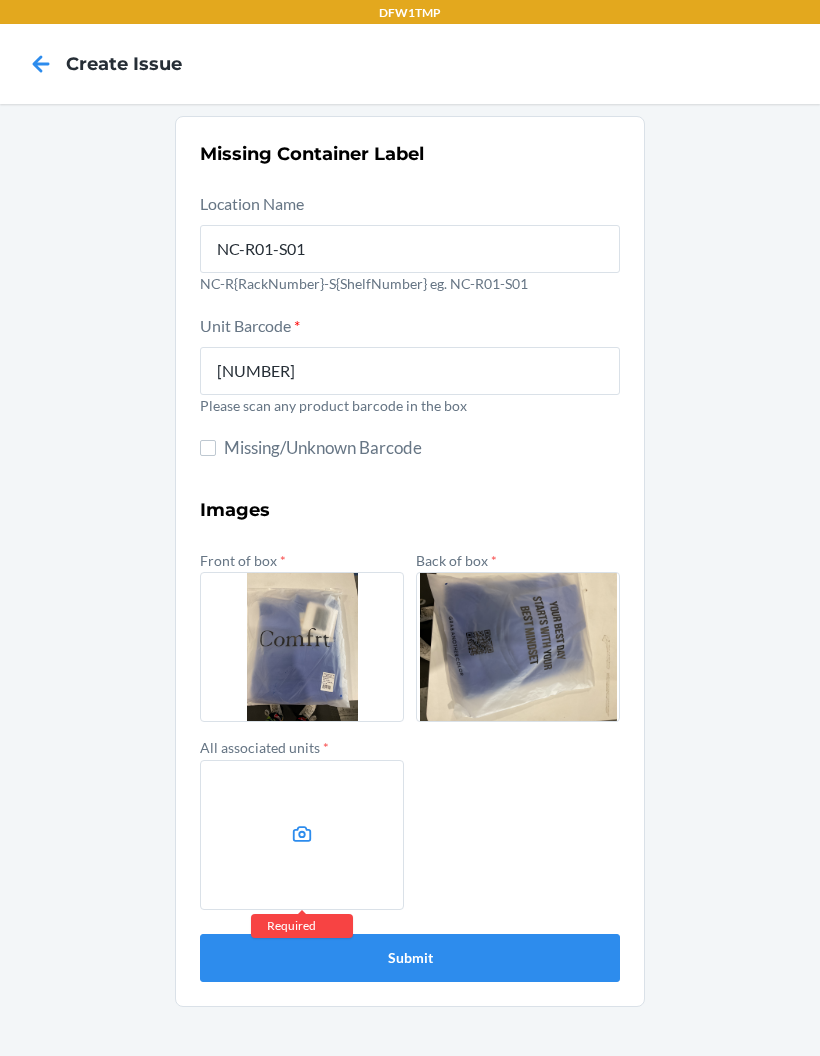 click 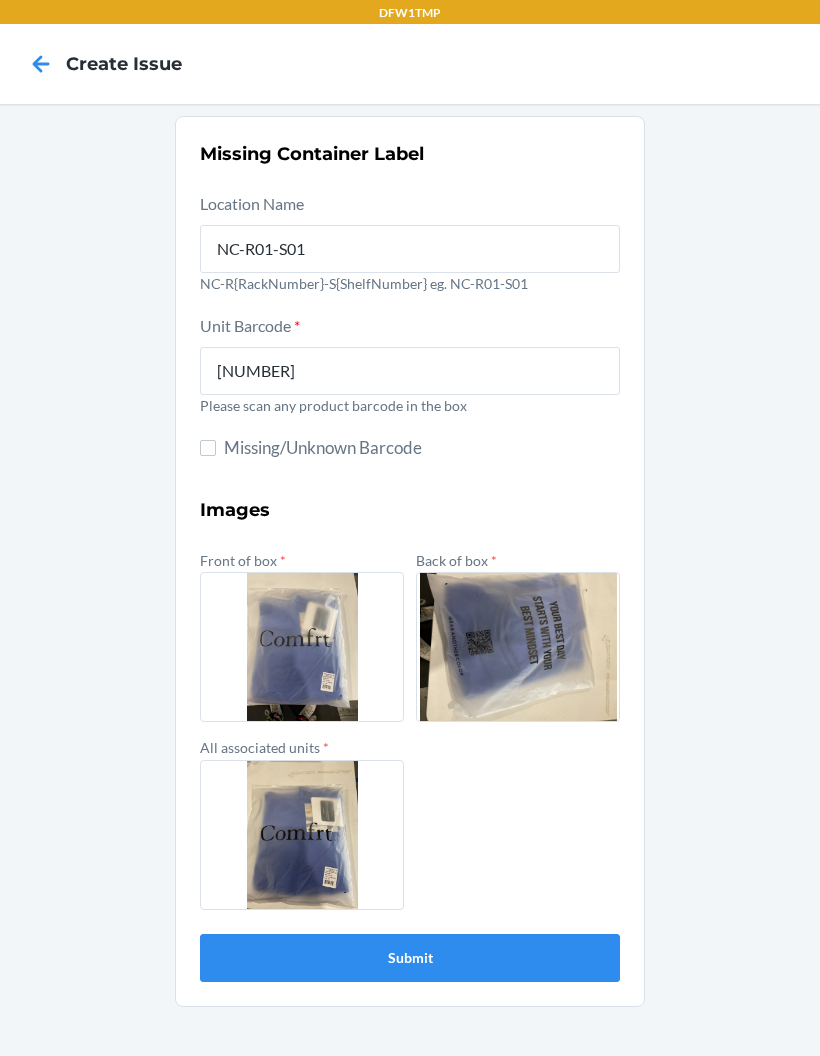 click on "Submit" at bounding box center (410, 958) 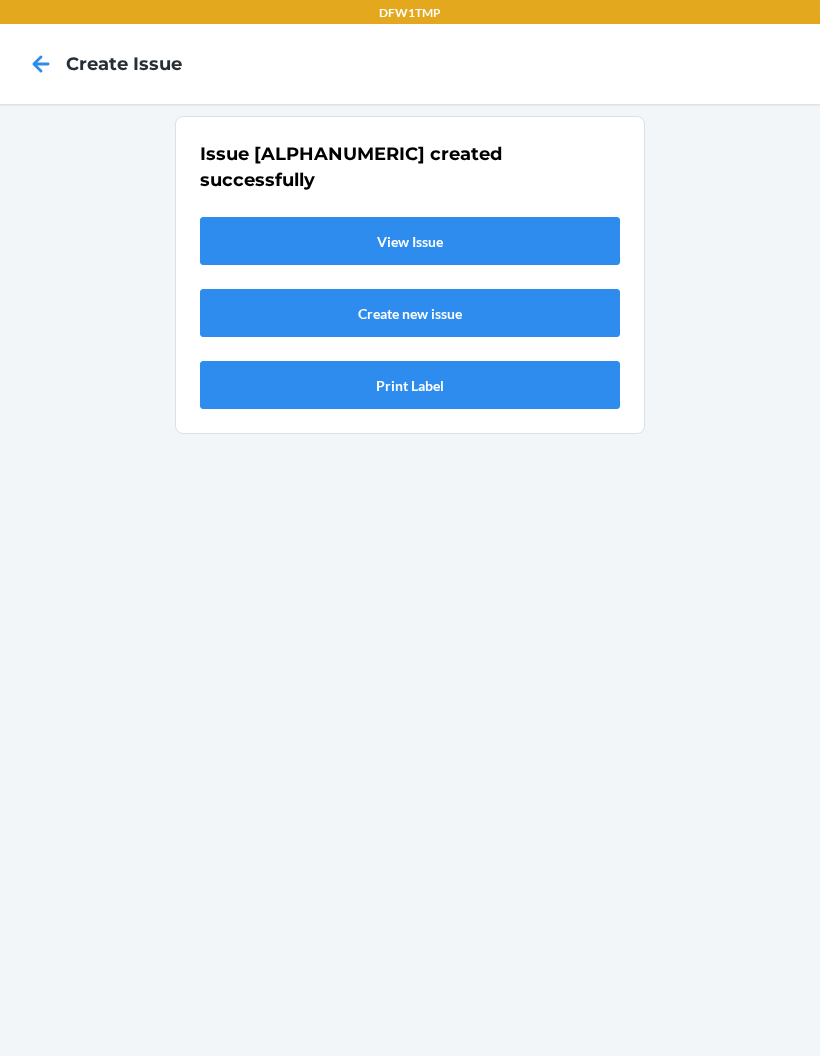click on "View Issue" at bounding box center [410, 241] 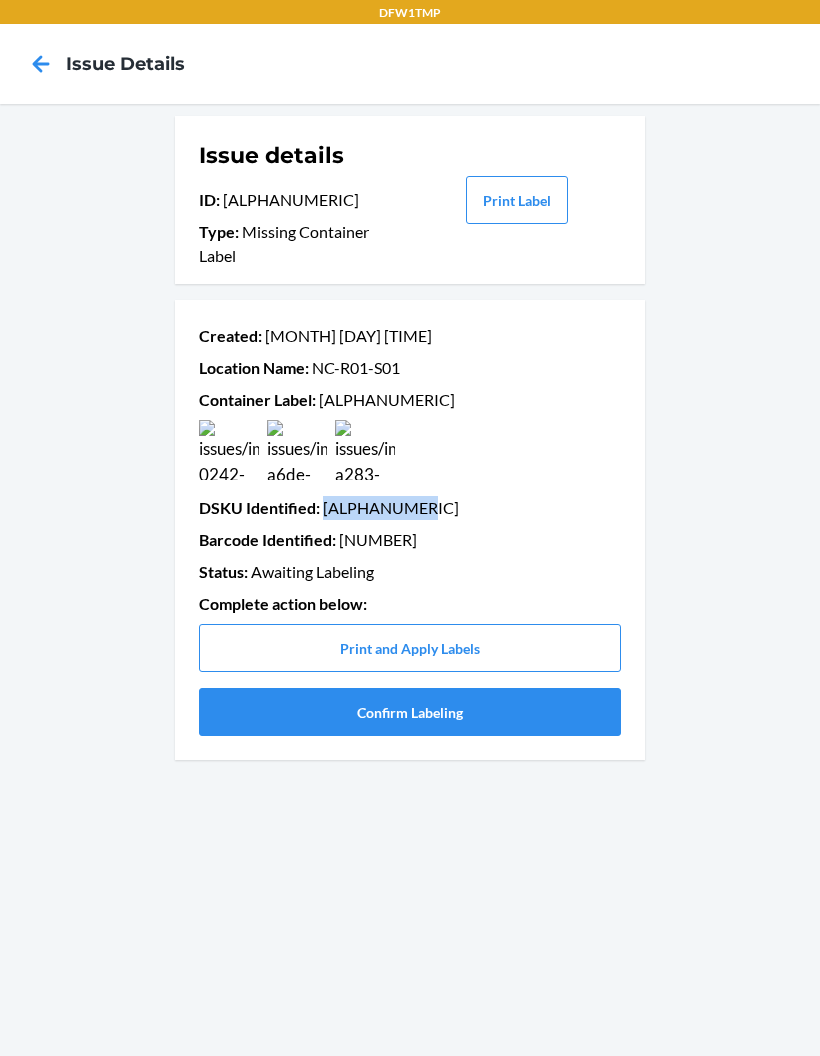 click on "Confirm Labeling" at bounding box center [410, 712] 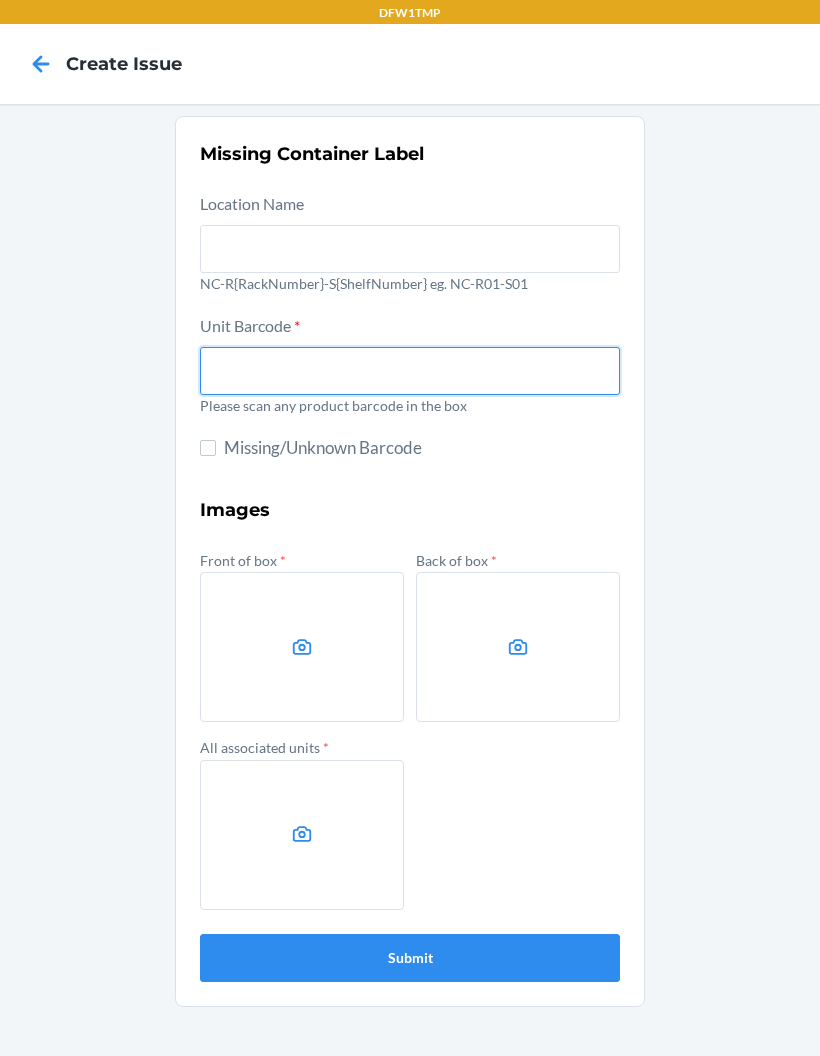 click at bounding box center [410, 371] 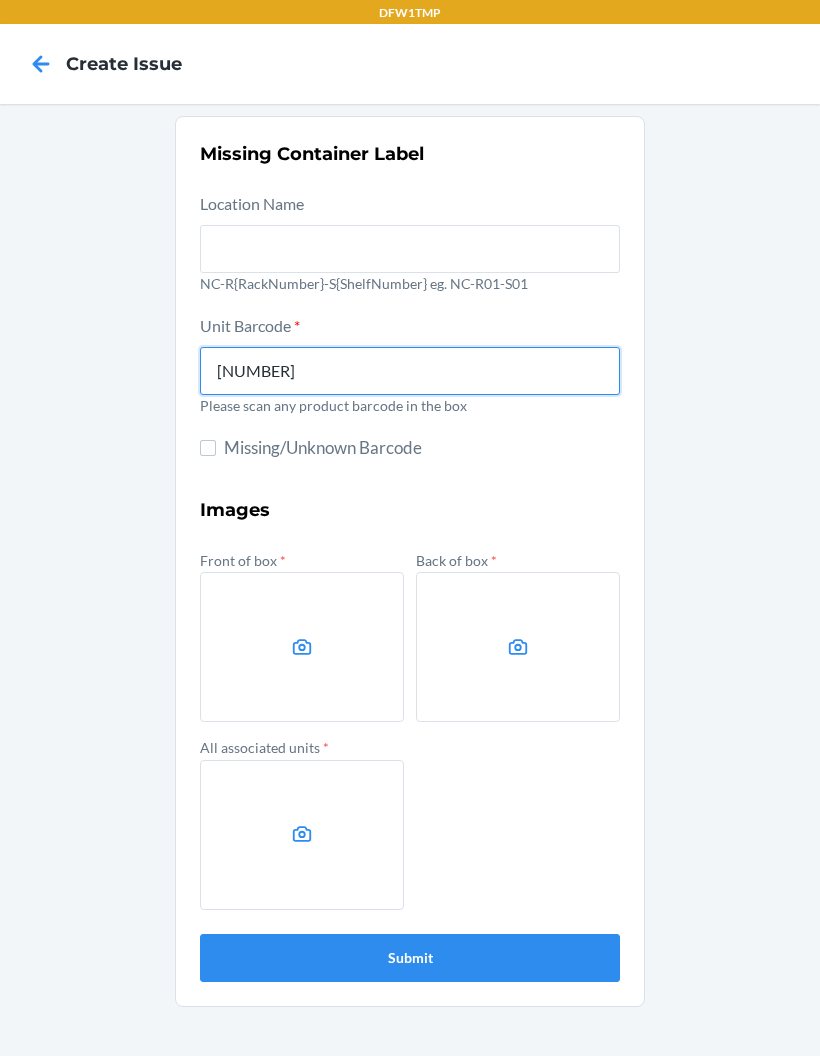 type on "[NUMBER]" 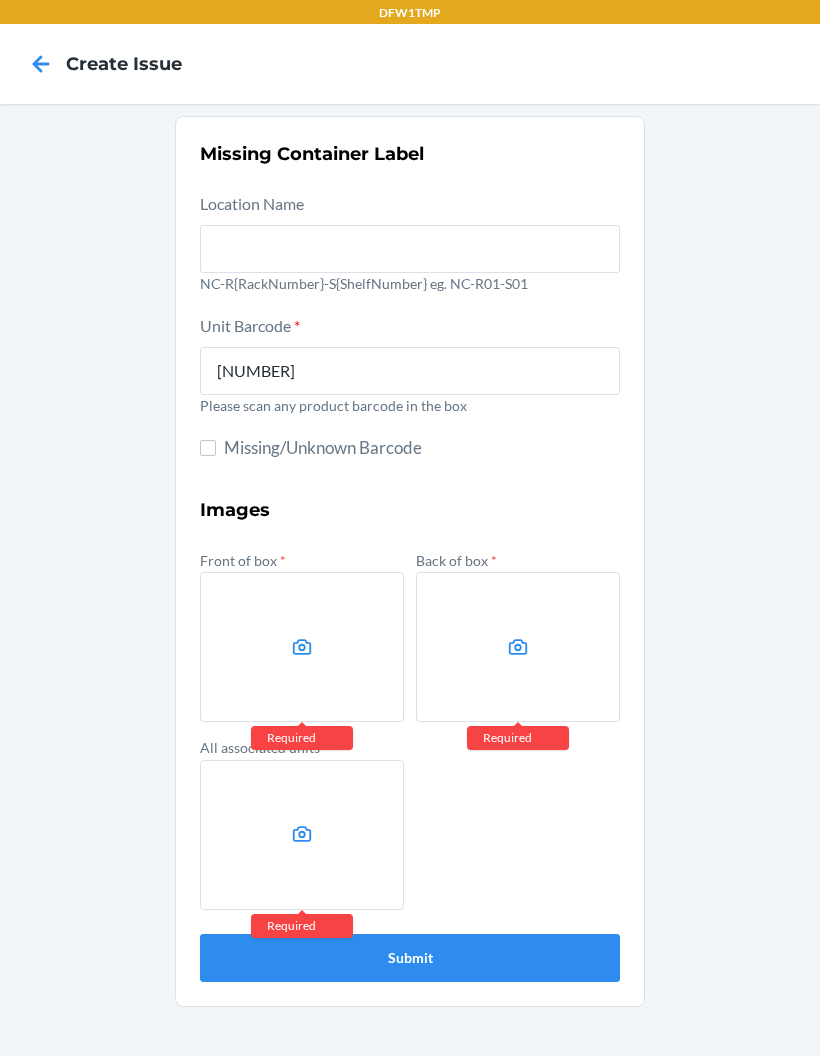 click at bounding box center [302, 647] 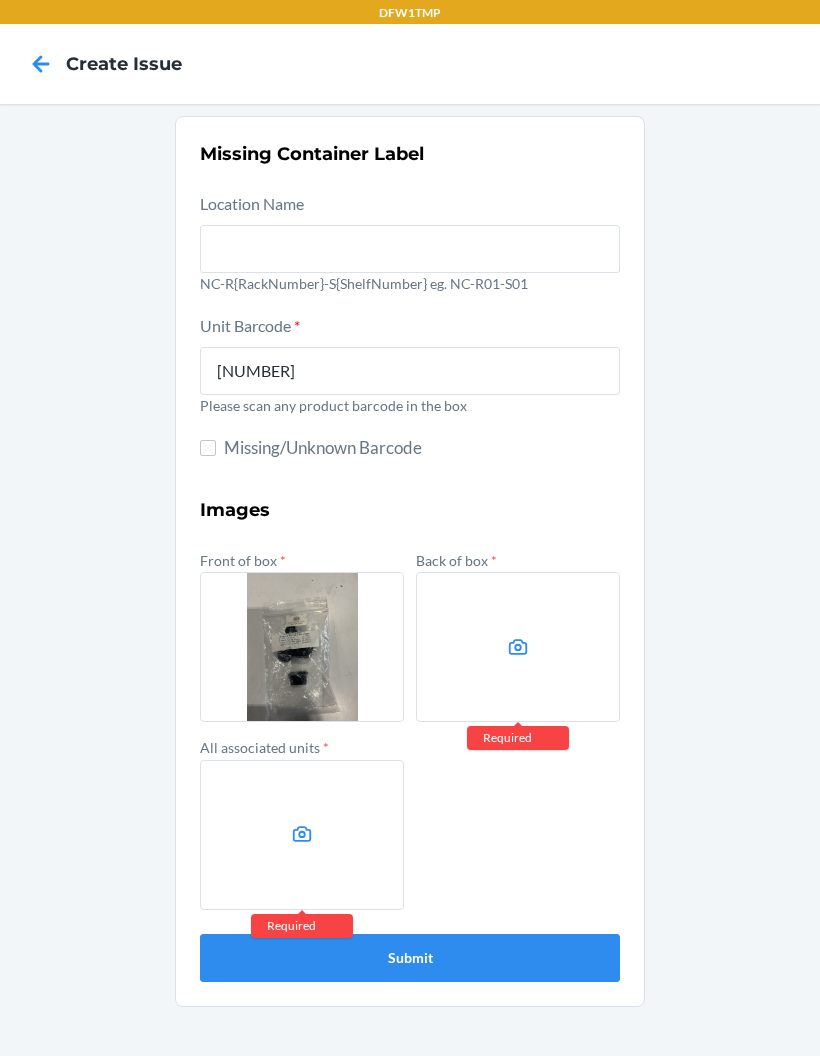 click 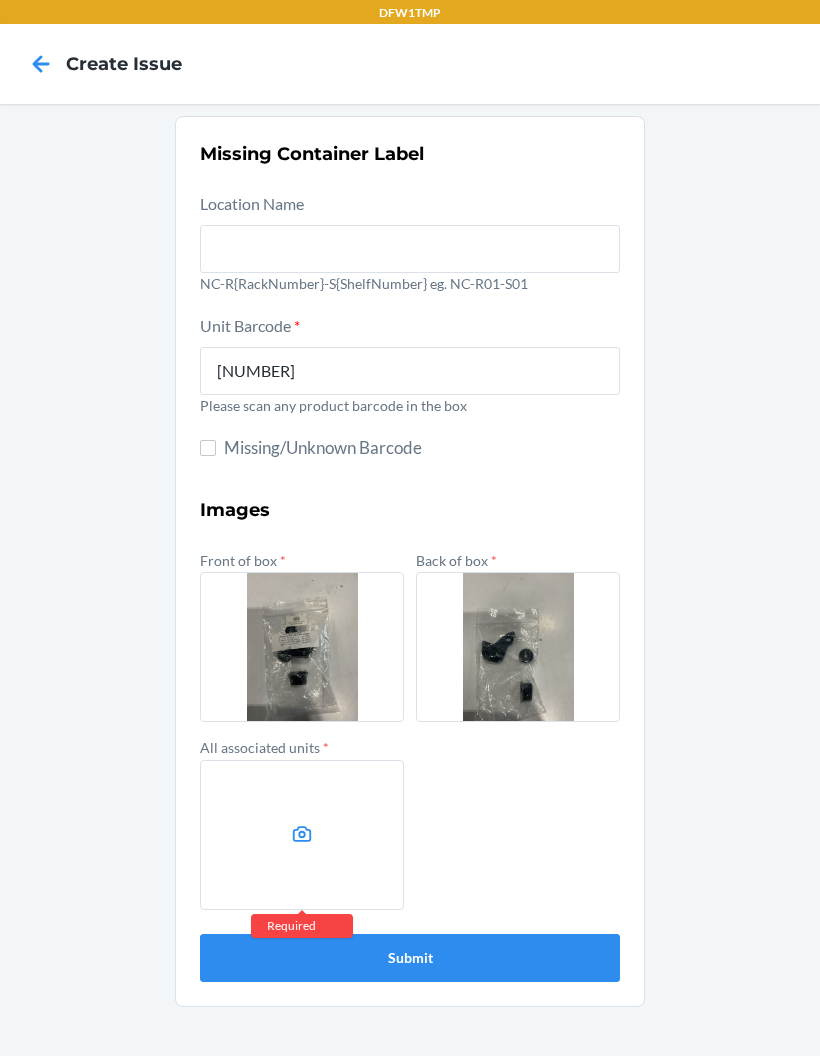 click at bounding box center (302, 835) 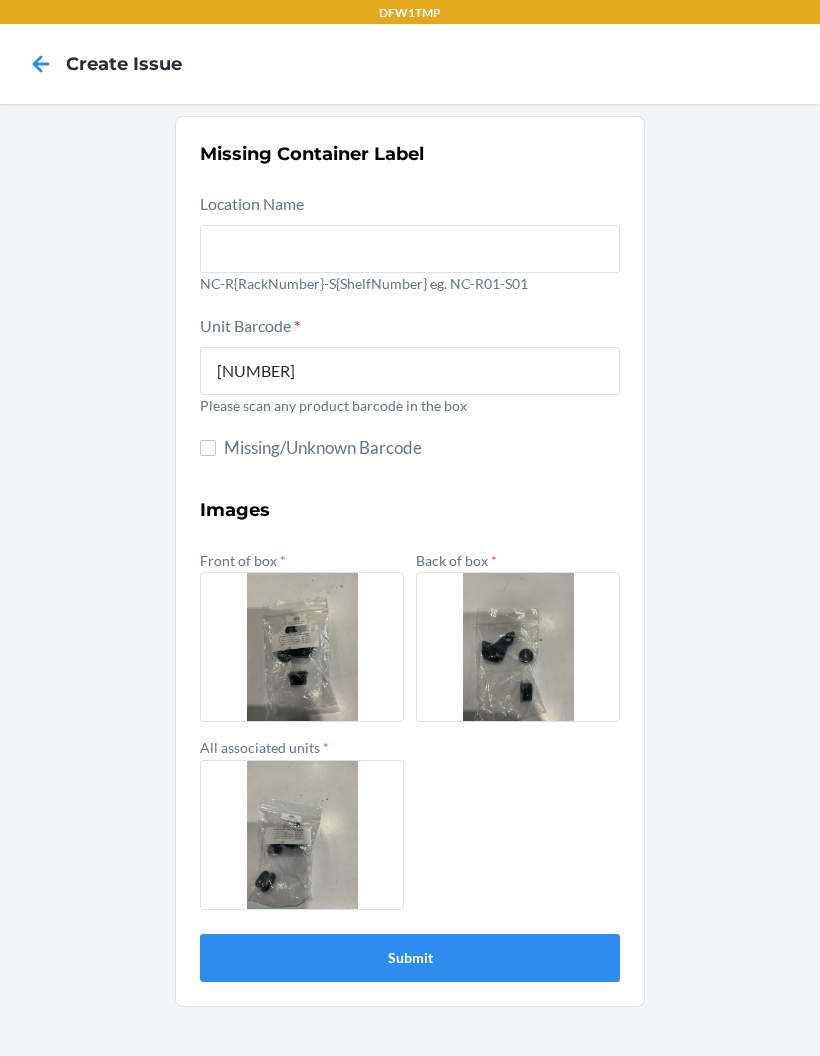 click on "Submit" at bounding box center [410, 958] 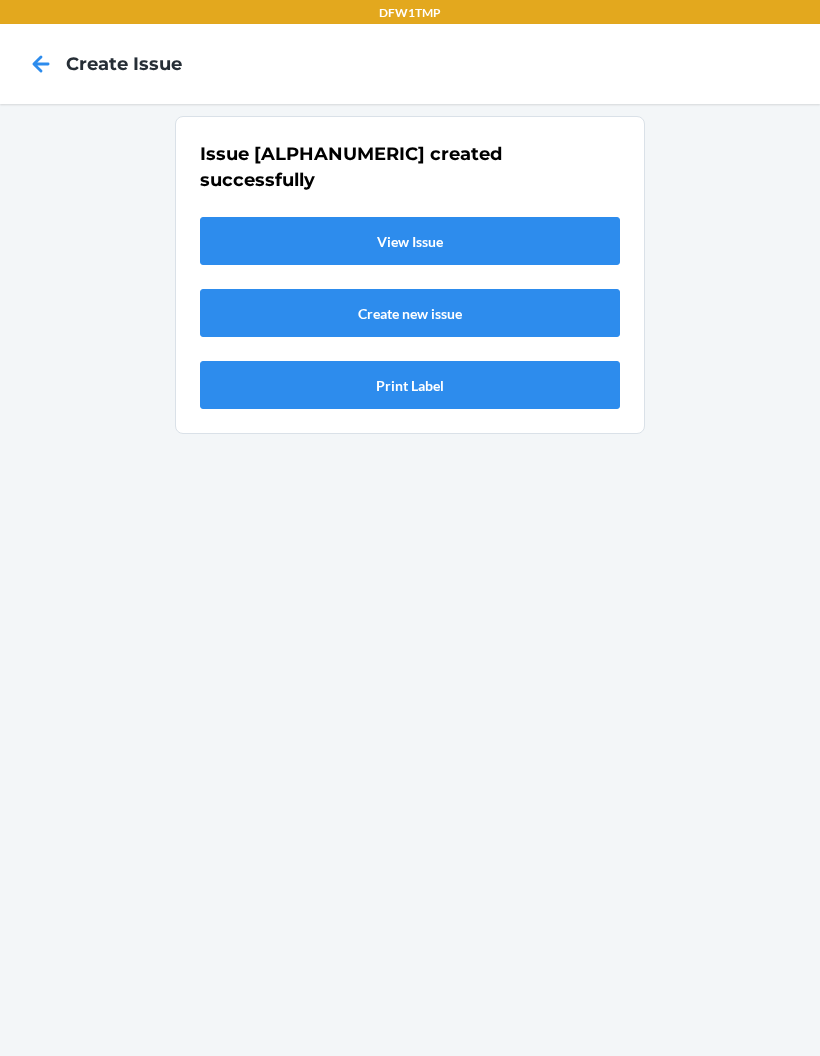 click on "View Issue" at bounding box center (410, 241) 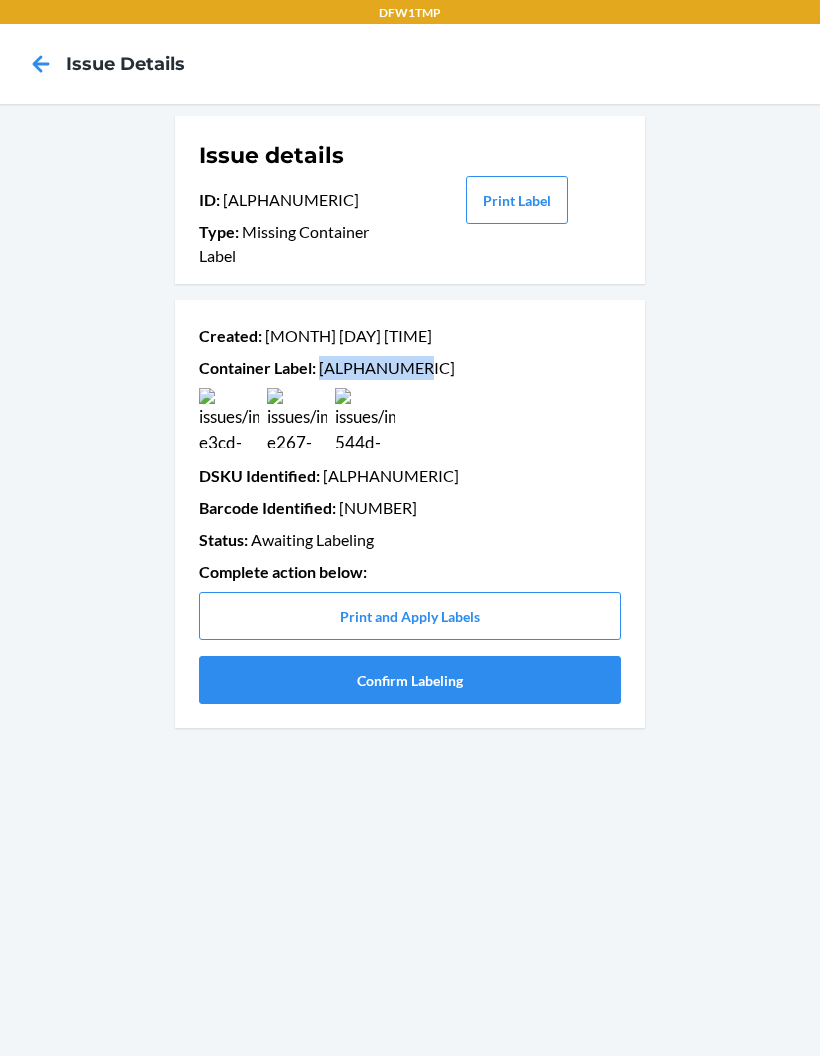click on "Confirm Labeling" at bounding box center (410, 680) 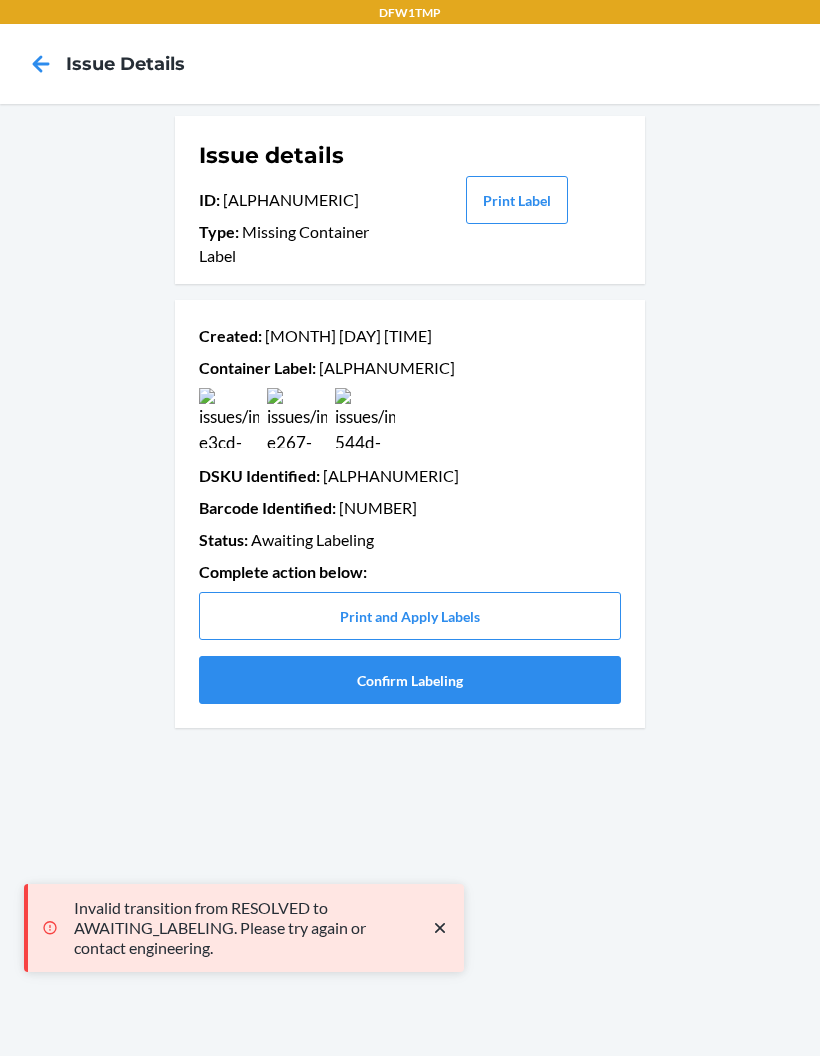 scroll, scrollTop: 0, scrollLeft: 0, axis: both 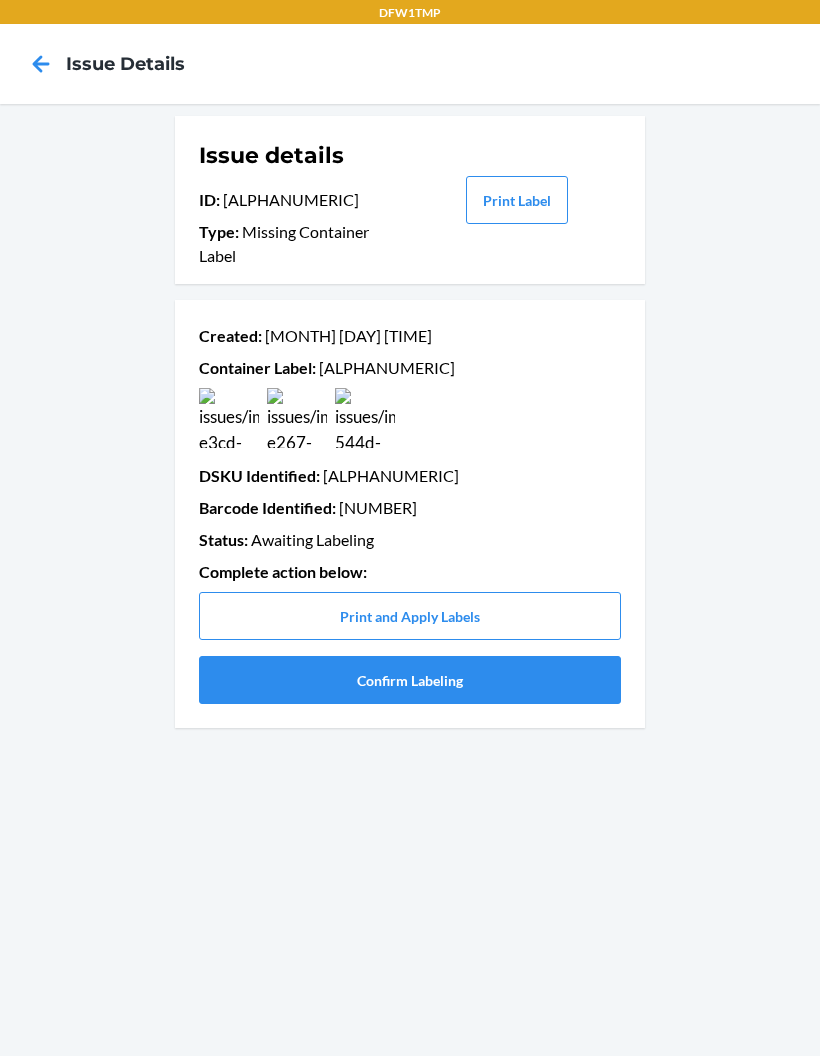 click 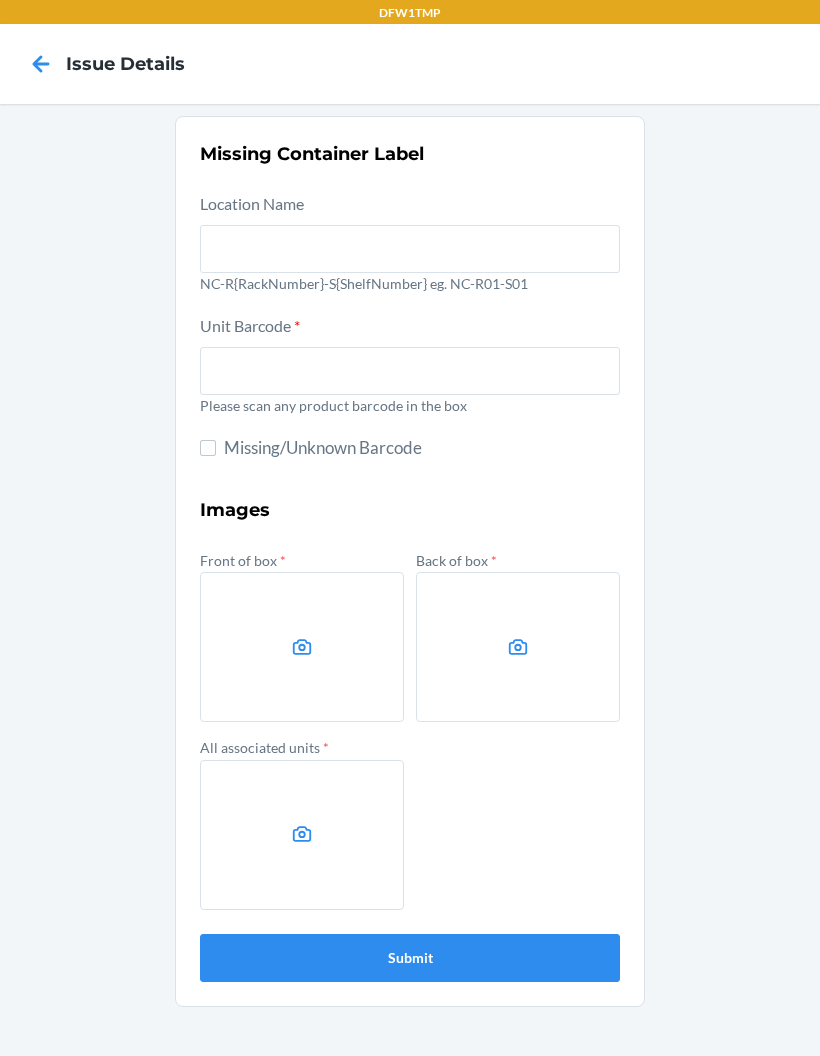scroll, scrollTop: 80, scrollLeft: 0, axis: vertical 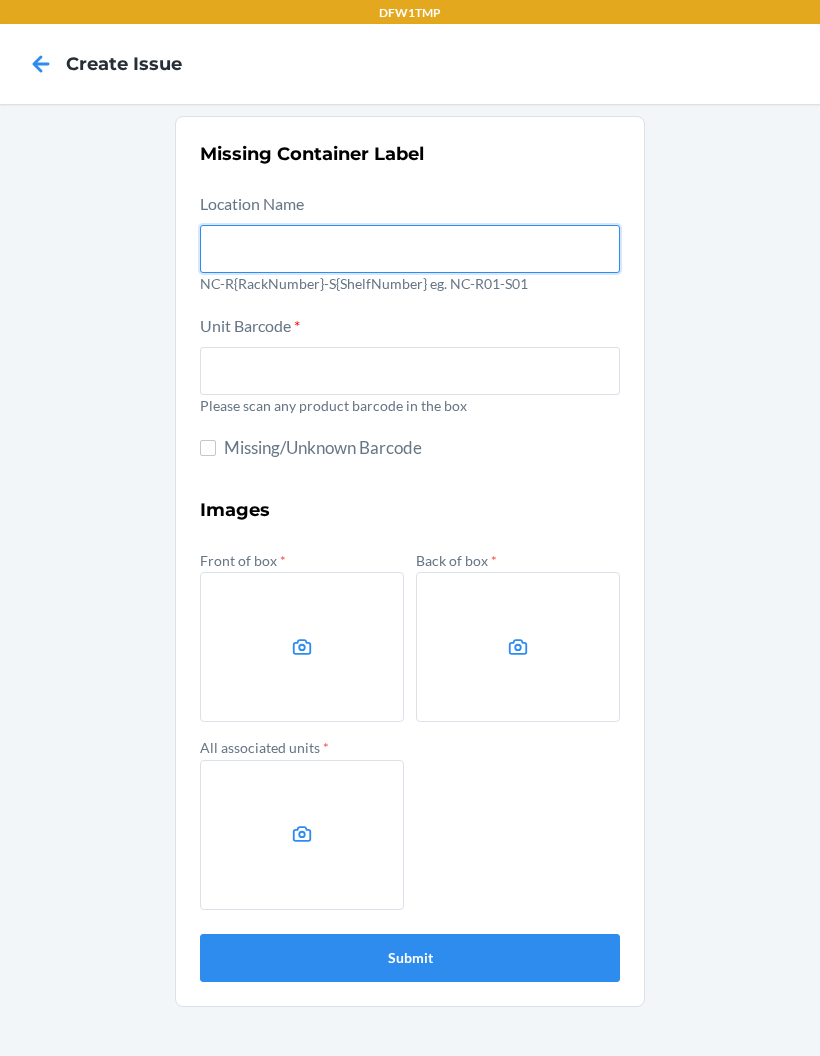 click at bounding box center (410, 249) 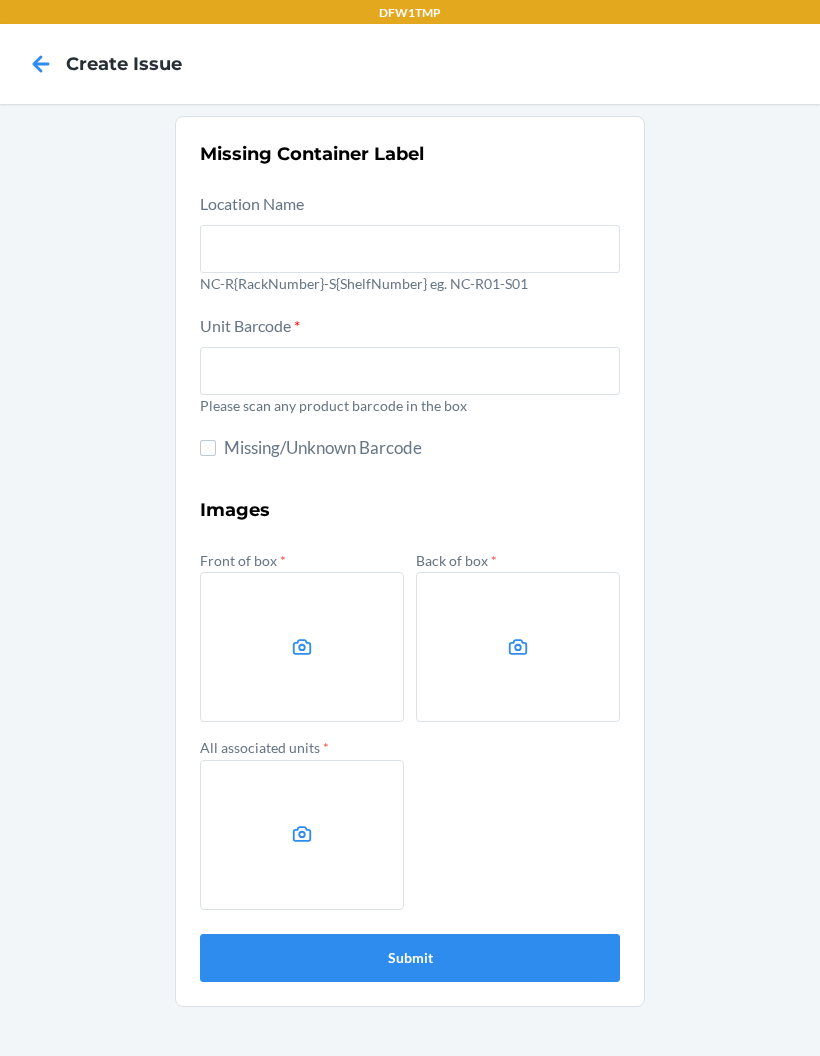 click on "NC-R{RackNumber}-S{ShelfNumber} eg. NC-R01-S01" at bounding box center (410, 283) 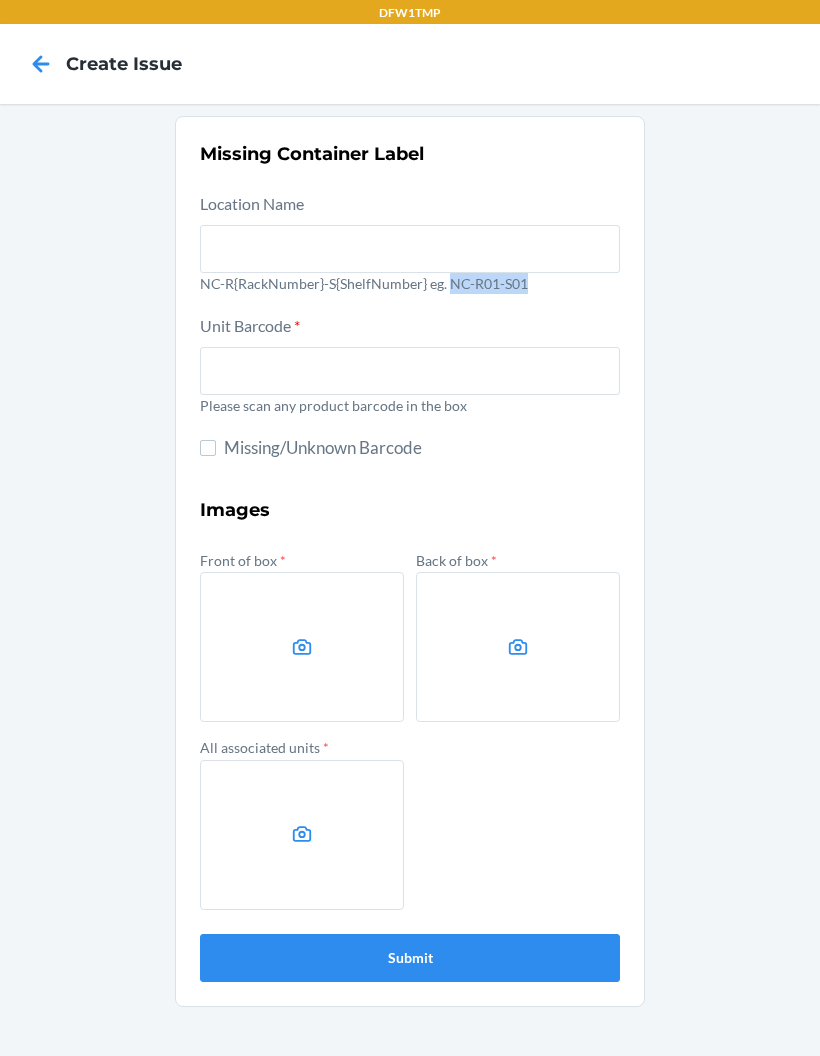 copy on "NC-R01-S01" 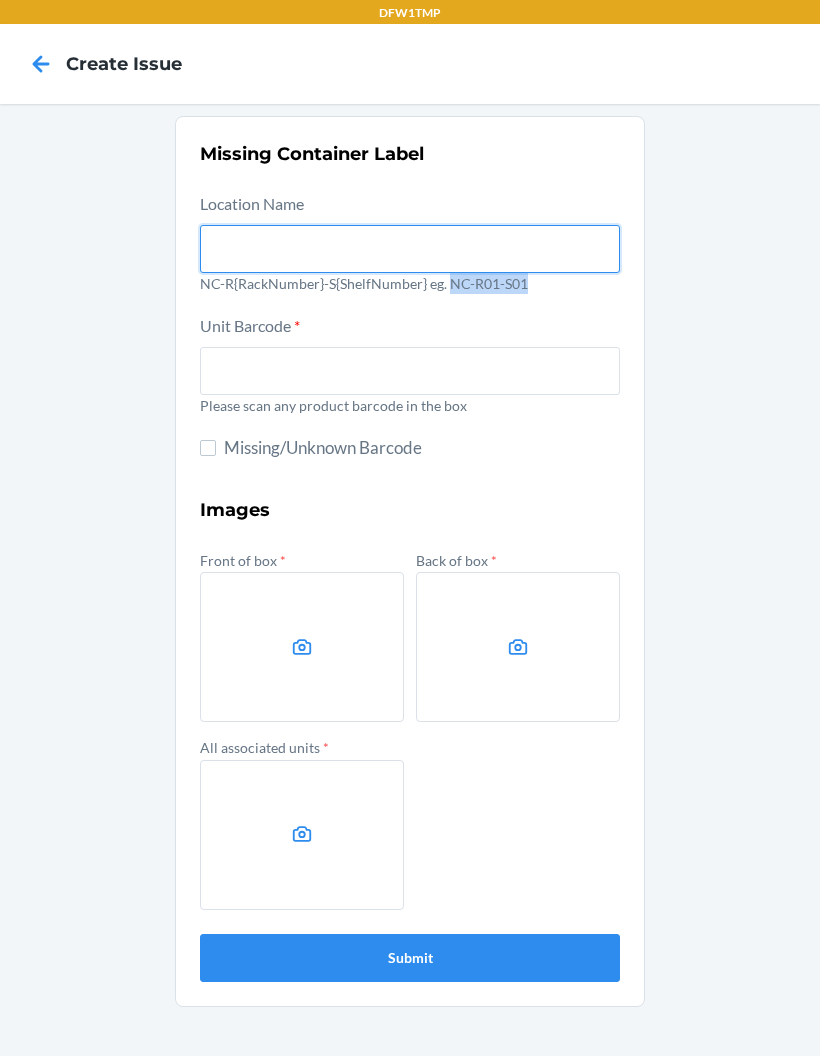 click at bounding box center [410, 249] 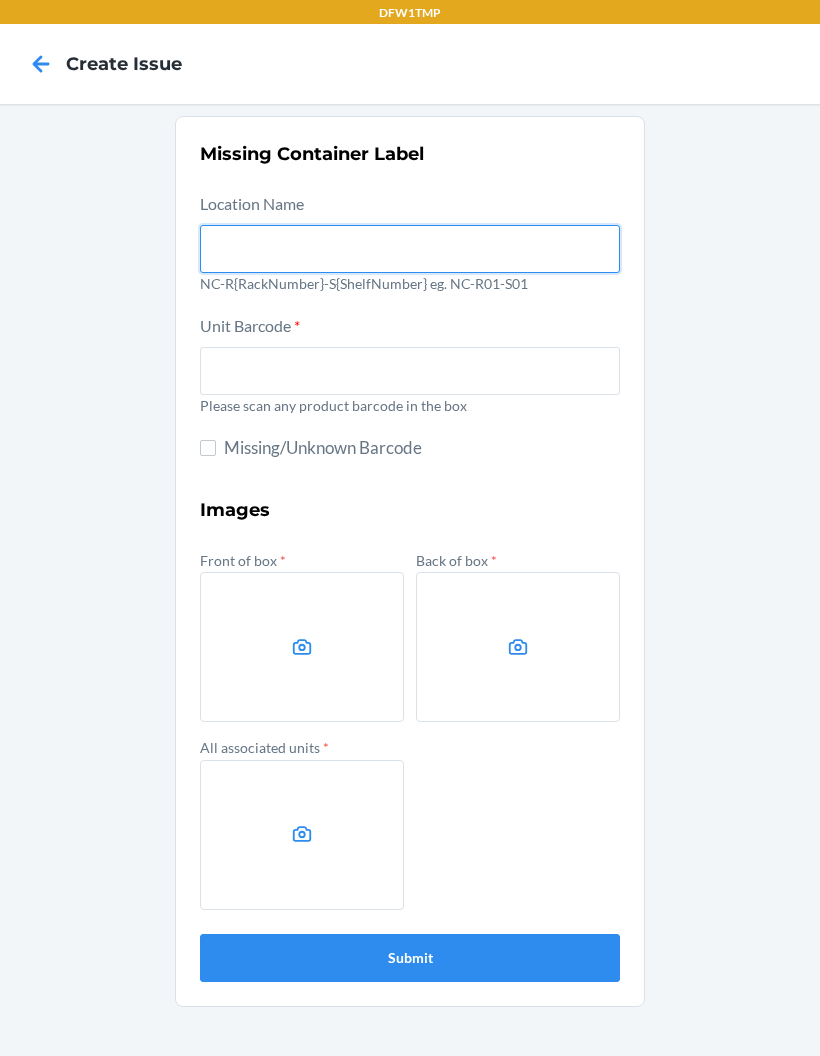 click at bounding box center (410, 249) 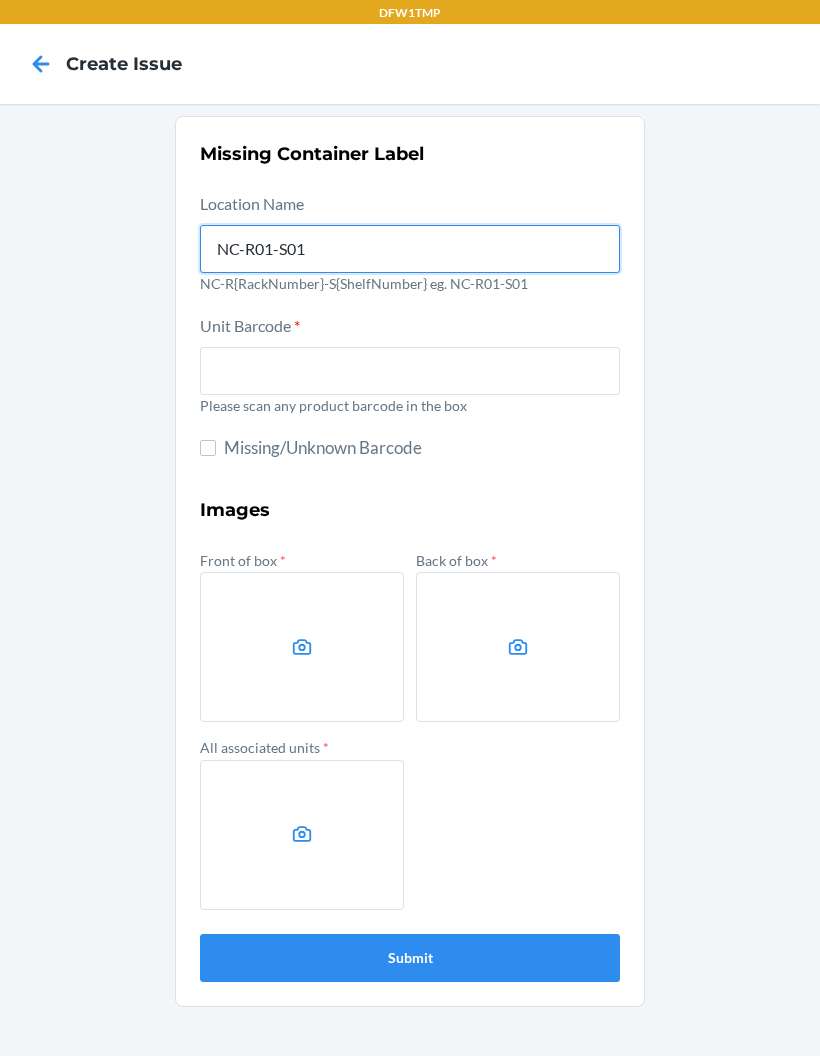 type on "NC-R01-S01" 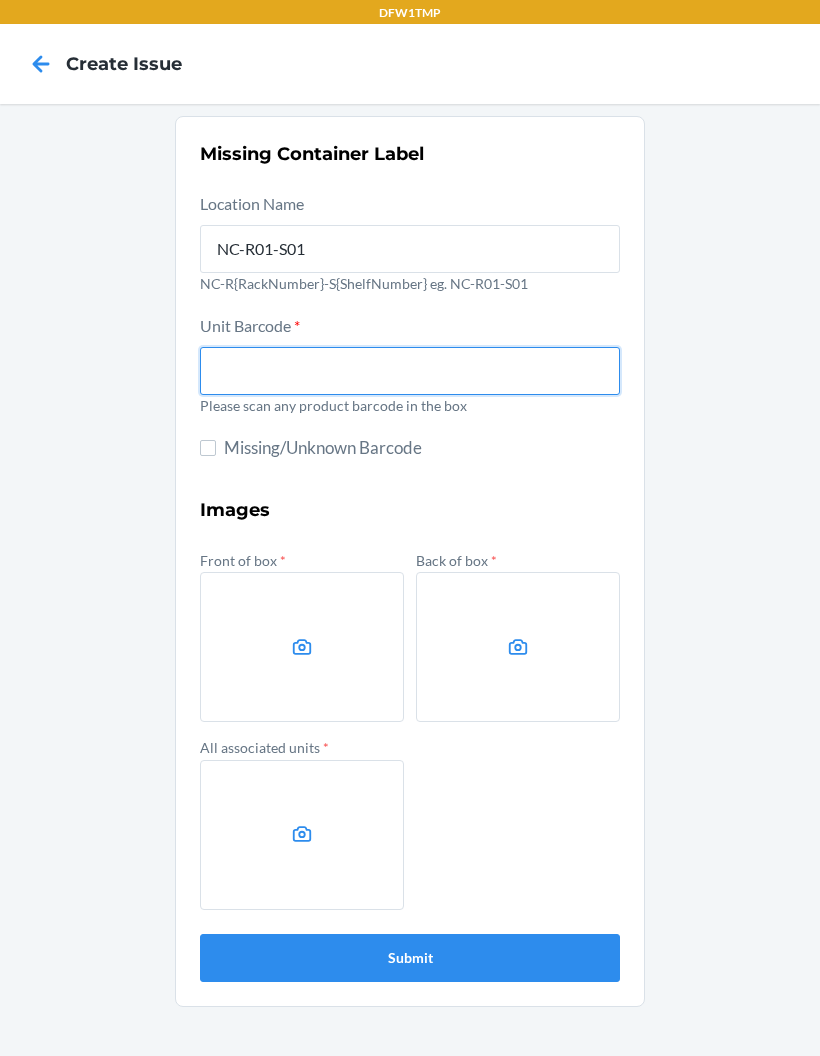 click at bounding box center [410, 371] 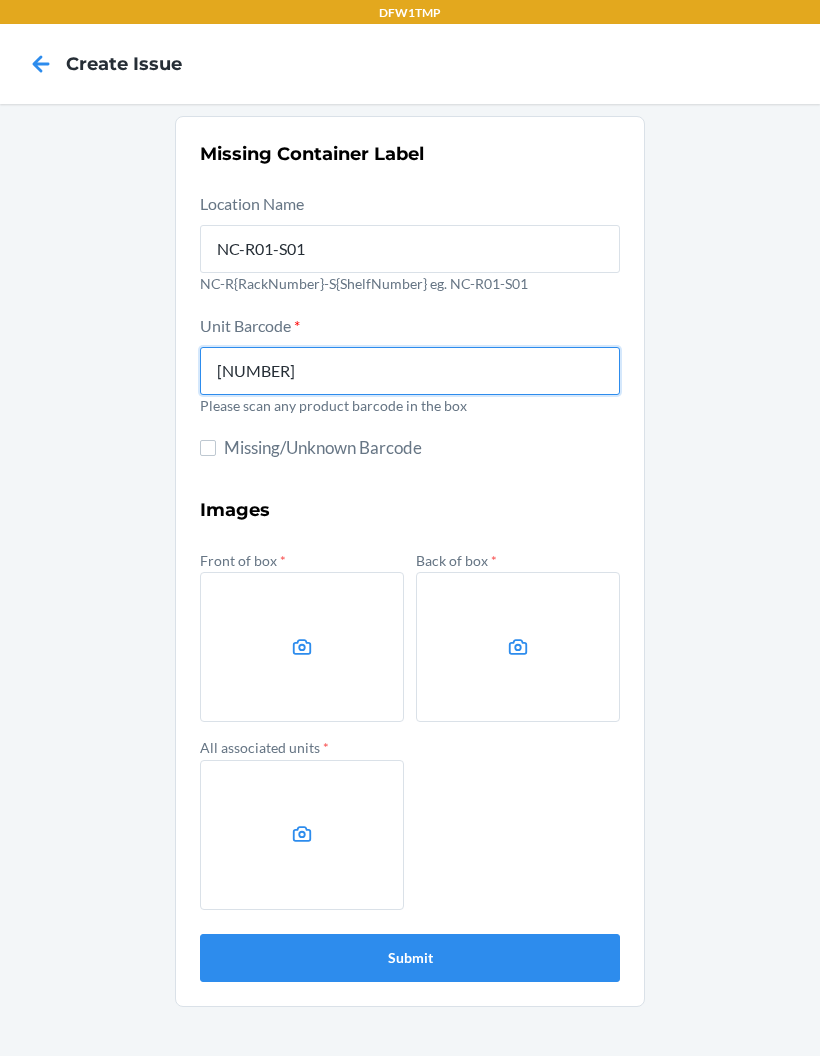 type on "[NUMBER]" 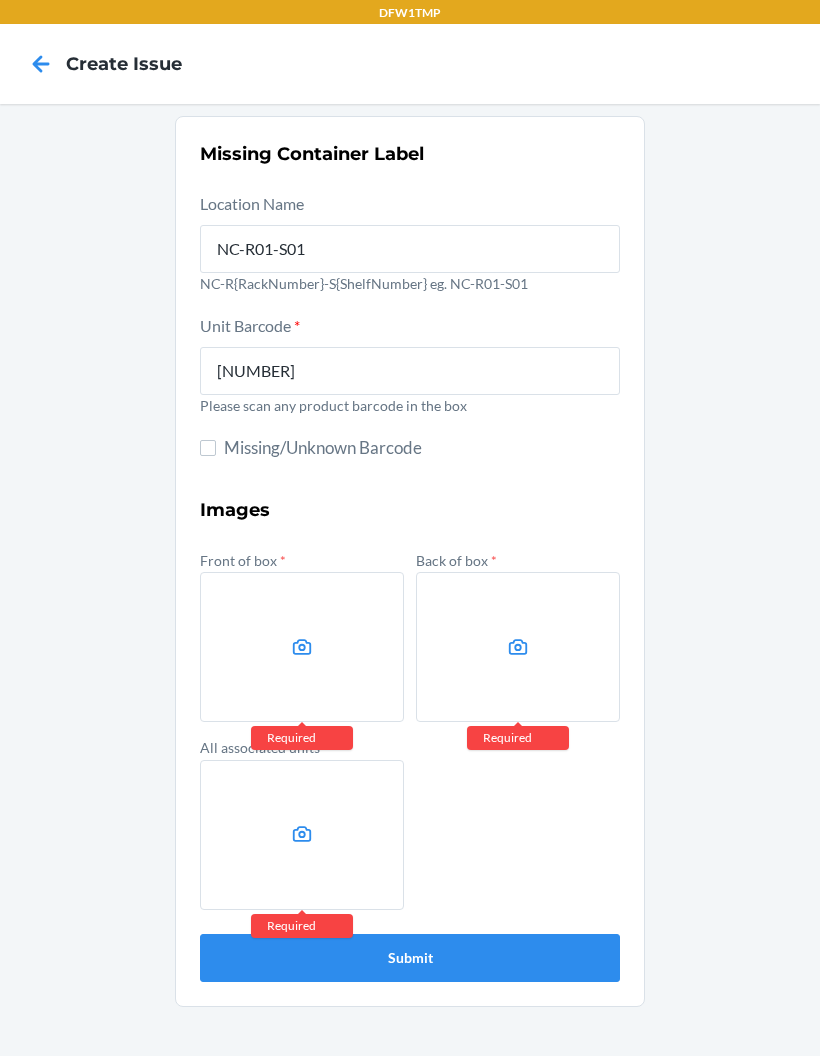 click at bounding box center (302, 647) 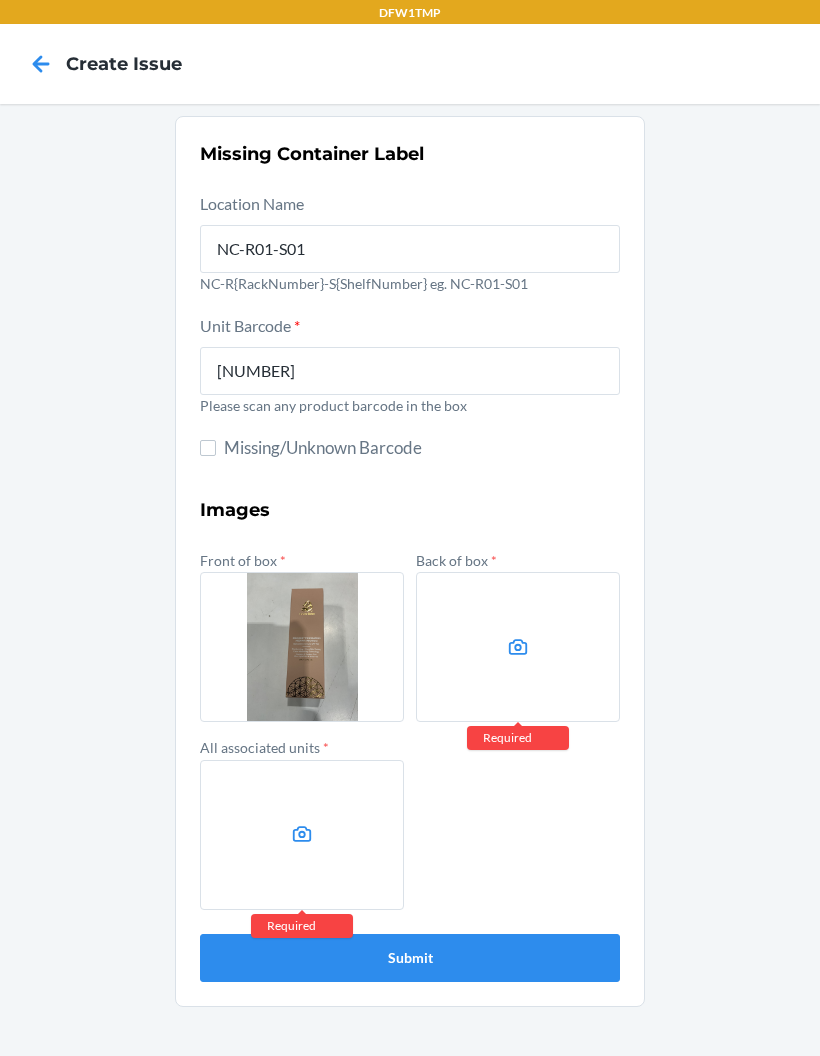 click at bounding box center (518, 647) 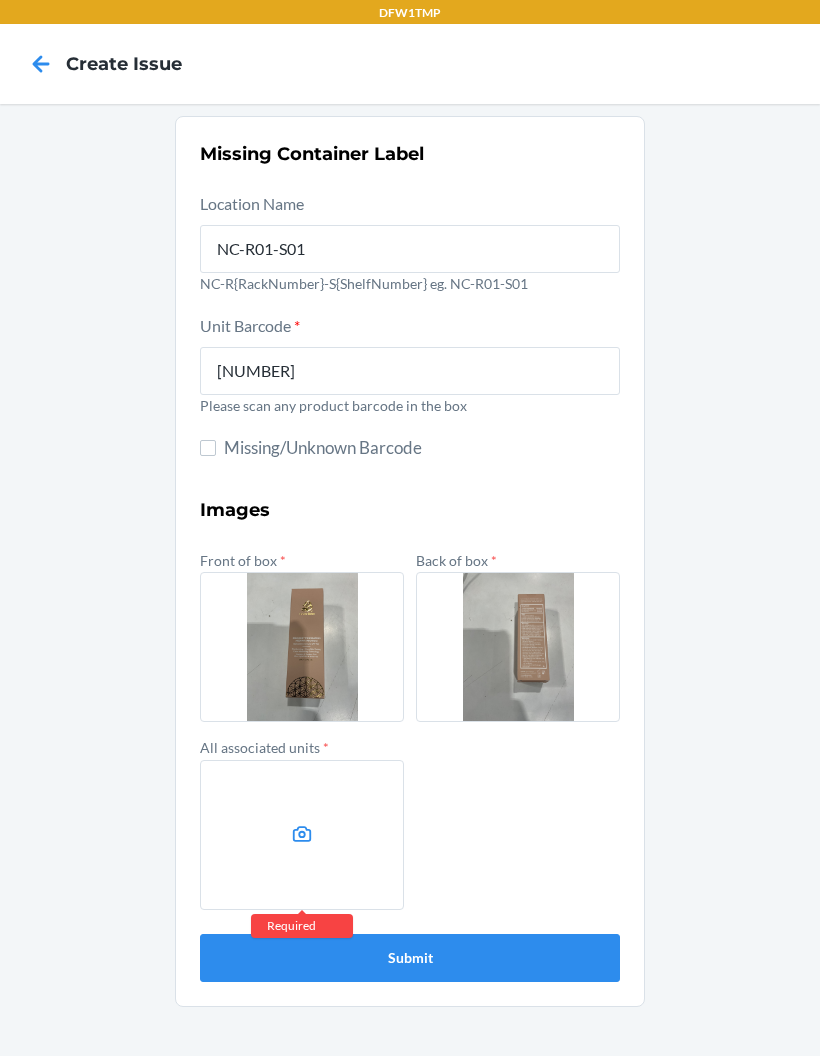 click 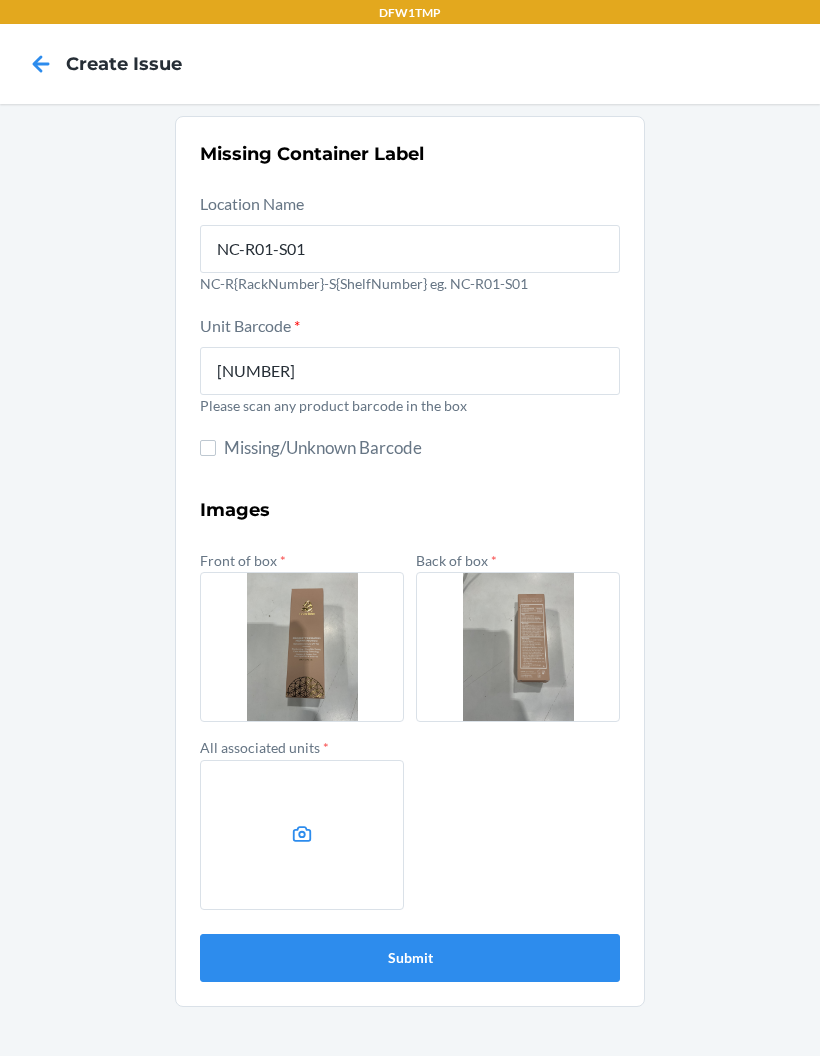 click on "Submit" at bounding box center [410, 958] 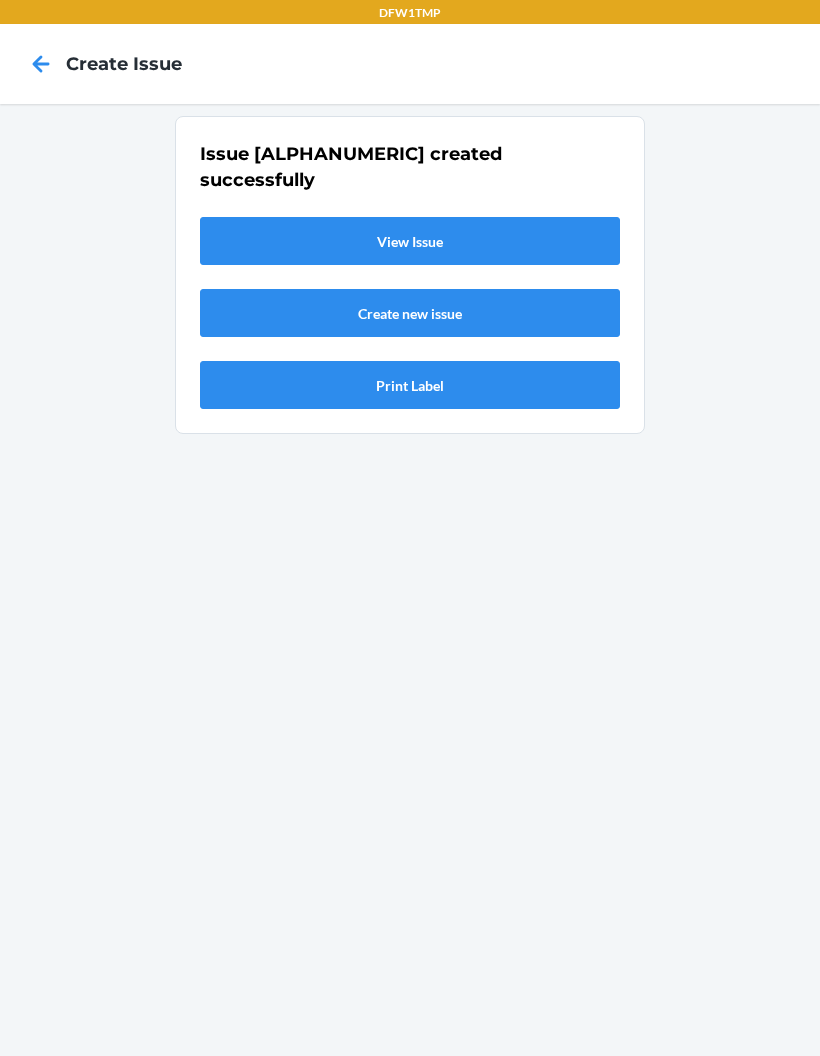 click on "View Issue" at bounding box center [410, 241] 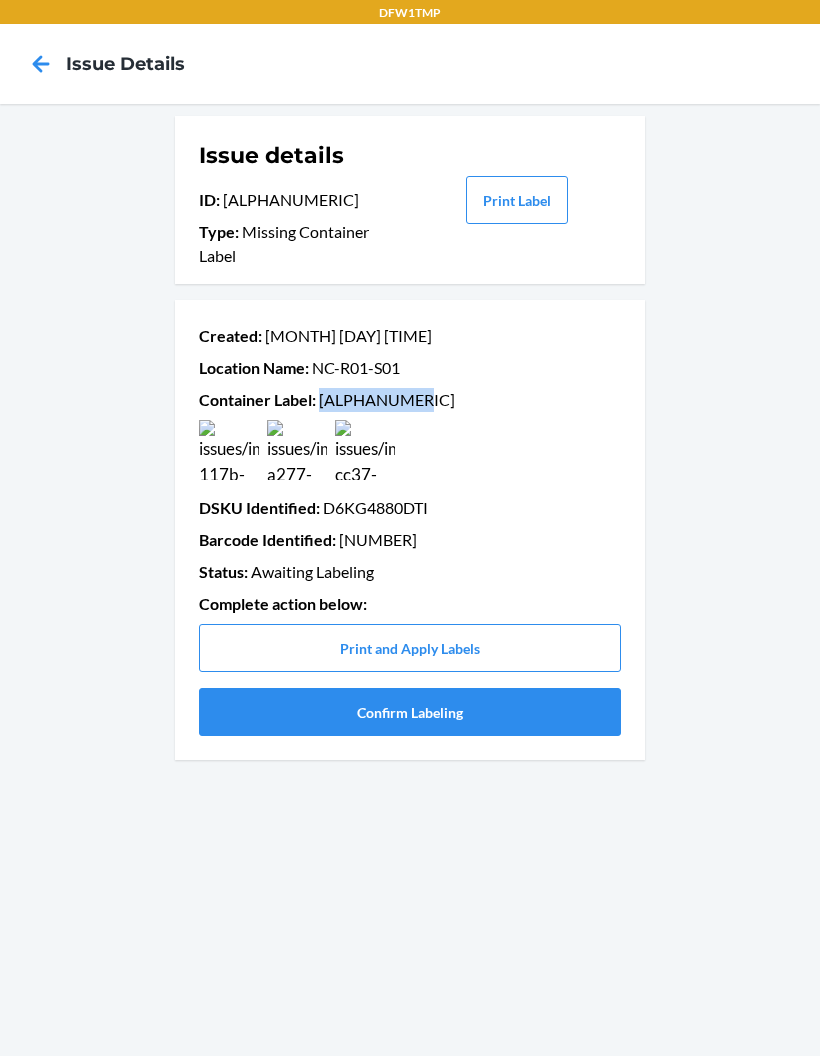 click on "Confirm Labeling" at bounding box center [410, 712] 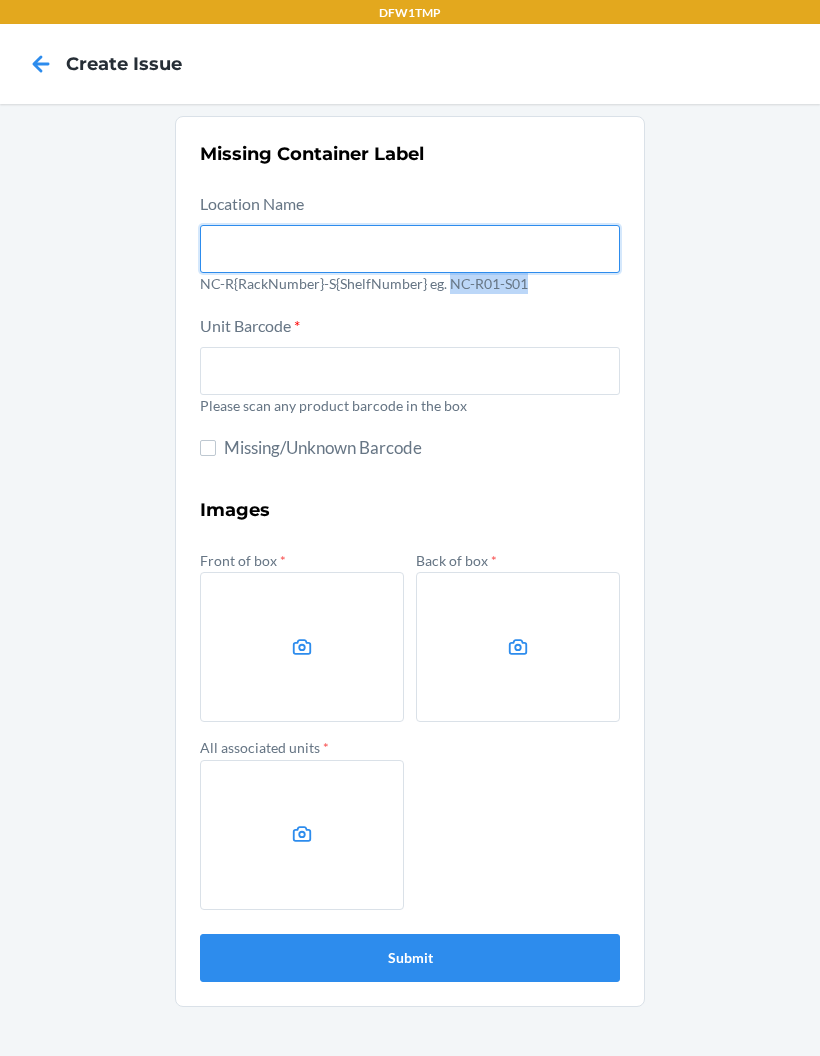 click at bounding box center (410, 249) 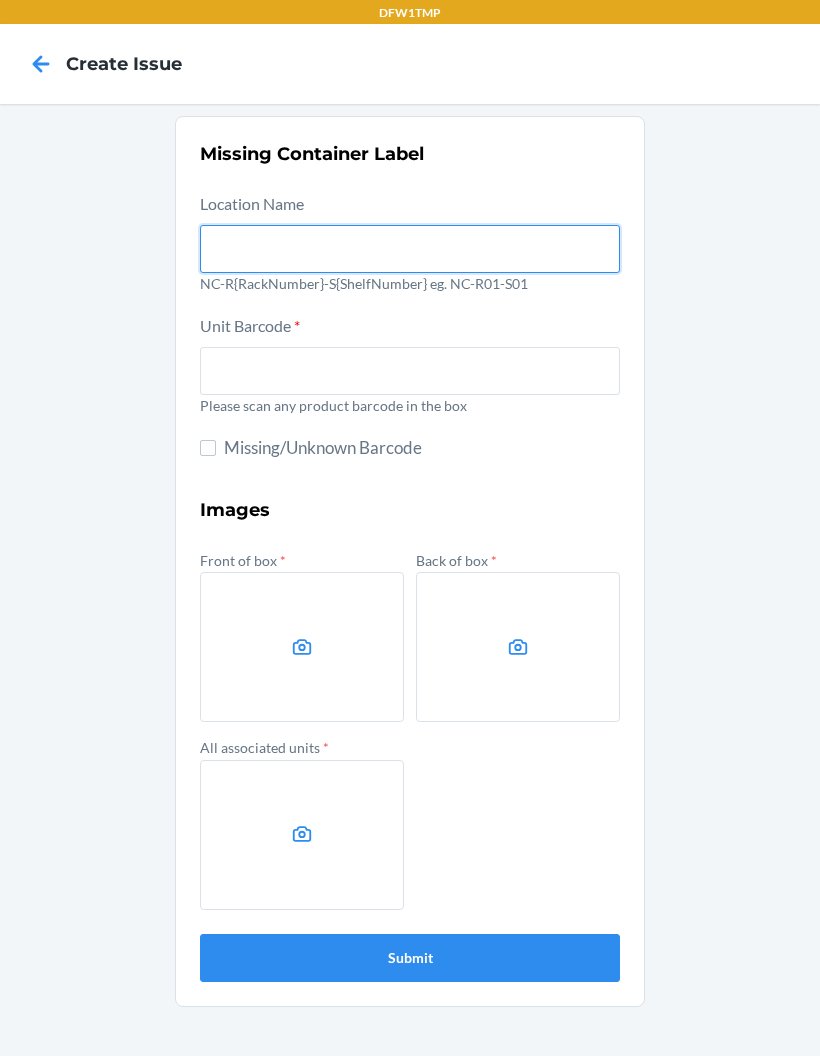 click at bounding box center (410, 249) 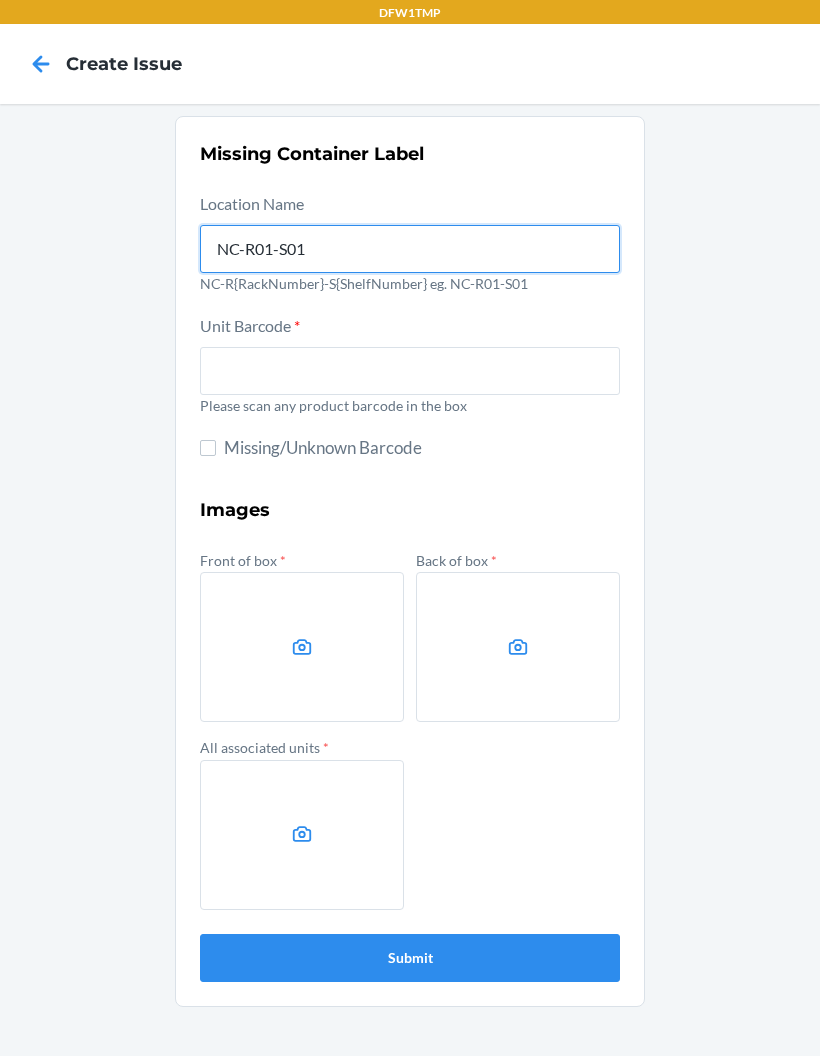 type on "NC-R01-S01" 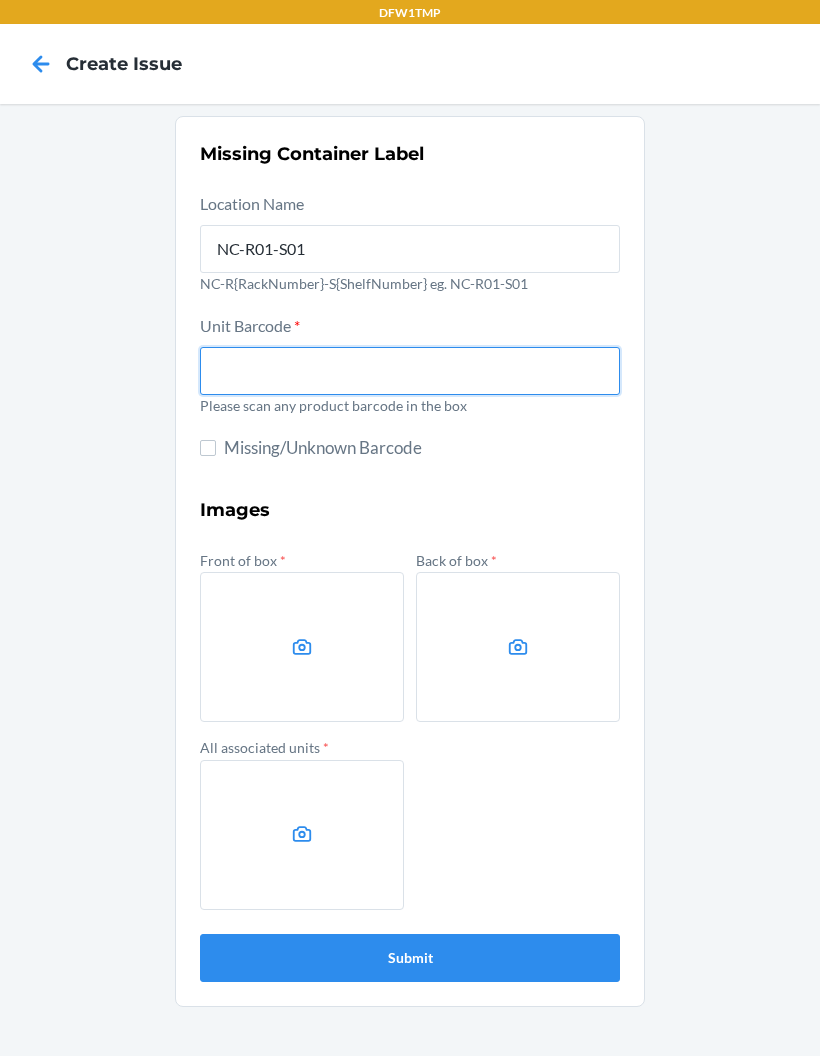 click at bounding box center [410, 371] 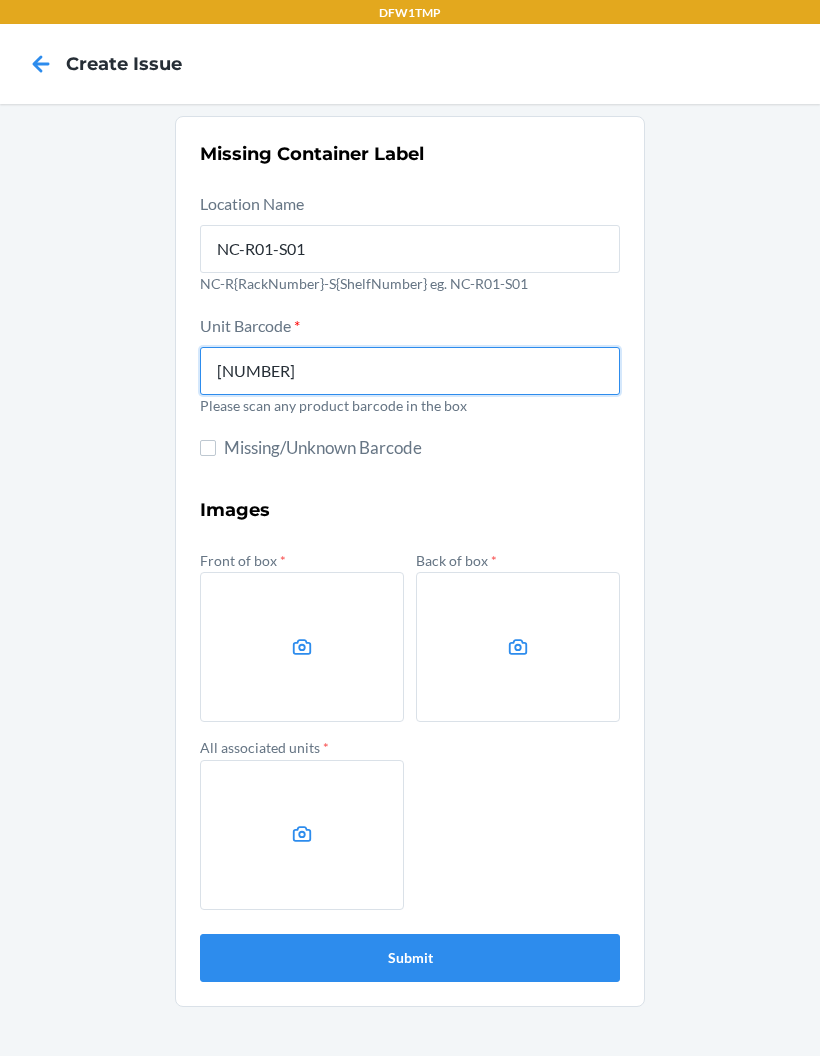 type on "[NUMBER]" 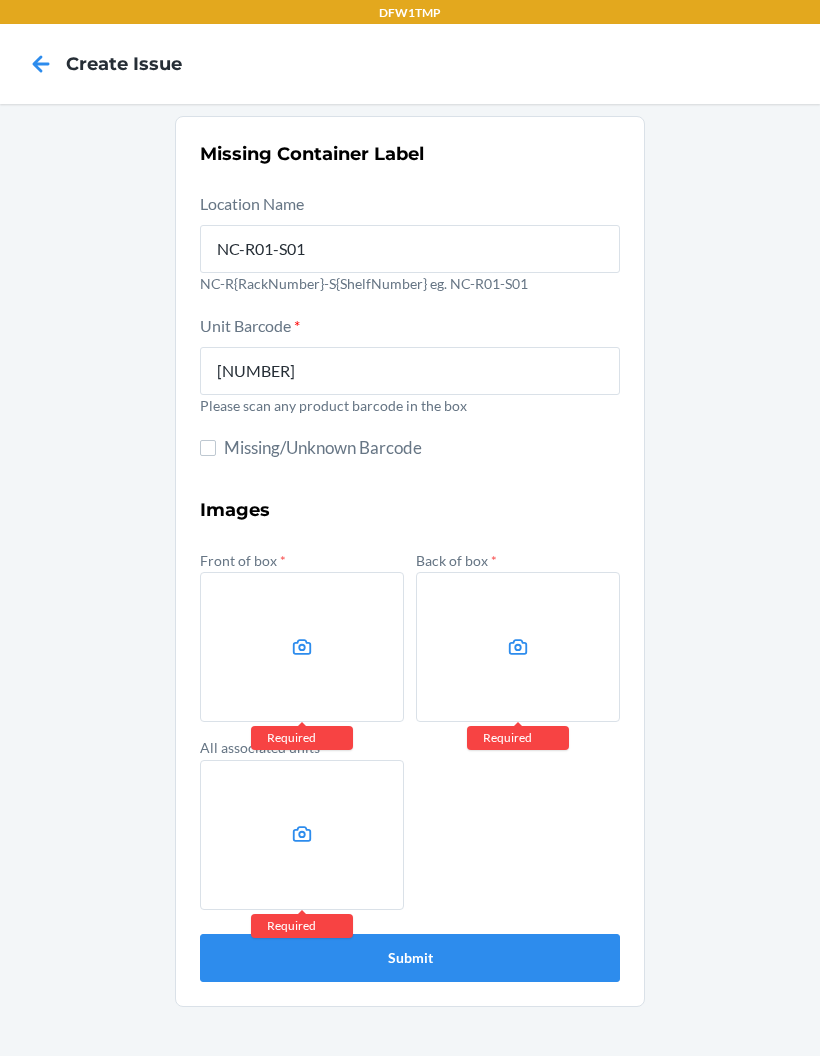 click at bounding box center [302, 647] 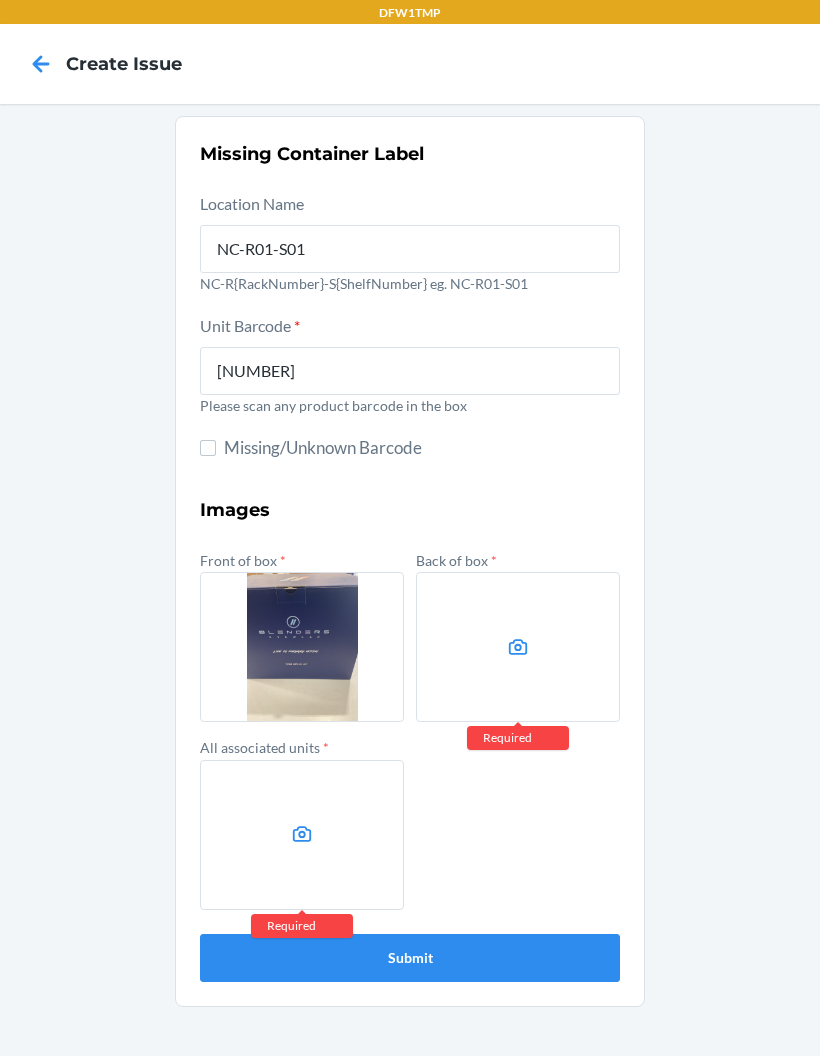 click 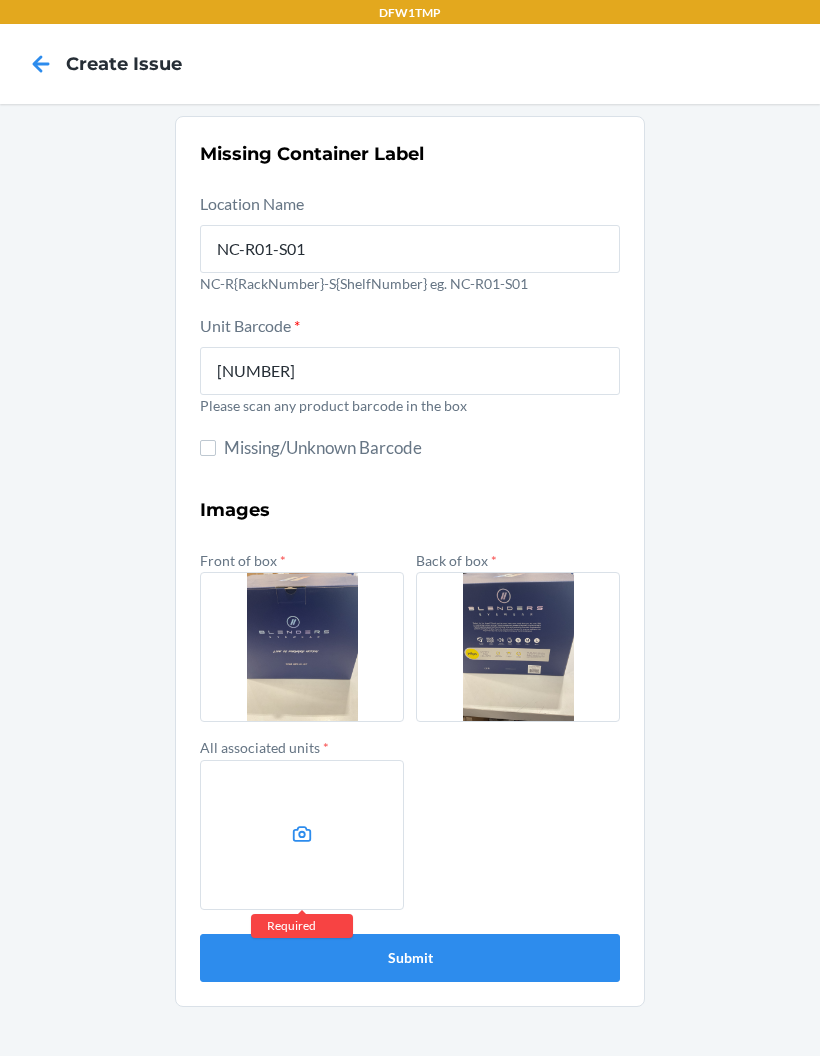 click at bounding box center (302, 835) 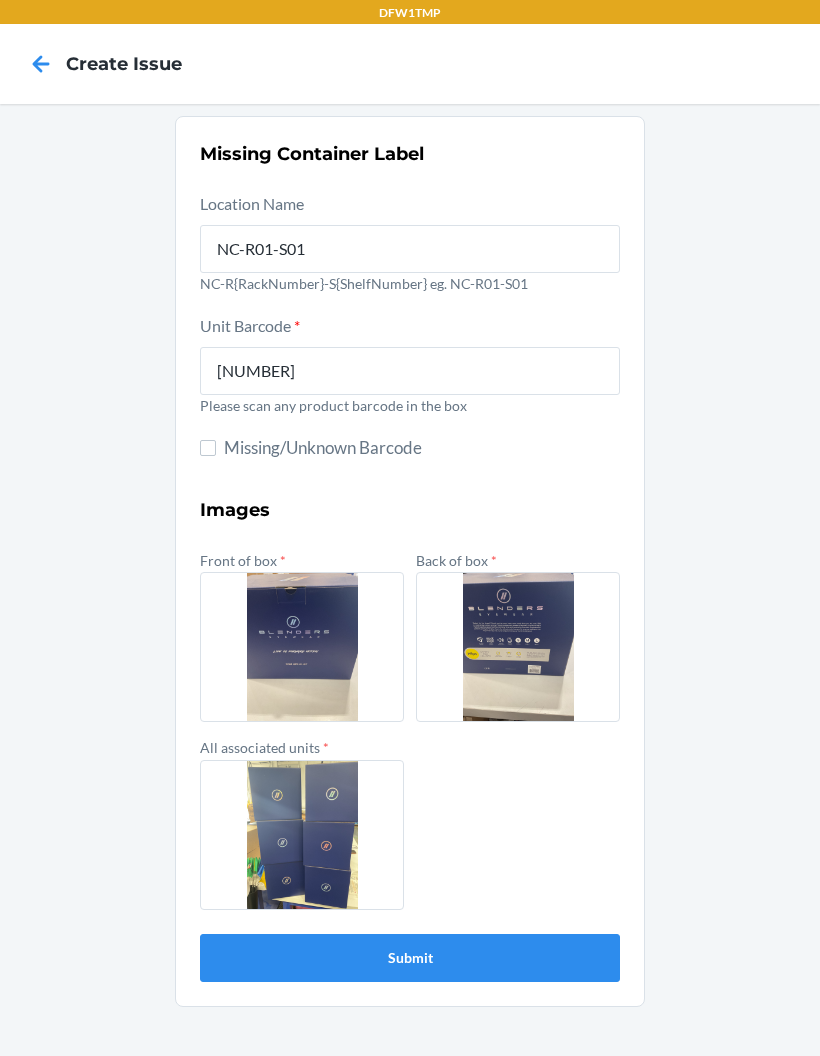 click on "Submit" at bounding box center [410, 958] 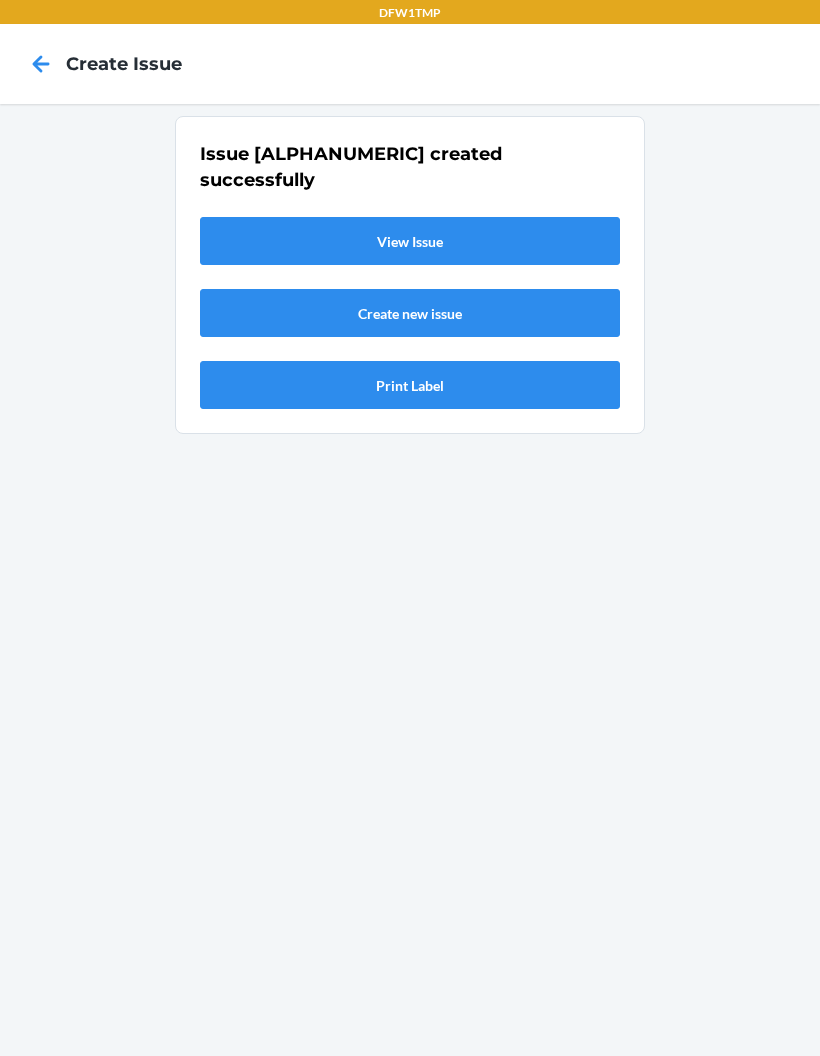 click on "View Issue" at bounding box center (410, 241) 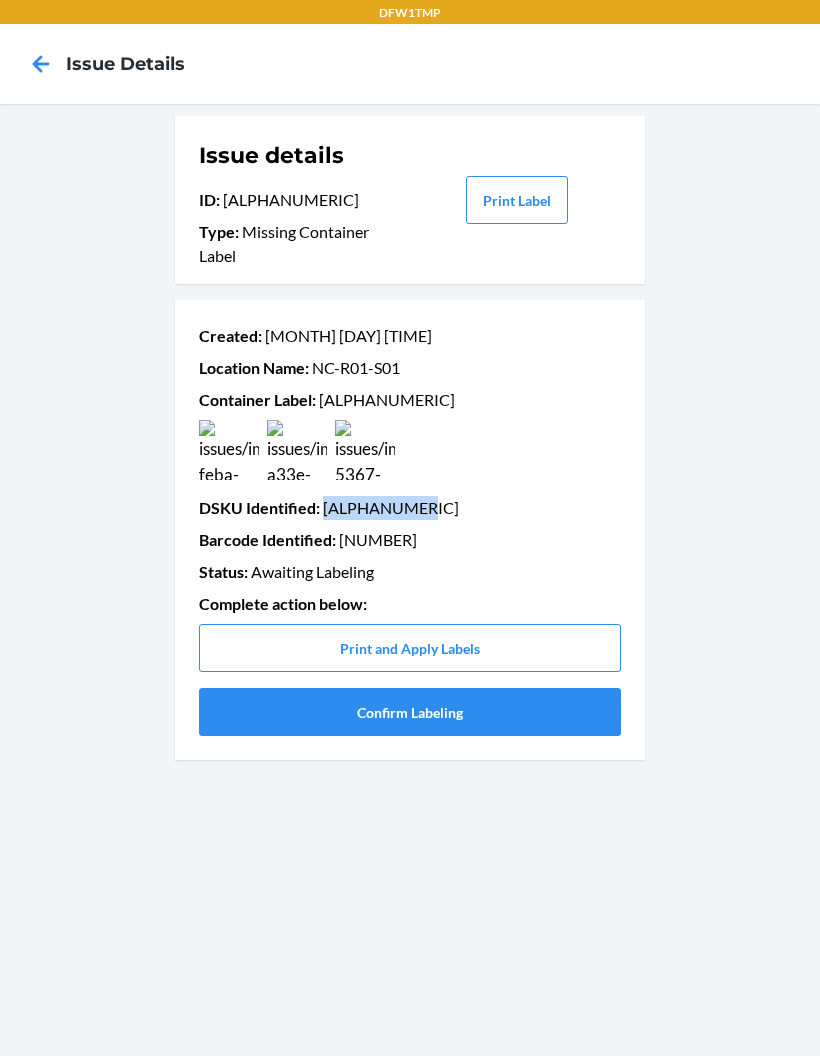 click on "Created :   Aug 04 10:10 AM" at bounding box center [410, 336] 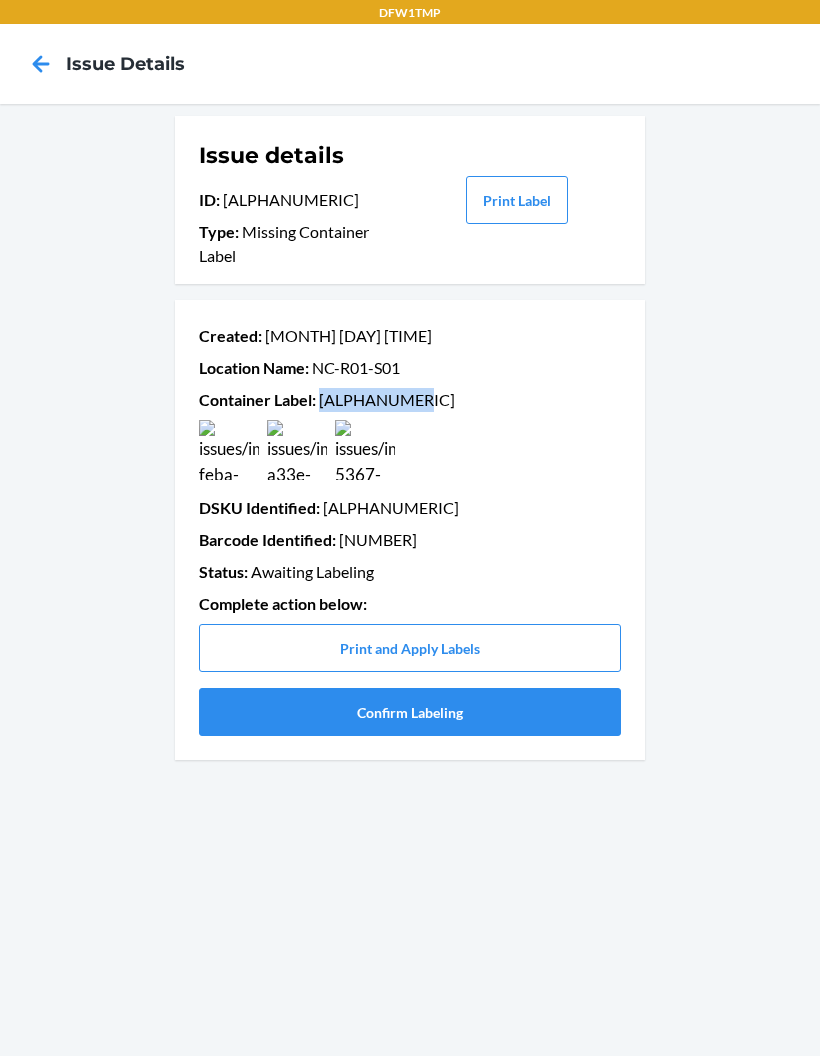 copy on "[PRODUCT_CODE]" 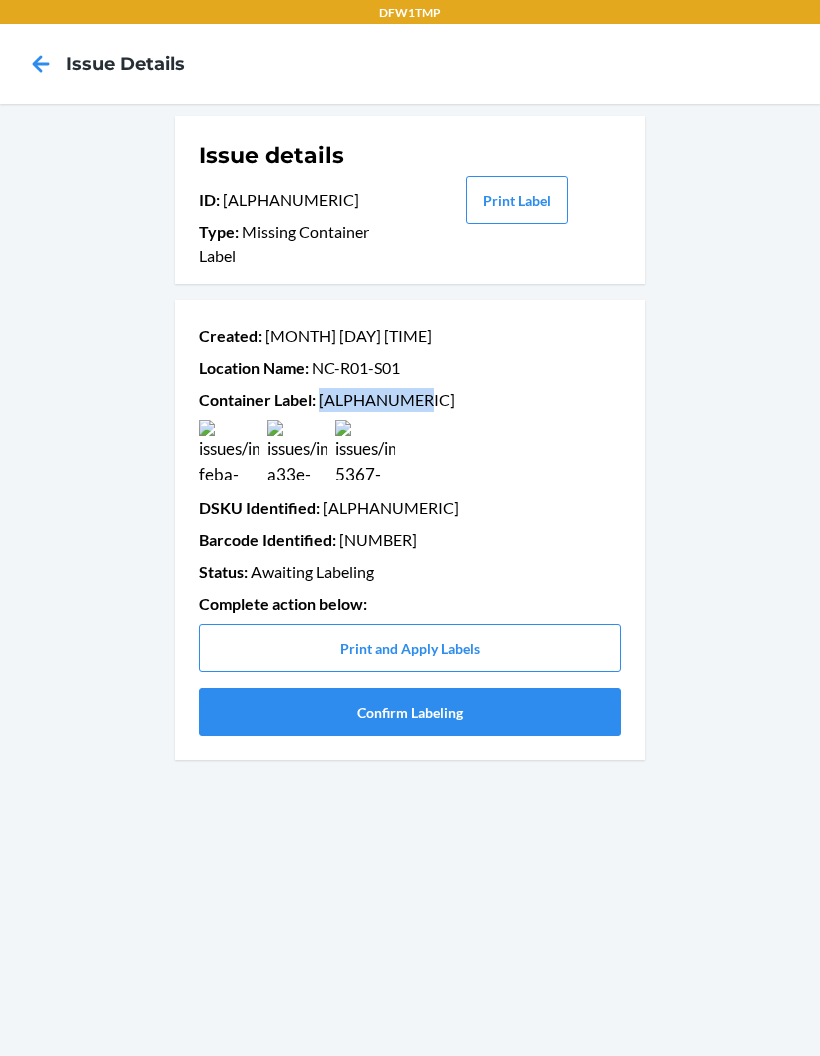 click on "Confirm Labeling" at bounding box center (410, 712) 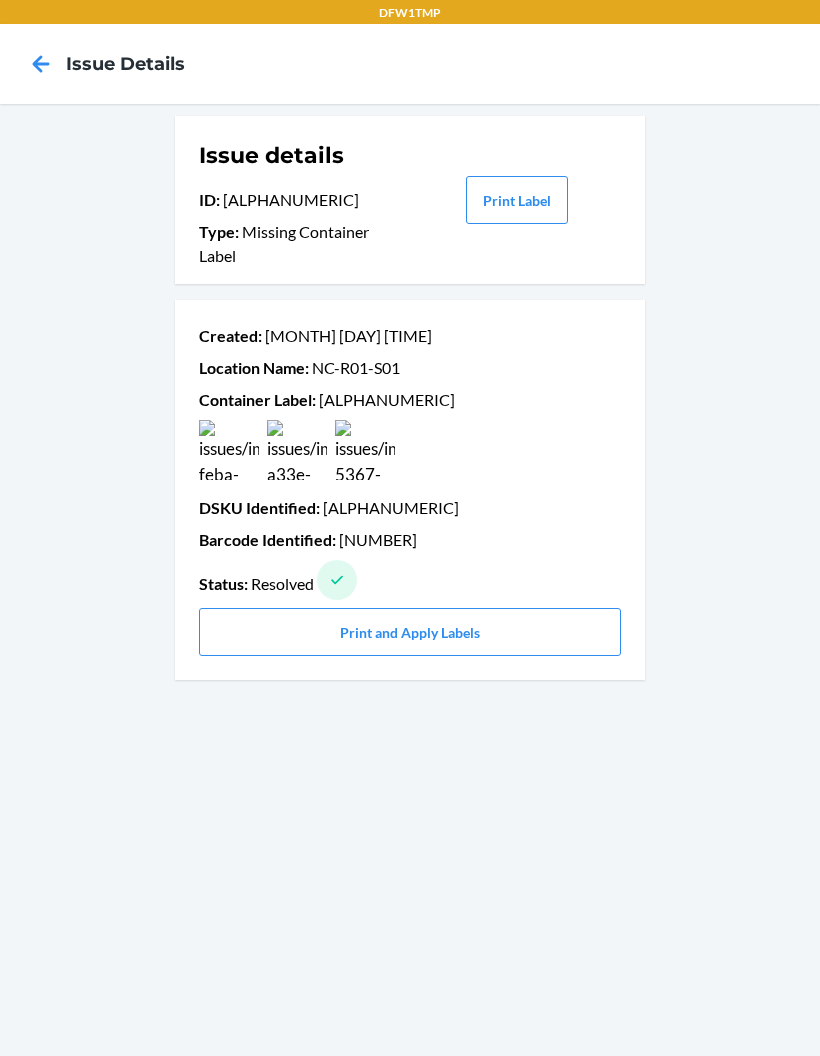 scroll, scrollTop: 0, scrollLeft: 0, axis: both 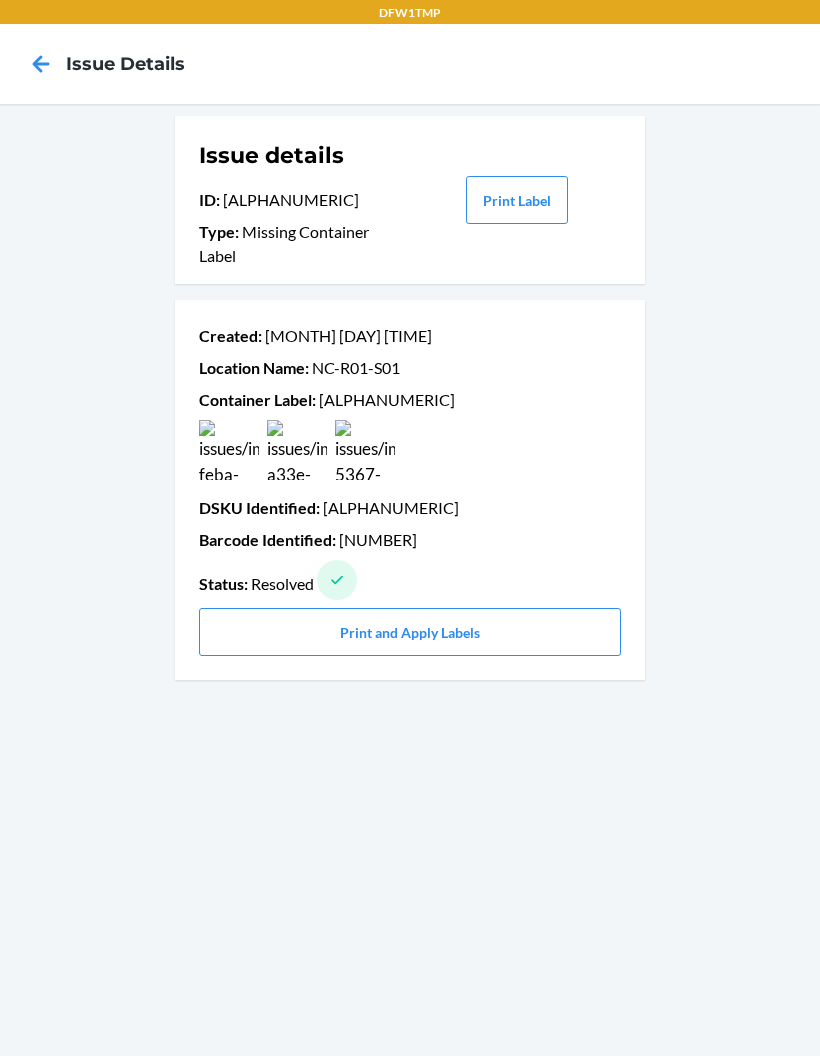 click 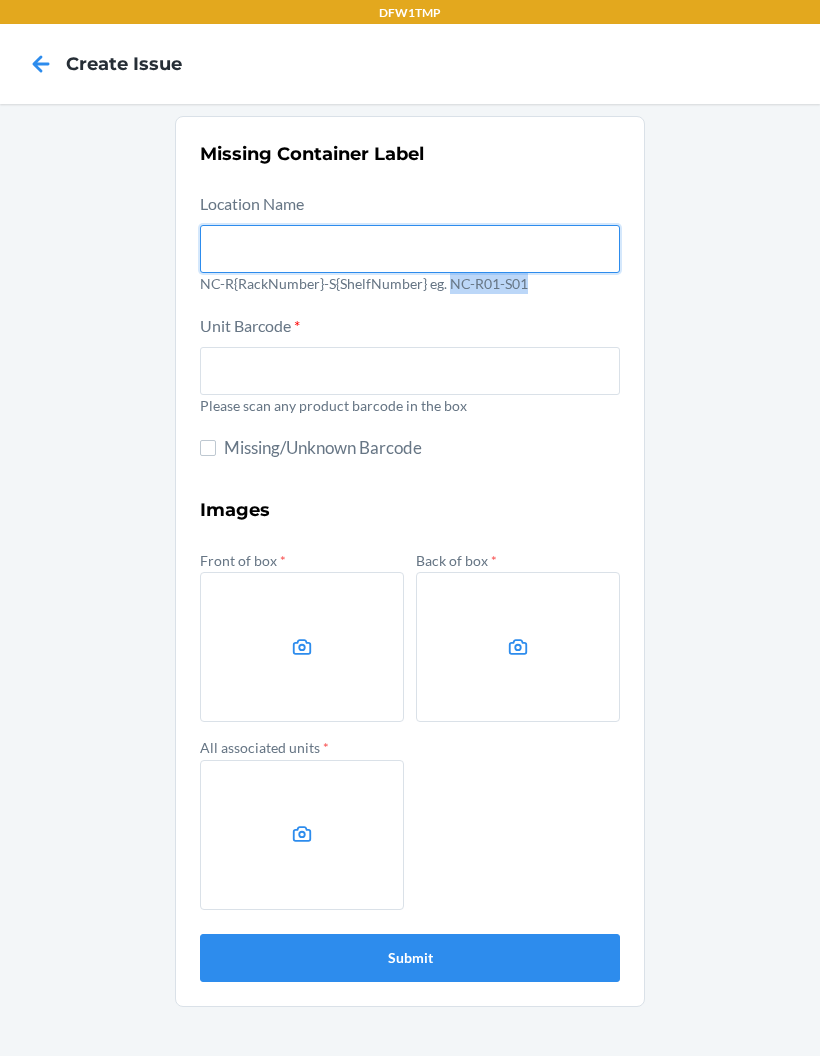 click at bounding box center (410, 249) 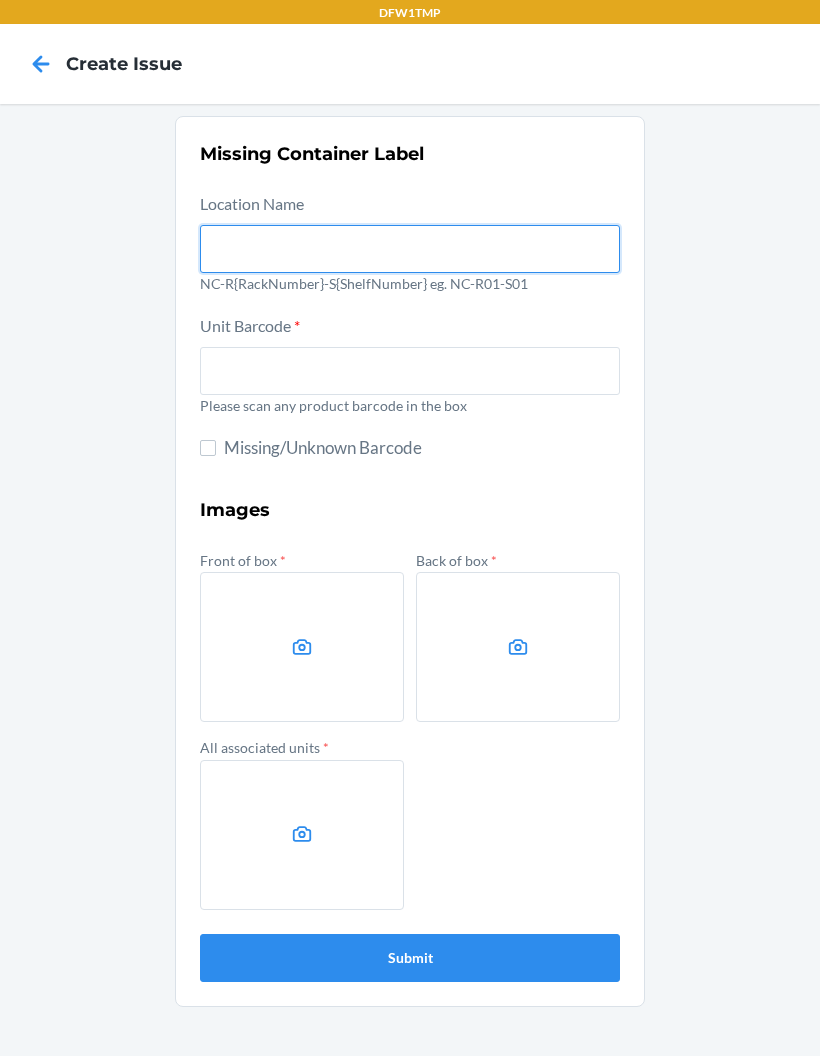 click at bounding box center (410, 249) 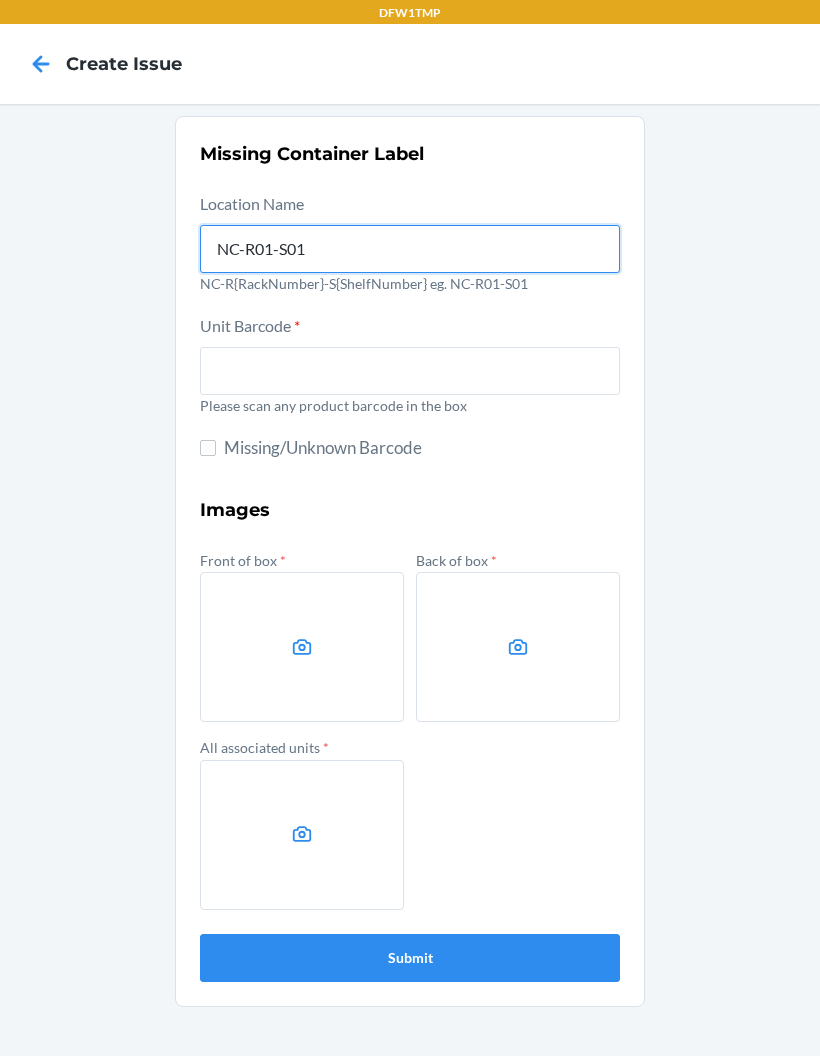type on "NC-R01-S01" 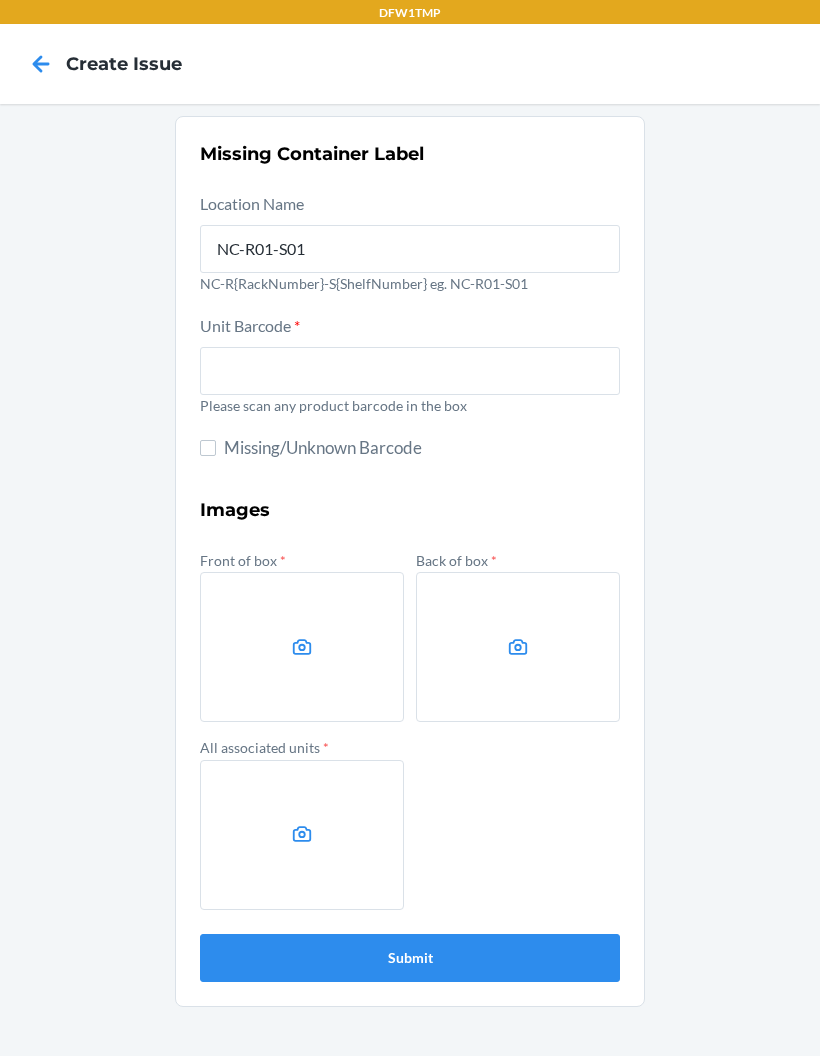 click at bounding box center (410, 371) 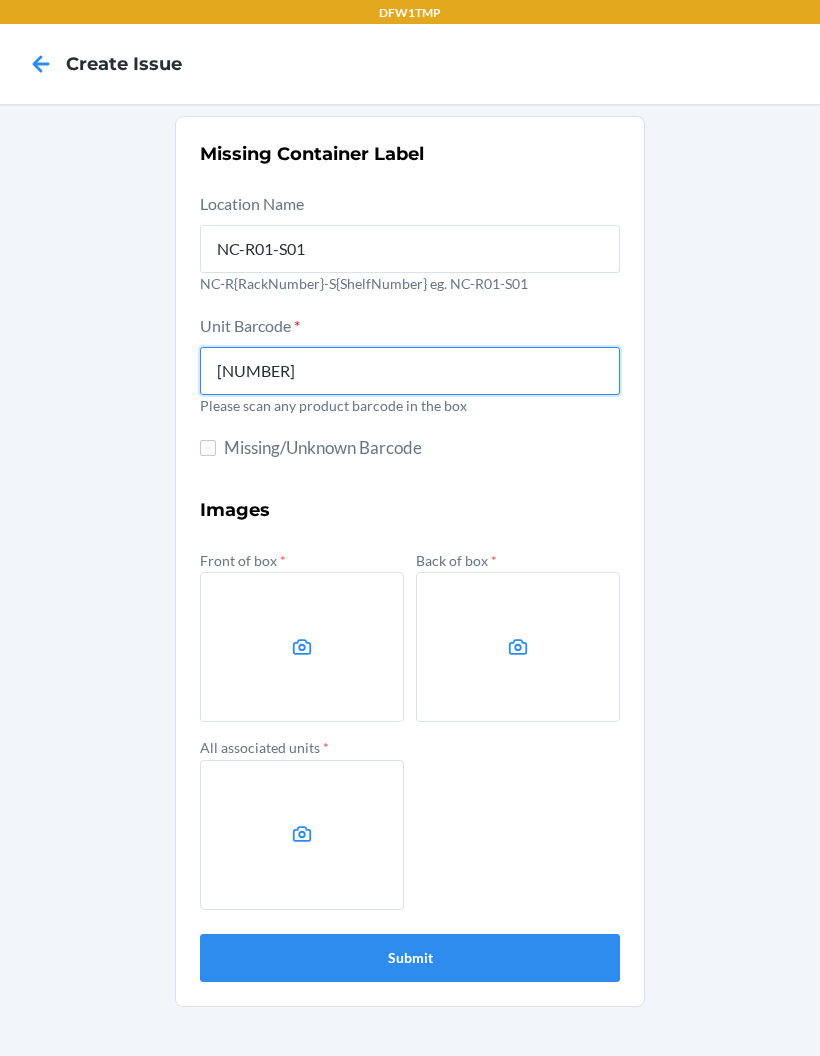 type on "[NUMBER]" 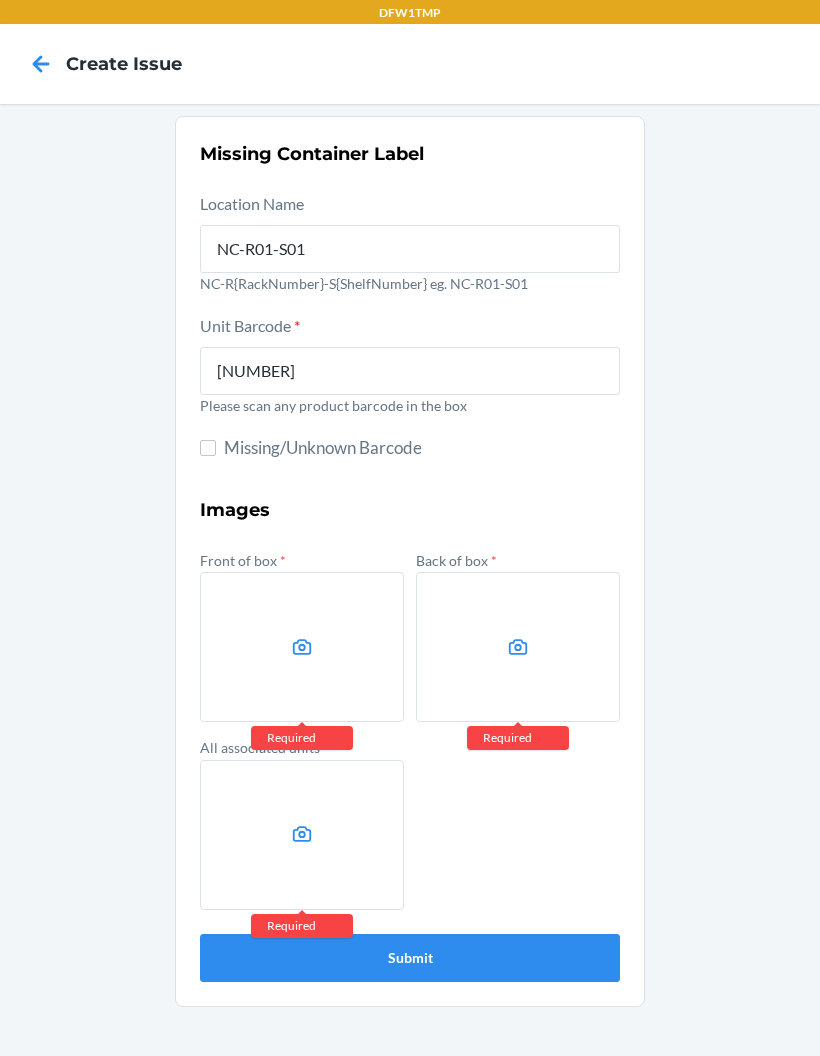 click at bounding box center (302, 647) 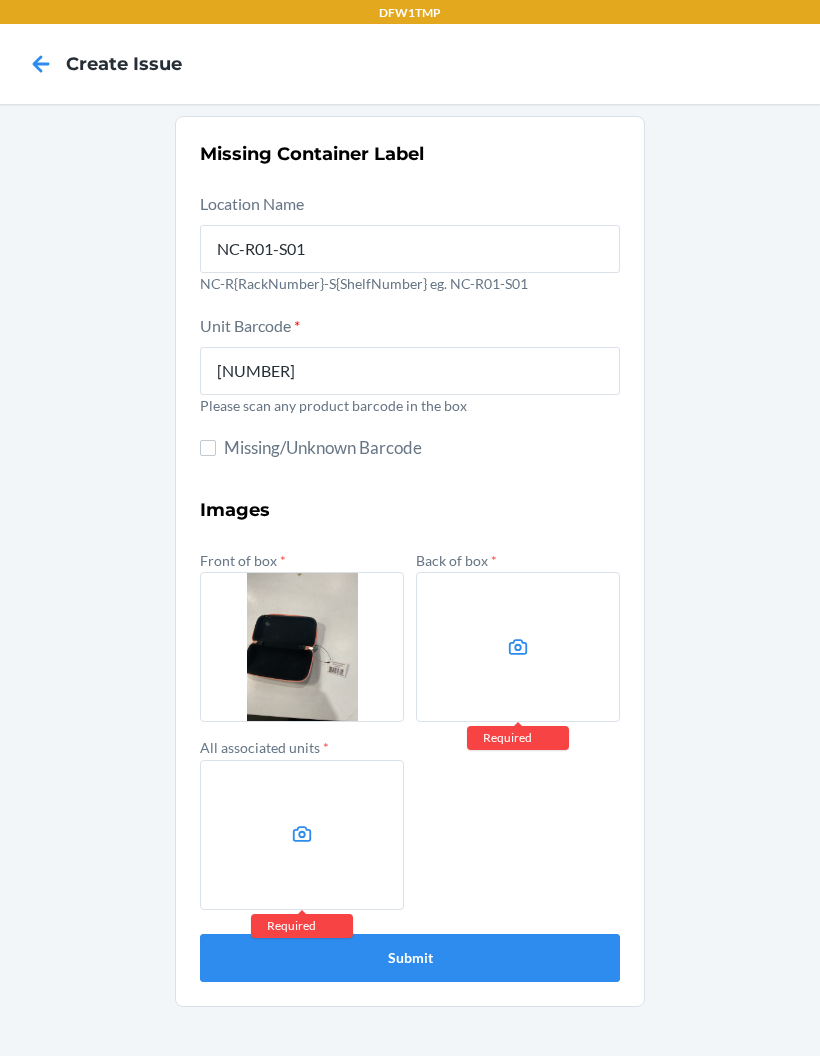 click at bounding box center (518, 647) 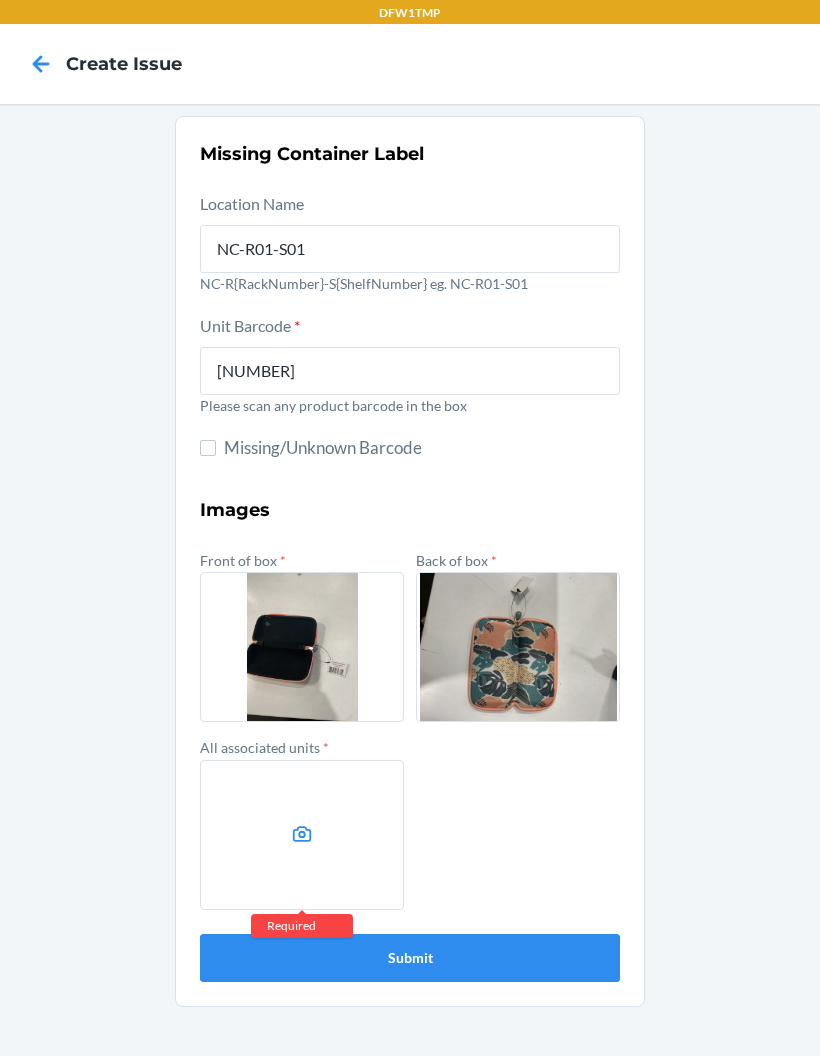 click at bounding box center [302, 835] 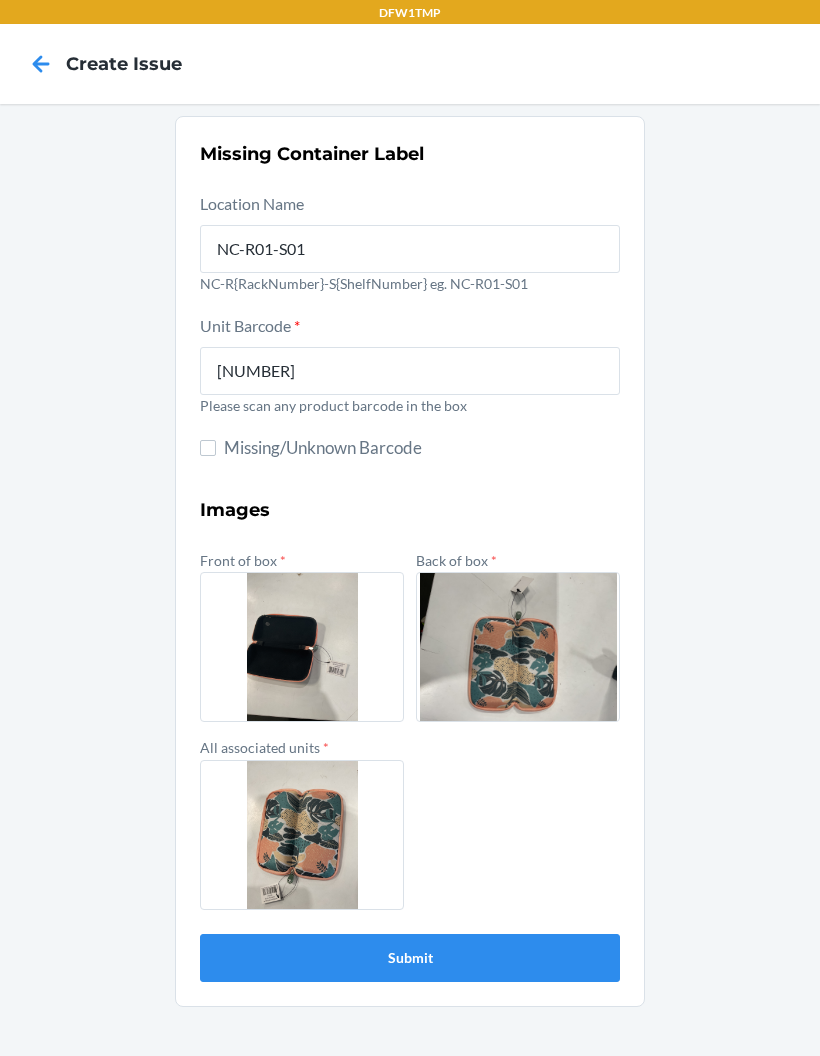 click on "Submit" at bounding box center [410, 958] 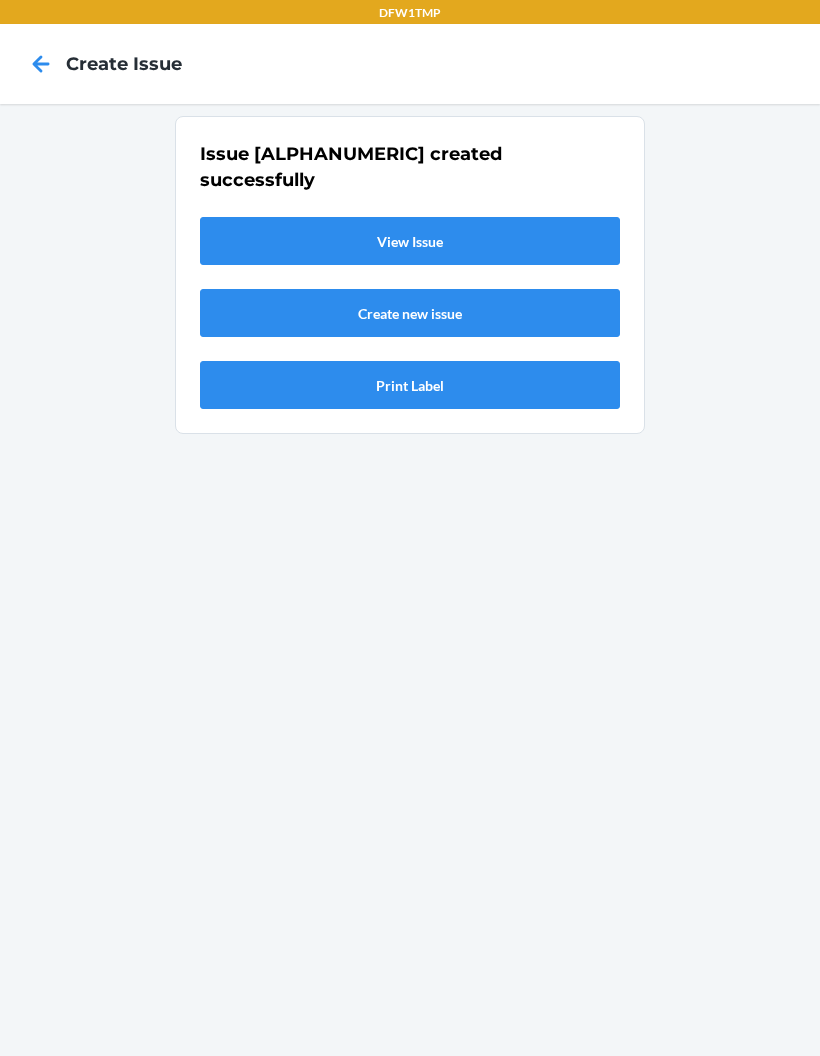 click on "View Issue" at bounding box center [410, 241] 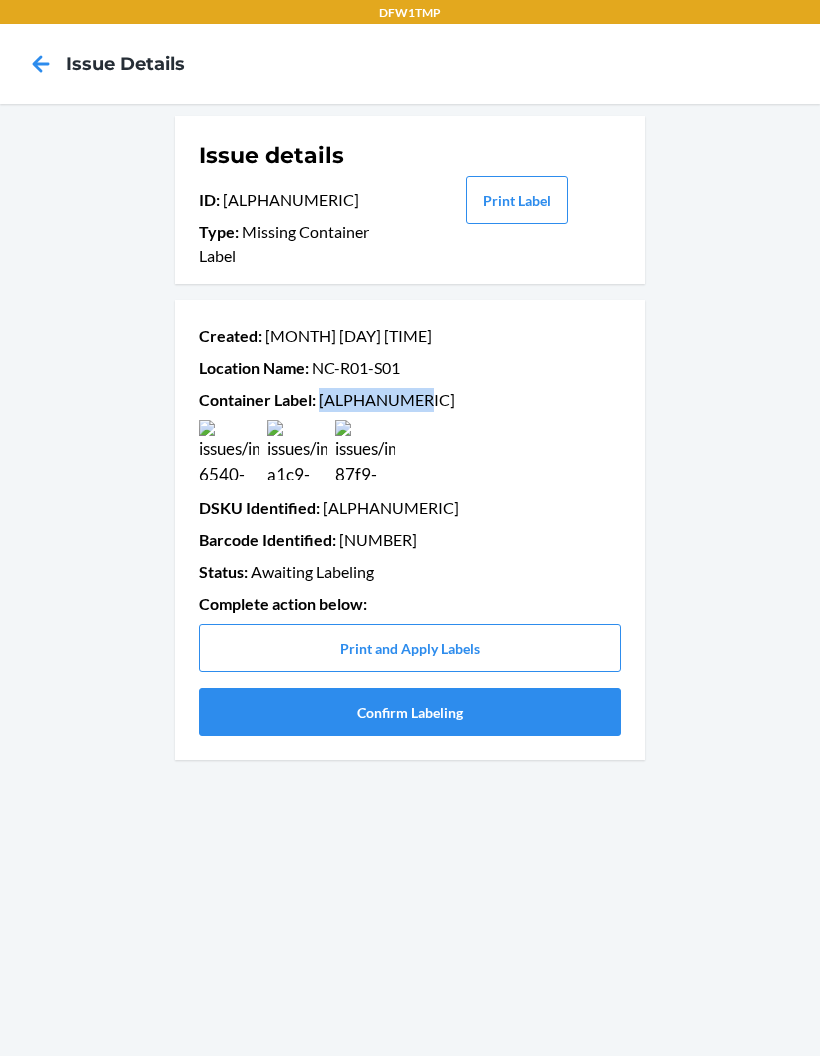click on "Confirm Labeling" at bounding box center (410, 712) 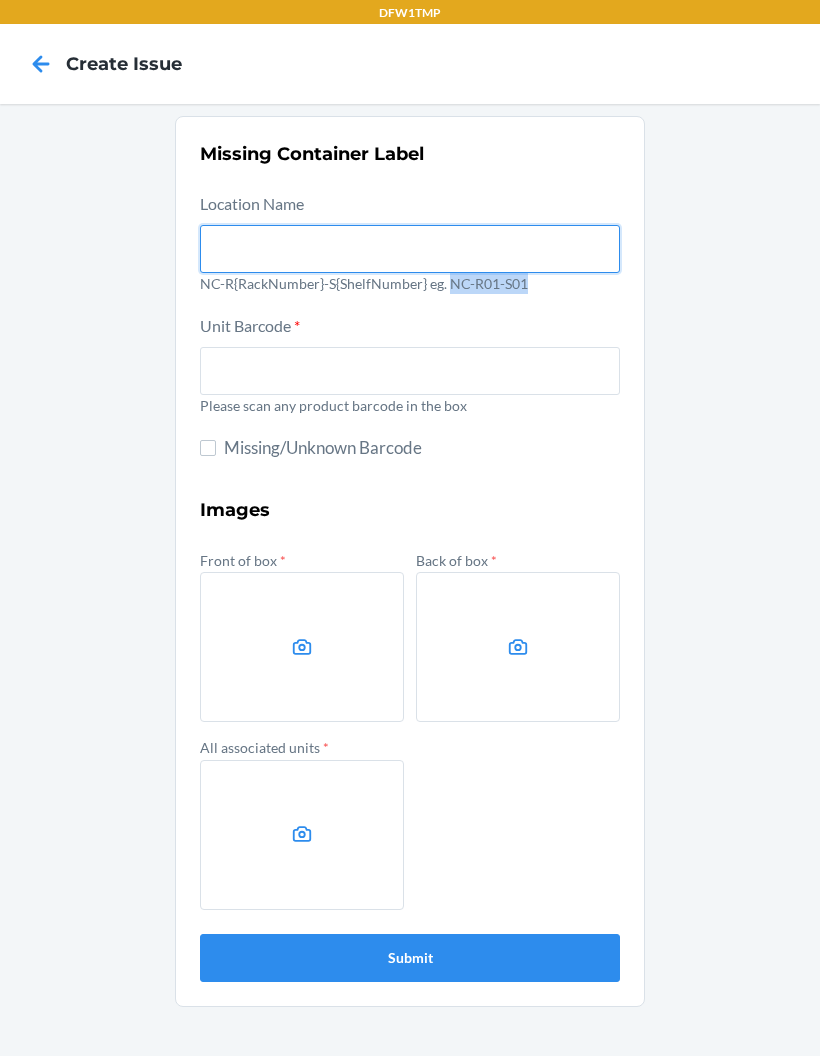 click at bounding box center (410, 249) 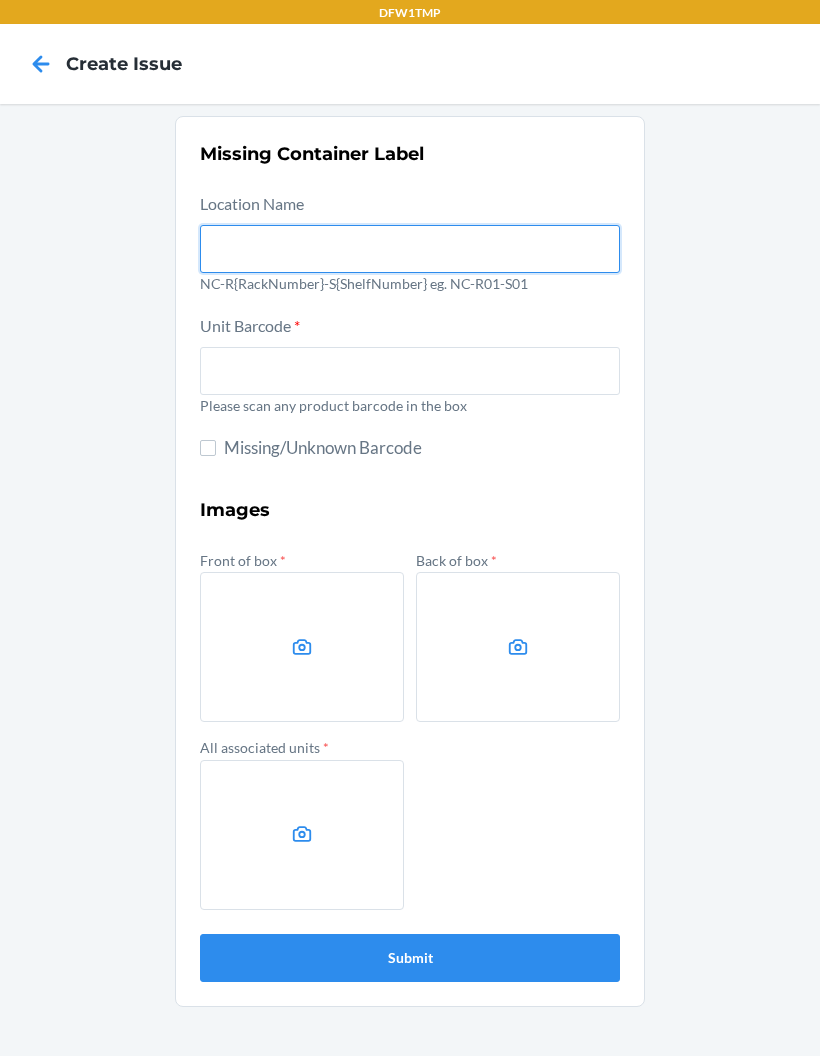click at bounding box center [410, 249] 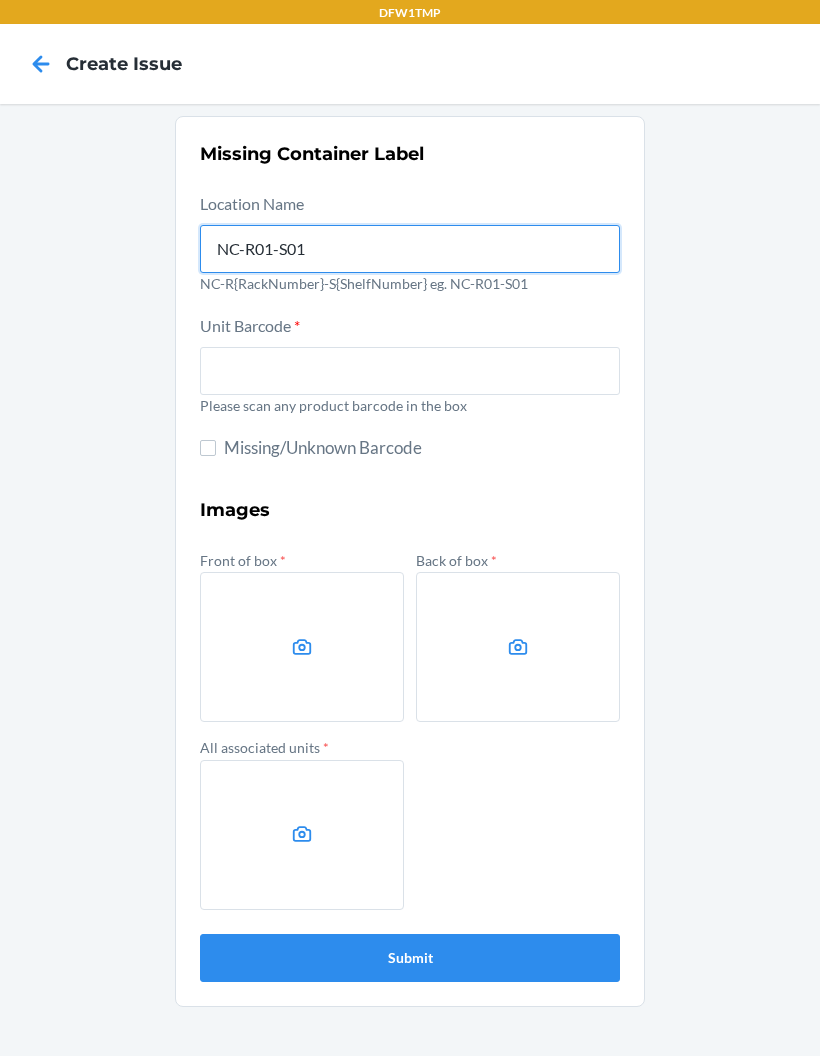 type on "NC-R01-S01" 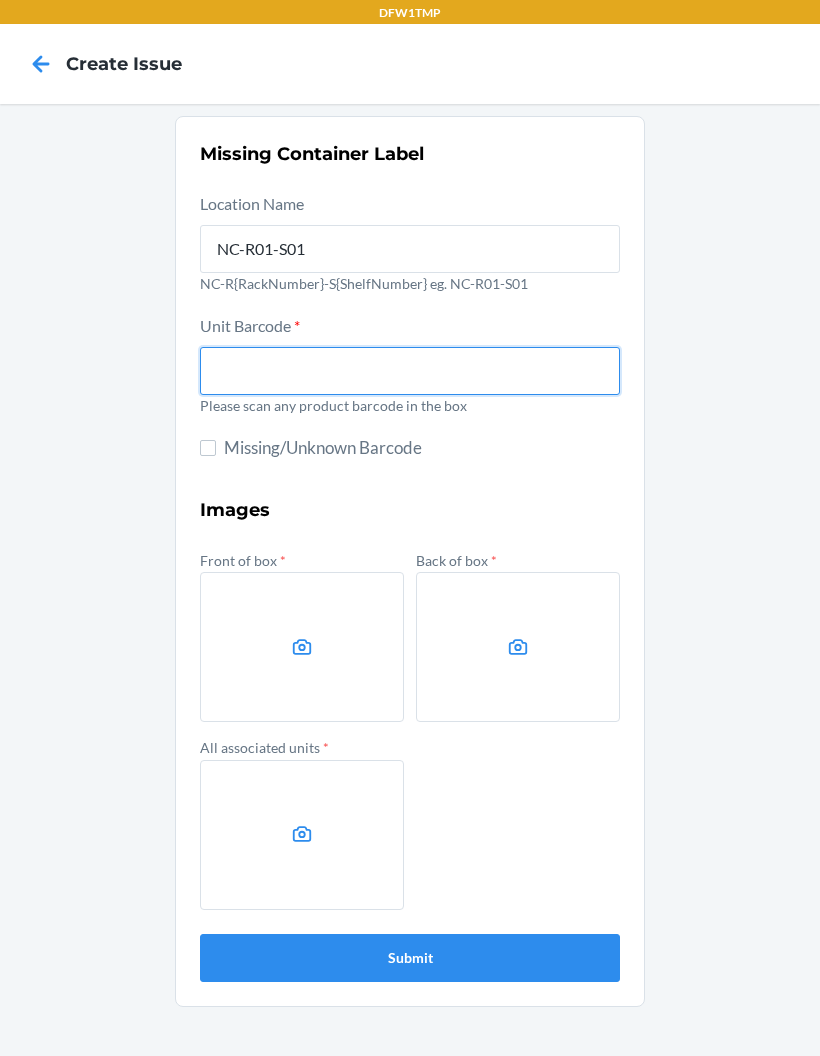 click at bounding box center (410, 371) 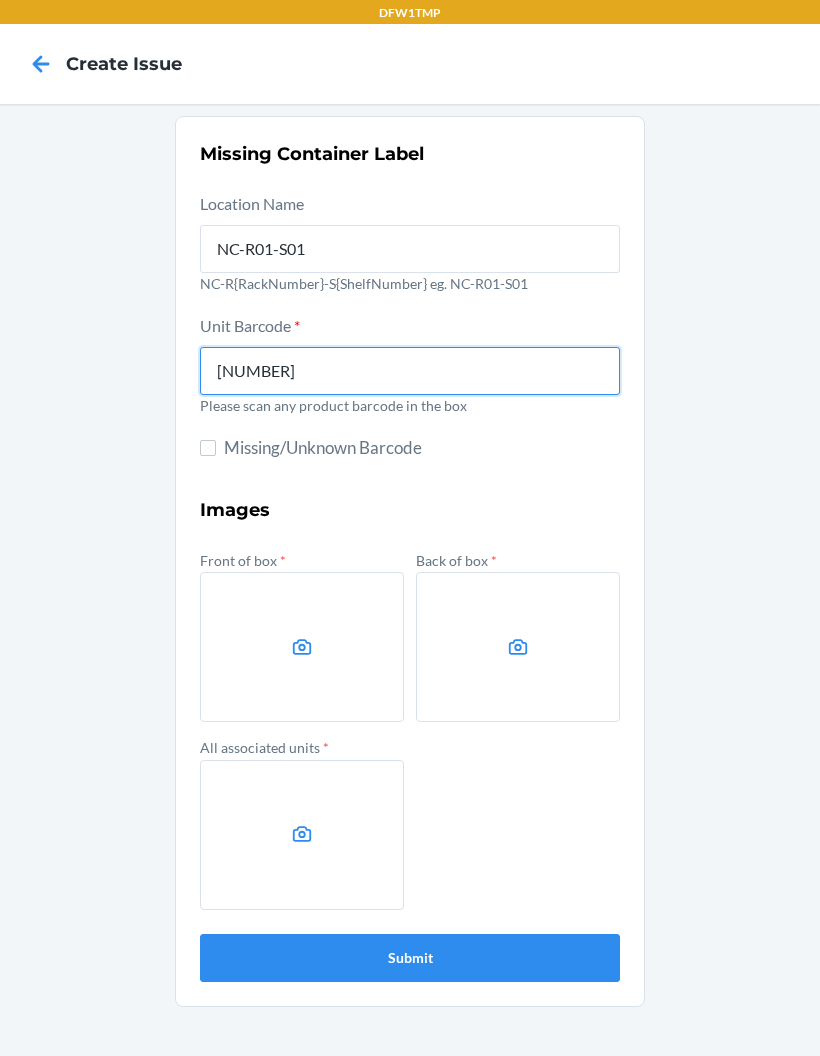 type on "[NUMBER]" 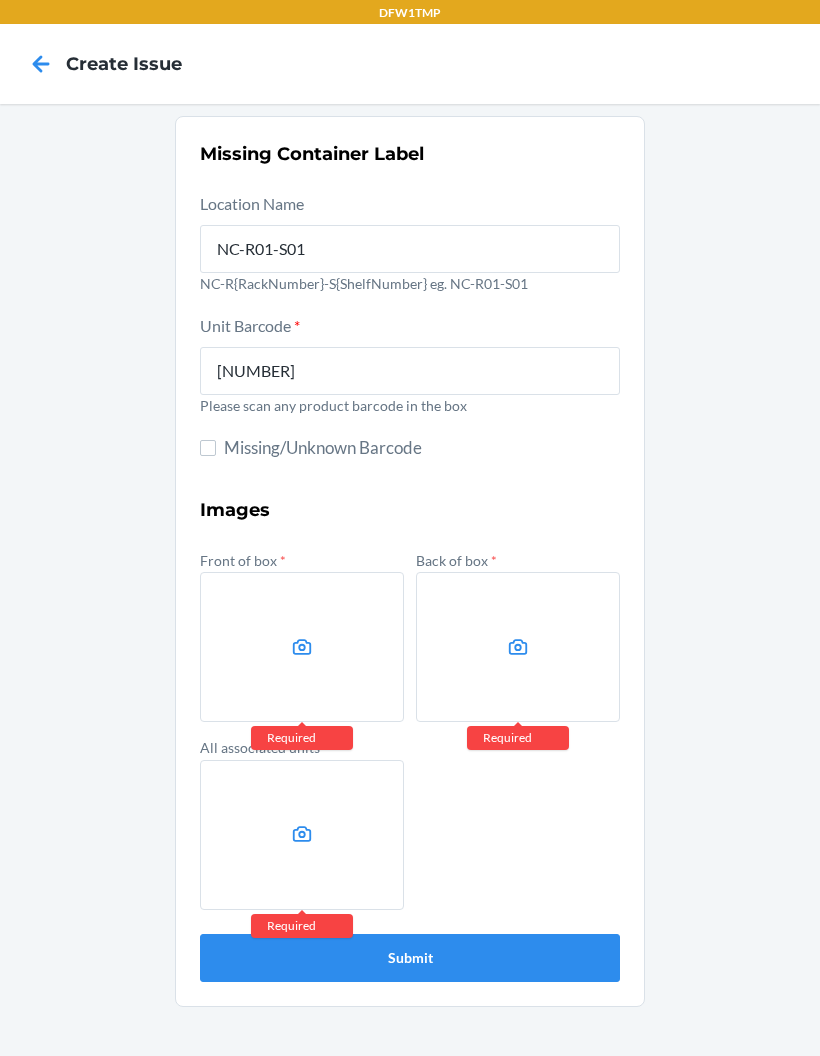 click at bounding box center [302, 647] 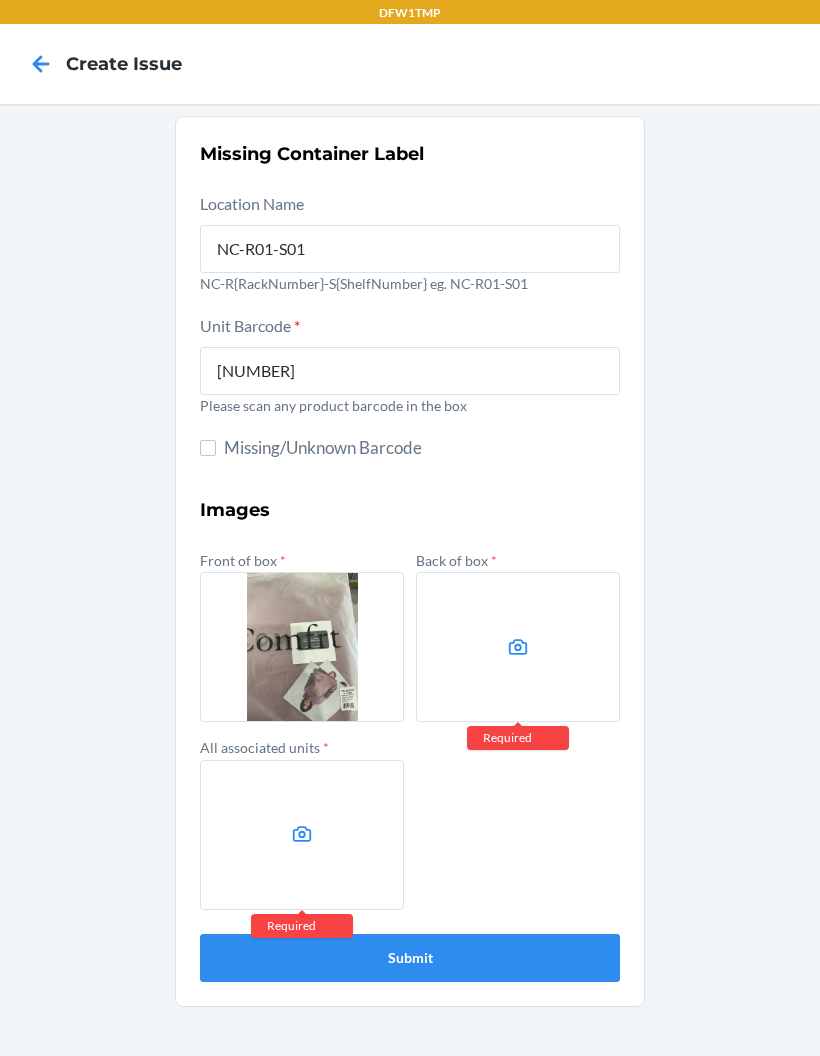 click at bounding box center [518, 647] 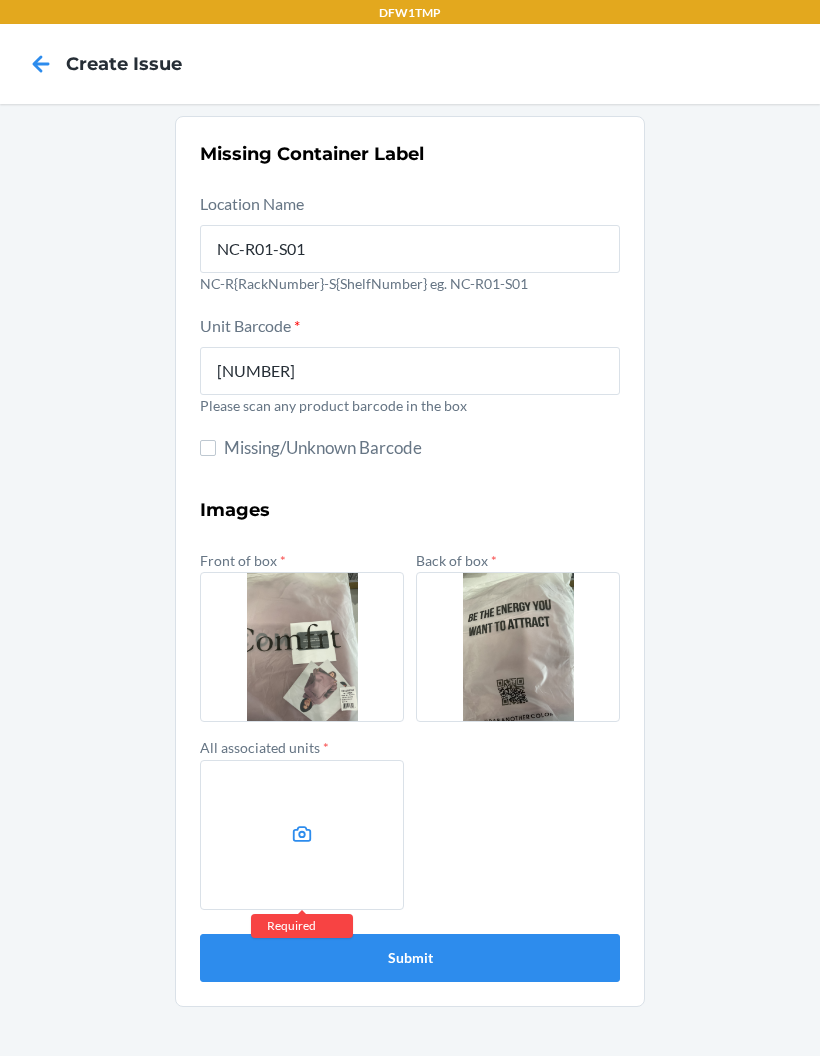 click 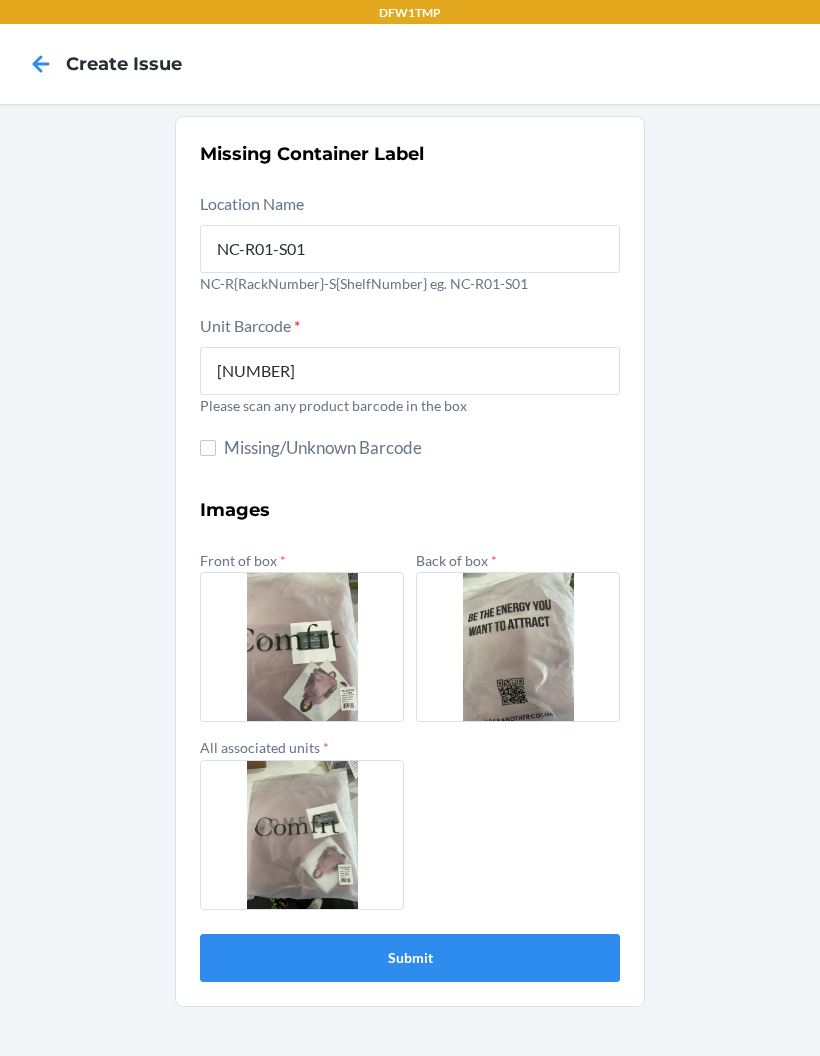 click on "Submit" at bounding box center [410, 958] 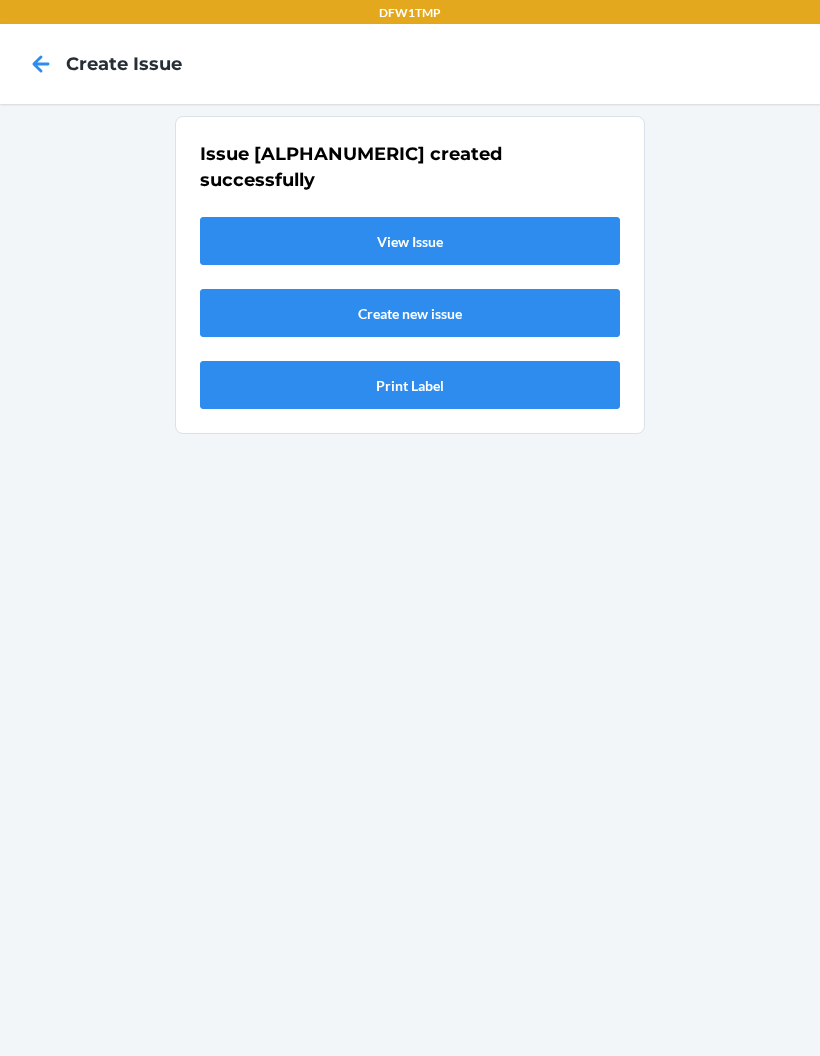 click on "View Issue" at bounding box center (410, 241) 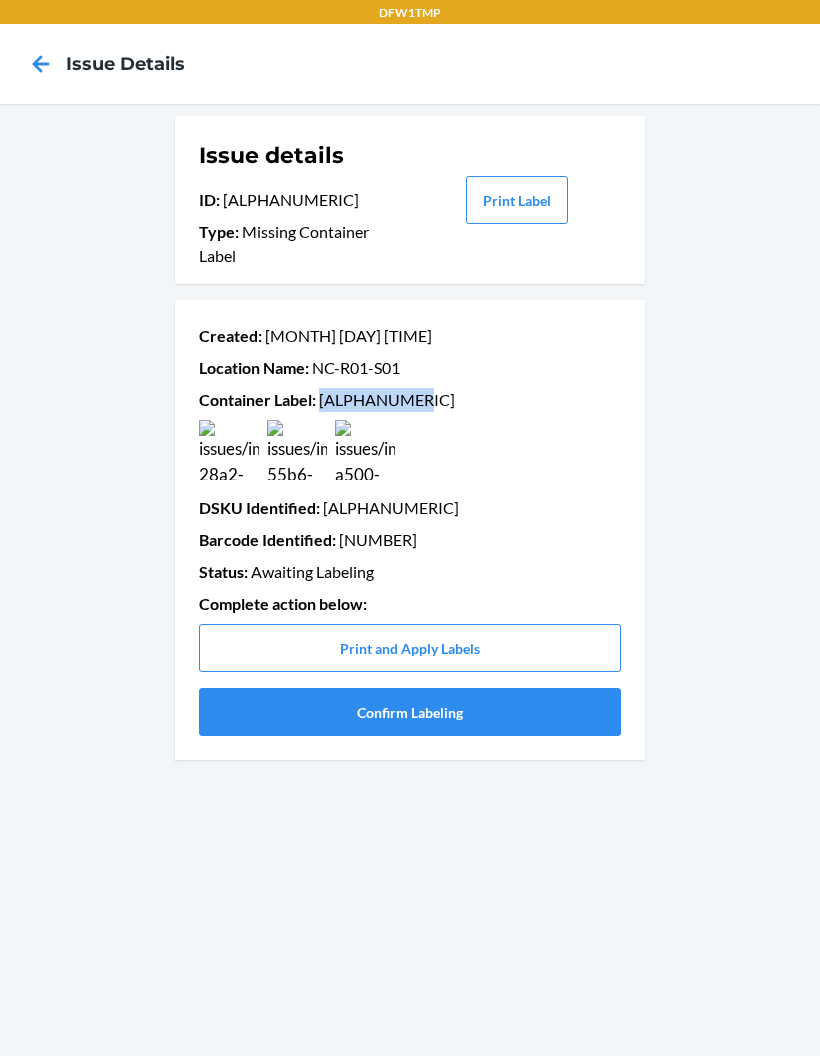 click on "Confirm Labeling" at bounding box center (410, 712) 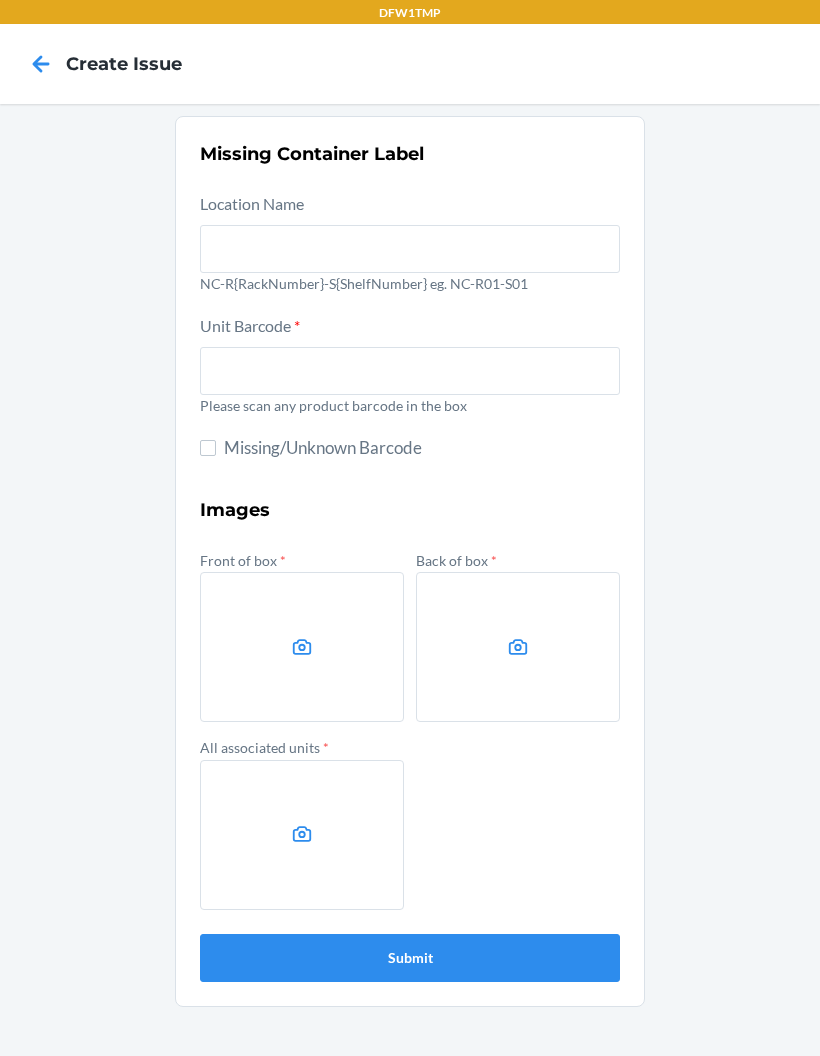 click on "Location Name   NC-R{RackNumber}-S{ShelfNumber} eg. NC-R01-S01 Unit Barcode   * Please scan any product barcode in the box Missing/Unknown Barcode Images Front of box   * Back of box   * All associated units   * Submit" at bounding box center (410, 586) 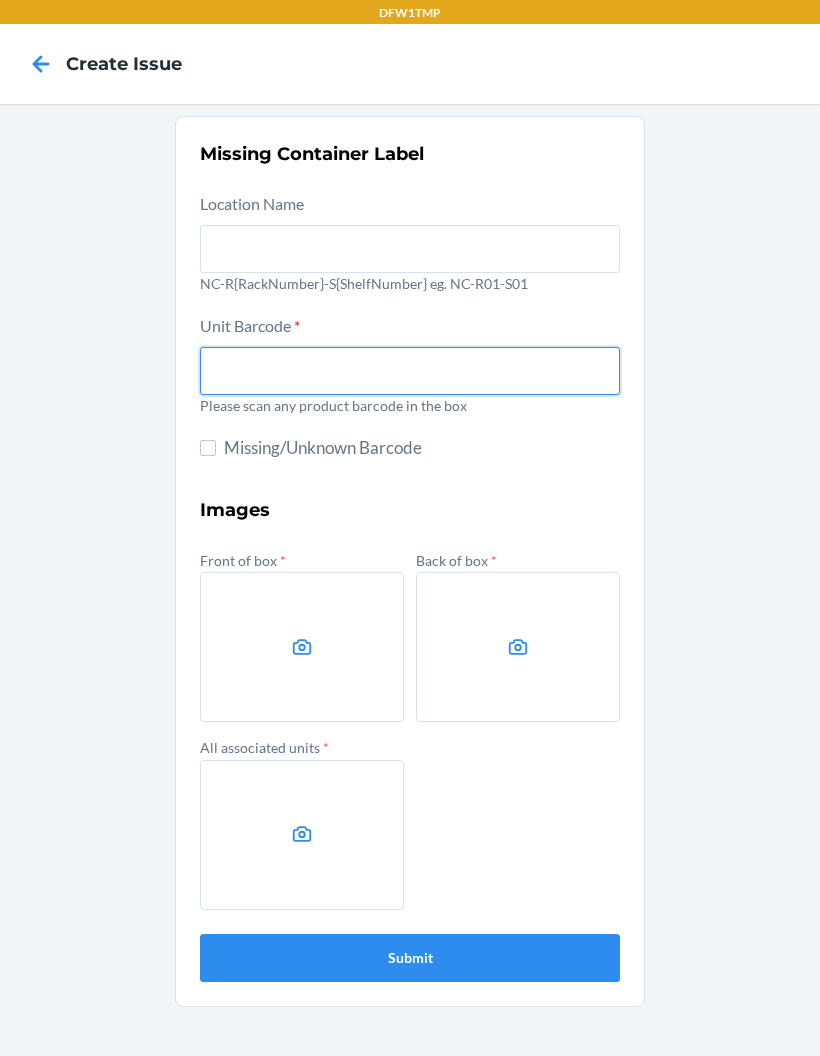 click at bounding box center (410, 371) 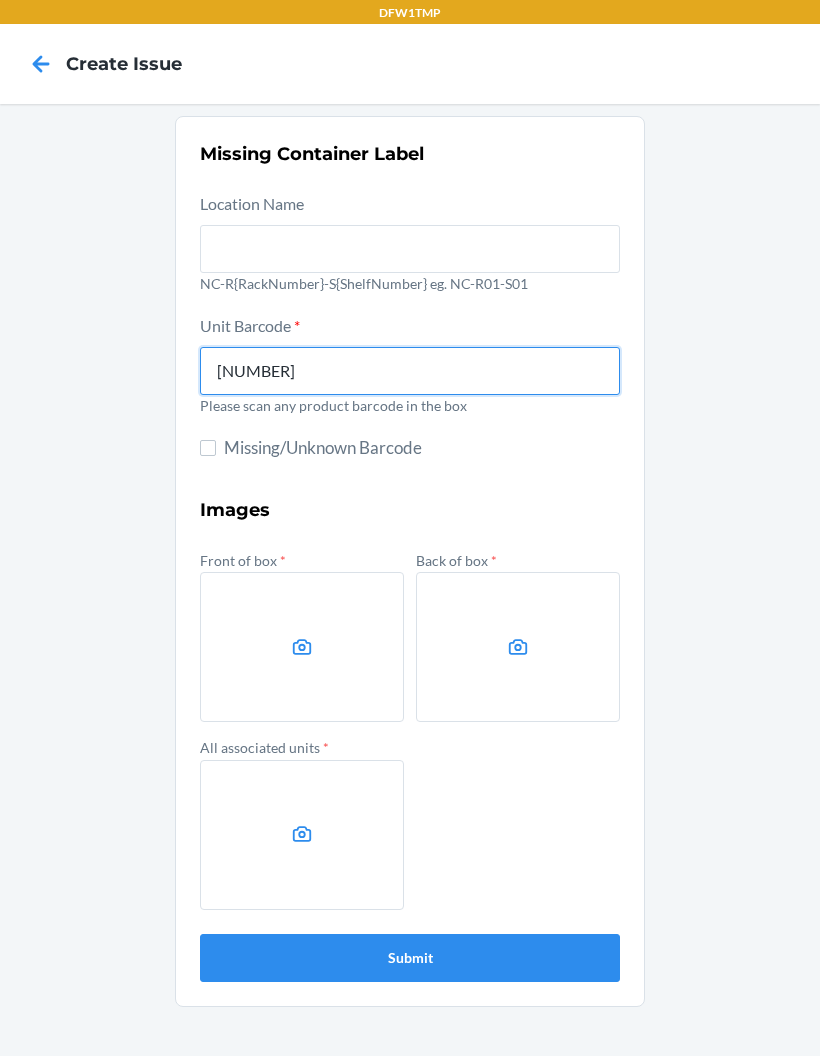 type on "[NUMBER]" 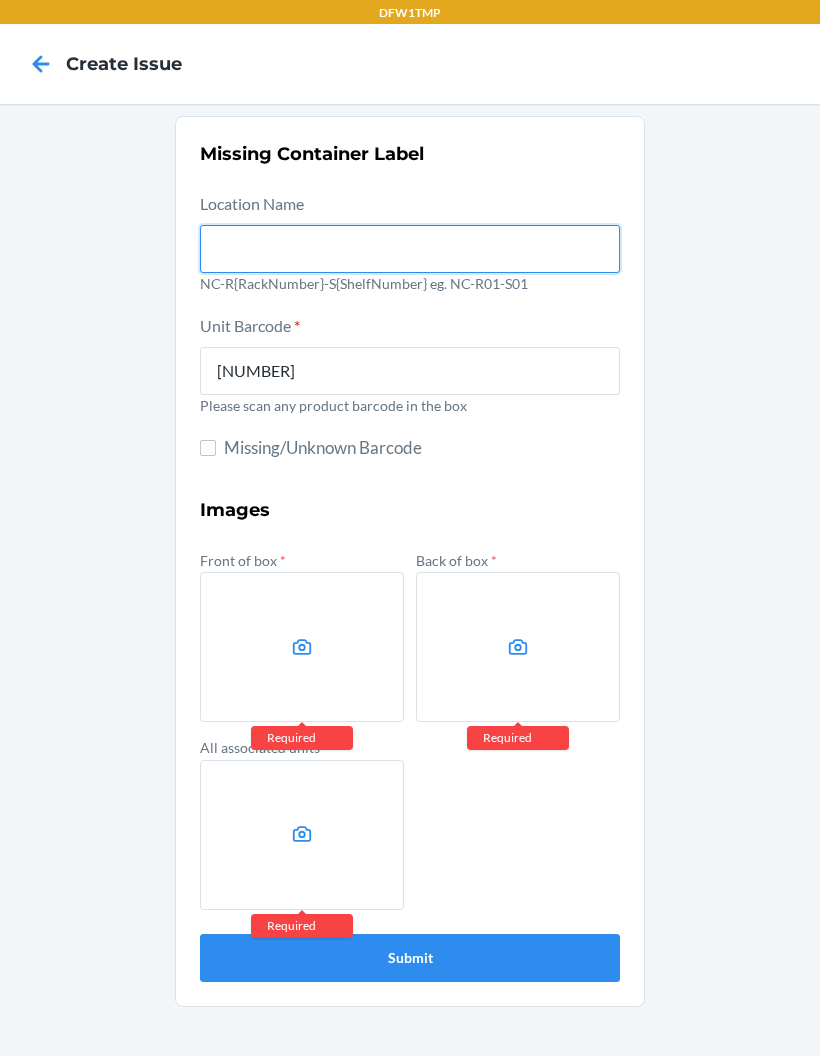 click at bounding box center [410, 249] 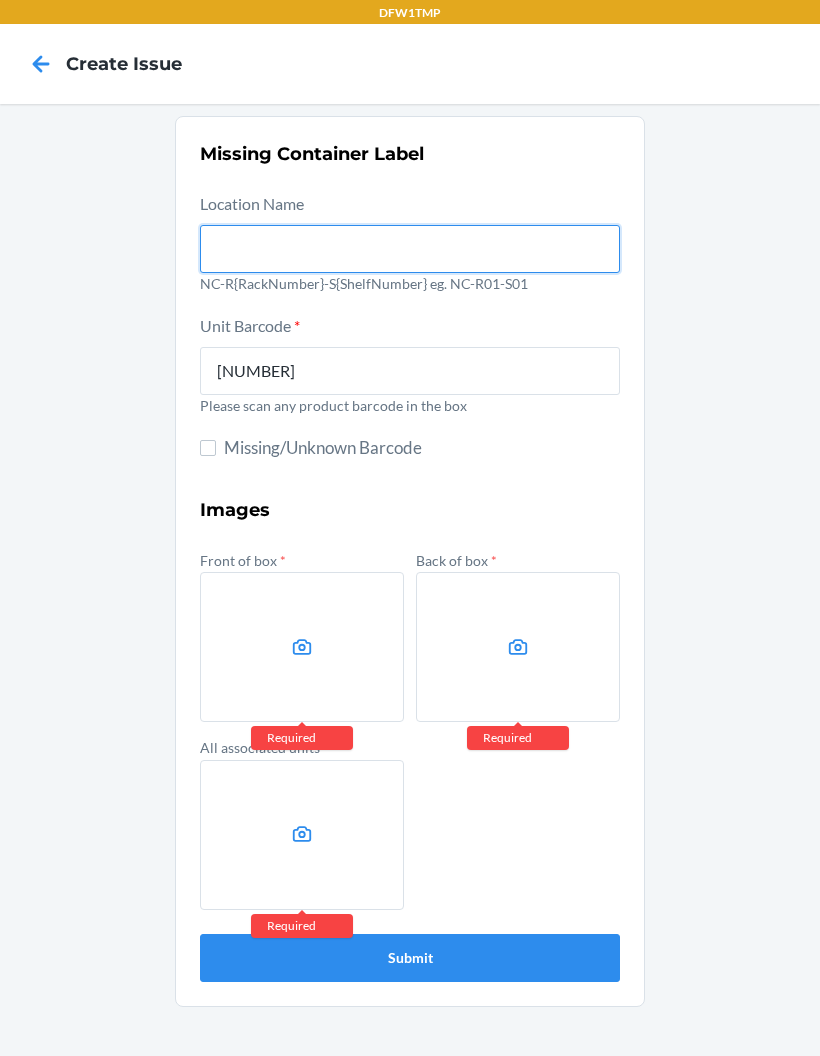 click at bounding box center [410, 249] 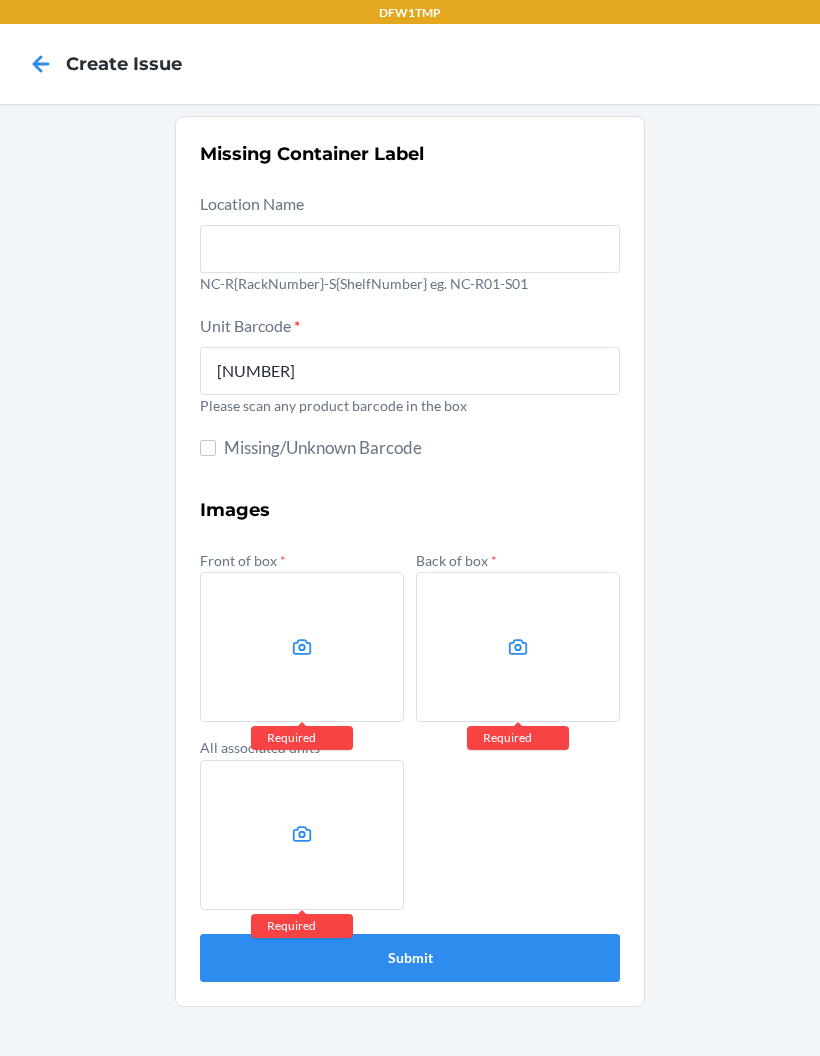 click on "NC-R{RackNumber}-S{ShelfNumber} eg. NC-R01-S01" at bounding box center [410, 283] 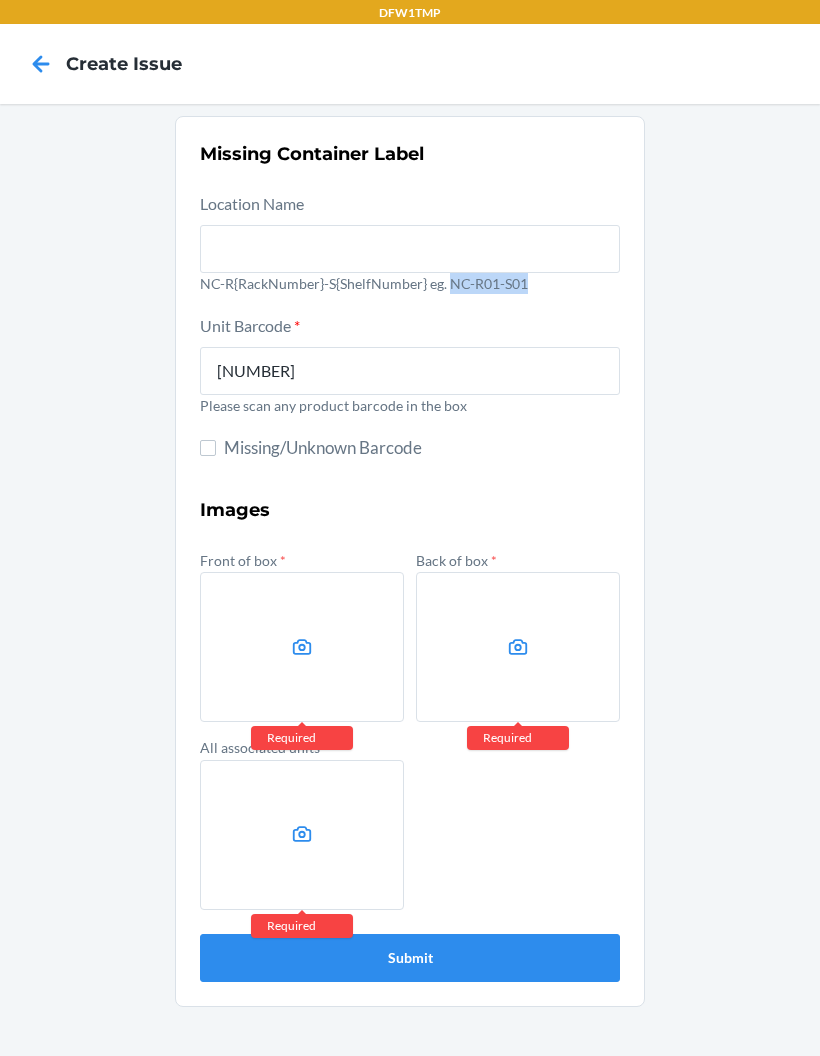copy on "NC-R01-S01" 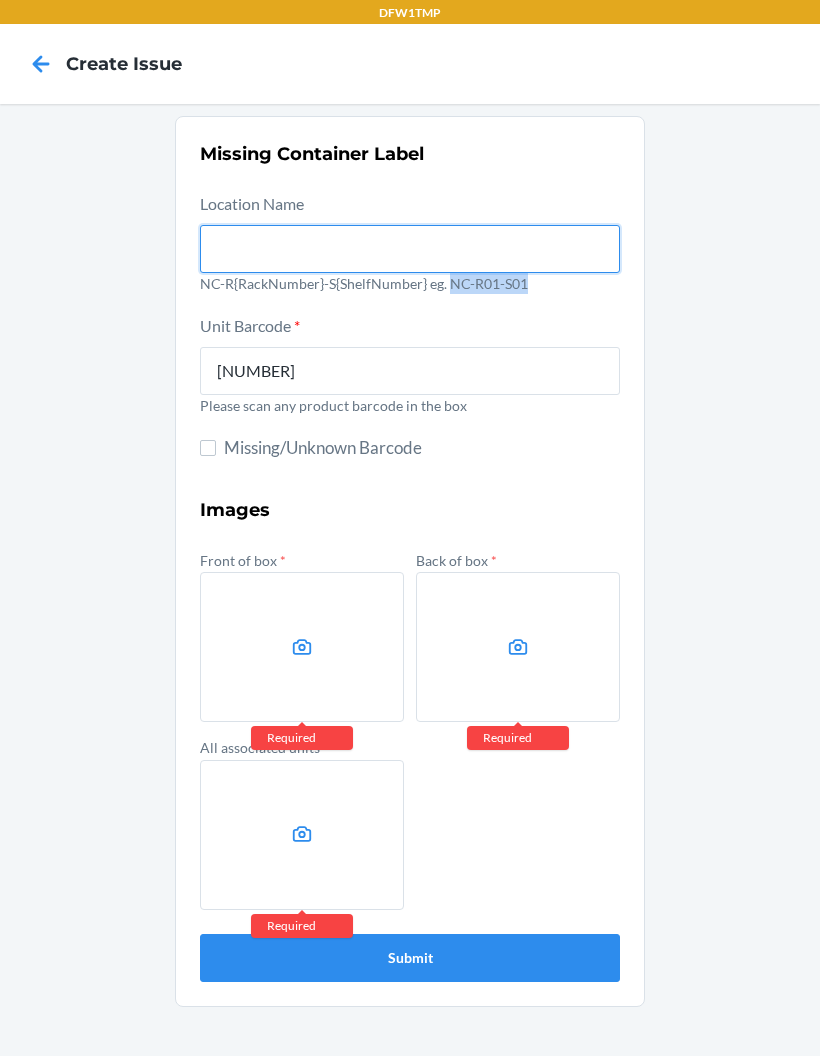 click at bounding box center [410, 249] 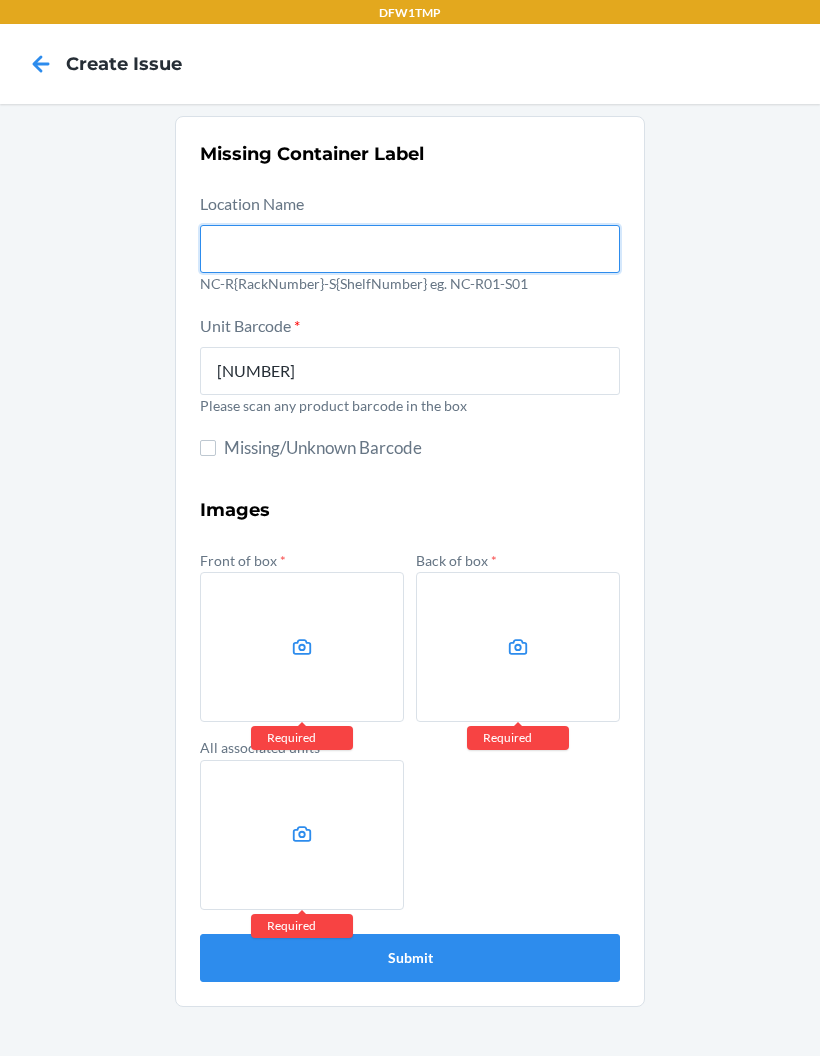 click at bounding box center (410, 249) 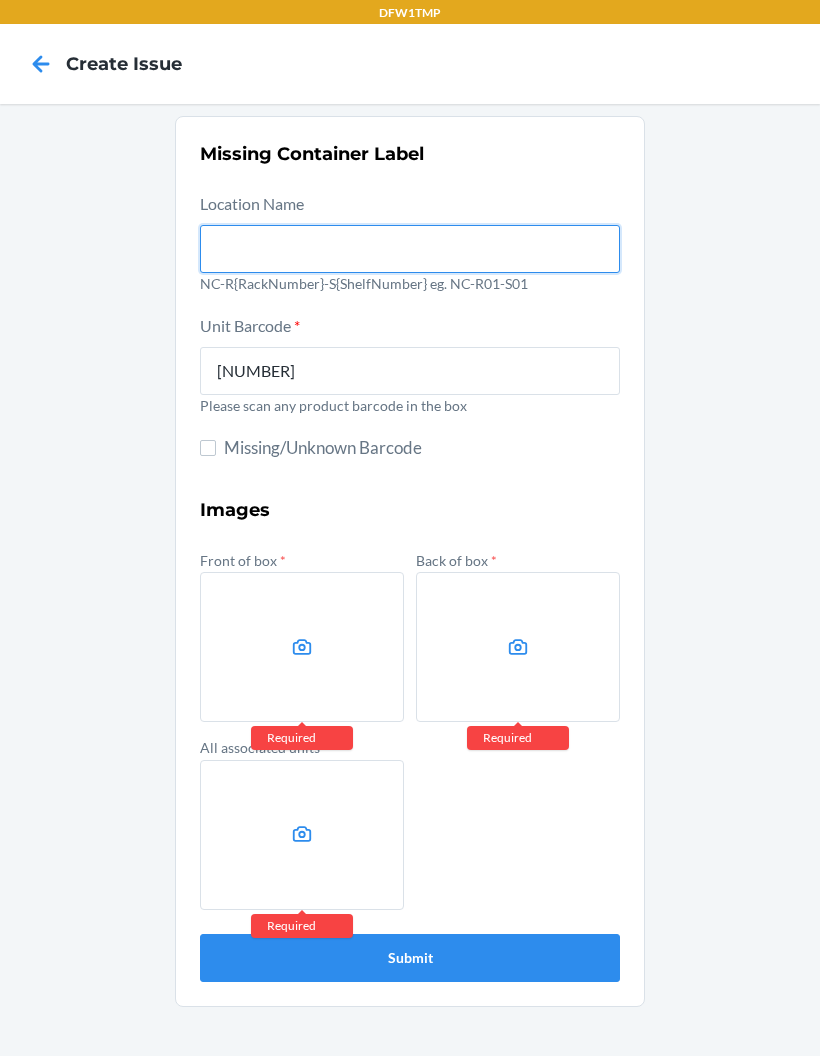 paste on "NC-R01-S01" 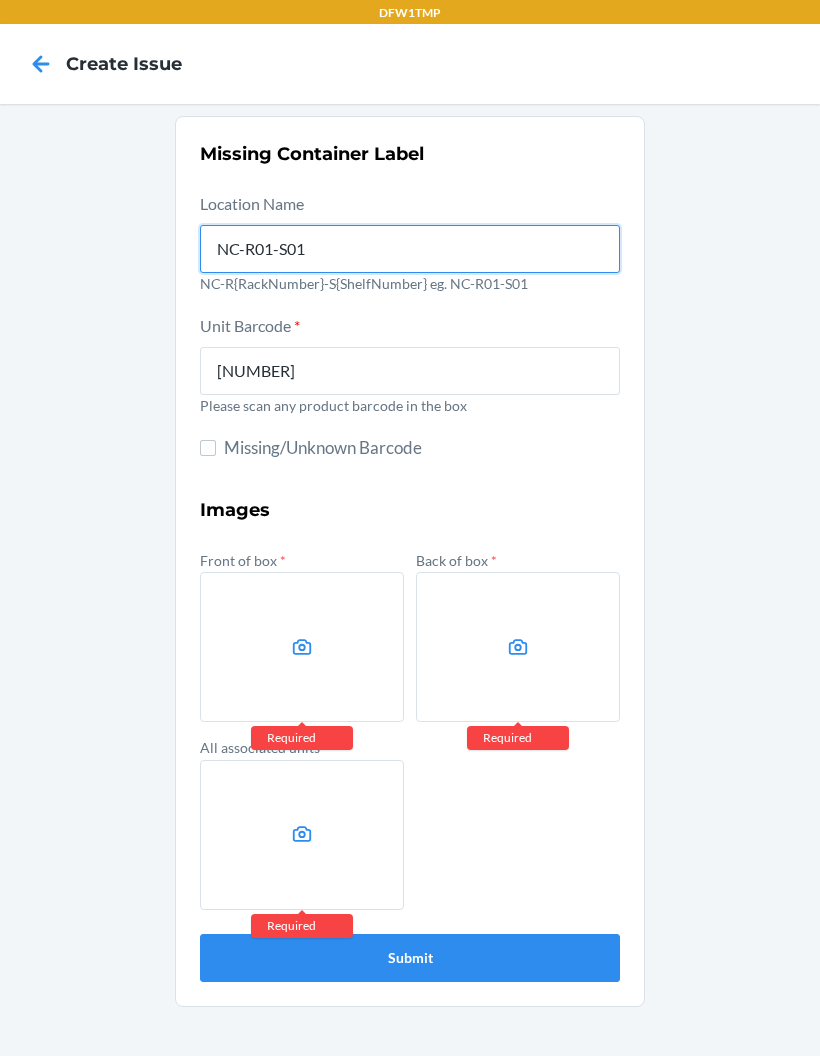 type on "NC-R01-S01" 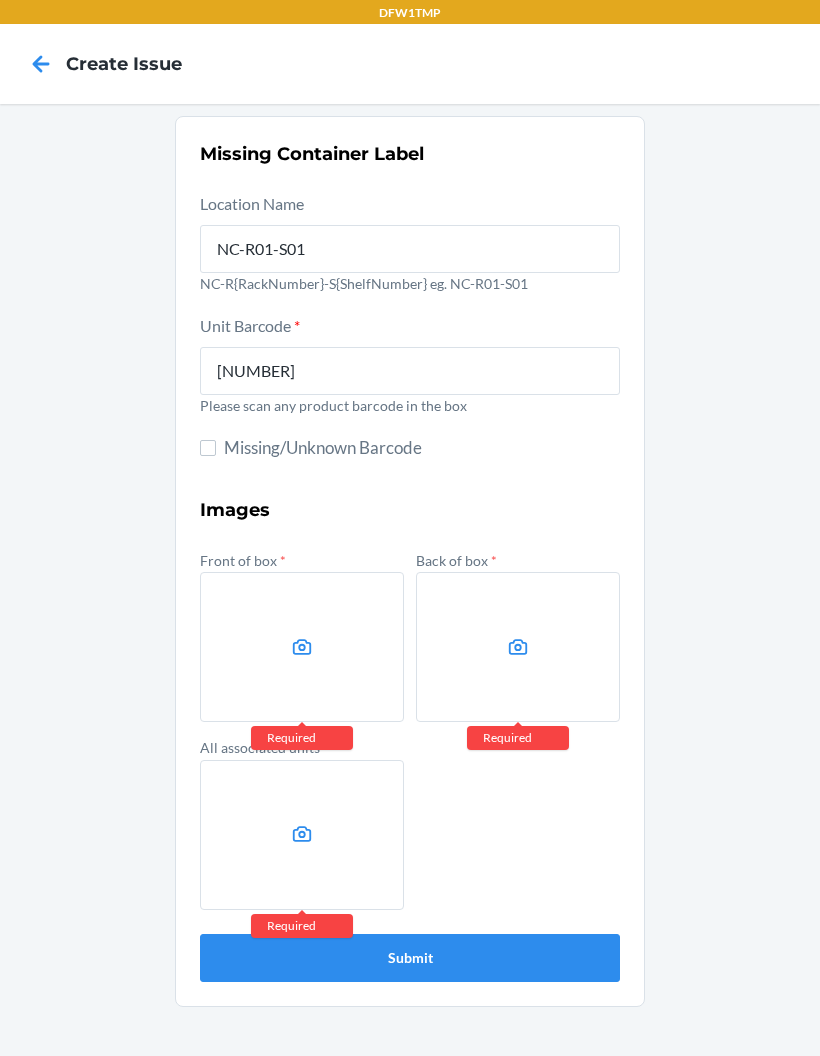 click at bounding box center [302, 647] 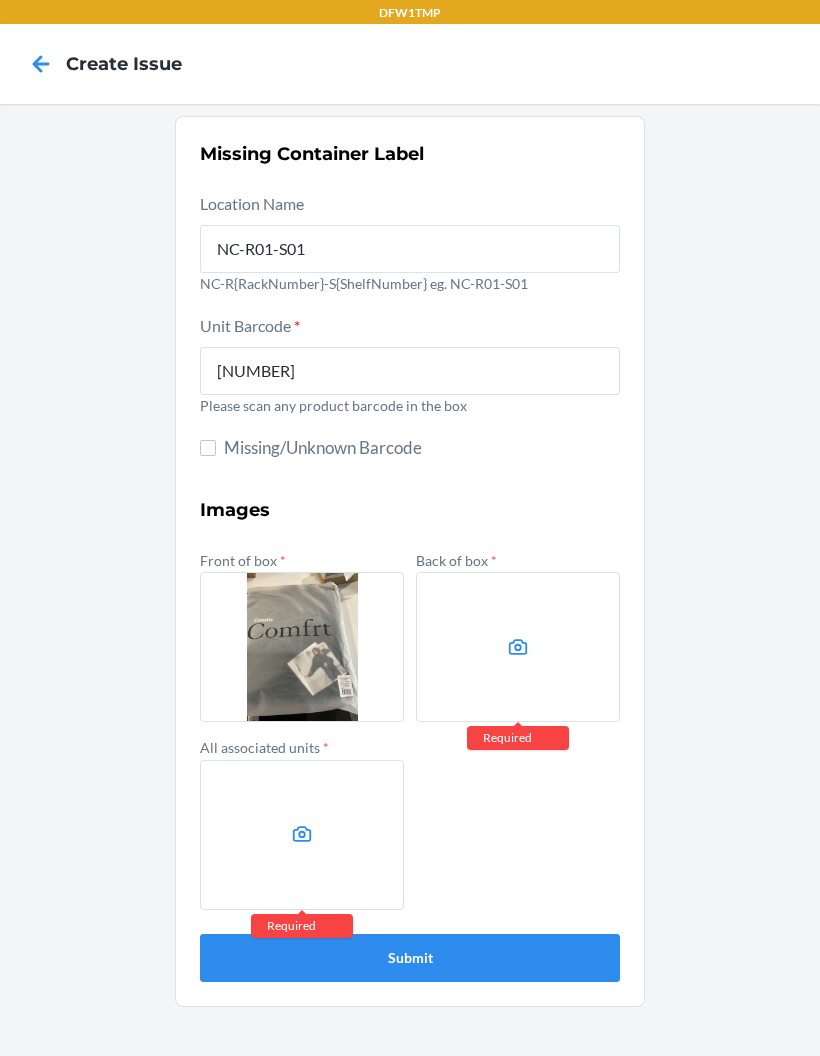 click 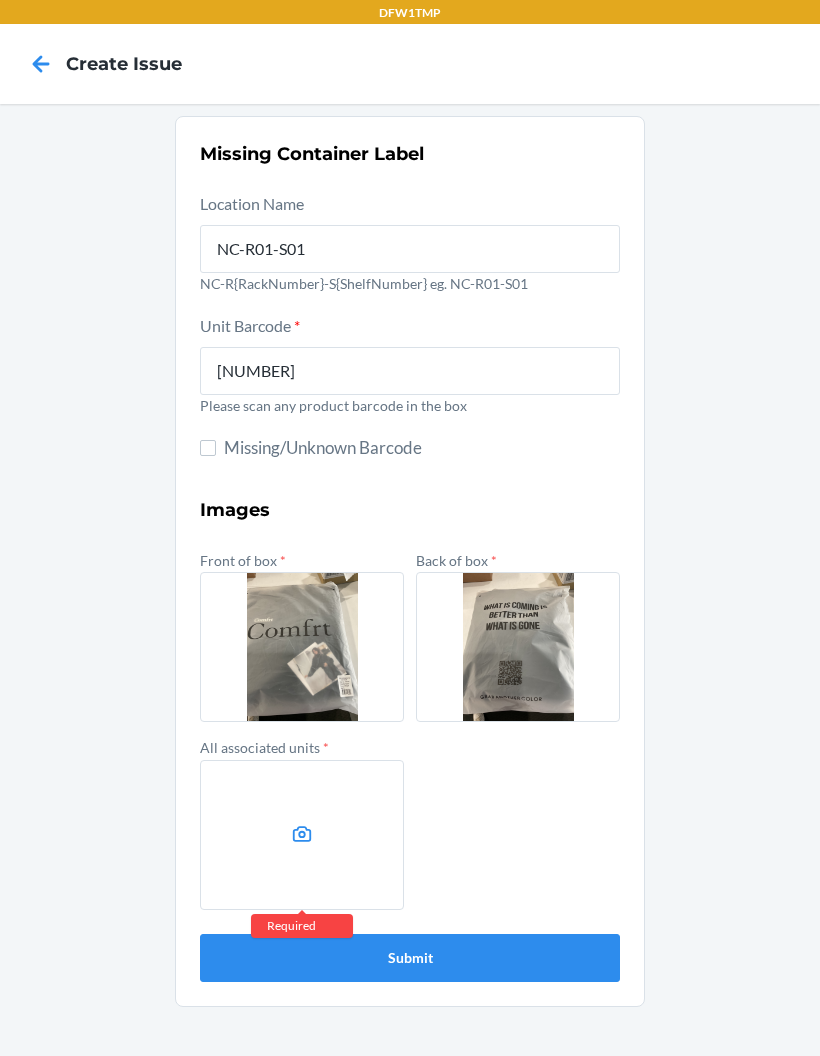 click 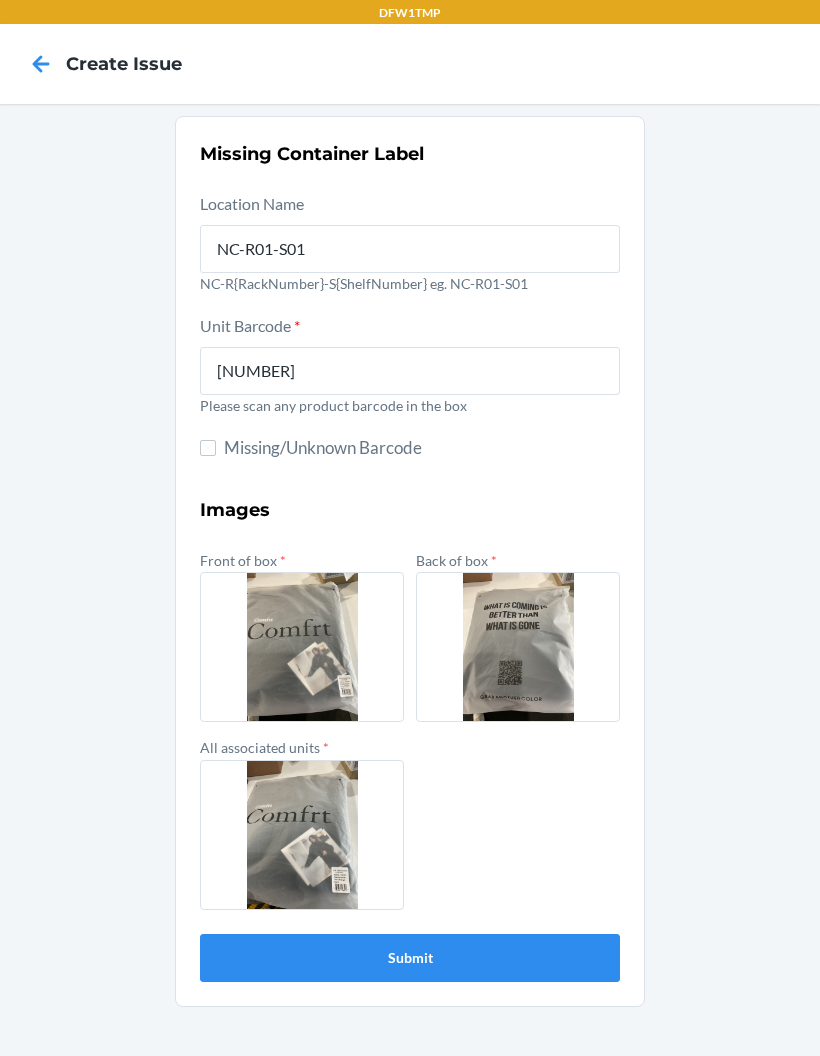 click on "Submit" at bounding box center (410, 958) 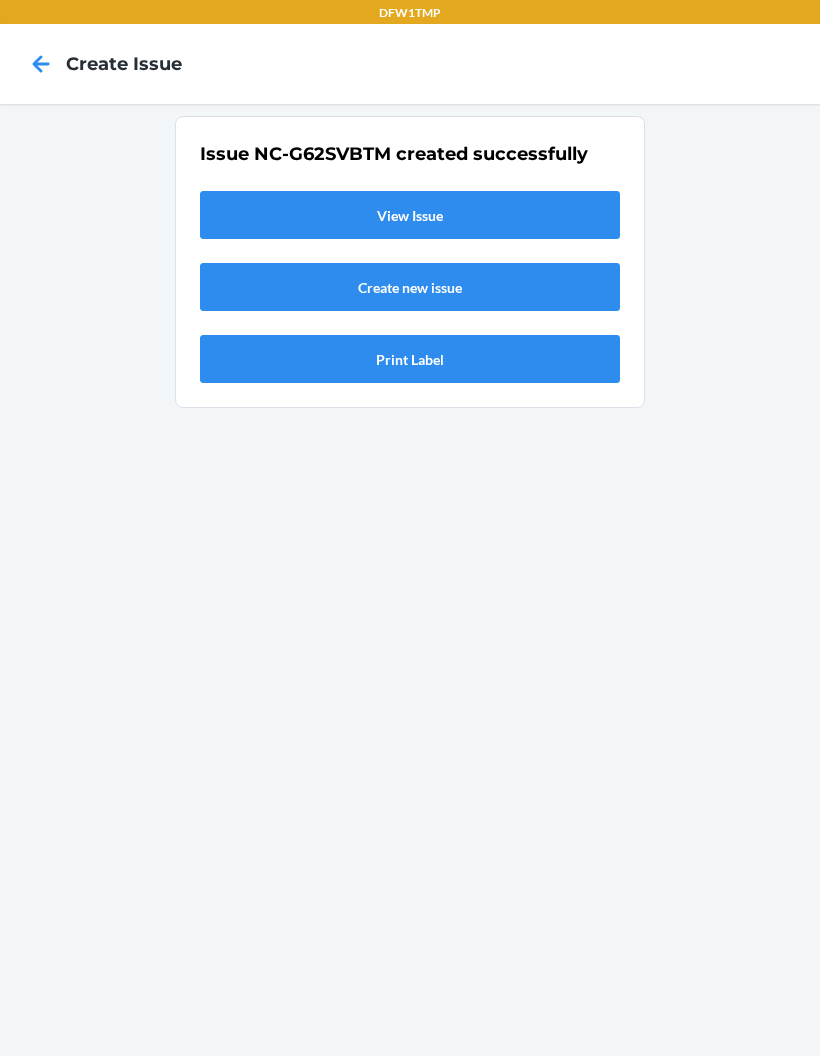 click on "View Issue" at bounding box center (410, 215) 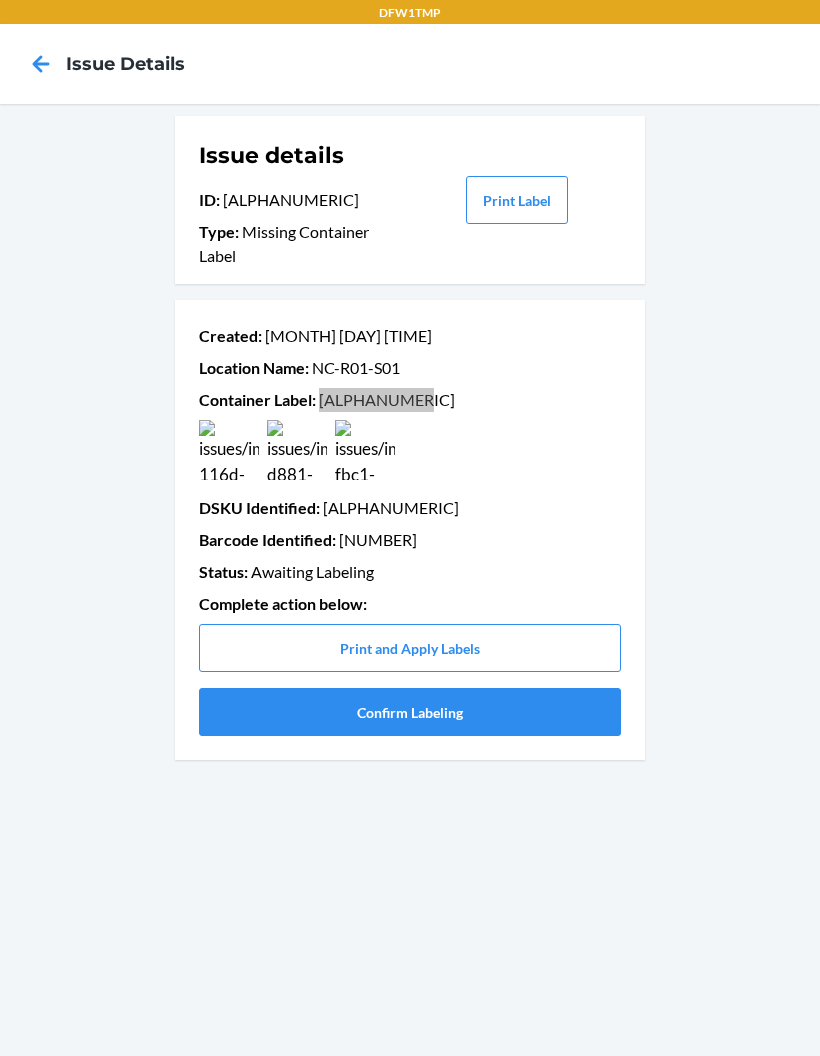 scroll, scrollTop: 0, scrollLeft: 0, axis: both 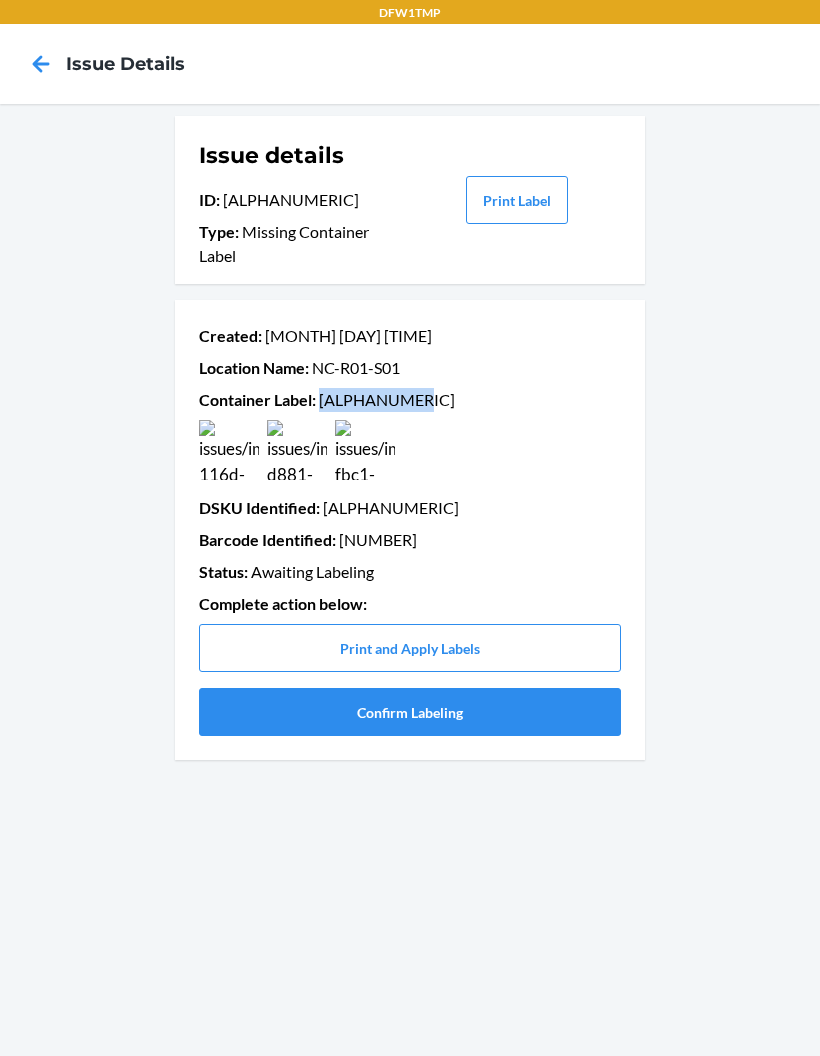 click on "Confirm Labeling" at bounding box center [410, 712] 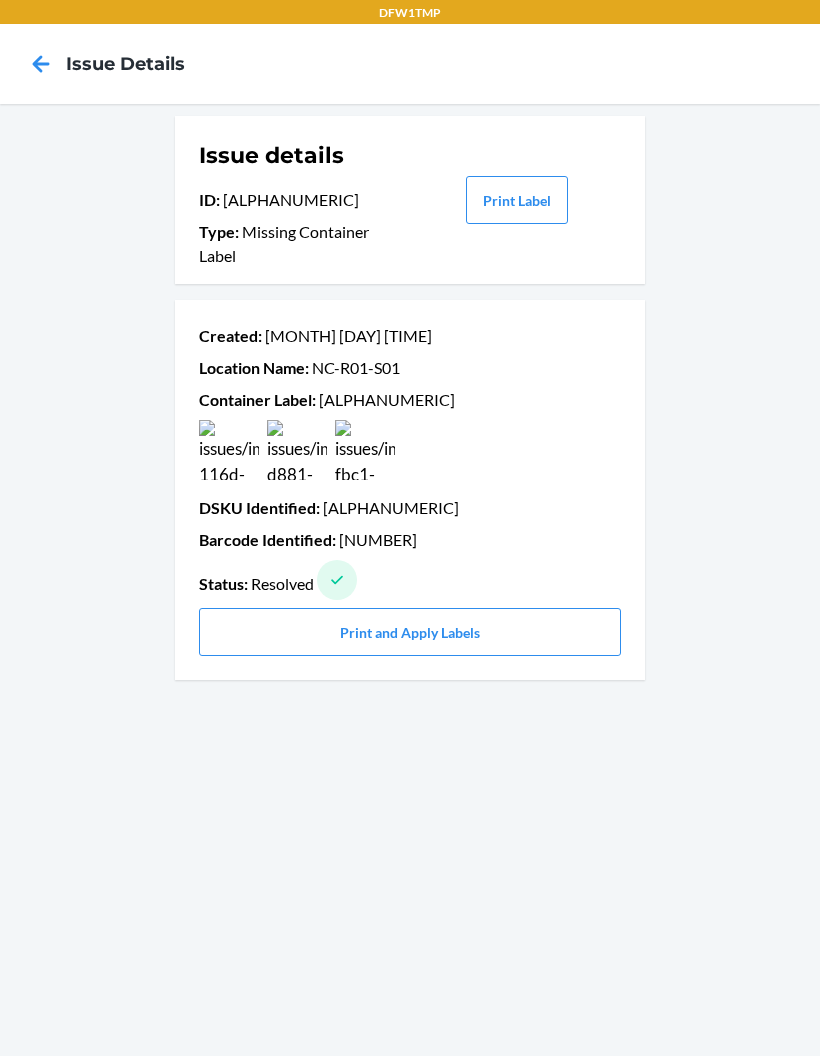 click 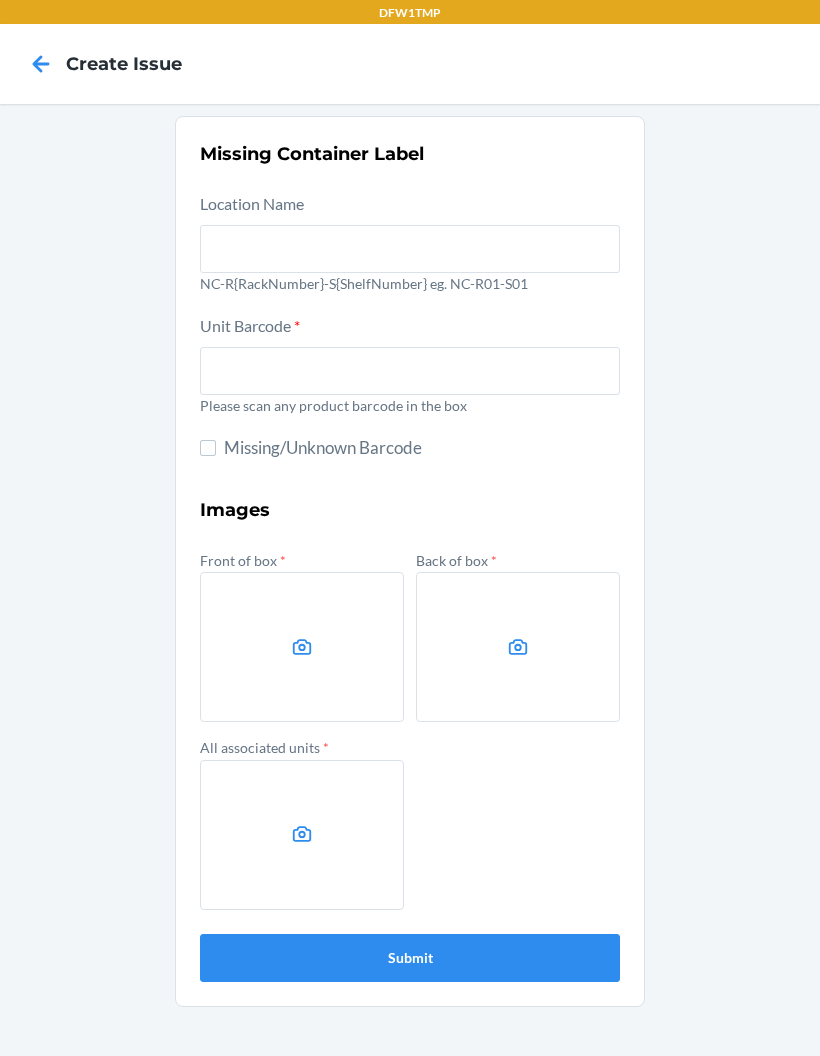 scroll, scrollTop: 80, scrollLeft: 0, axis: vertical 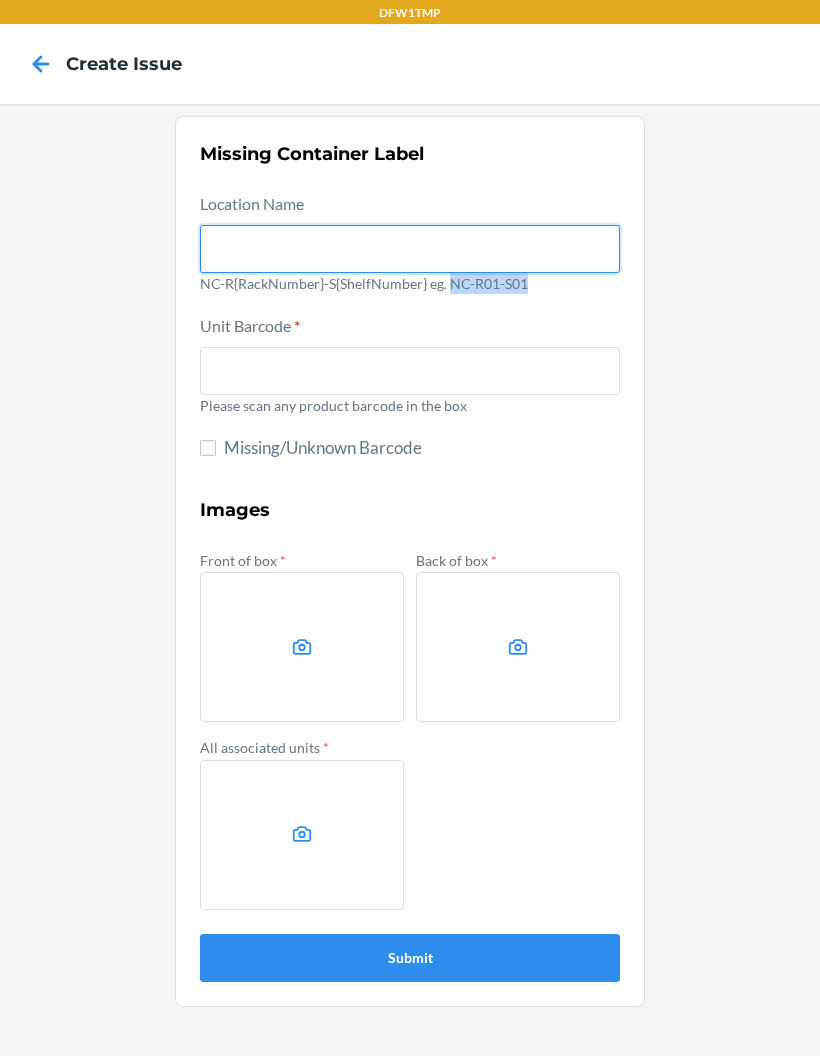 click at bounding box center [410, 249] 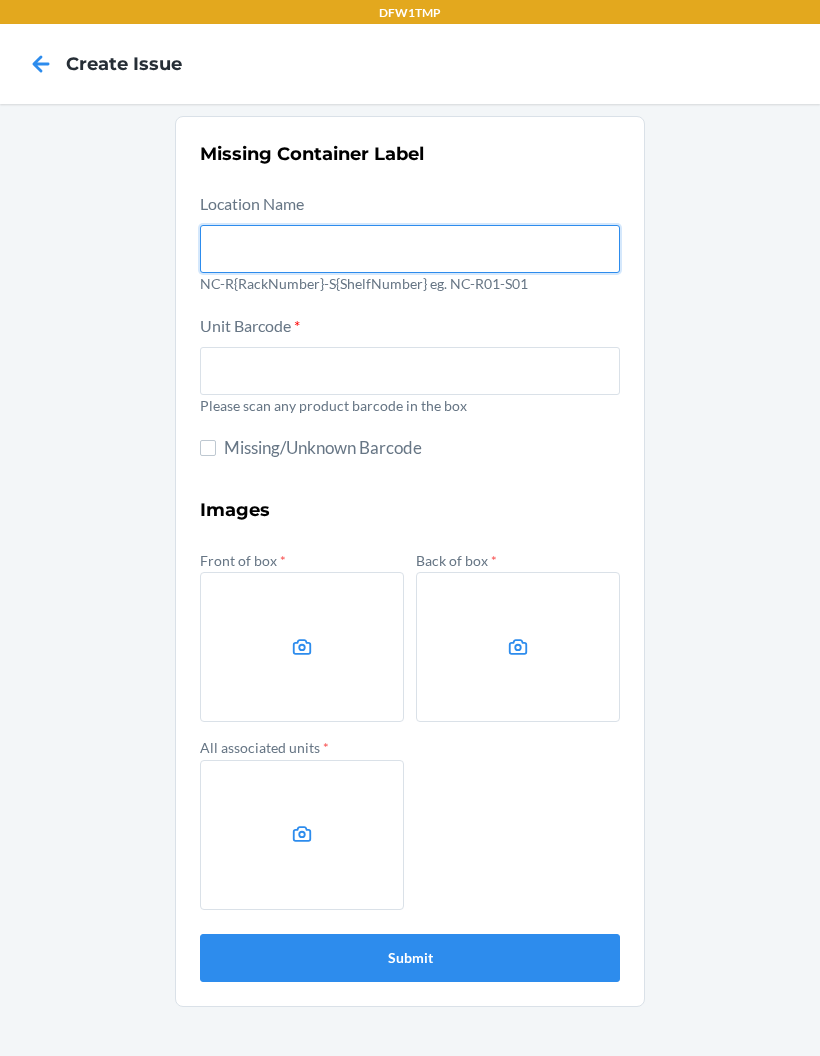 click at bounding box center (410, 249) 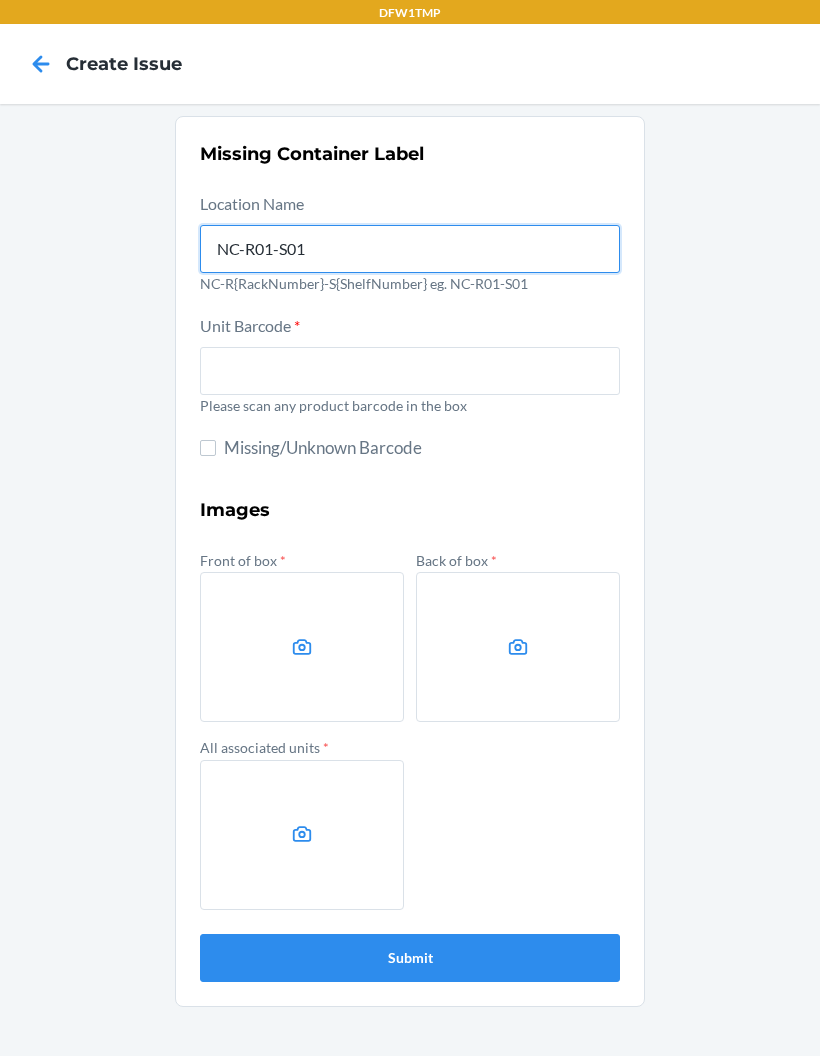 type on "NC-R01-S01" 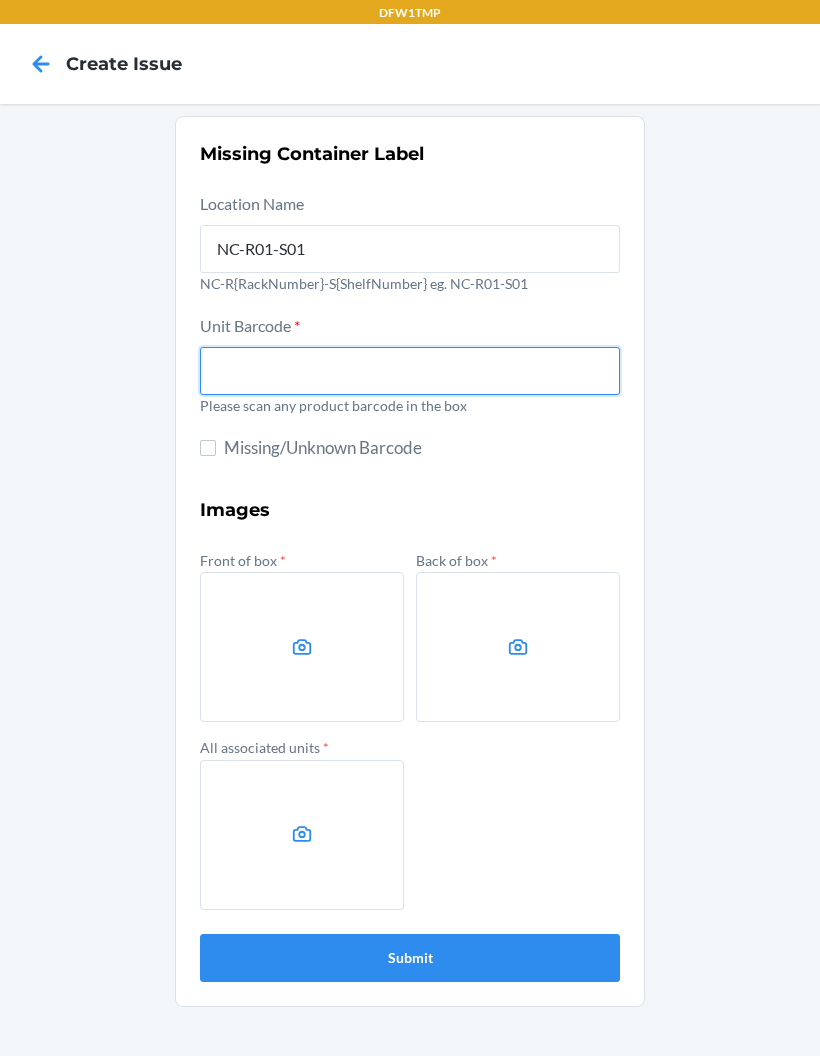 click at bounding box center [410, 371] 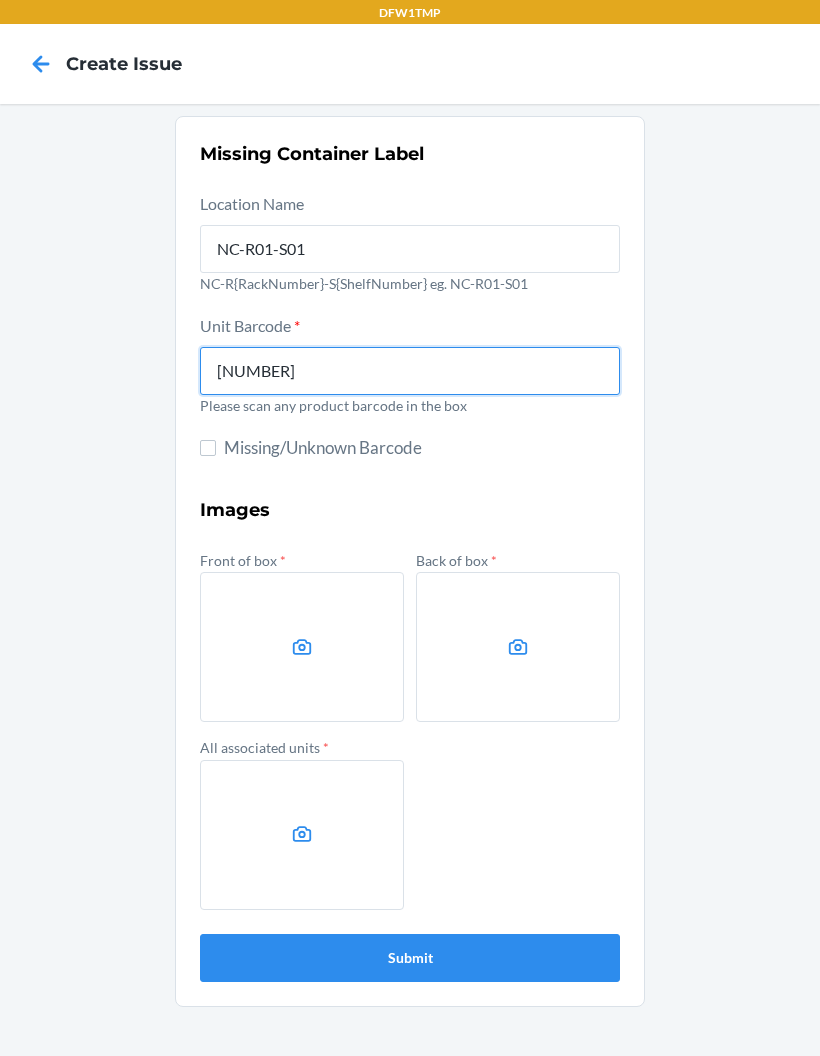 type on "[NUMBER]" 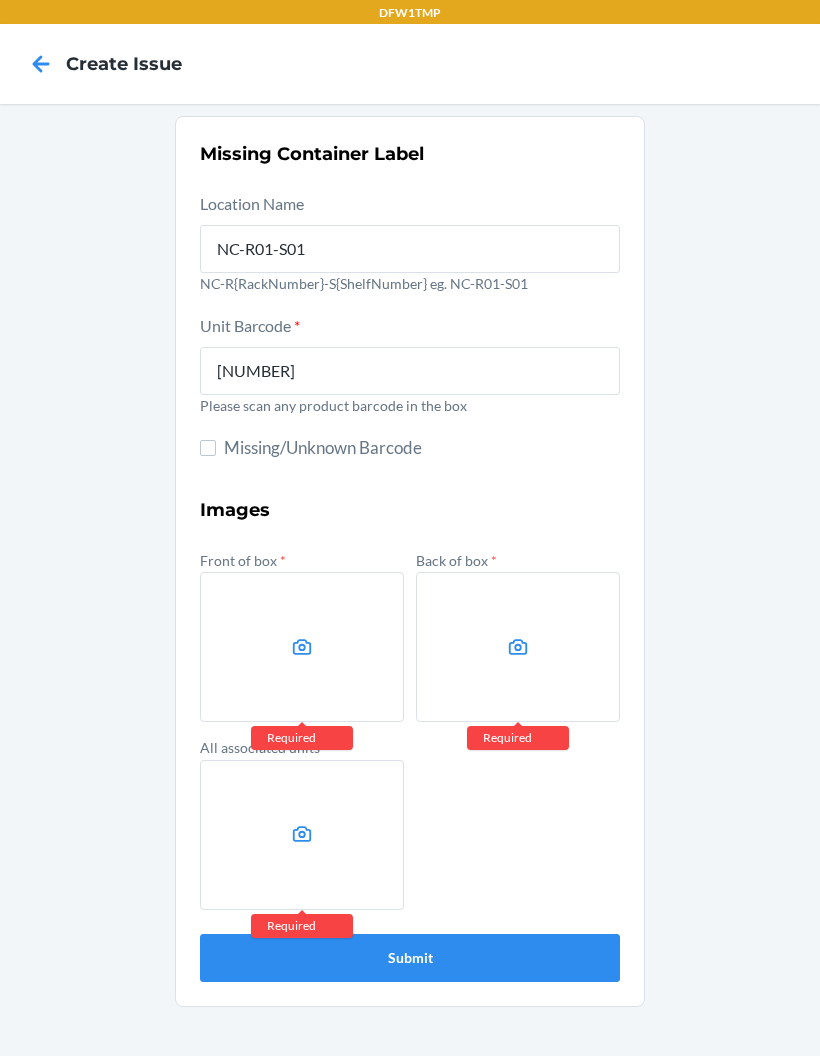 click at bounding box center (302, 647) 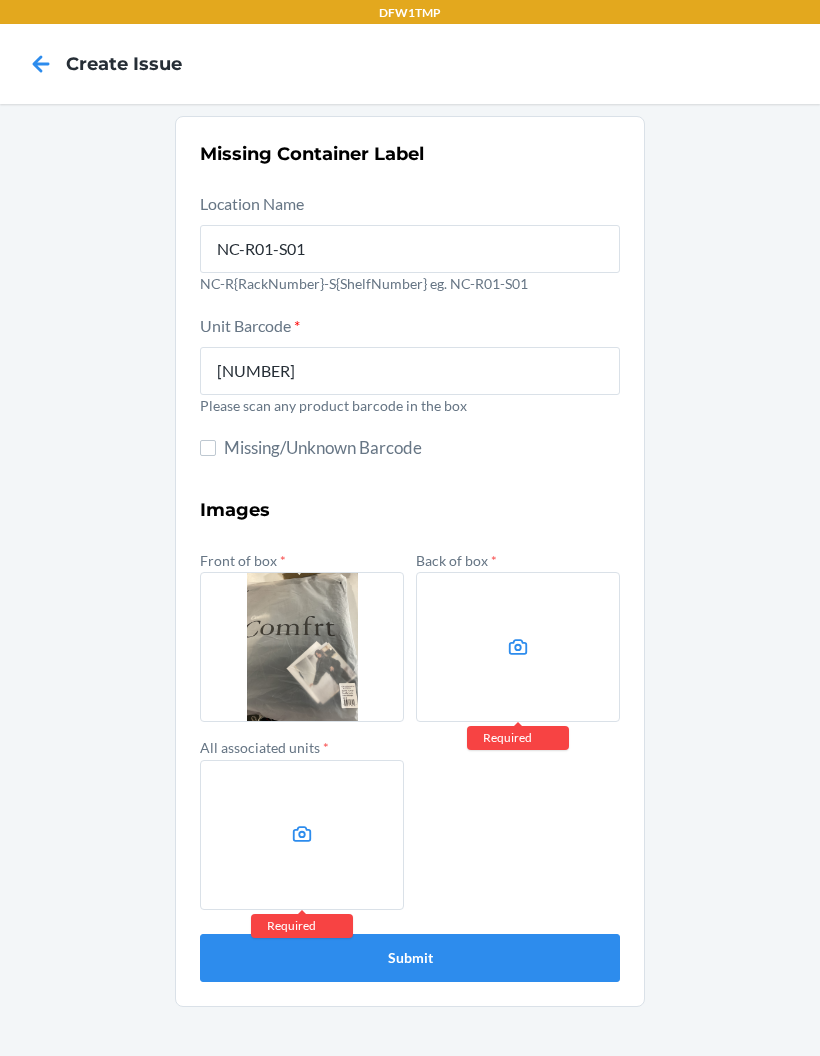 click at bounding box center (518, 647) 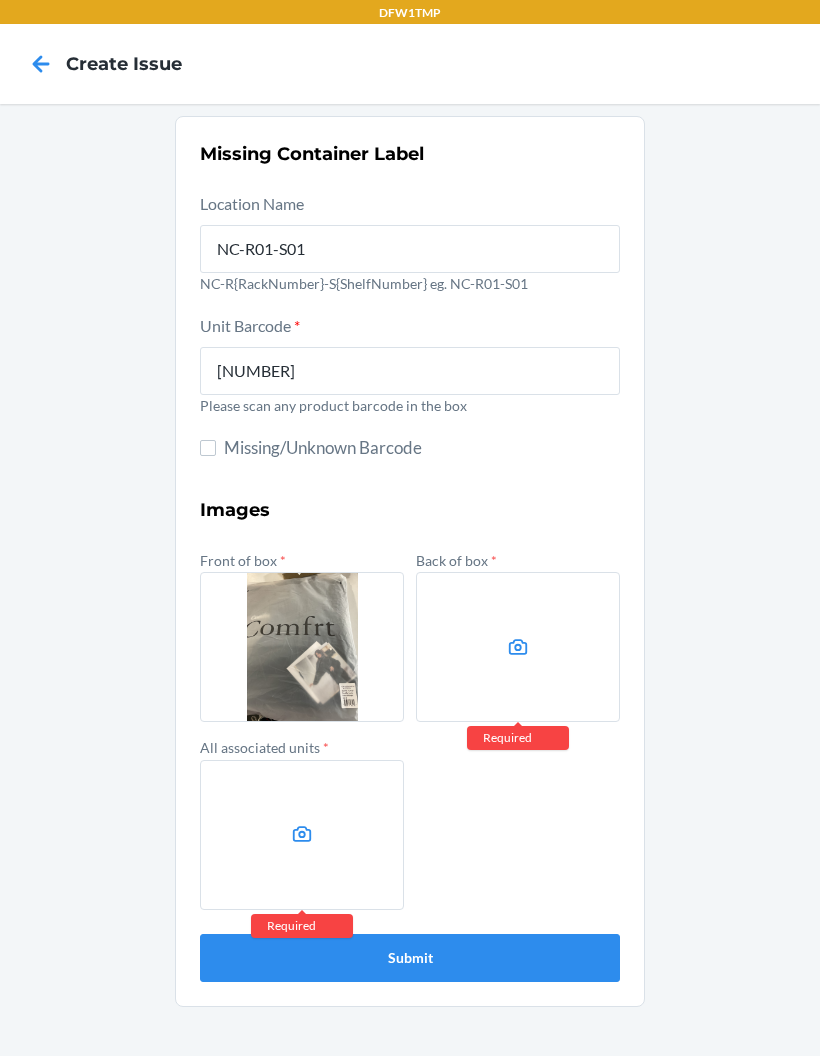 click 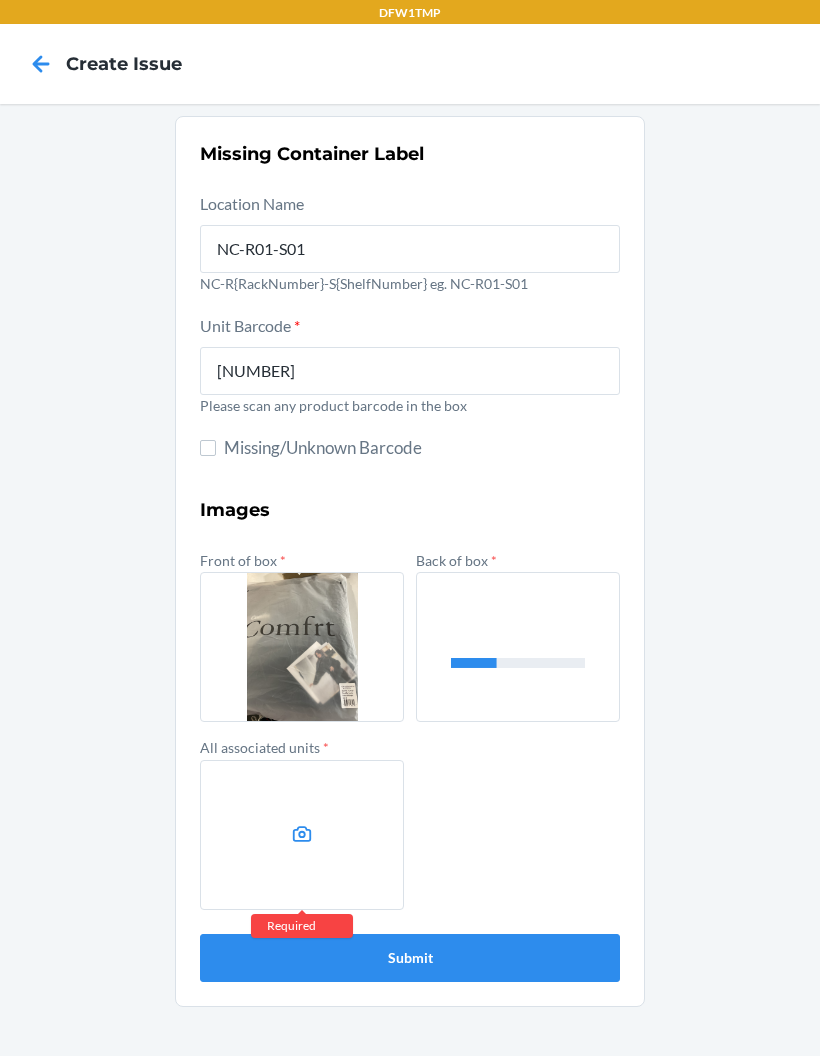 click at bounding box center [302, 835] 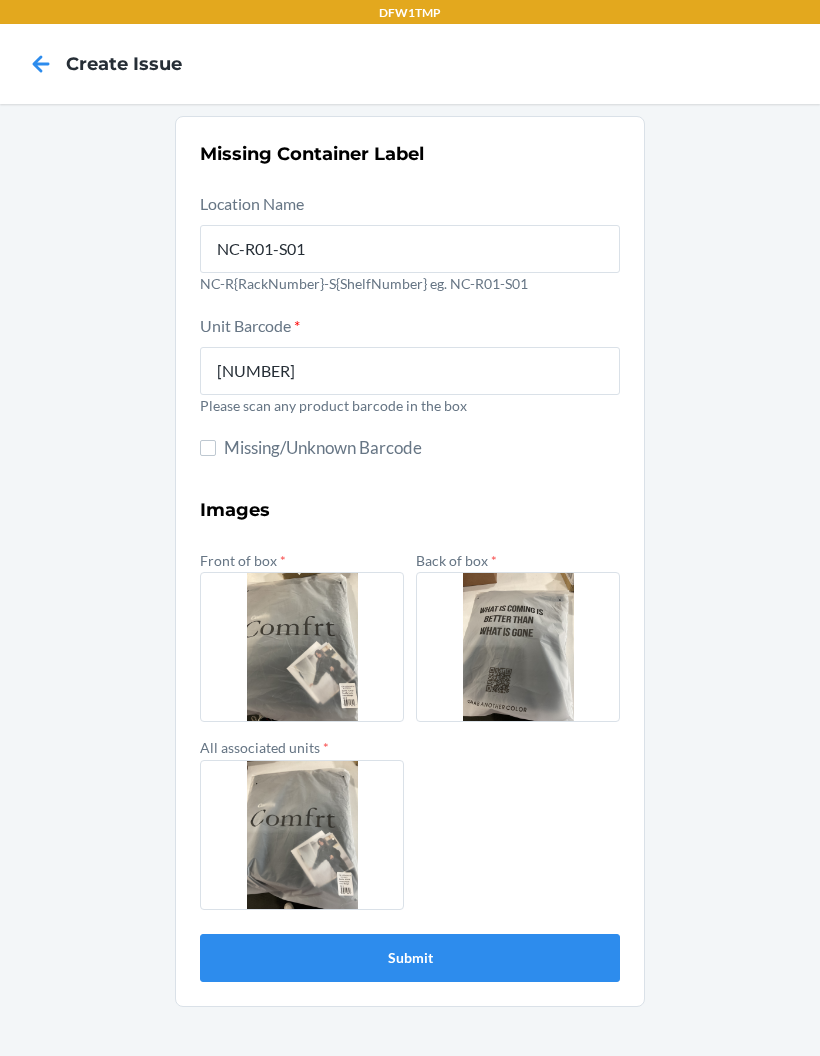 click on "Submit" at bounding box center [410, 958] 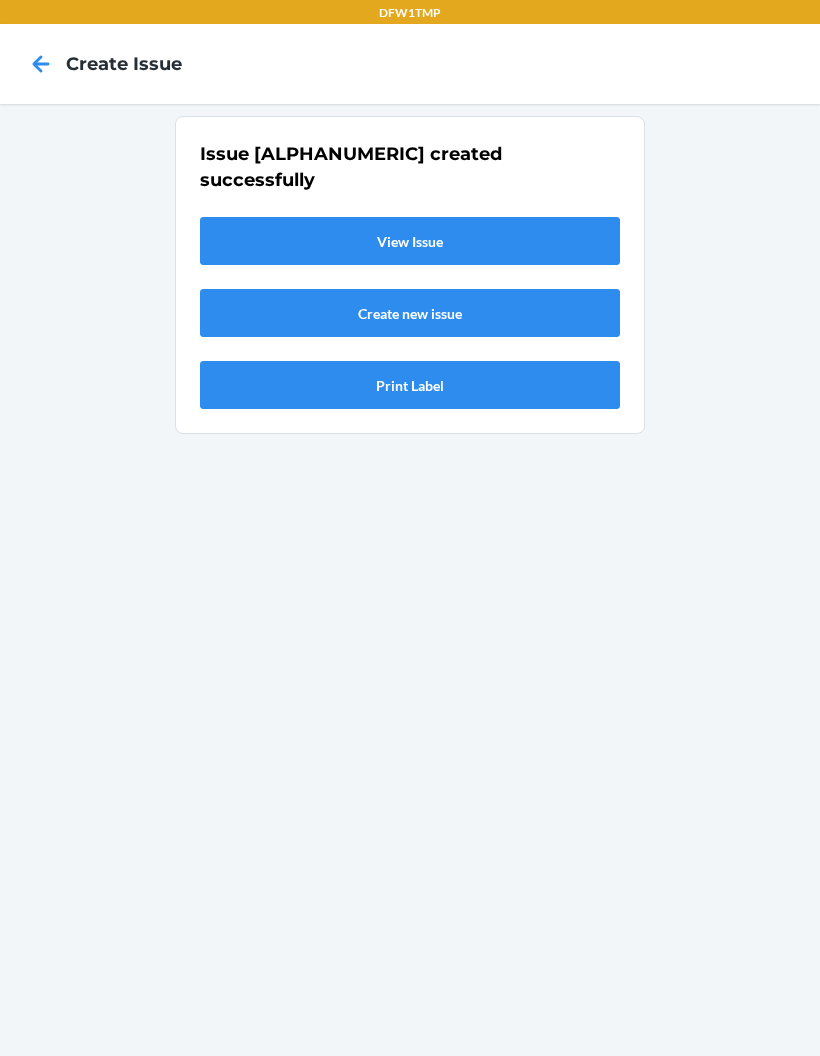 click on "View Issue" at bounding box center (410, 241) 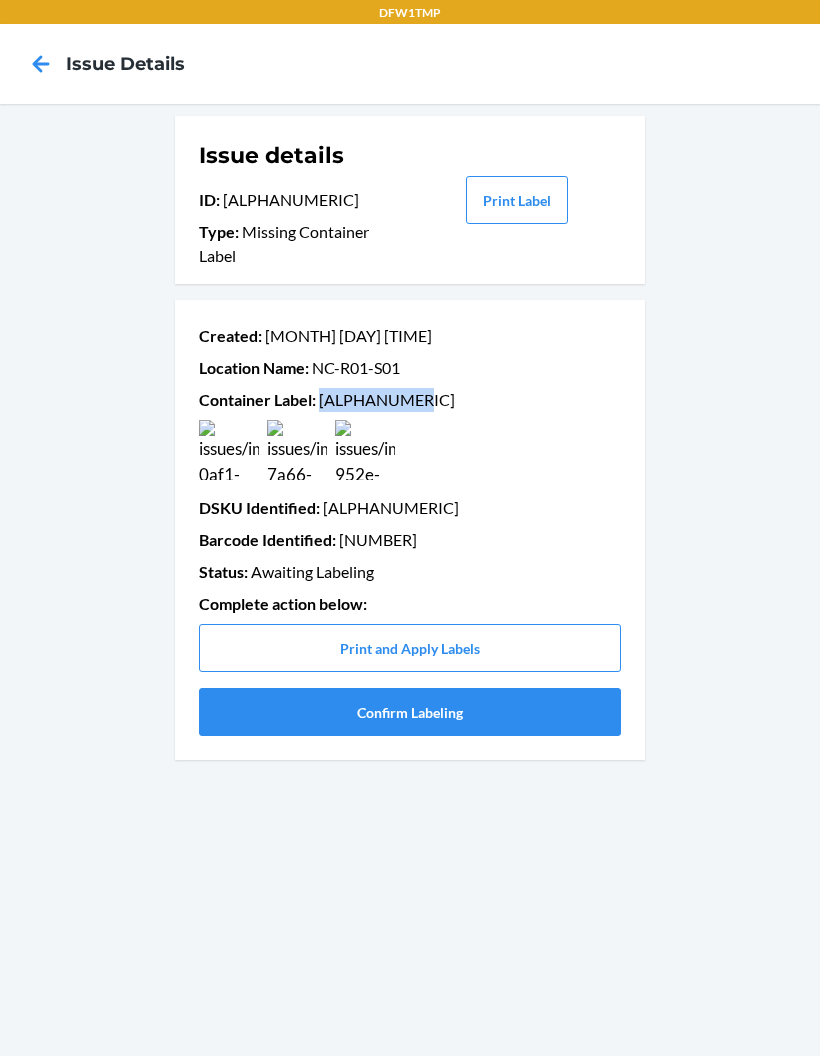 click on "Confirm Labeling" at bounding box center (410, 712) 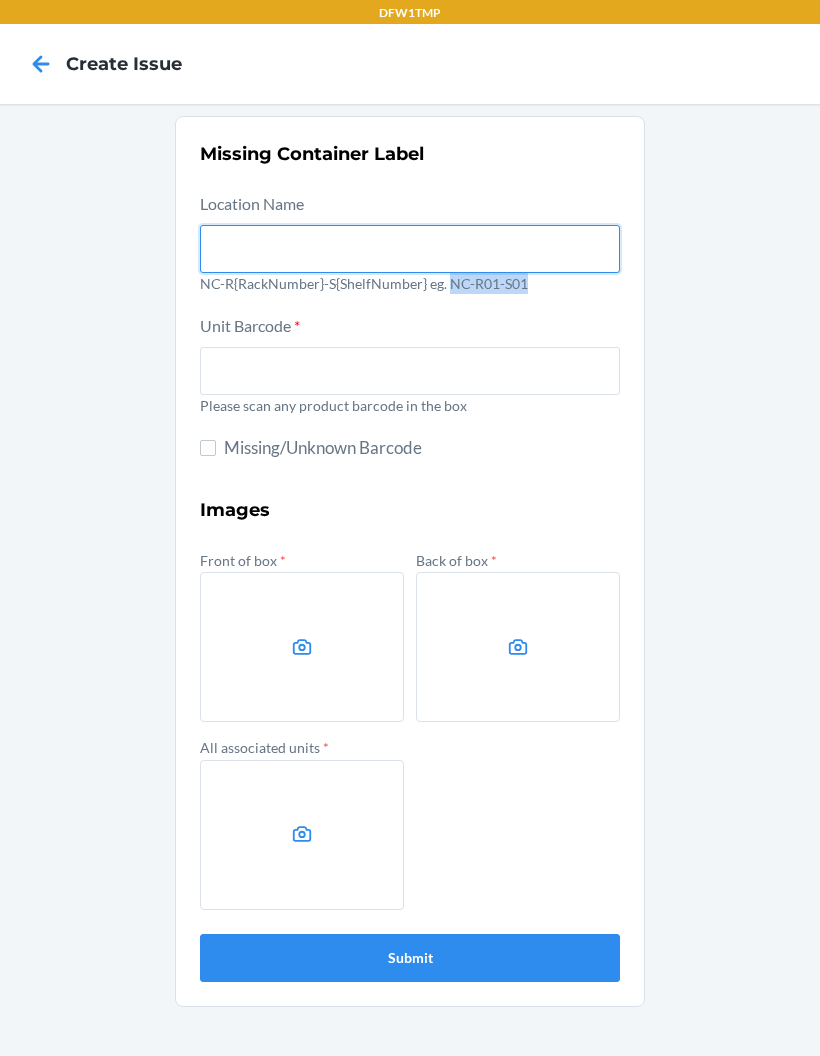 click at bounding box center (410, 249) 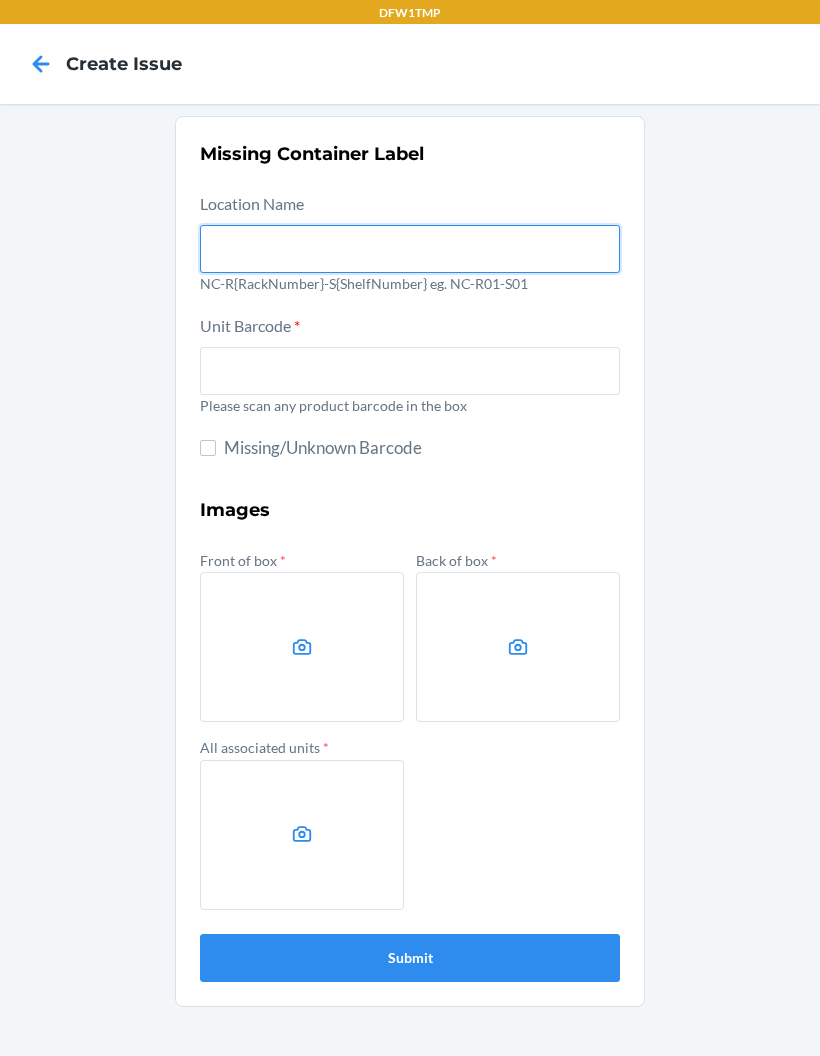 click at bounding box center (410, 249) 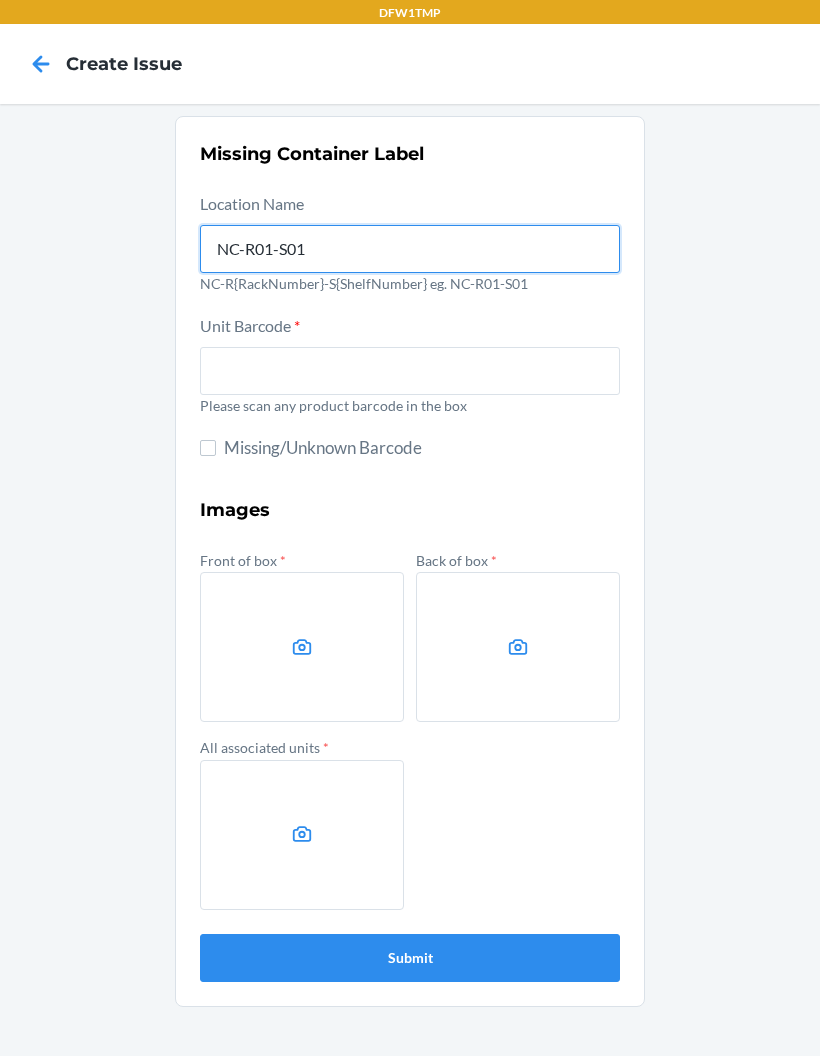 type on "NC-R01-S01" 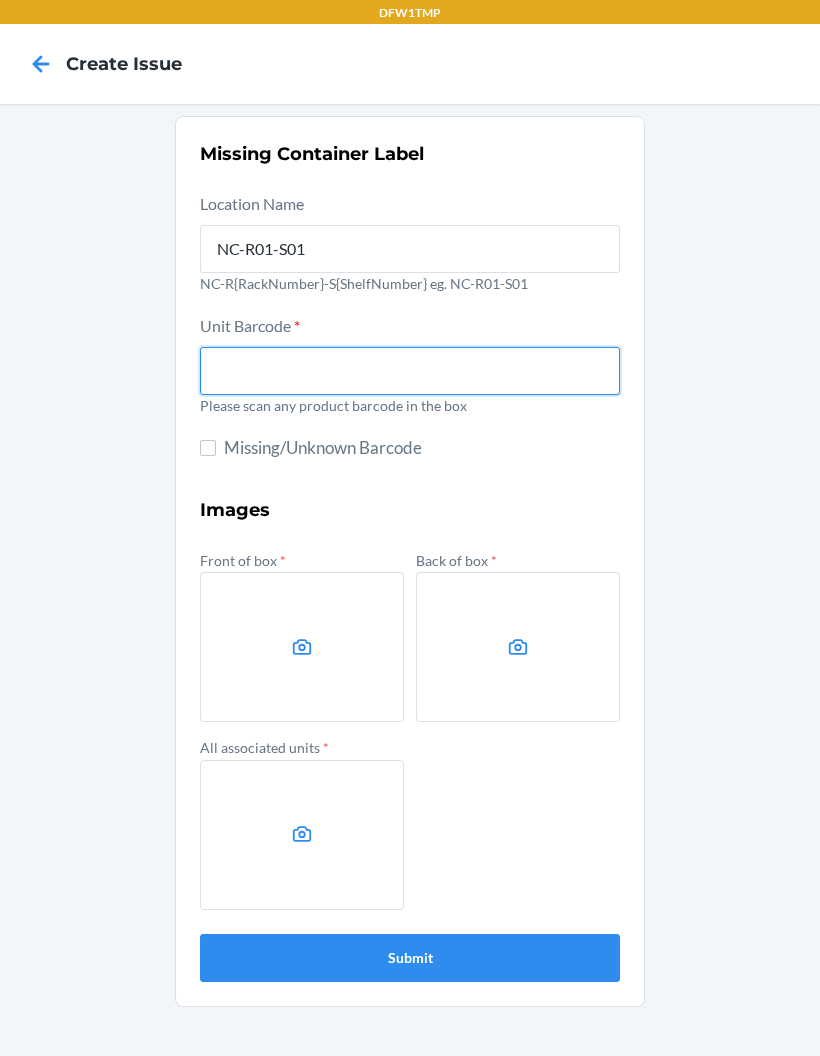 click at bounding box center [410, 371] 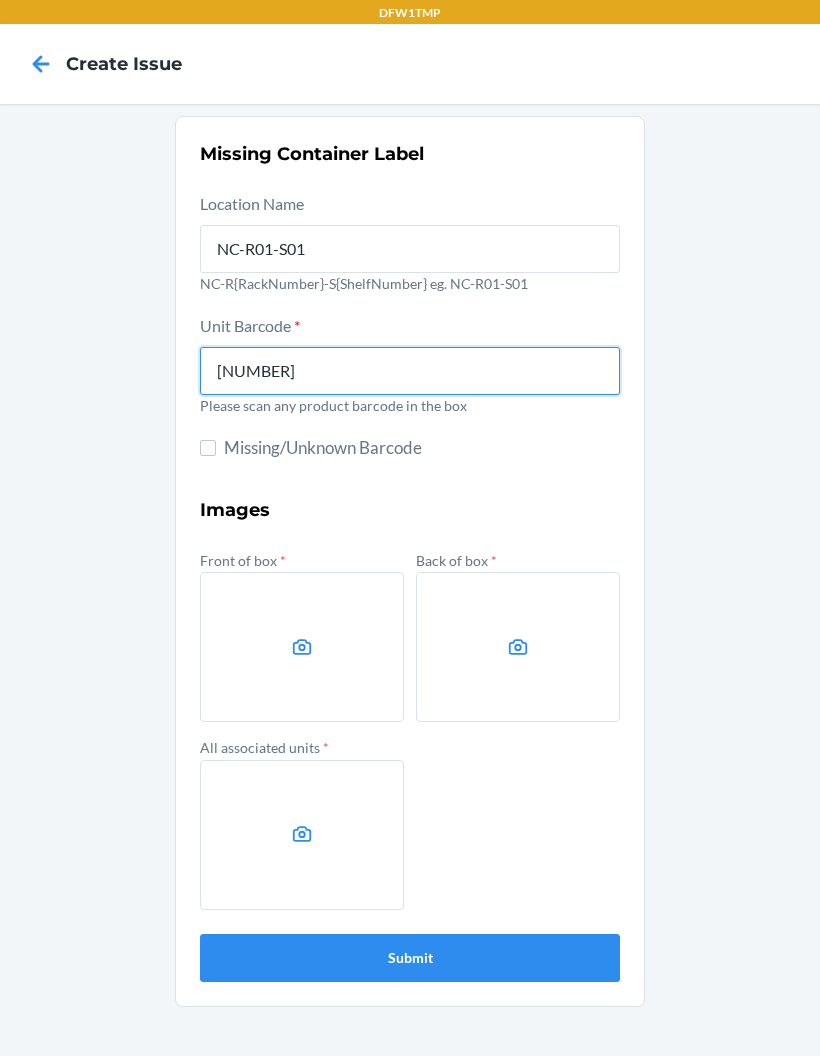 type on "[NUMBER]" 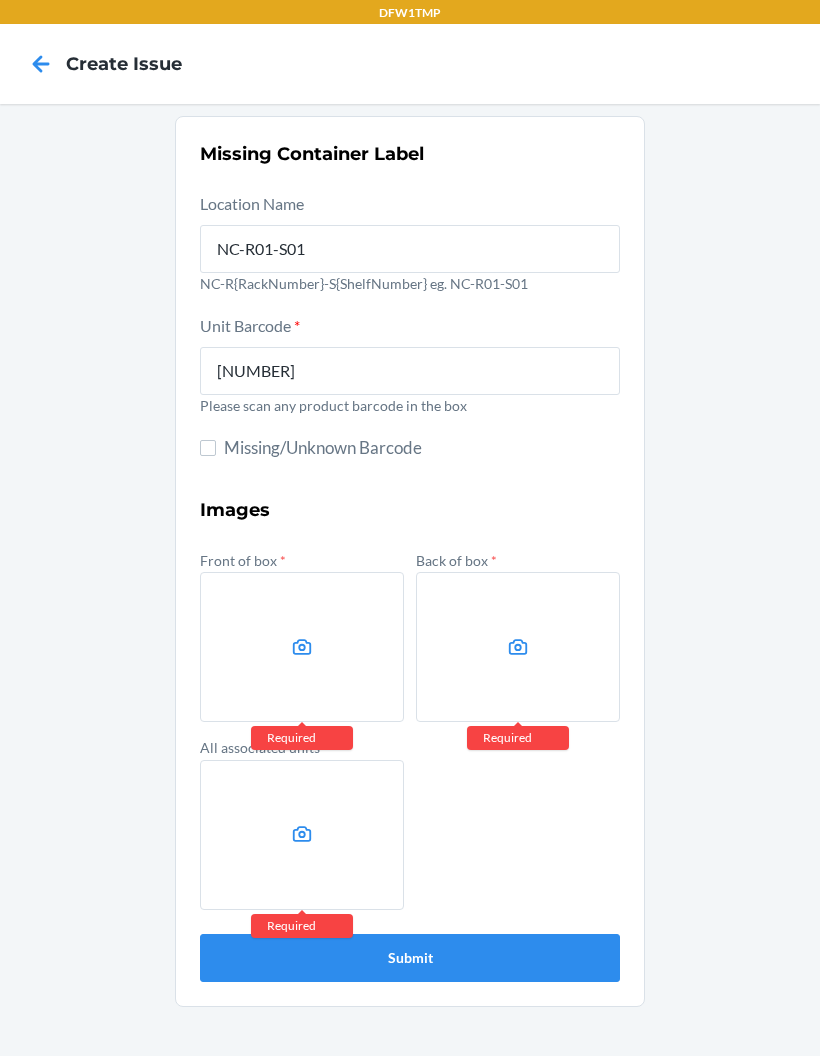 click at bounding box center (302, 647) 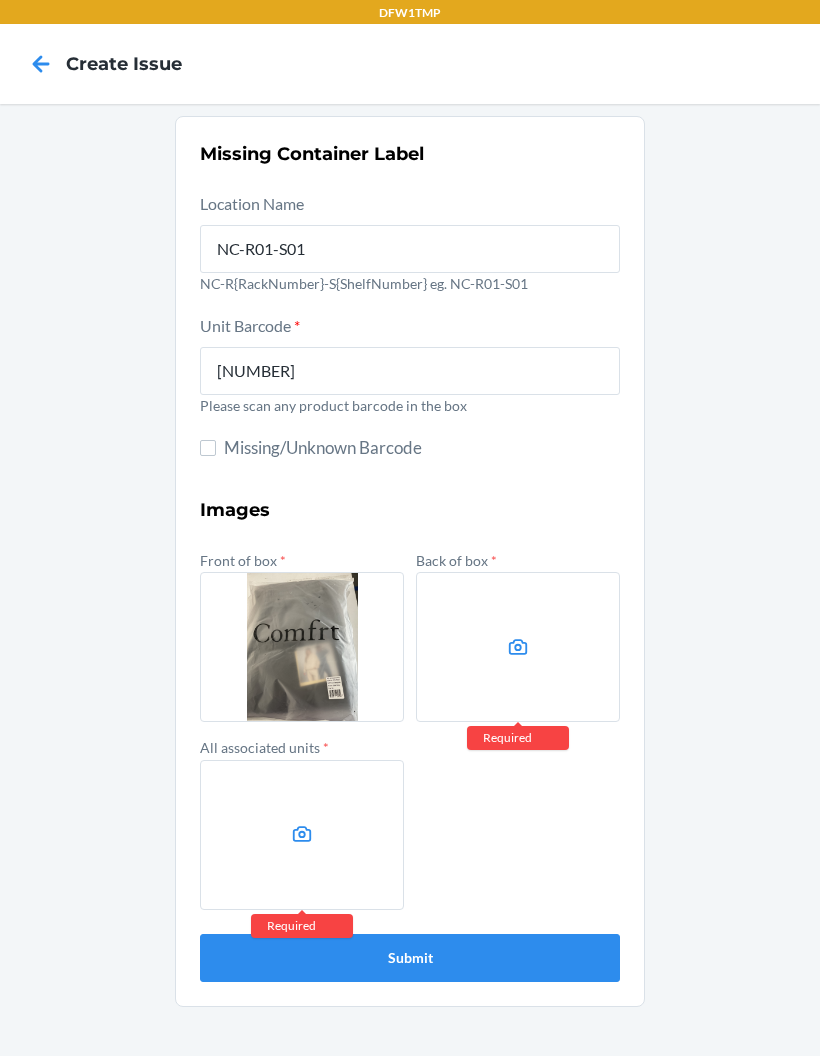 click at bounding box center [518, 647] 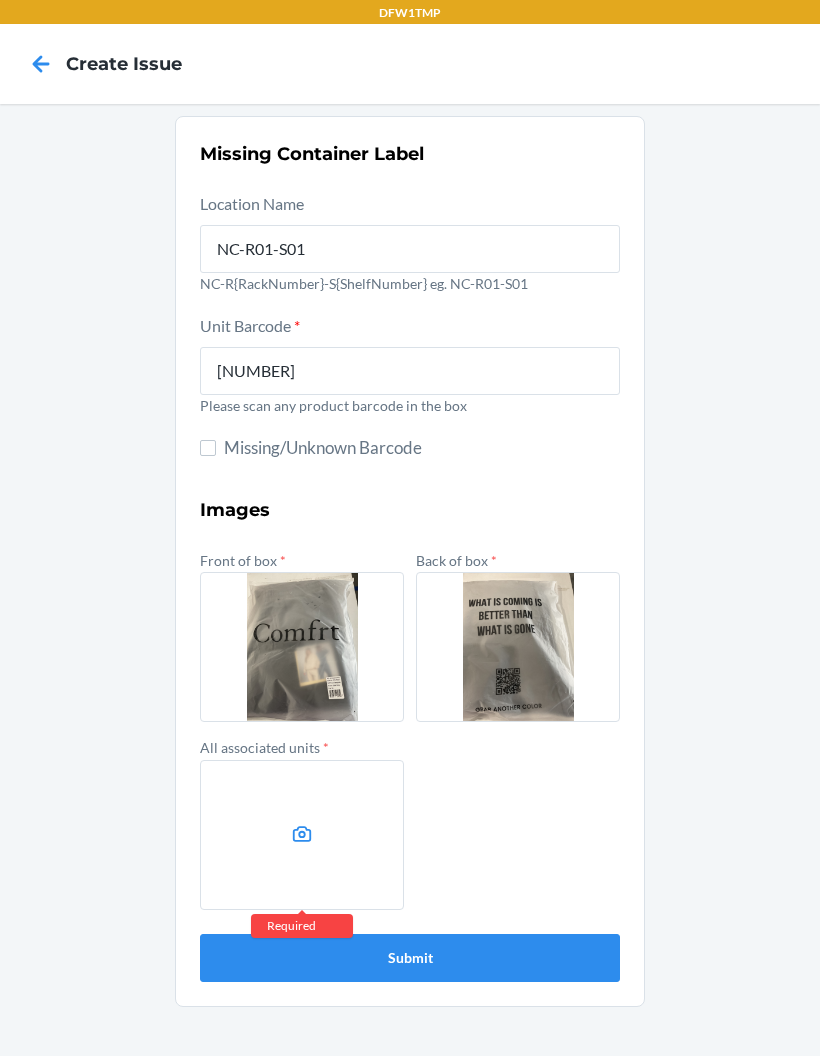 click at bounding box center [302, 835] 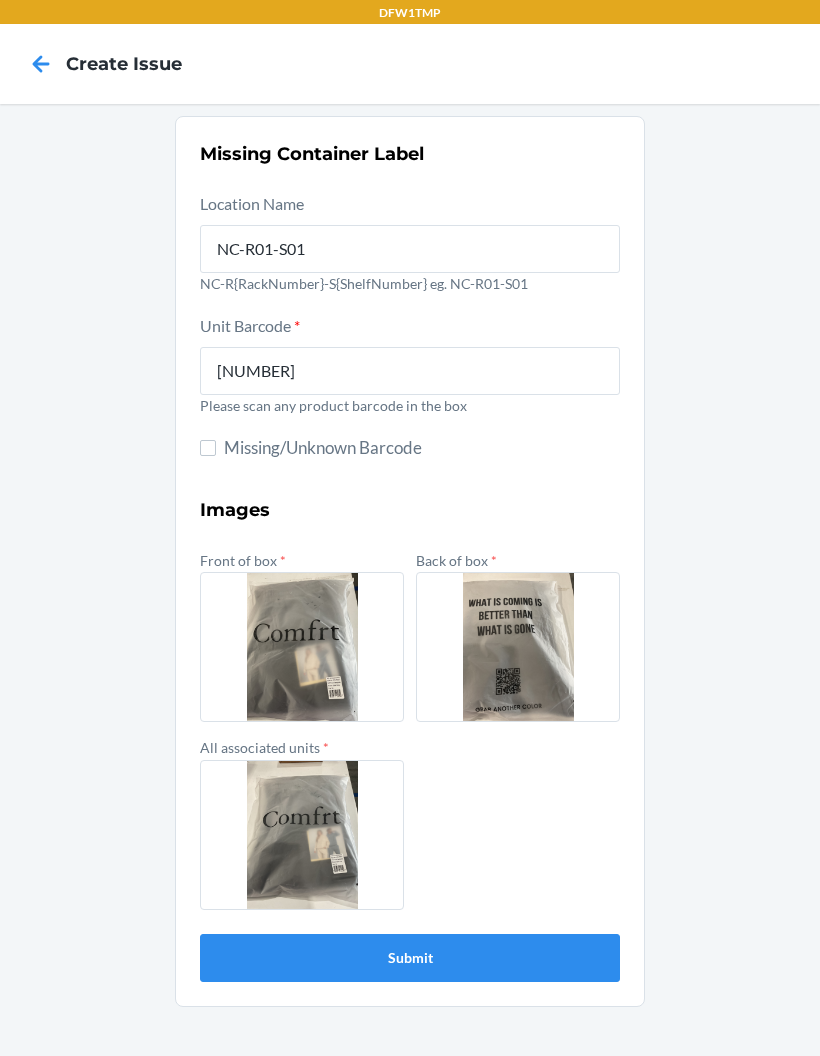 click on "Submit" at bounding box center [410, 958] 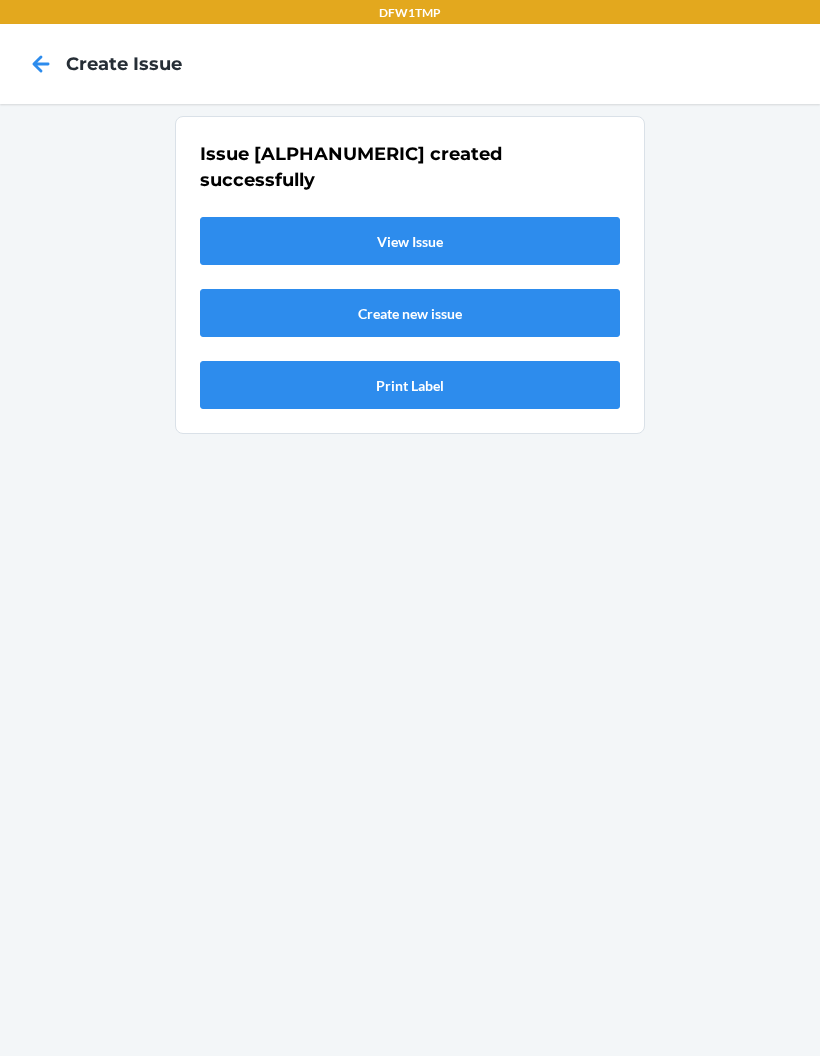 click on "View Issue" at bounding box center (410, 241) 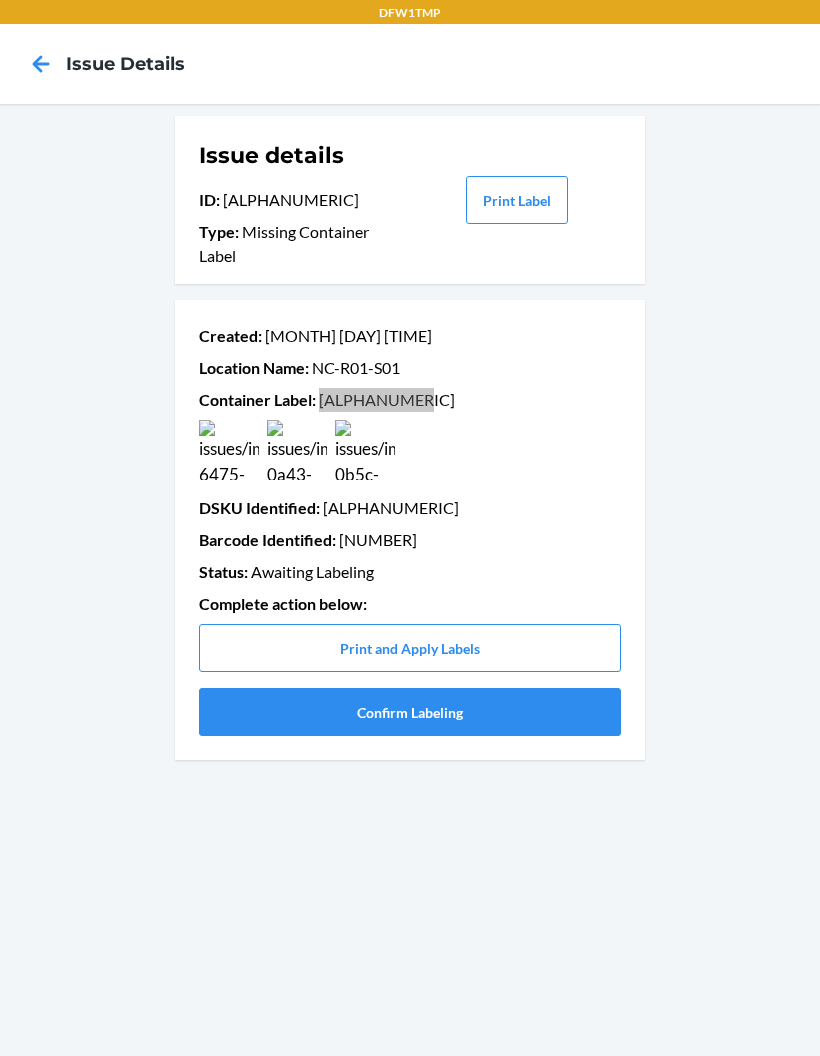scroll, scrollTop: 0, scrollLeft: 0, axis: both 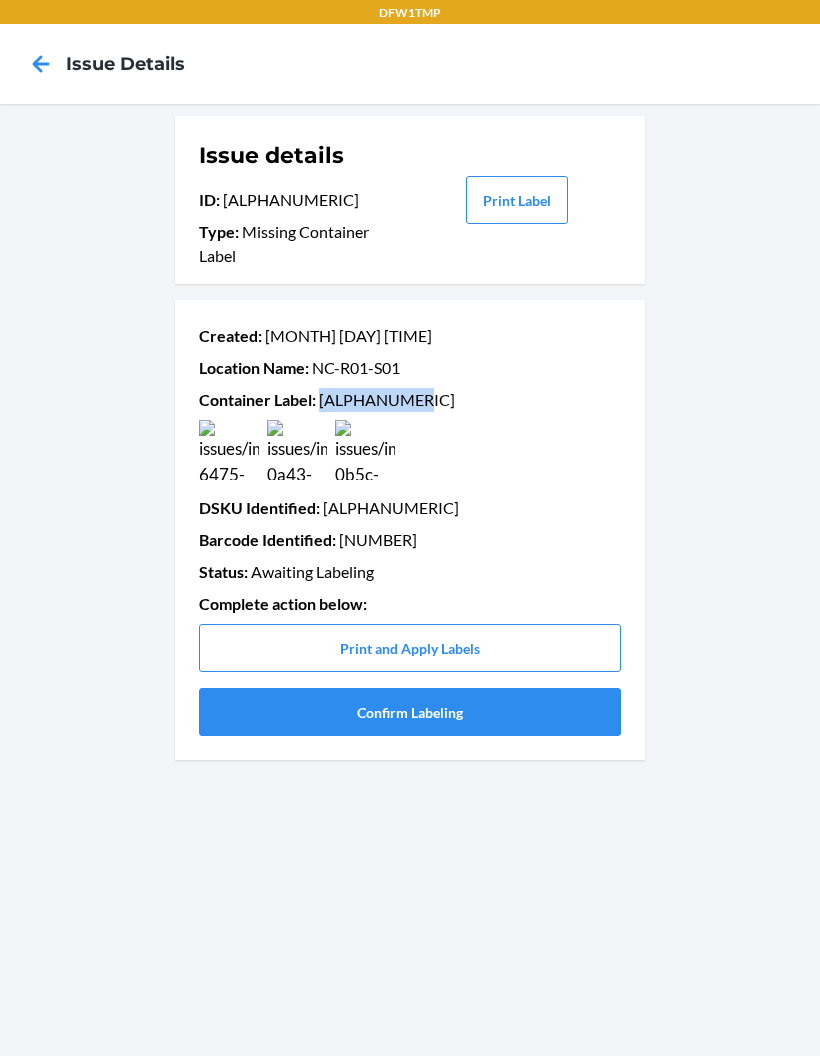 click 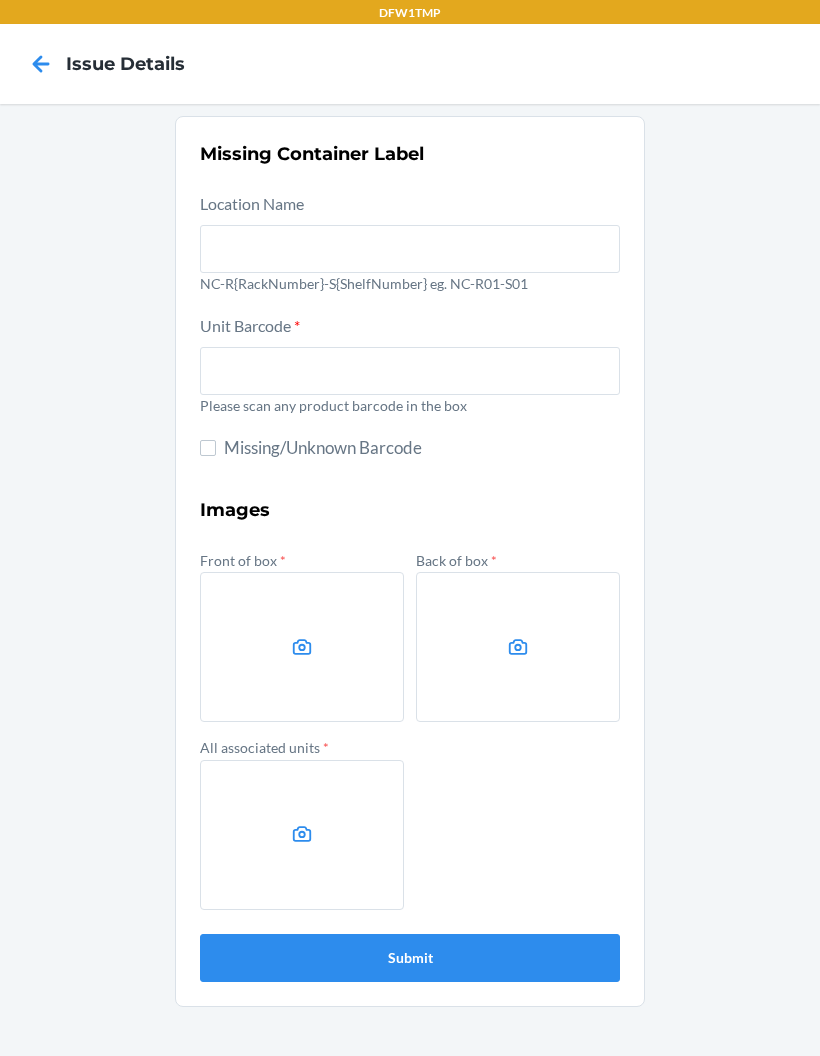 scroll, scrollTop: 80, scrollLeft: 0, axis: vertical 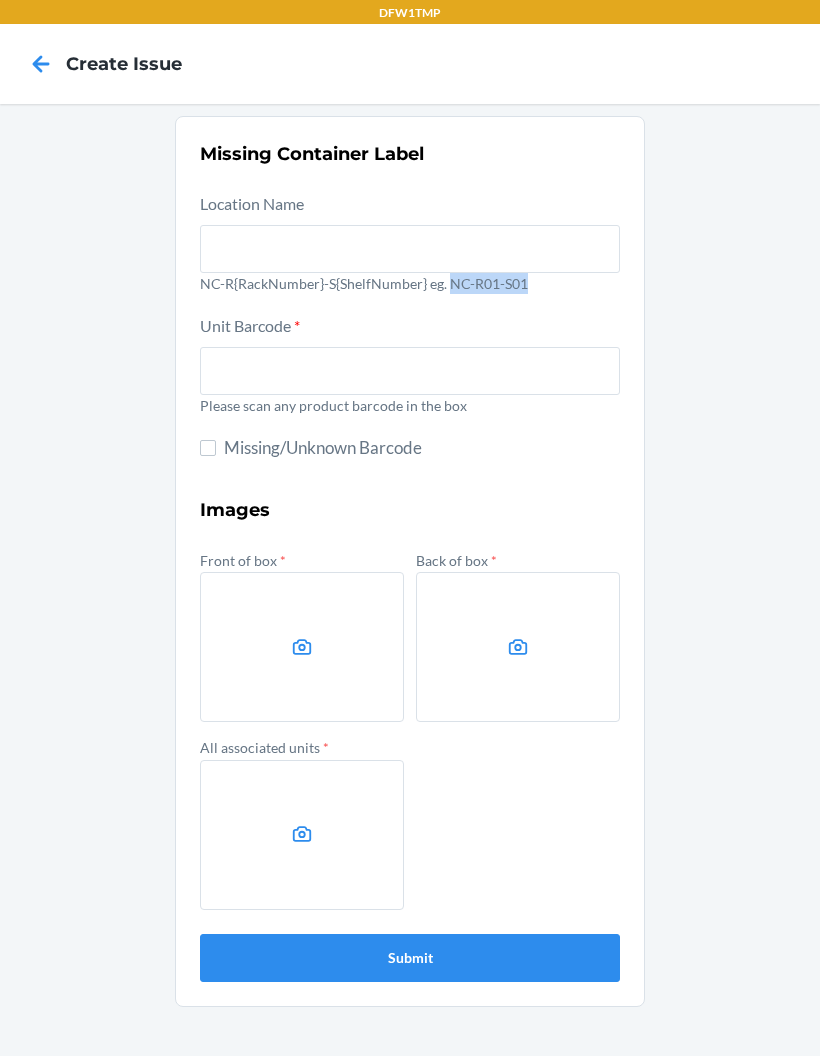 click at bounding box center [410, 249] 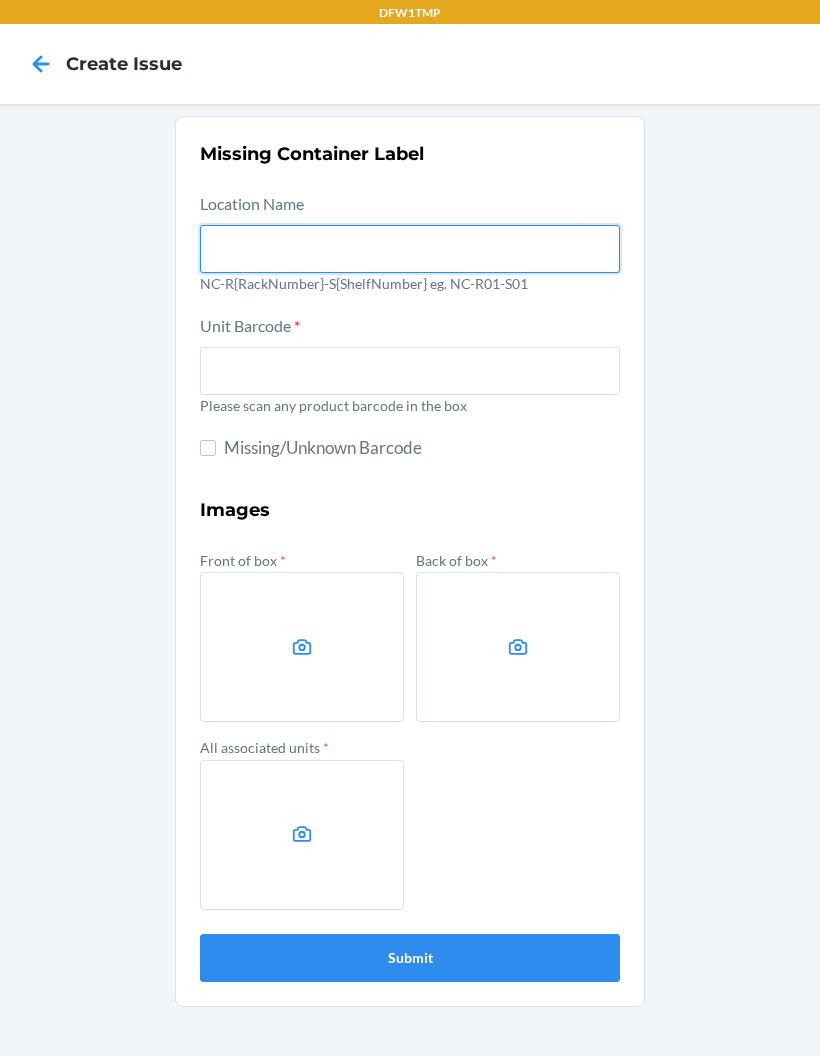 click at bounding box center [410, 249] 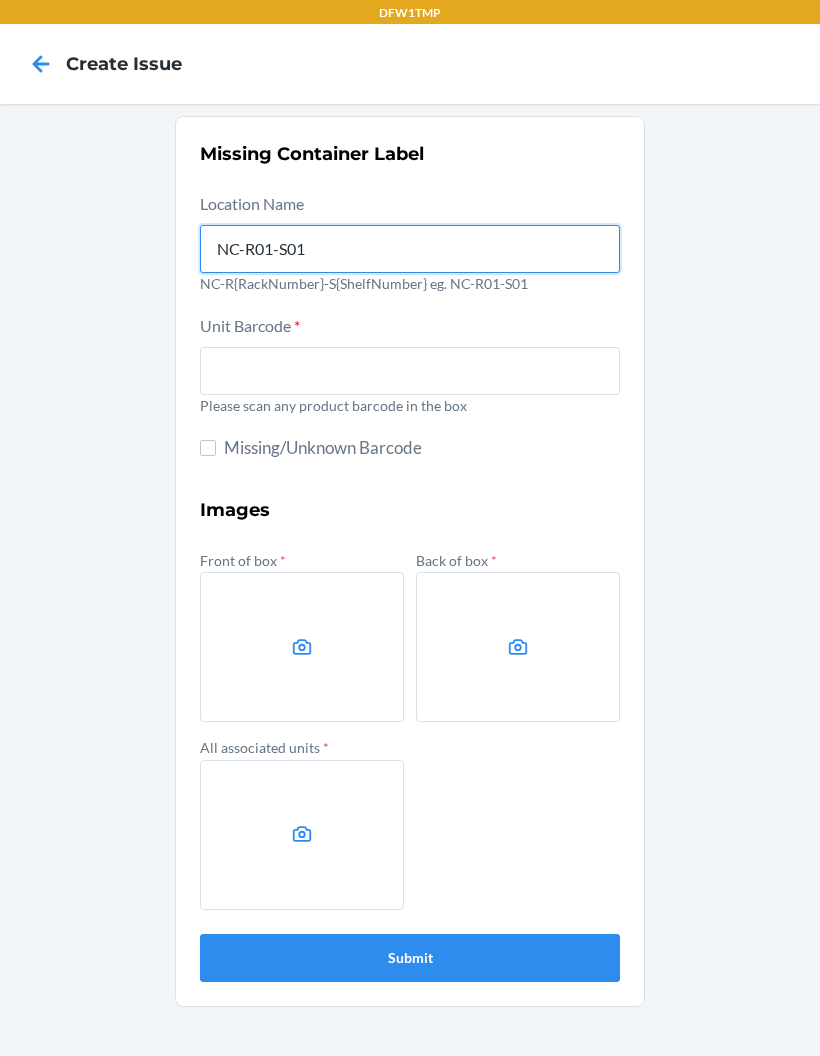 type on "NC-R01-S01" 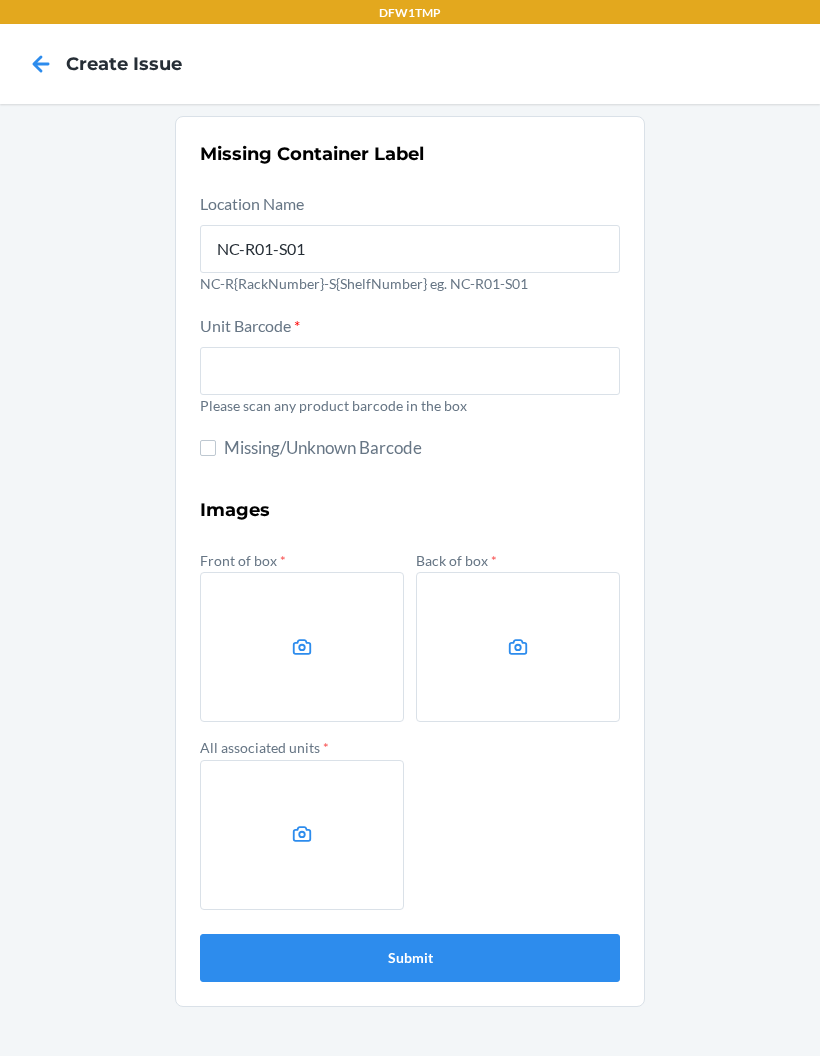 click at bounding box center (410, 371) 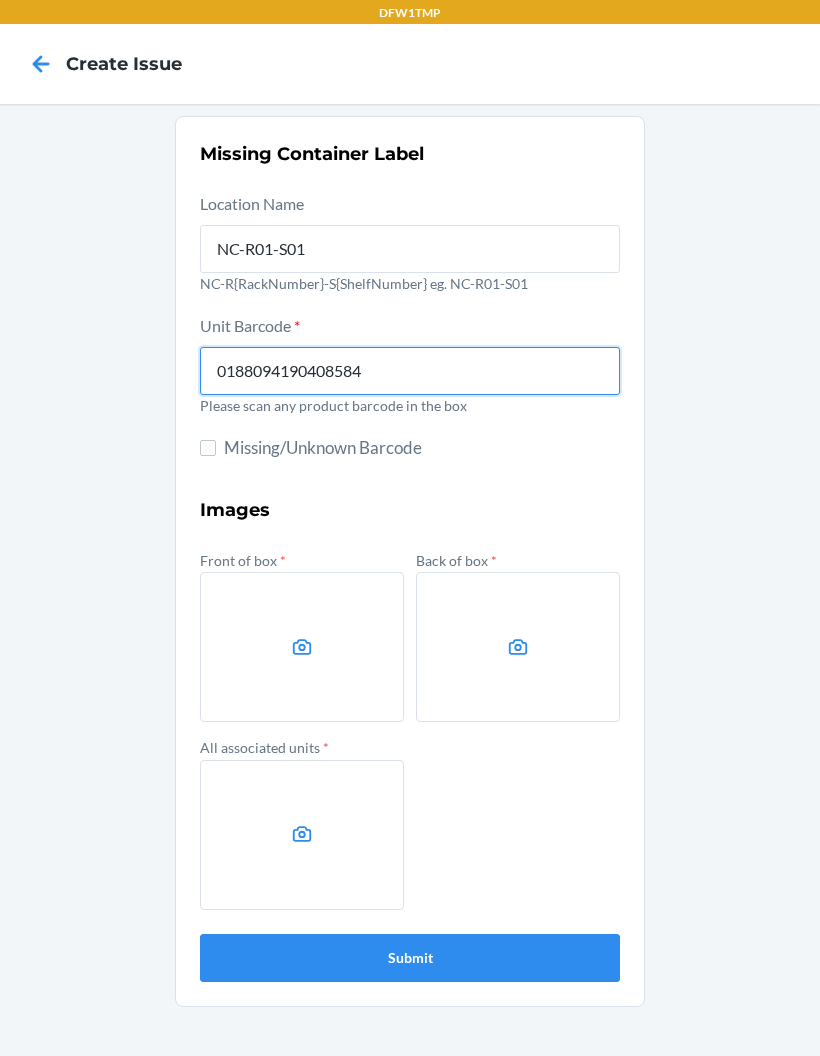 type on "0188094190408584" 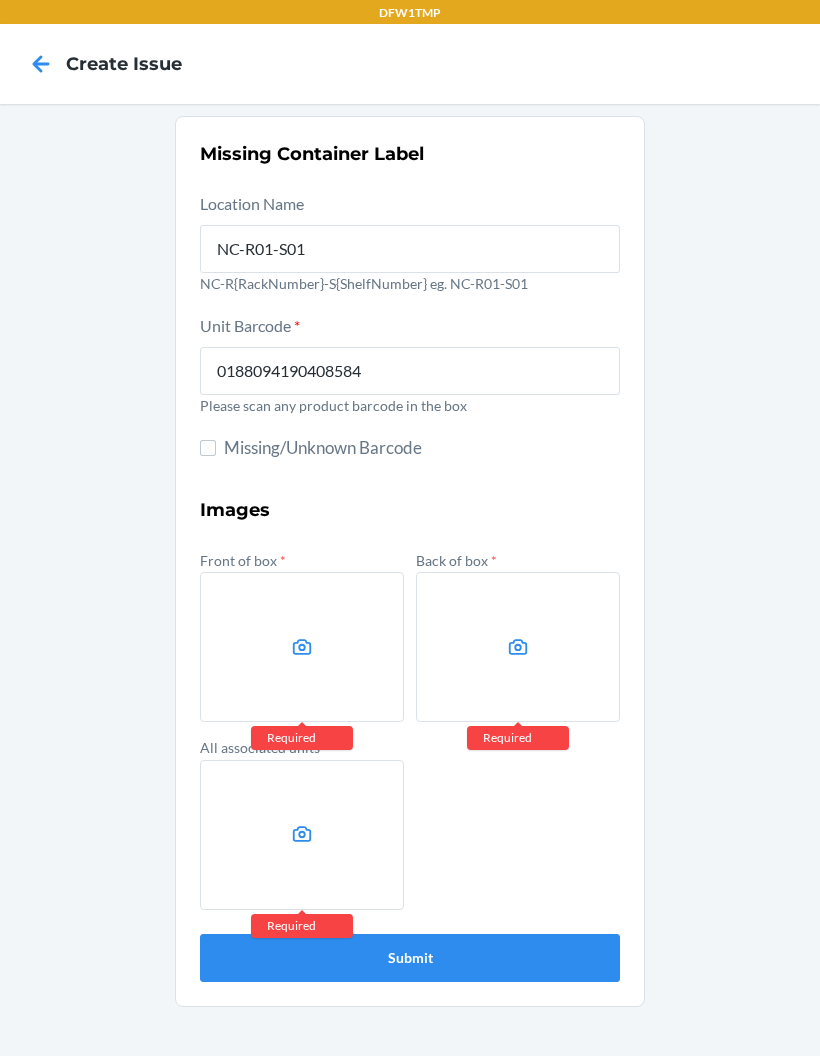 click at bounding box center [302, 647] 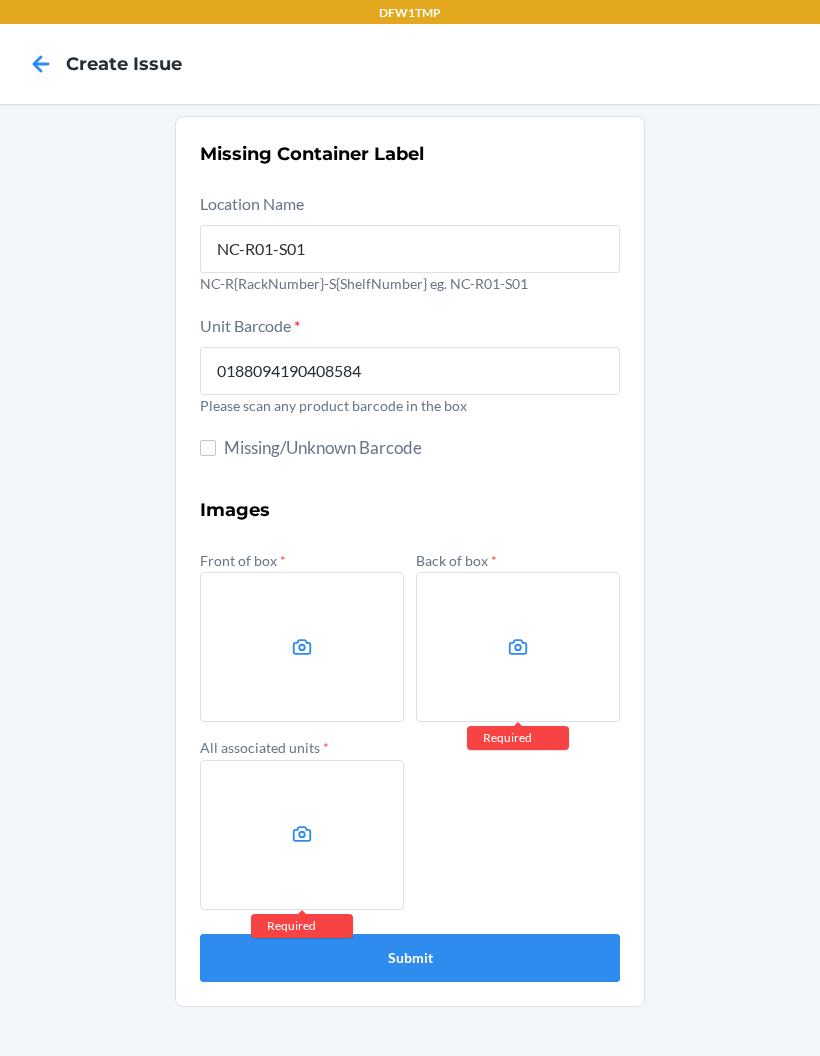 click at bounding box center [518, 647] 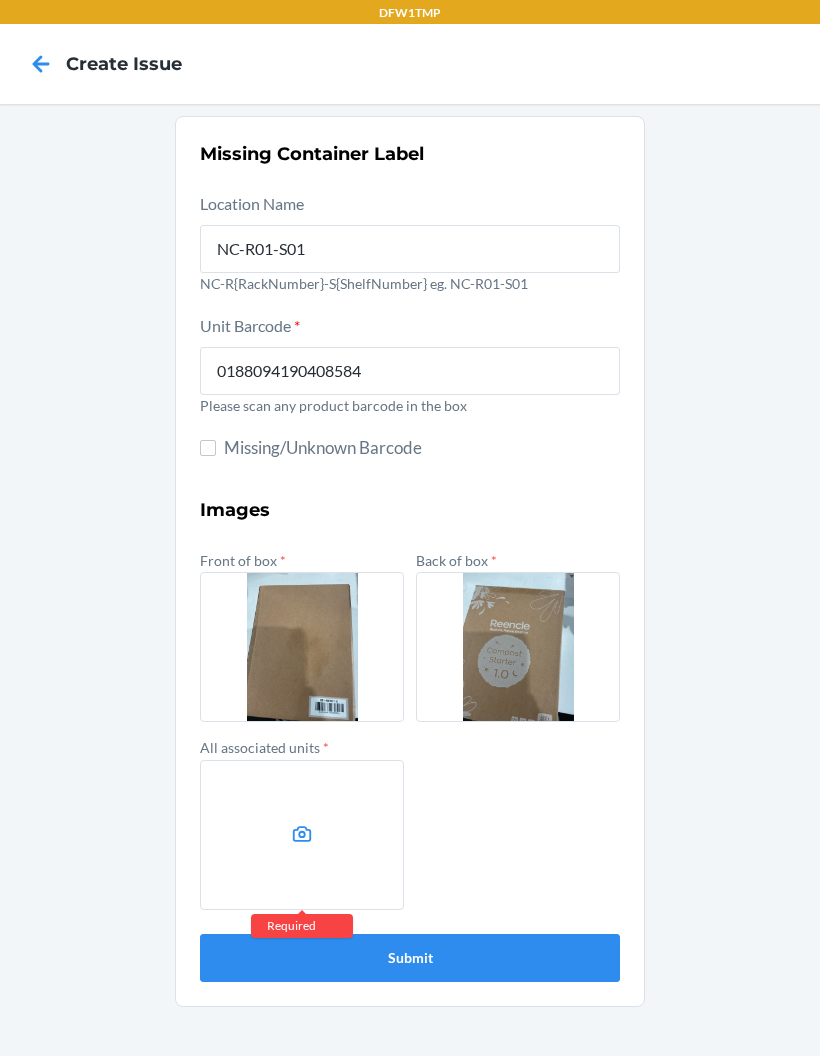 click at bounding box center [302, 835] 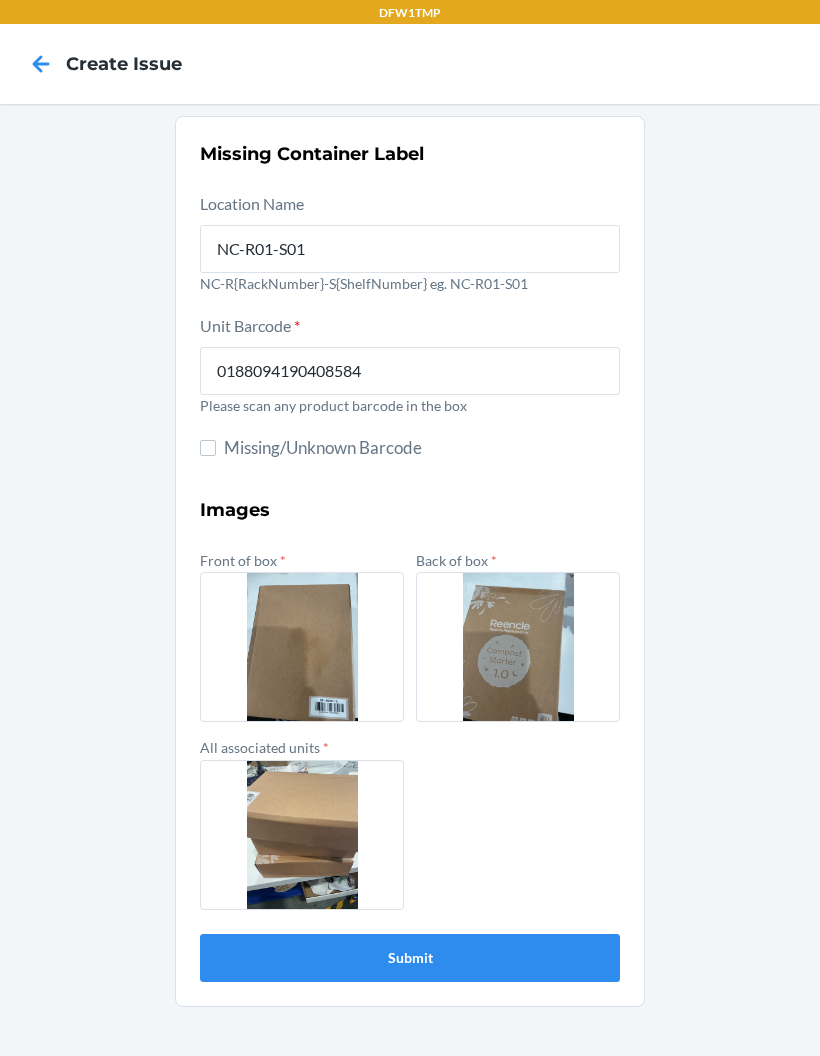 click on "Submit" at bounding box center (410, 958) 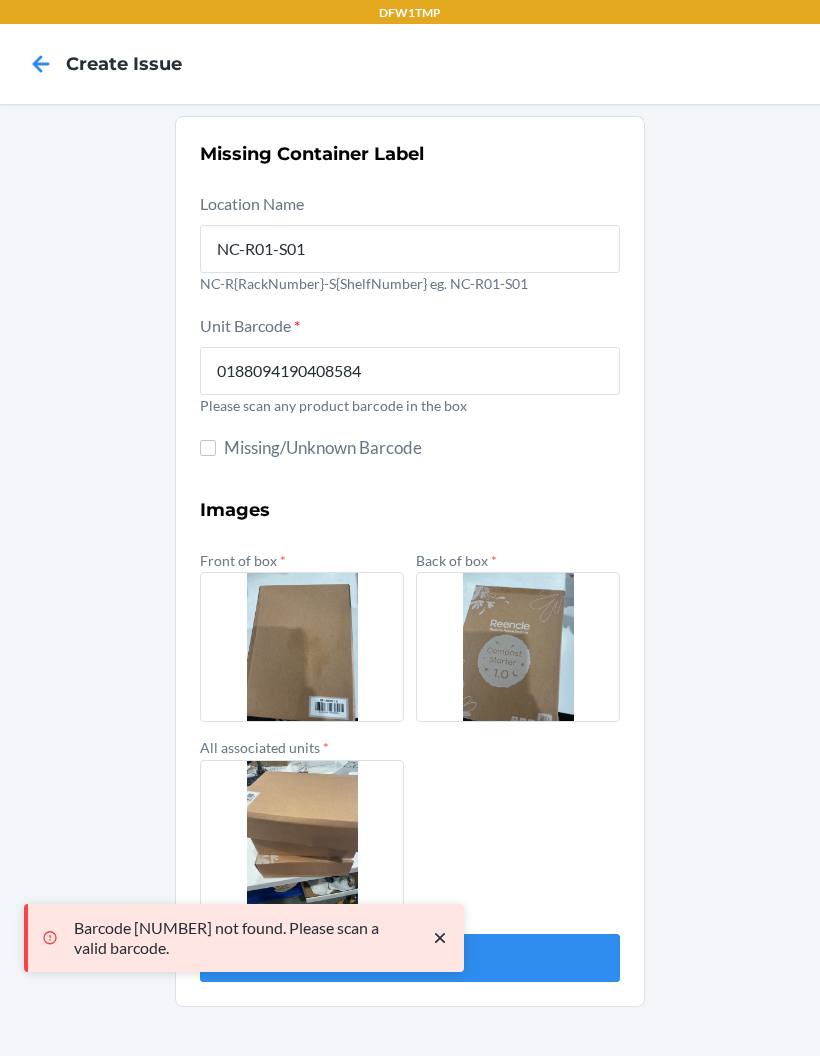 click on "Barcode 0188094190408584 not found. Please scan a valid barcode." at bounding box center (244, 992) 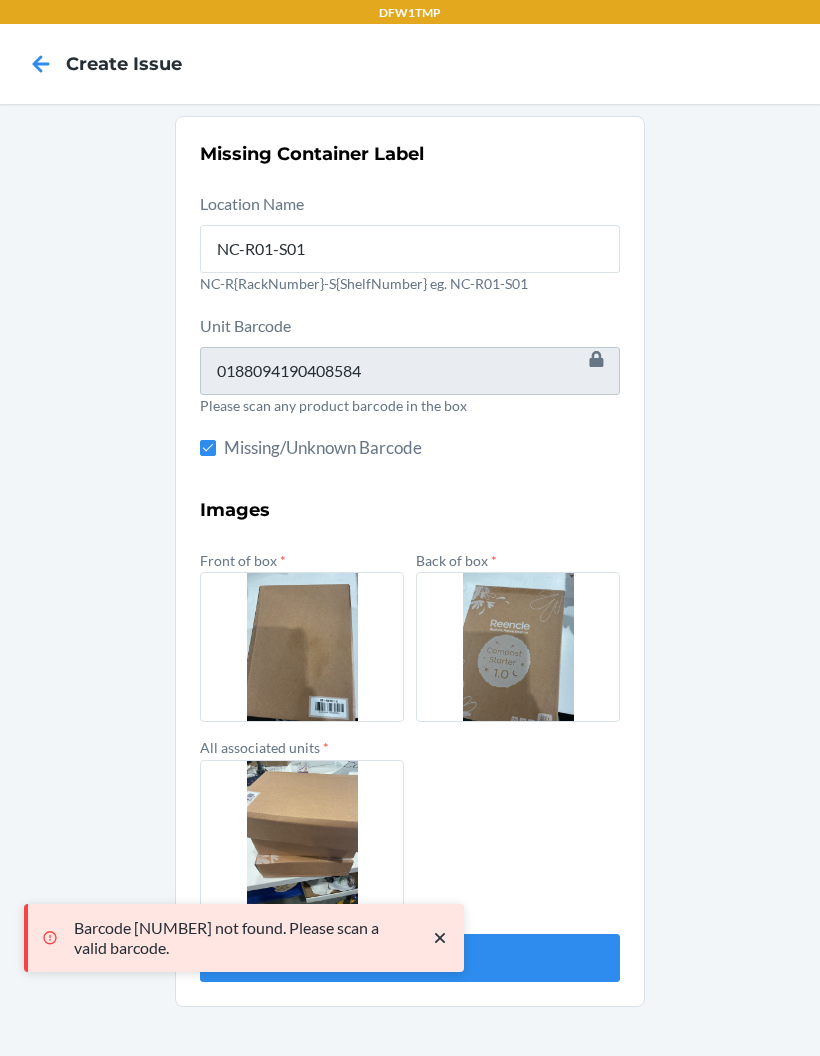 click on "Submit" at bounding box center (410, 958) 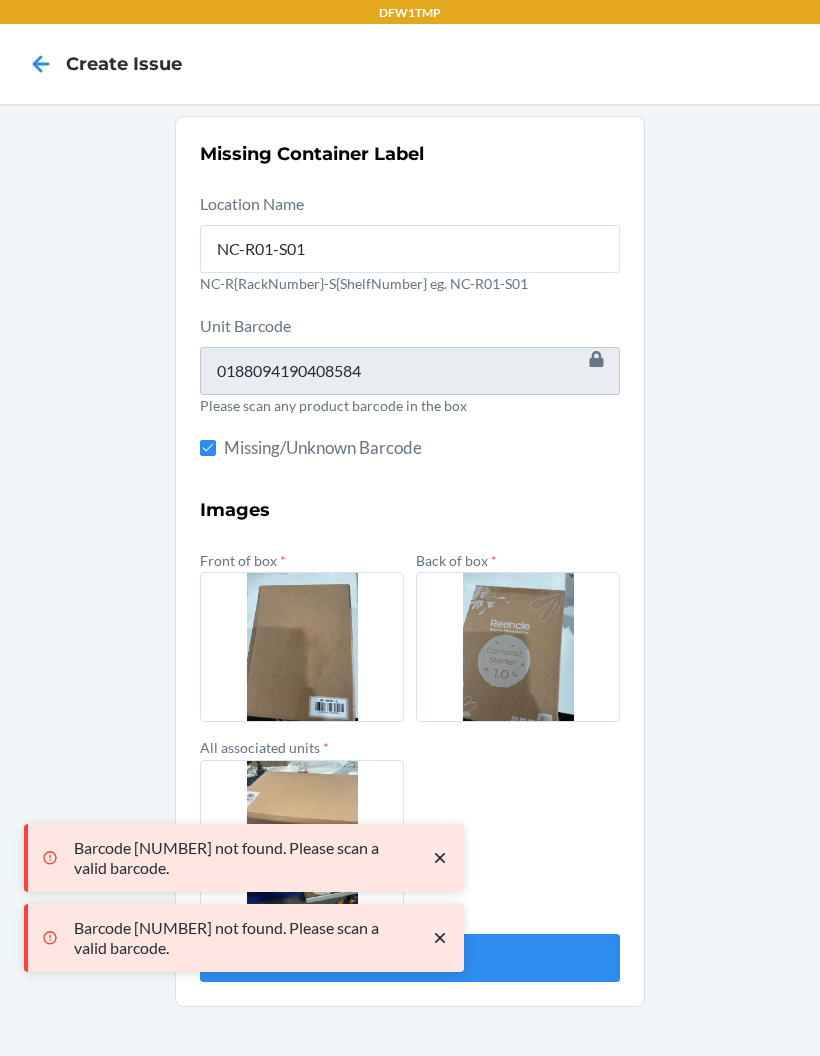click on "Missing/Unknown Barcode" at bounding box center [422, 448] 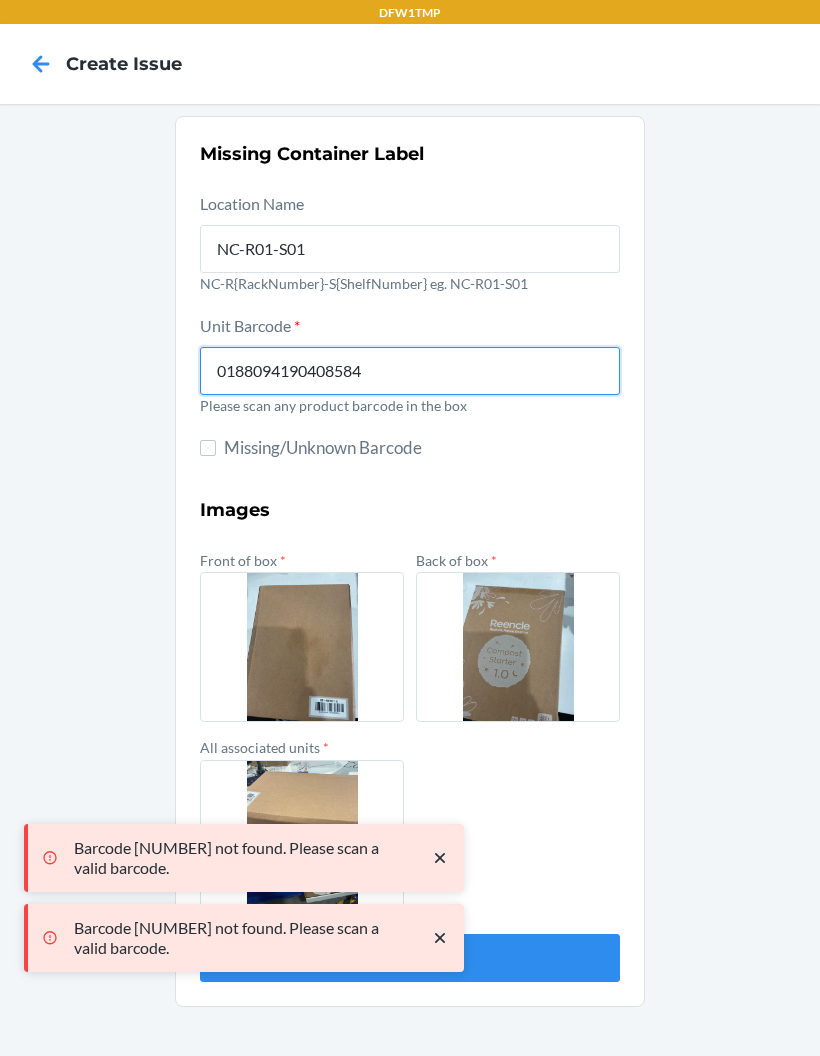 click on "0188094190408584" at bounding box center [410, 371] 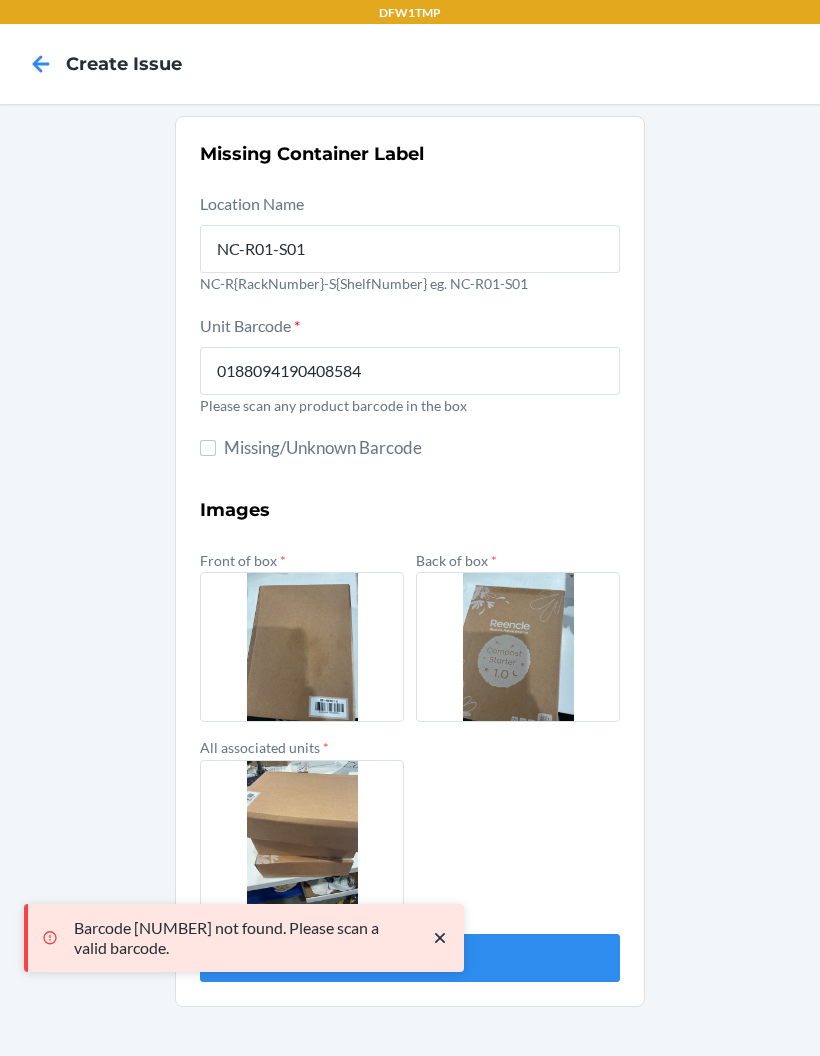 click at bounding box center (302, 647) 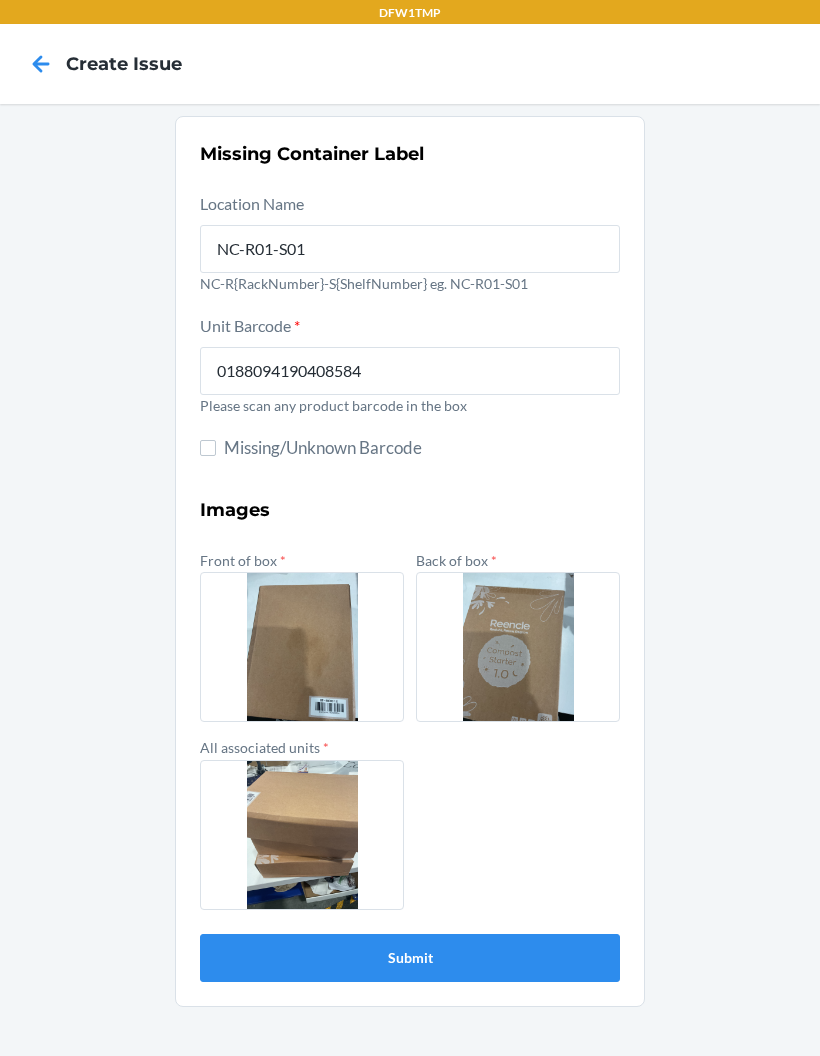 click 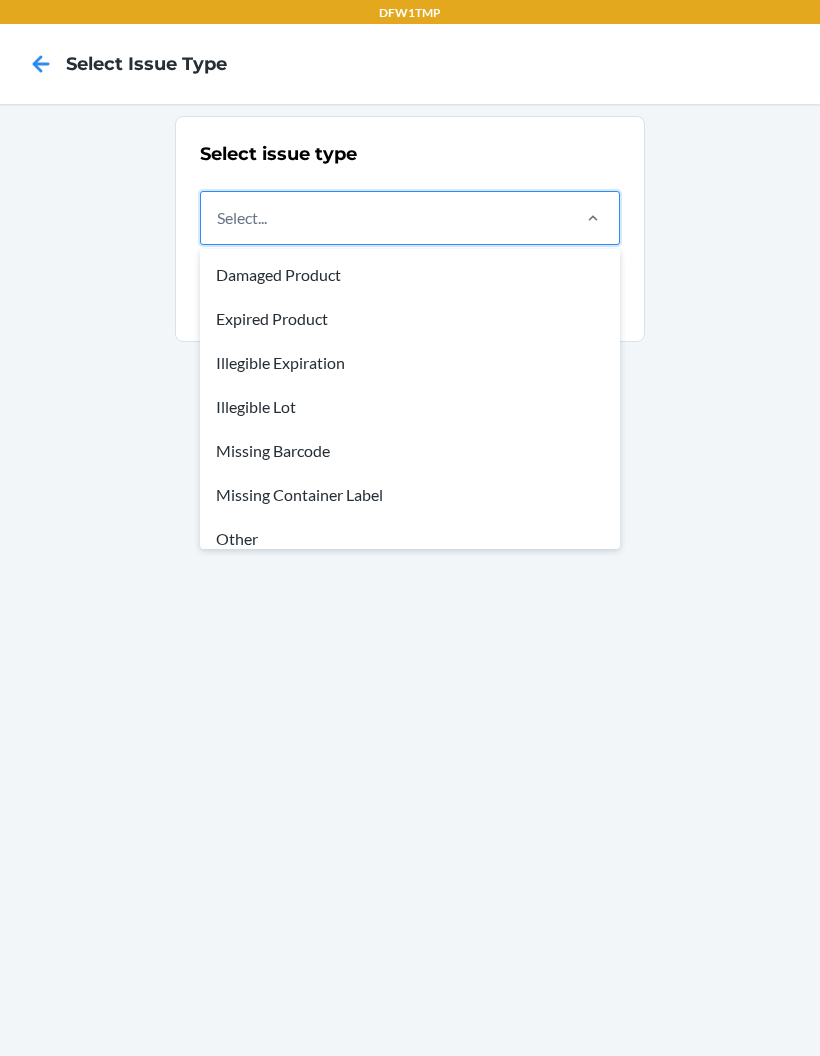 click on "Missing Barcode" at bounding box center (410, 451) 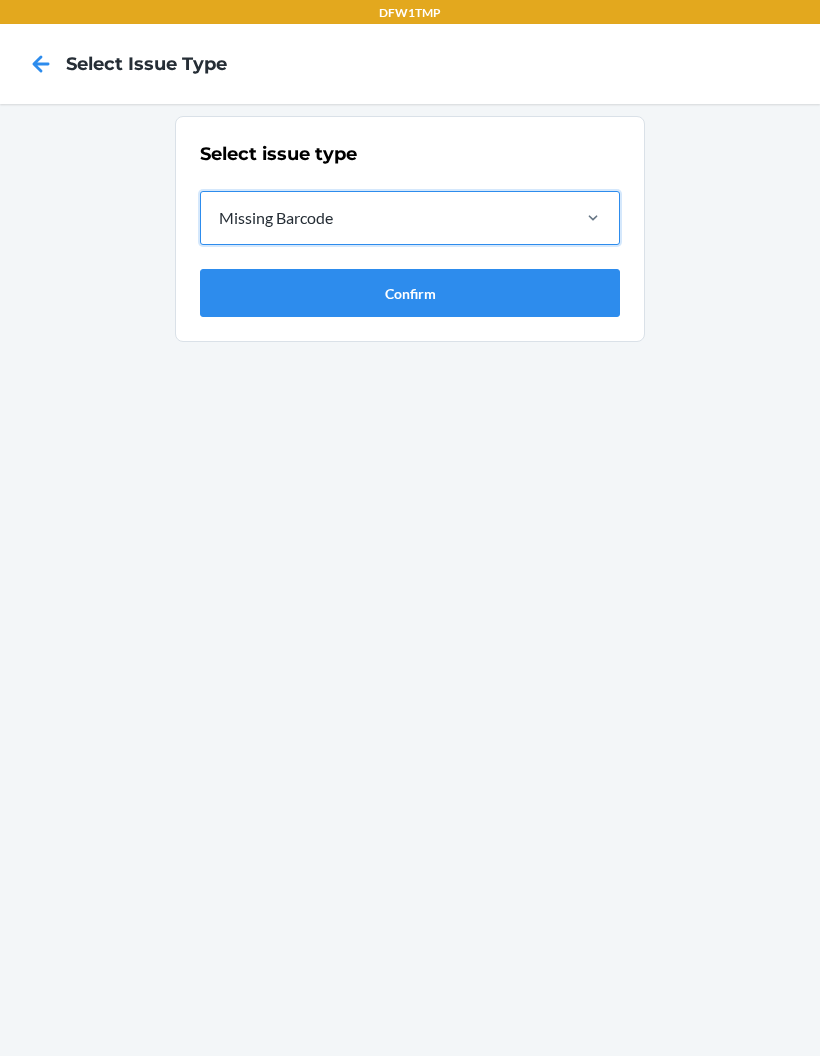 click on "Confirm" at bounding box center (410, 293) 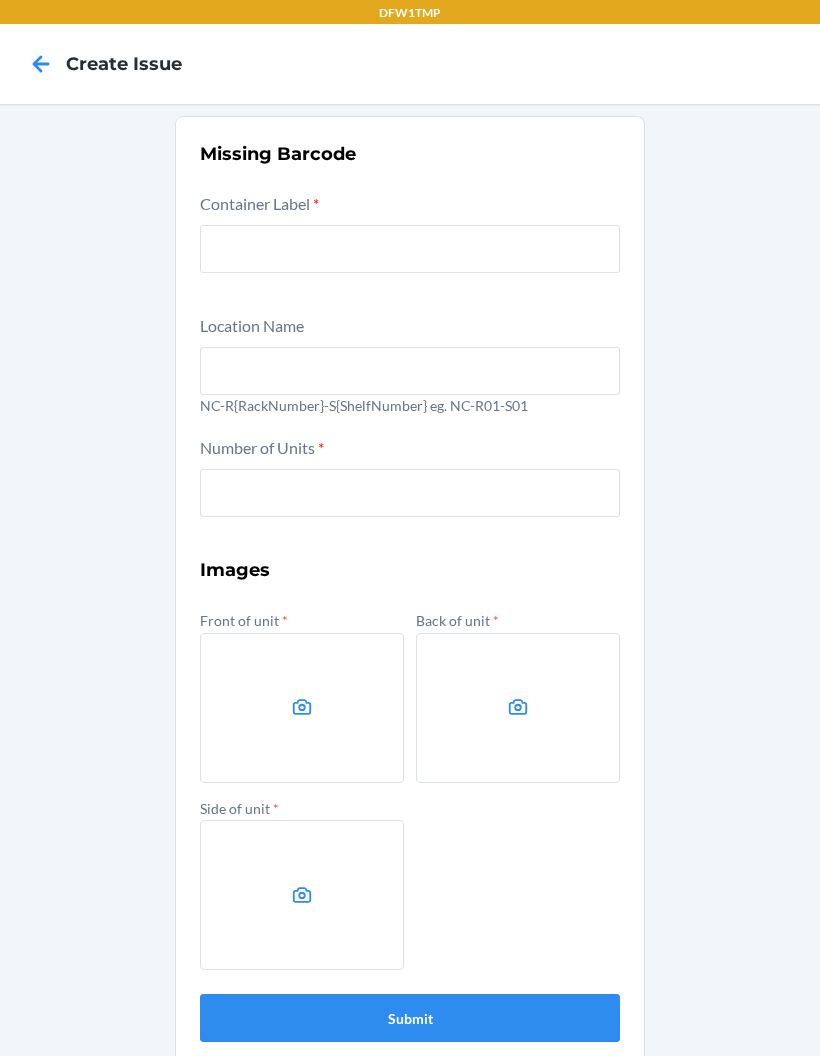 click 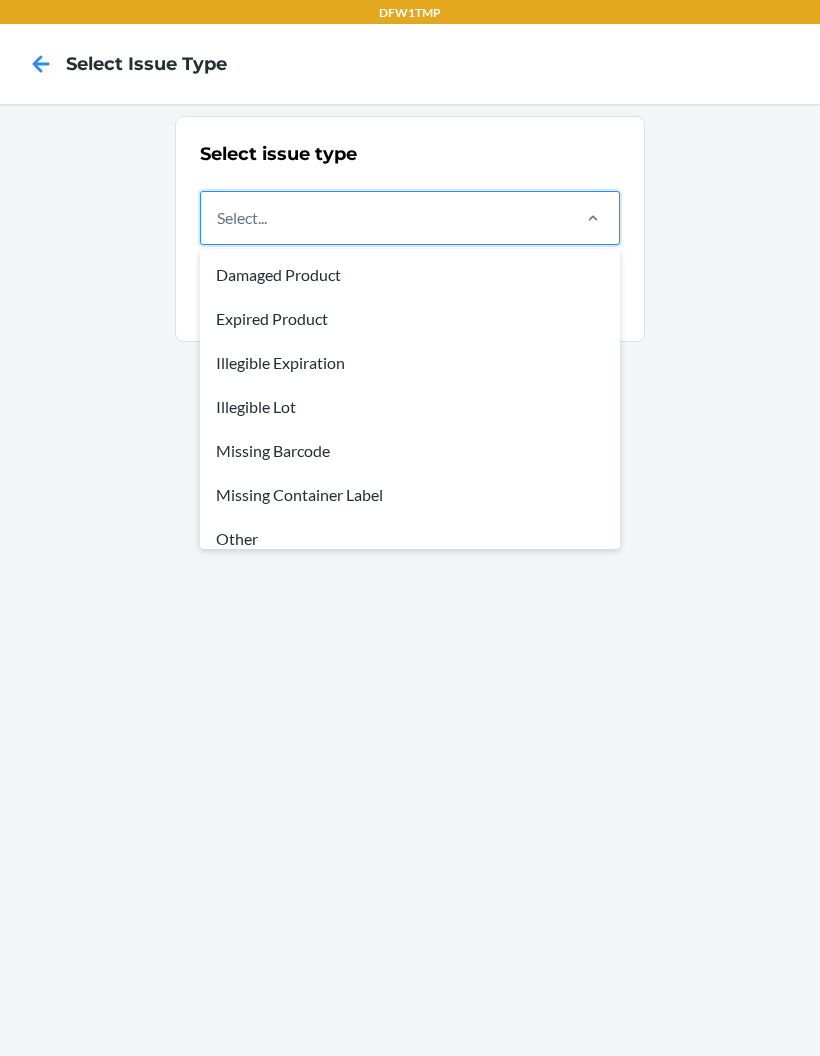 click on "Missing Container Label" at bounding box center [410, 495] 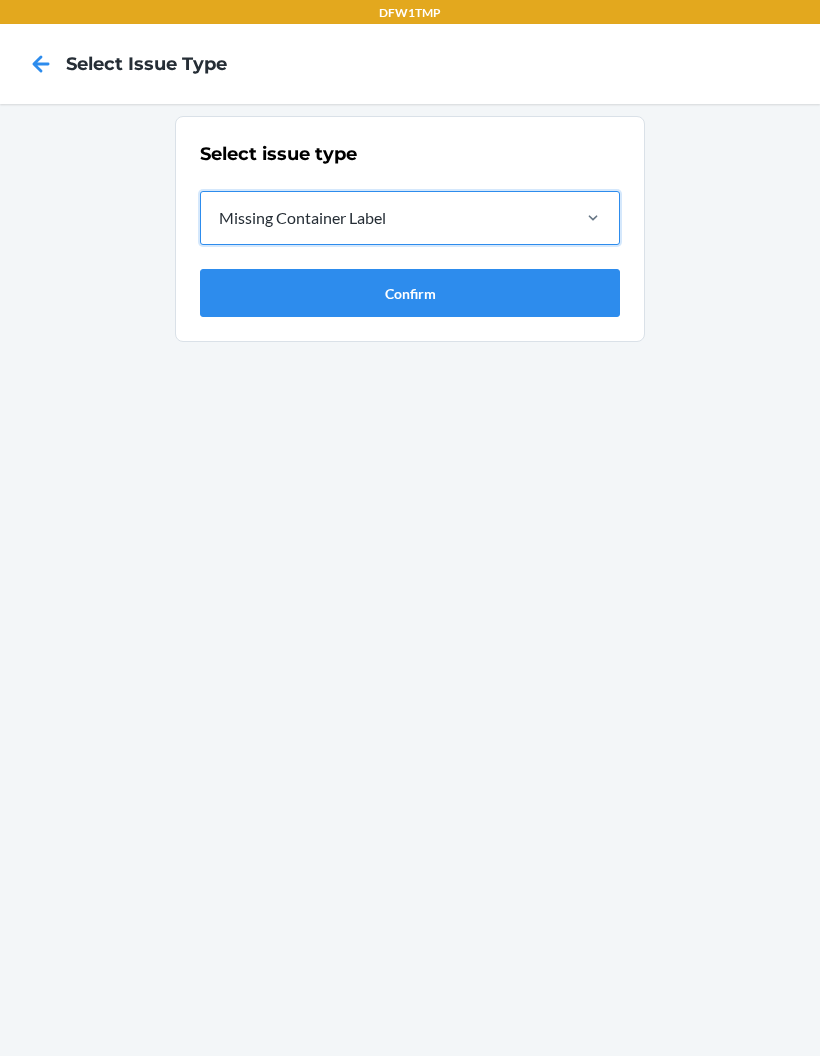 click on "Confirm" at bounding box center (410, 293) 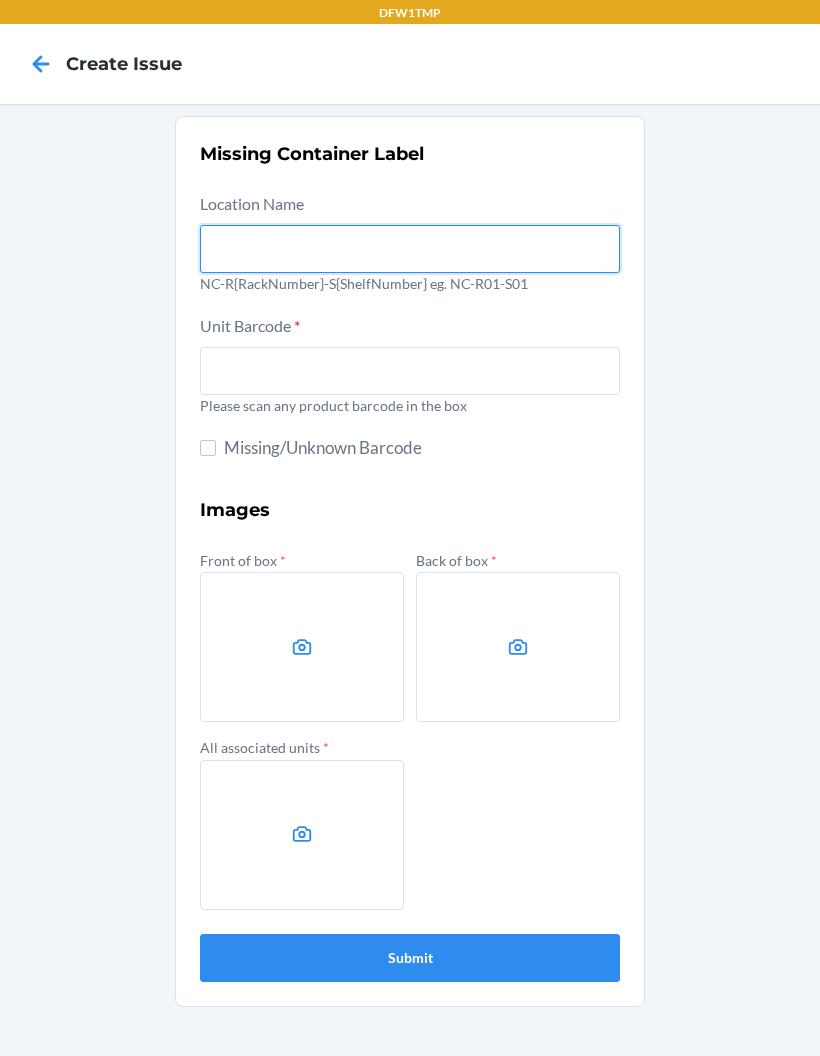 click at bounding box center [410, 249] 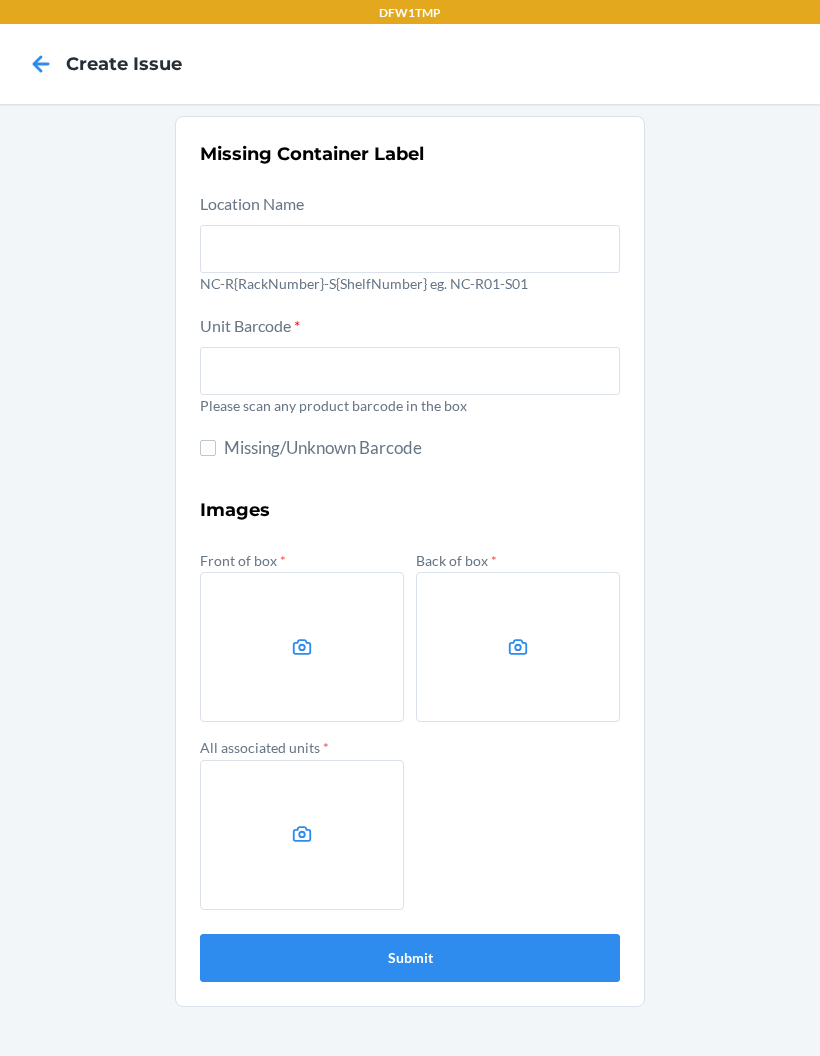 click on "Location Name   NC-R{RackNumber}-S{ShelfNumber} eg. NC-R01-S01" at bounding box center (410, 246) 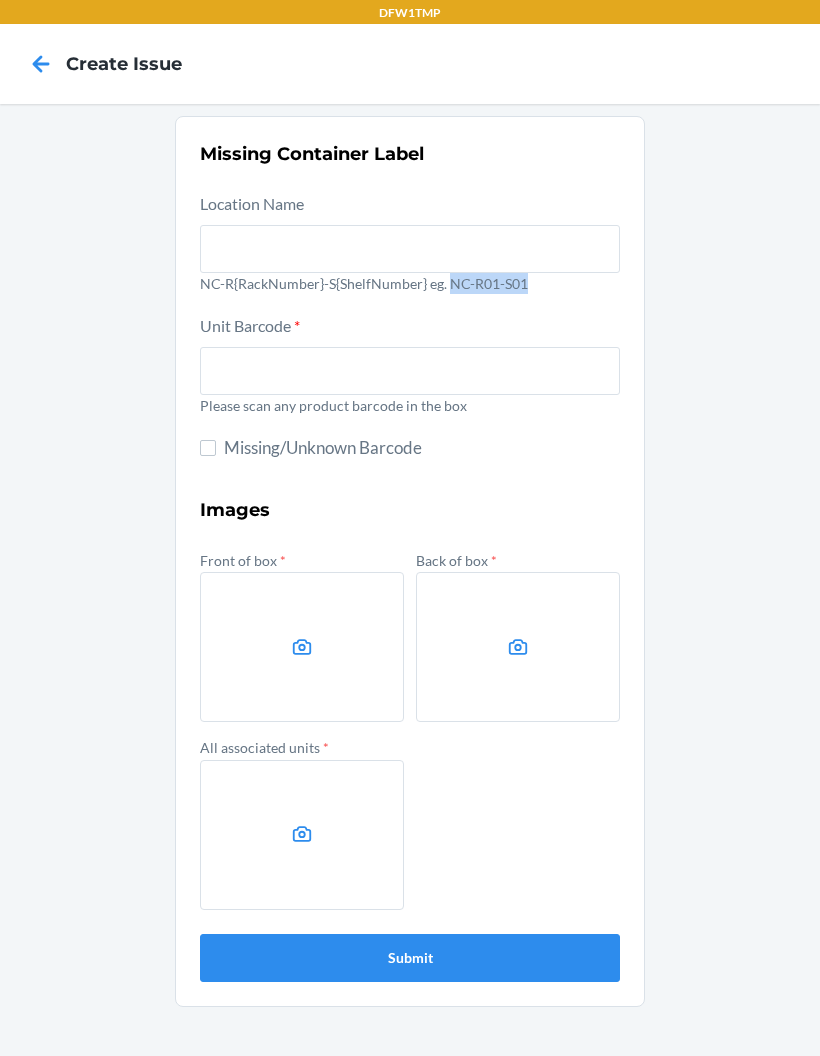 click at bounding box center [302, 647] 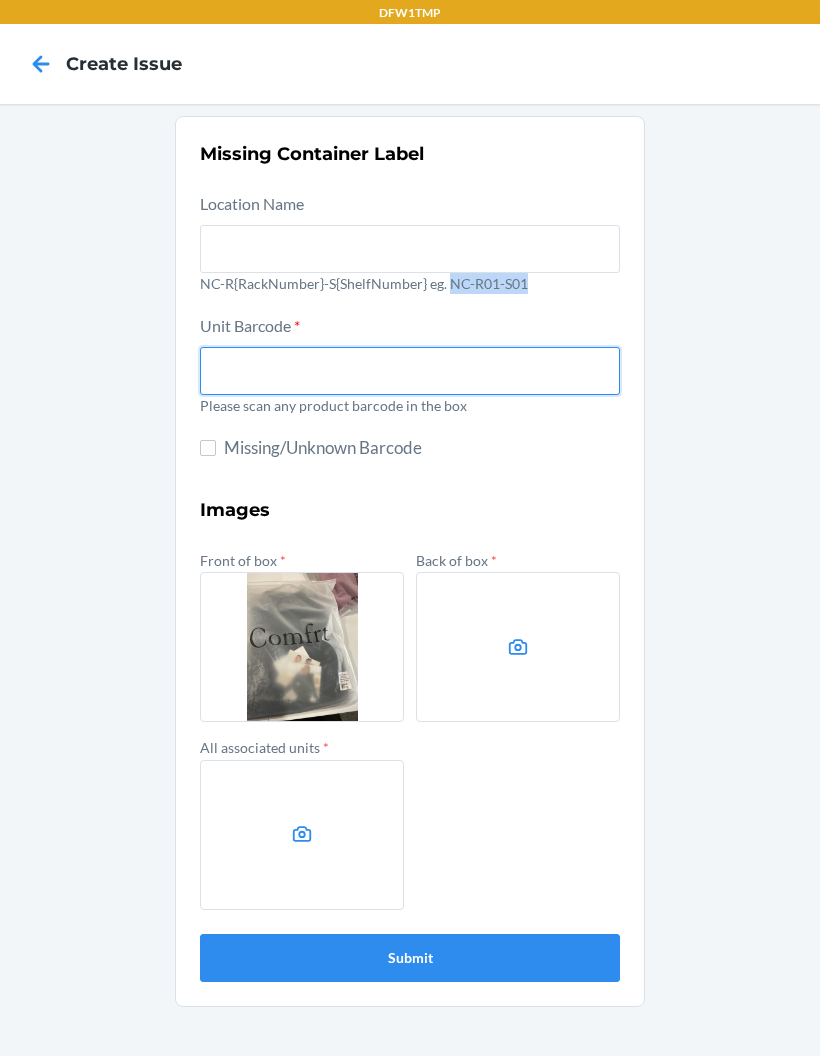 click at bounding box center [410, 371] 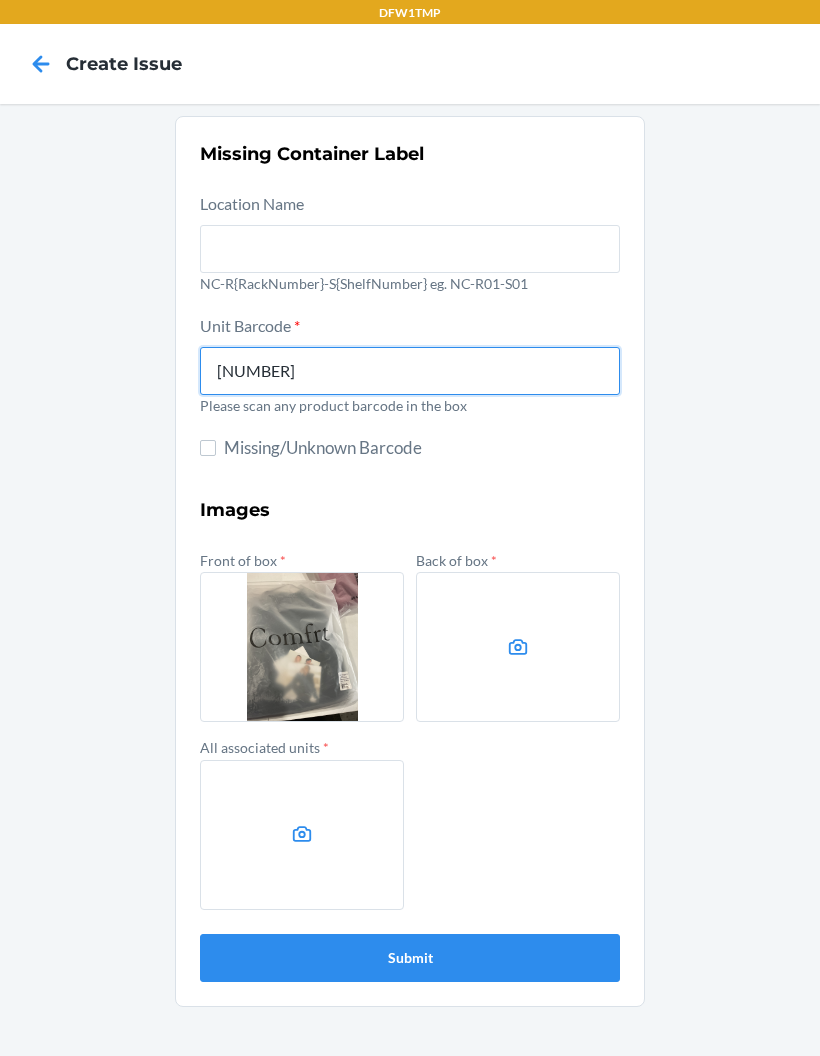 type on "[NUMBER]" 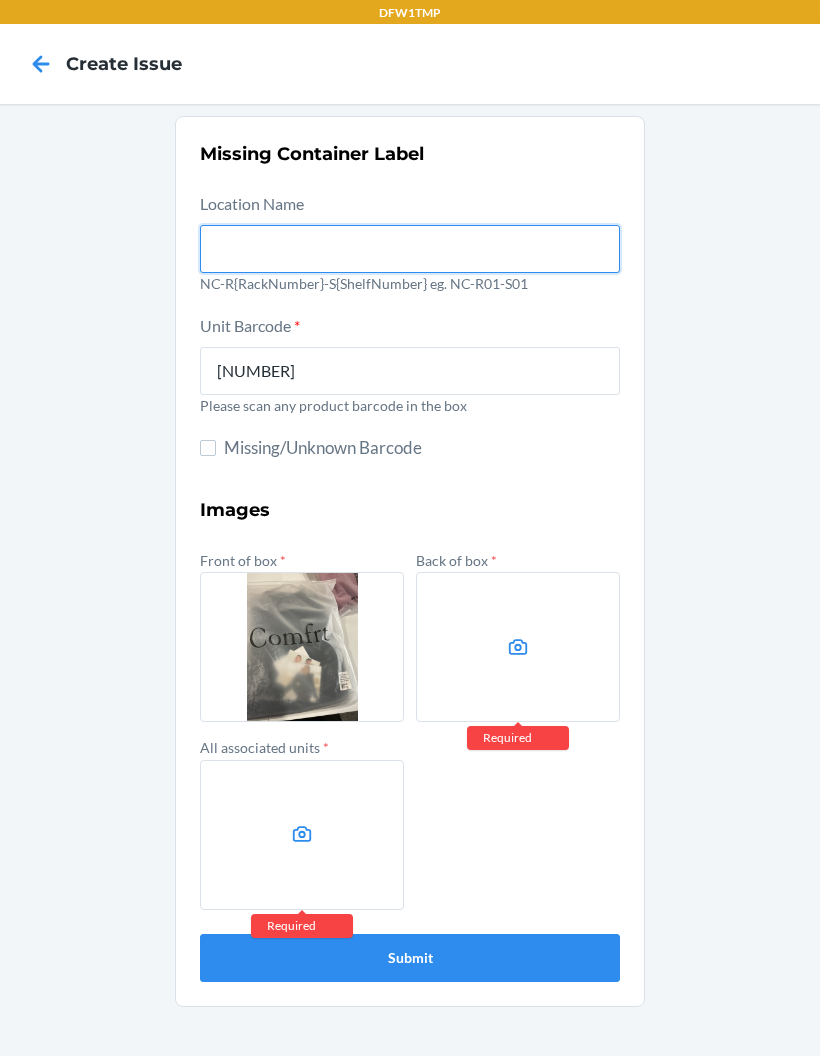 click at bounding box center (410, 249) 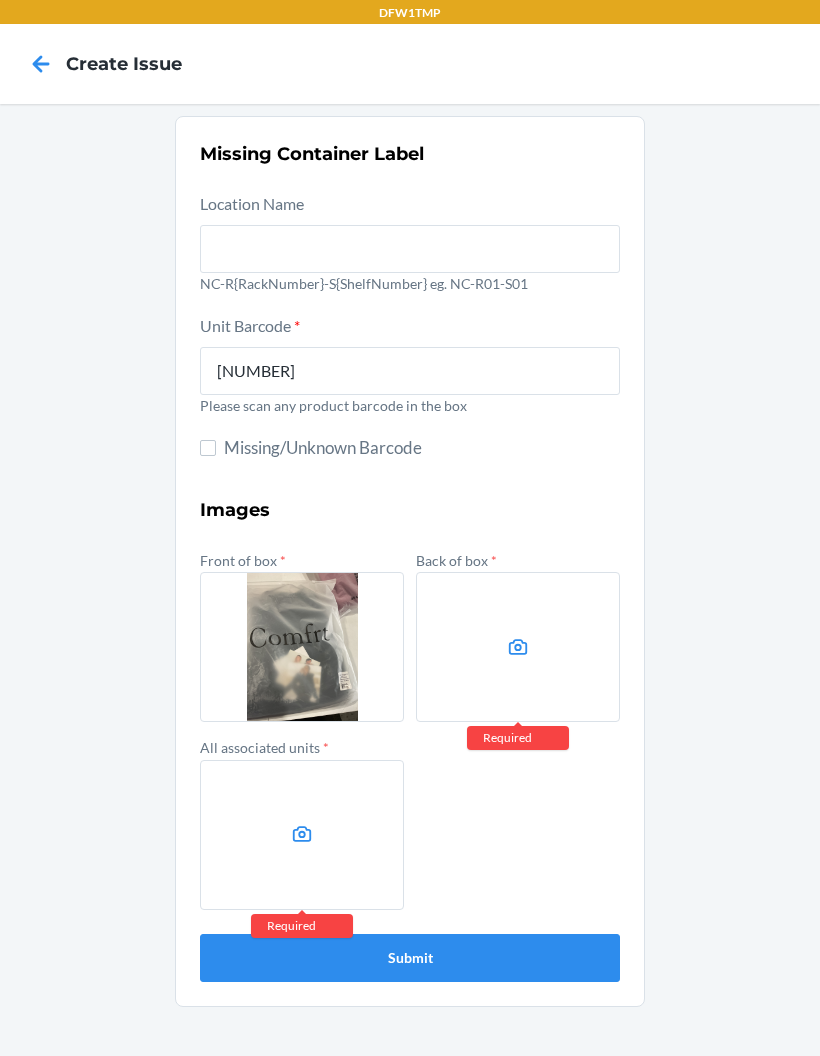 click on "NC-R{RackNumber}-S{ShelfNumber} eg. NC-R01-S01" at bounding box center (410, 283) 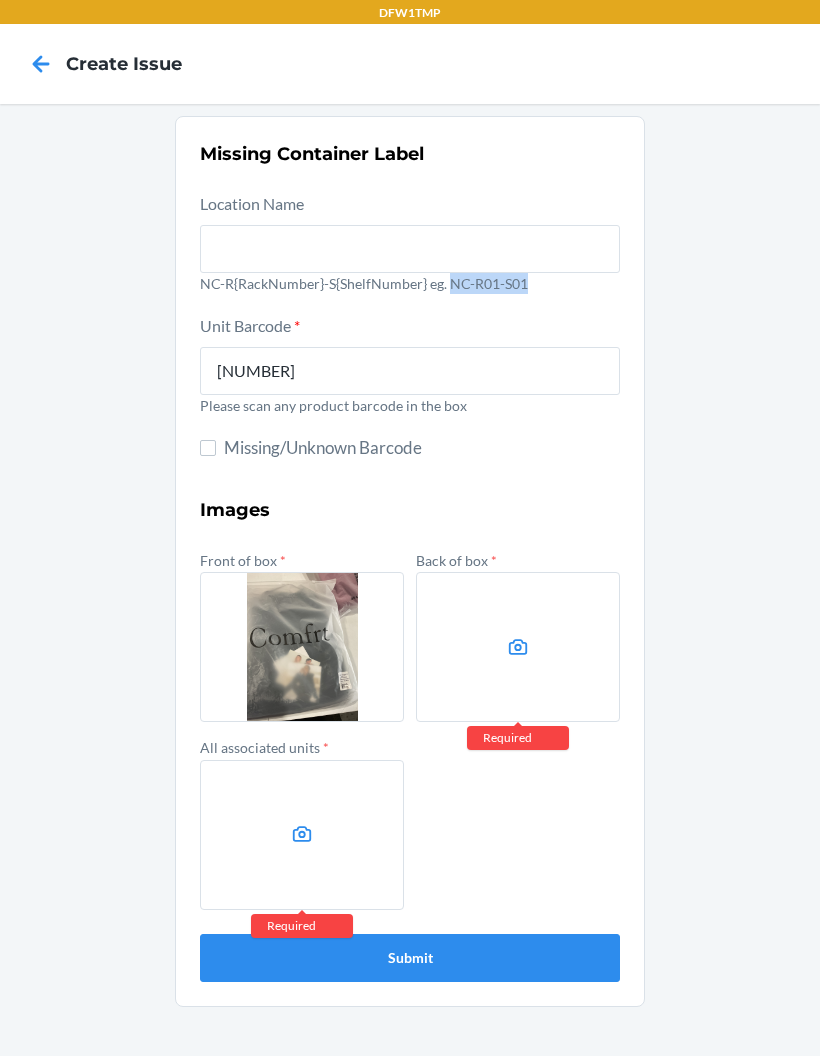 copy on "NC-R01-S01" 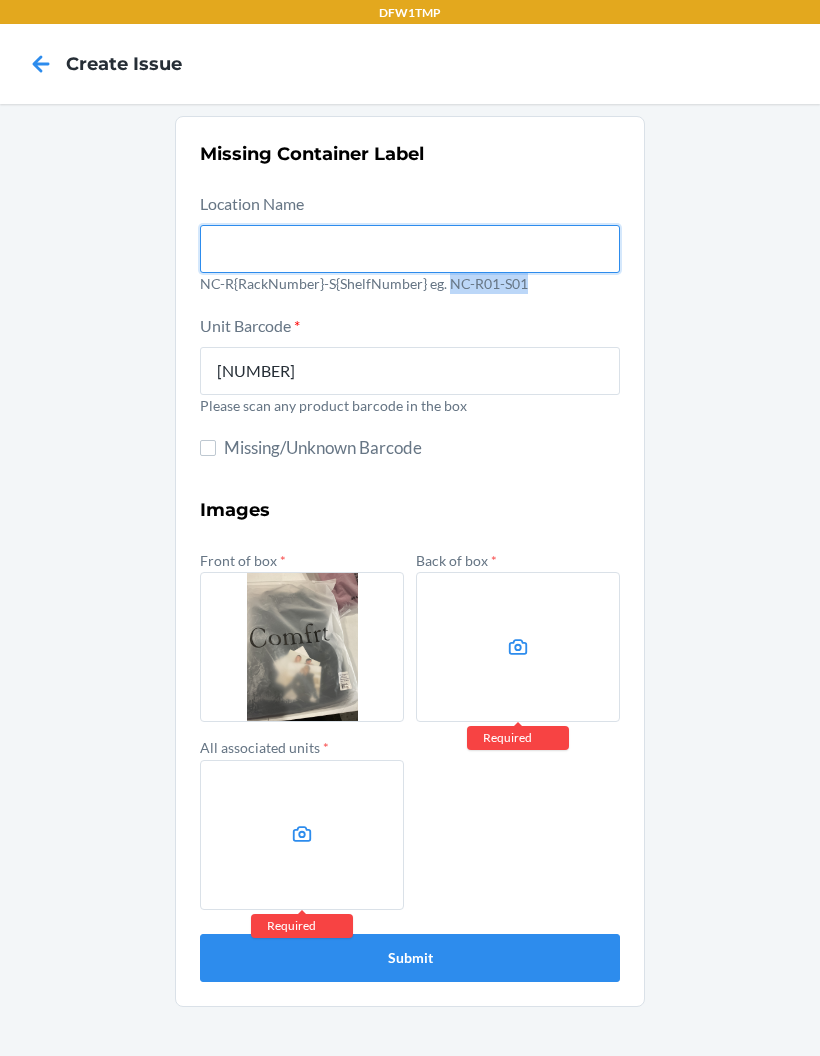 click at bounding box center [410, 249] 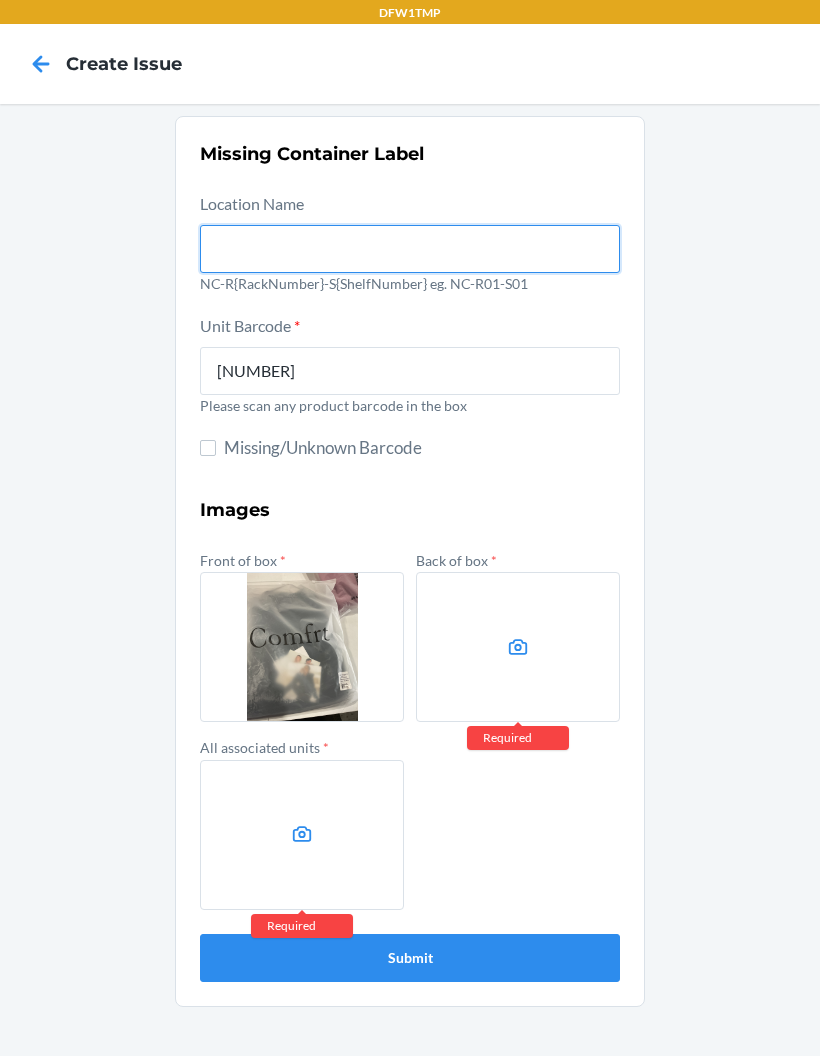 click at bounding box center [410, 249] 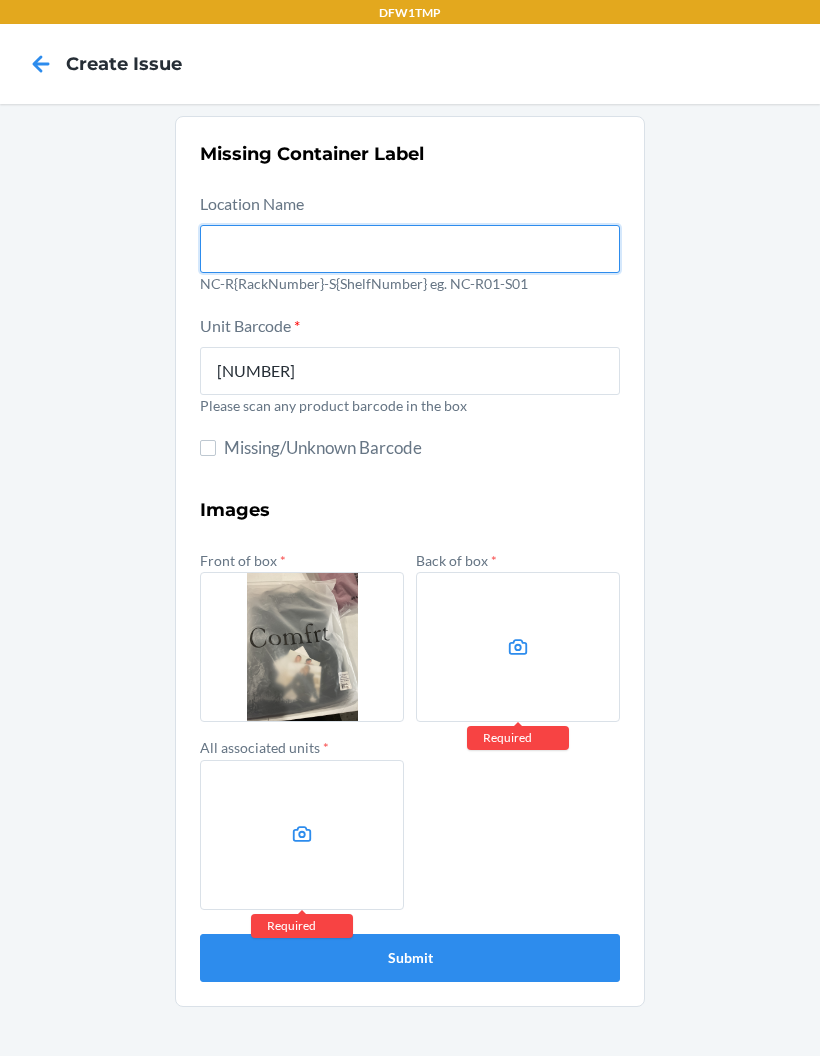 paste on "NC-R01-S01" 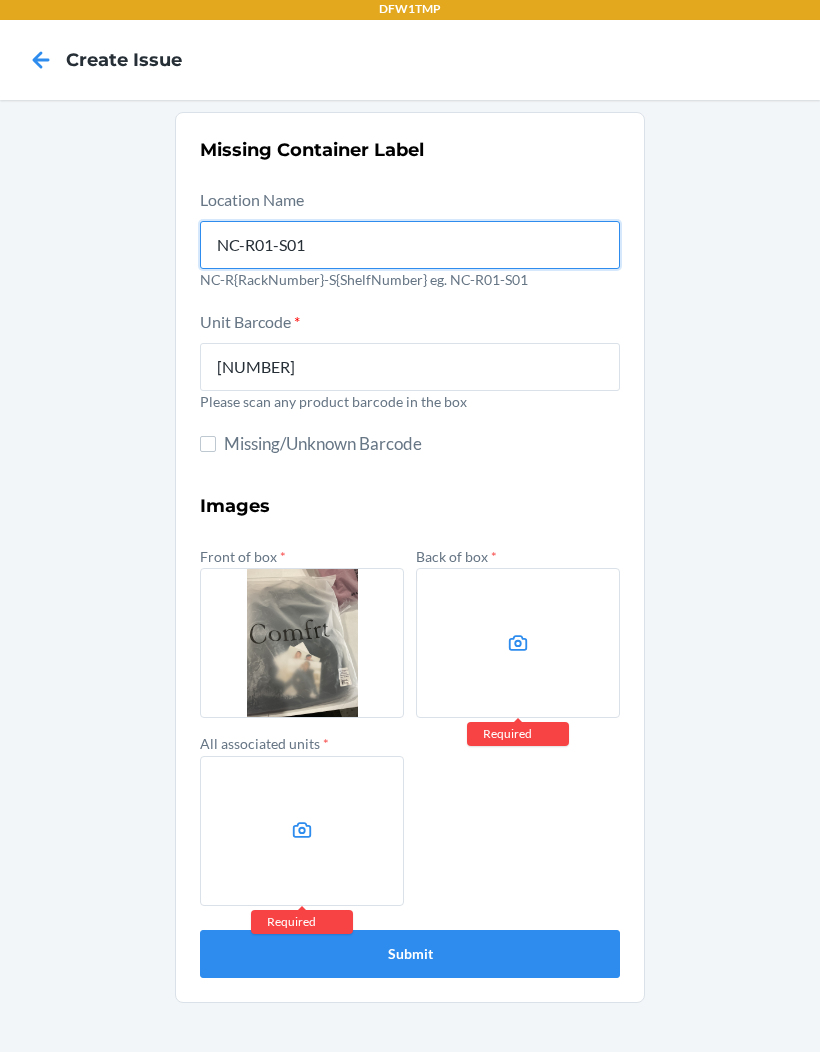 type on "NC-R01-S01" 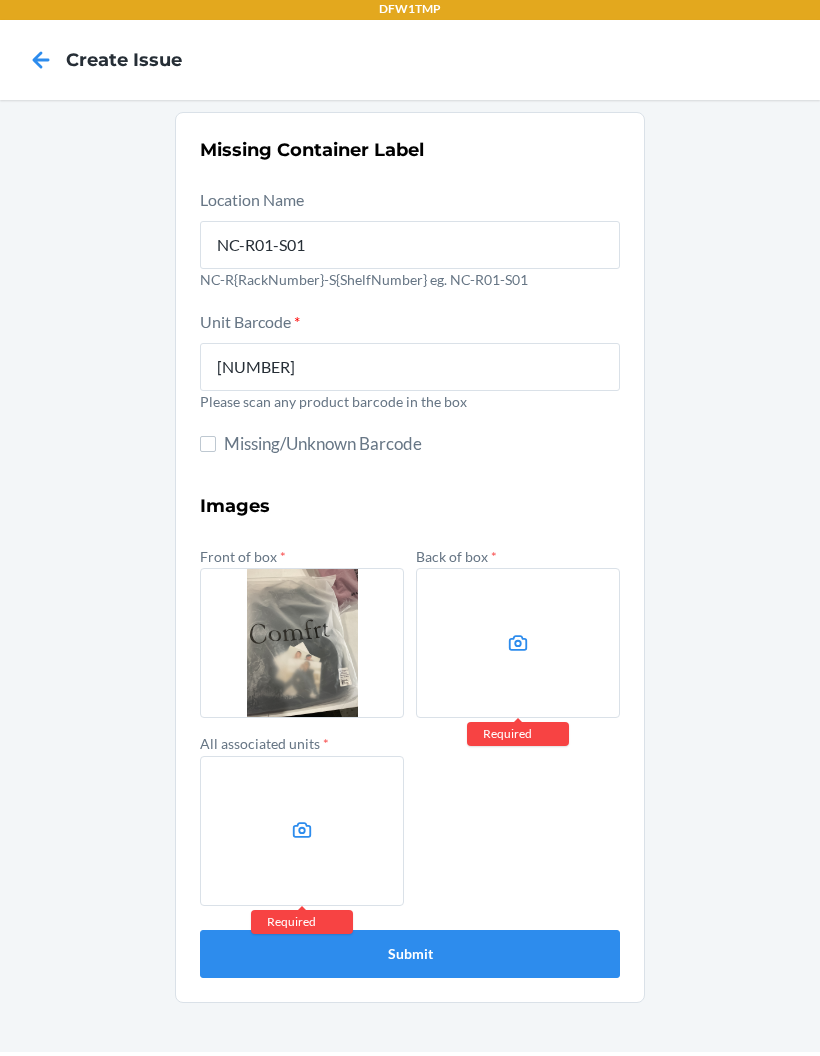 click at bounding box center (518, 647) 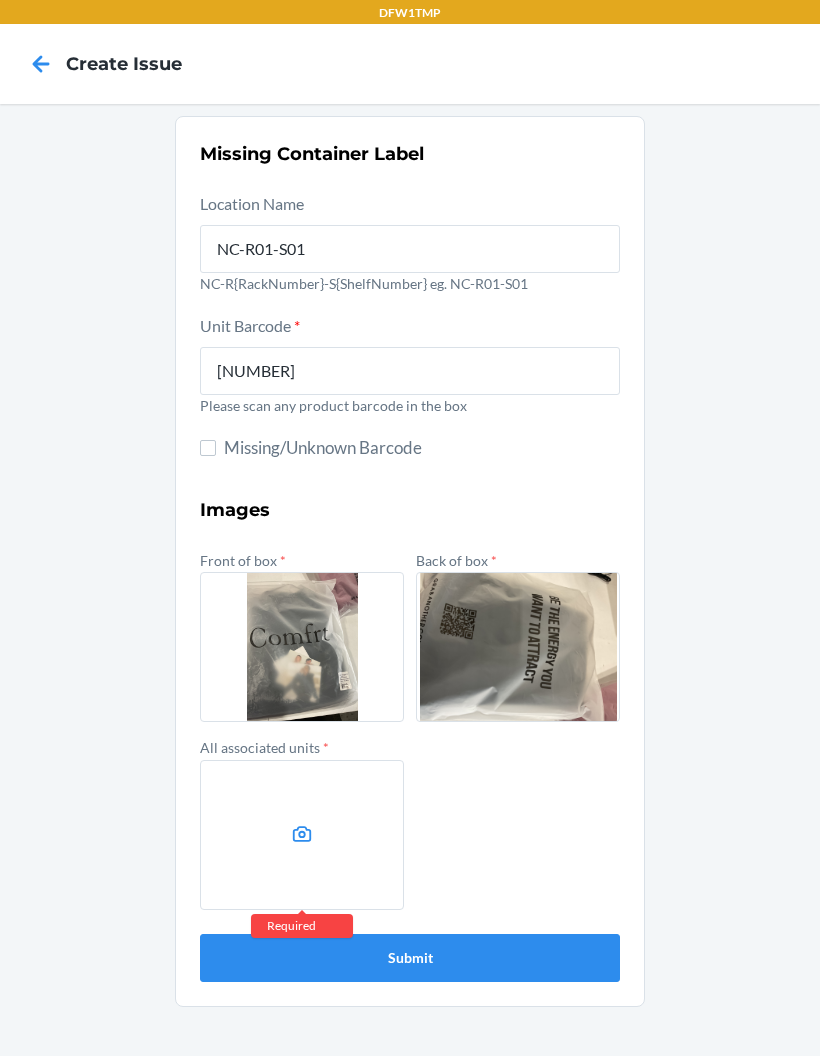 click at bounding box center [302, 835] 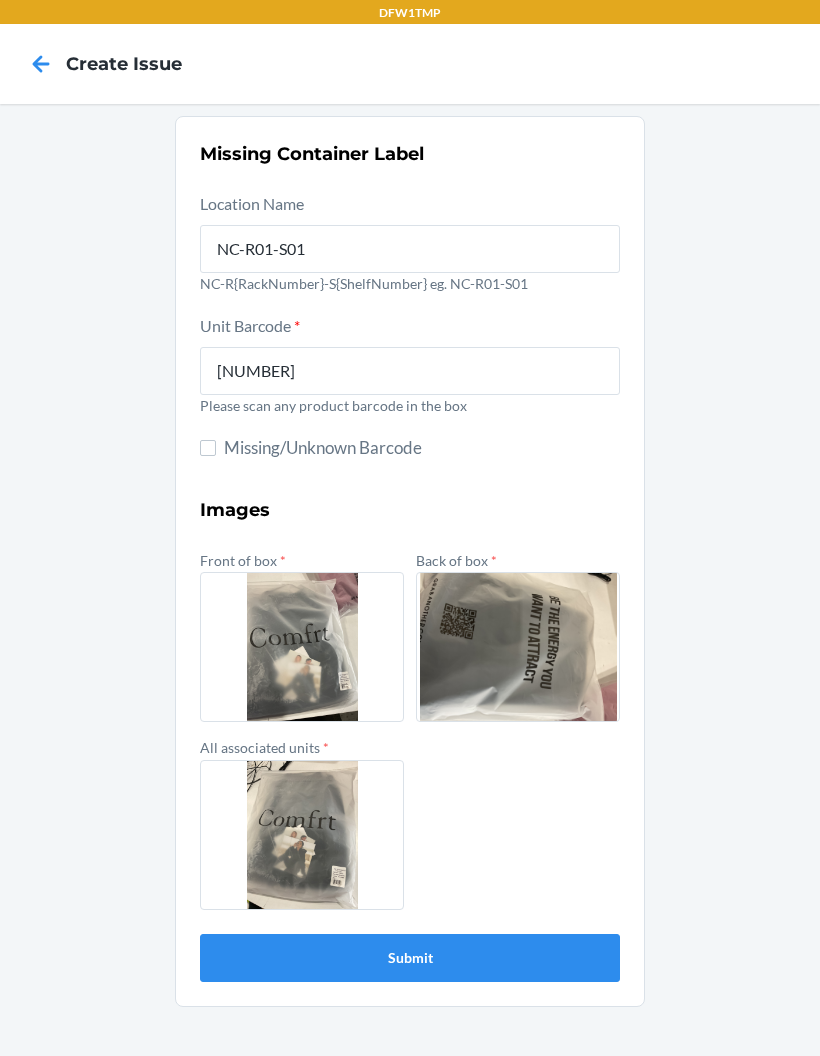 click on "Submit" at bounding box center [410, 958] 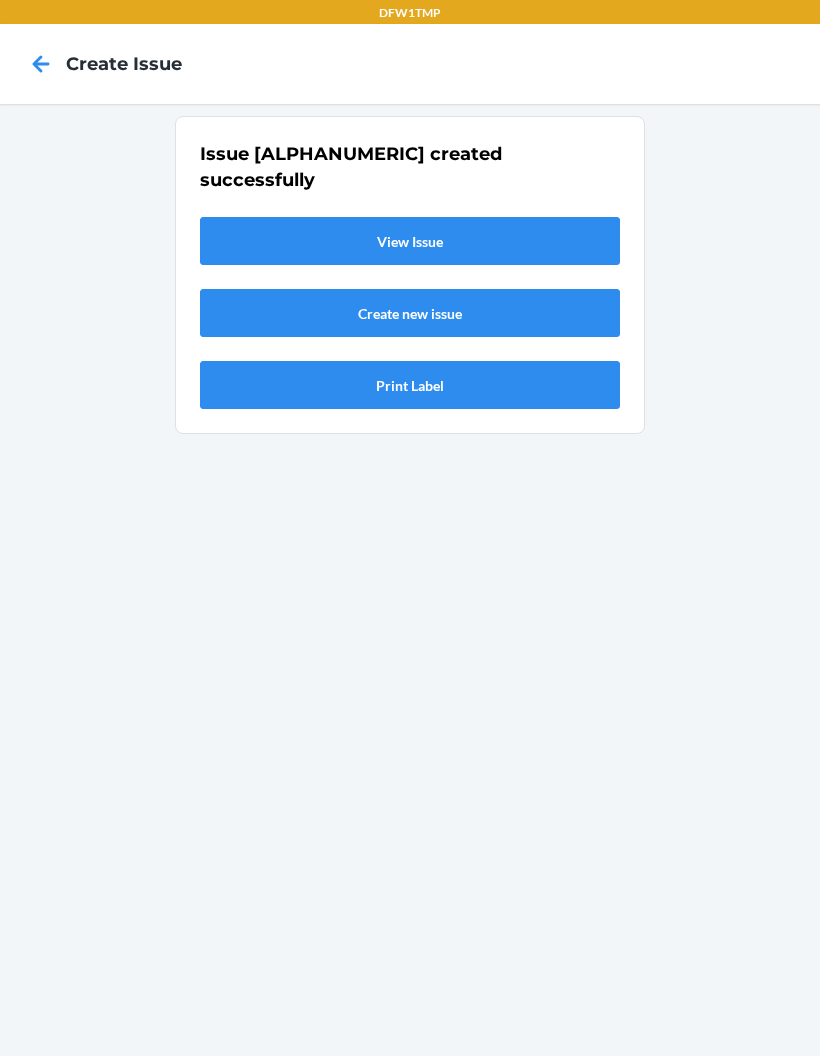 click on "View Issue" at bounding box center (410, 241) 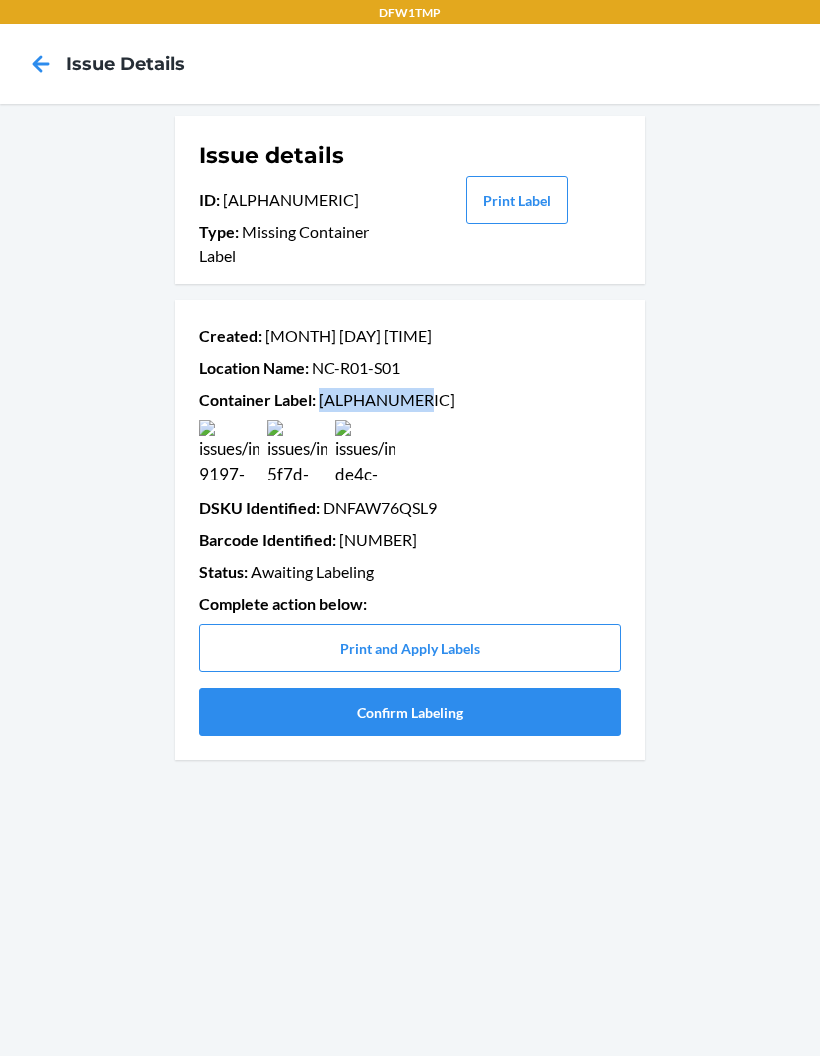 click on "Confirm Labeling" at bounding box center [410, 712] 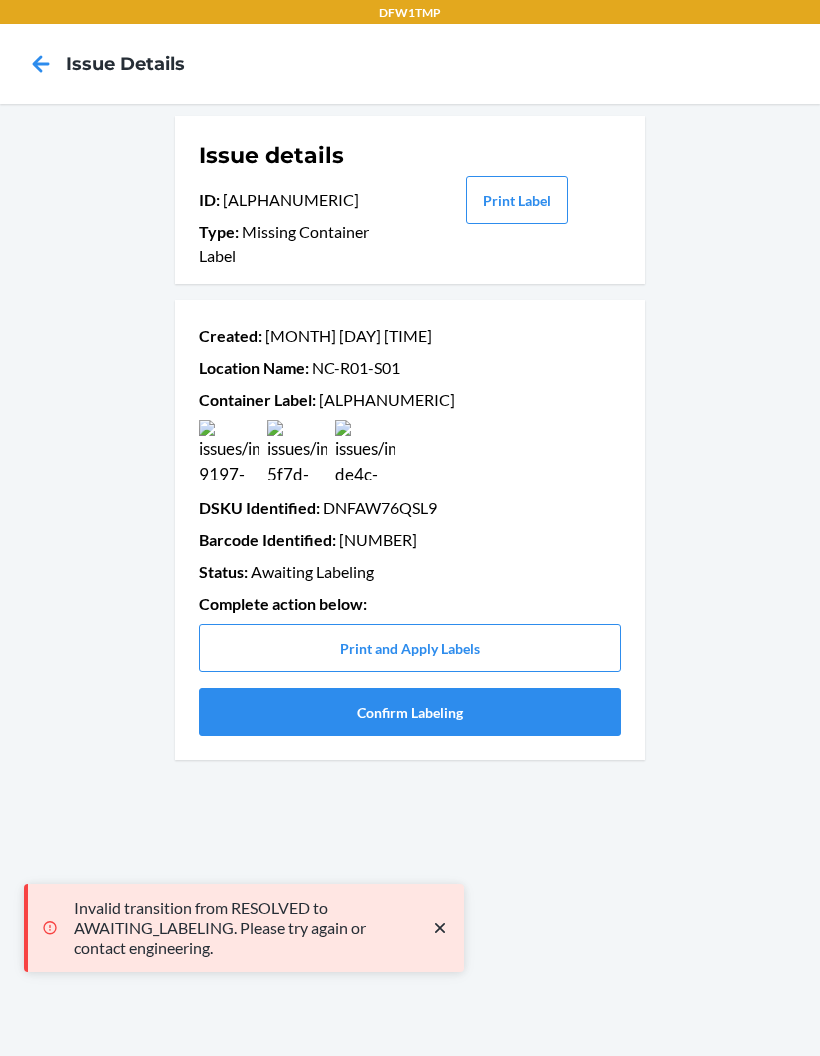click 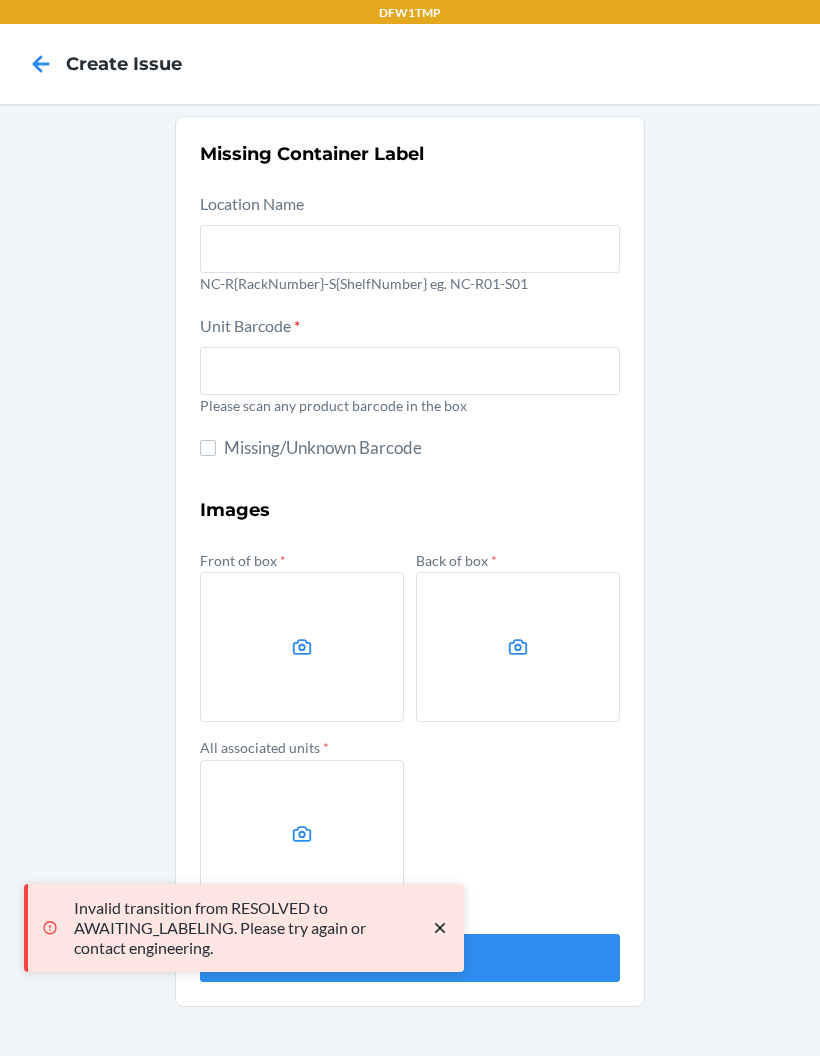 click 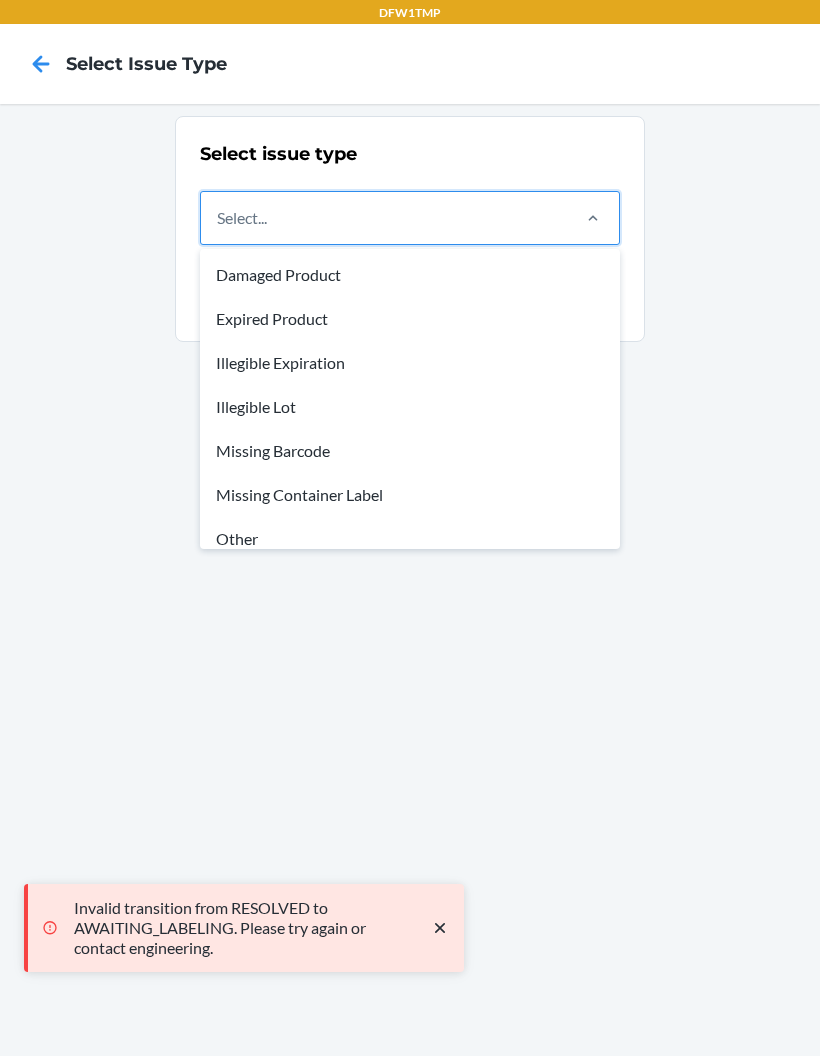 click on "Other" at bounding box center (410, 539) 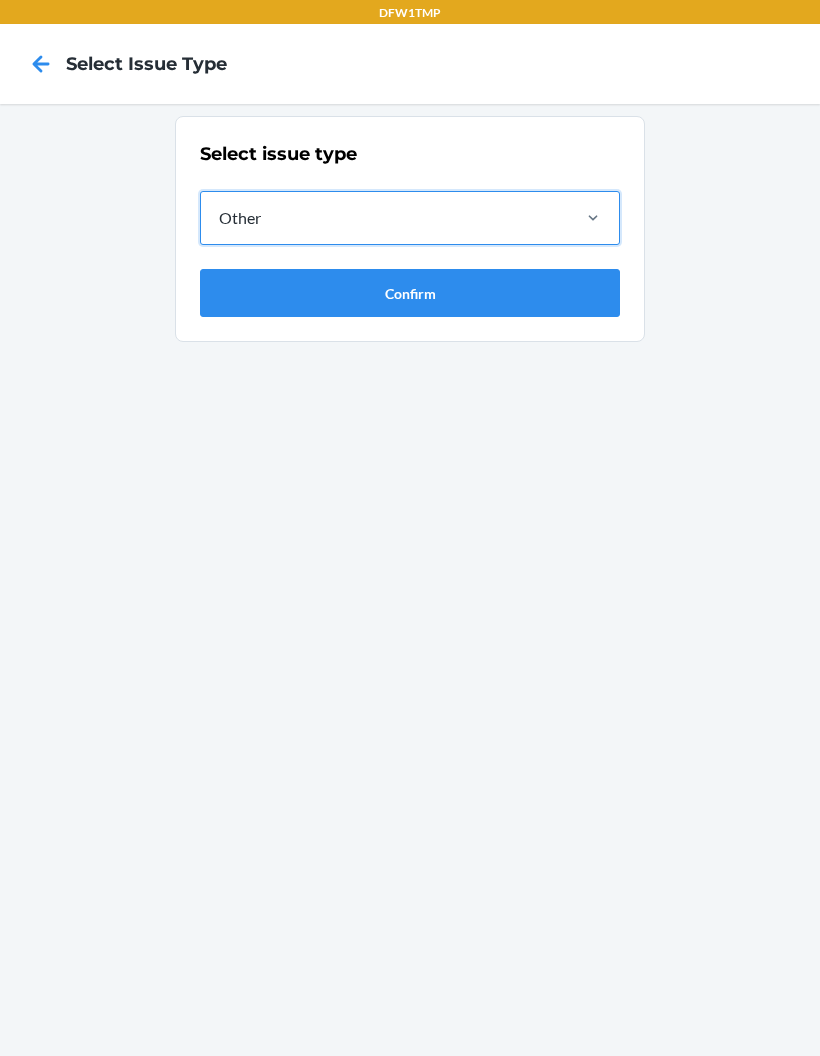 click on "Confirm" at bounding box center [410, 293] 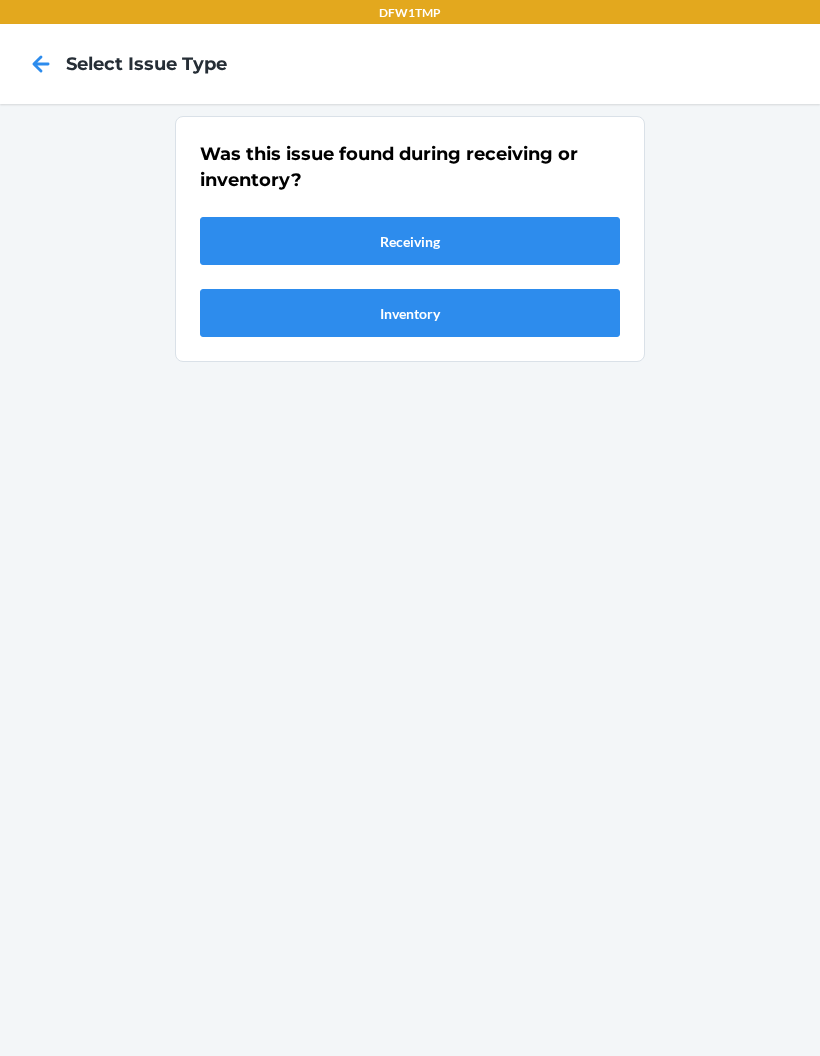 click on "Receiving" at bounding box center [410, 241] 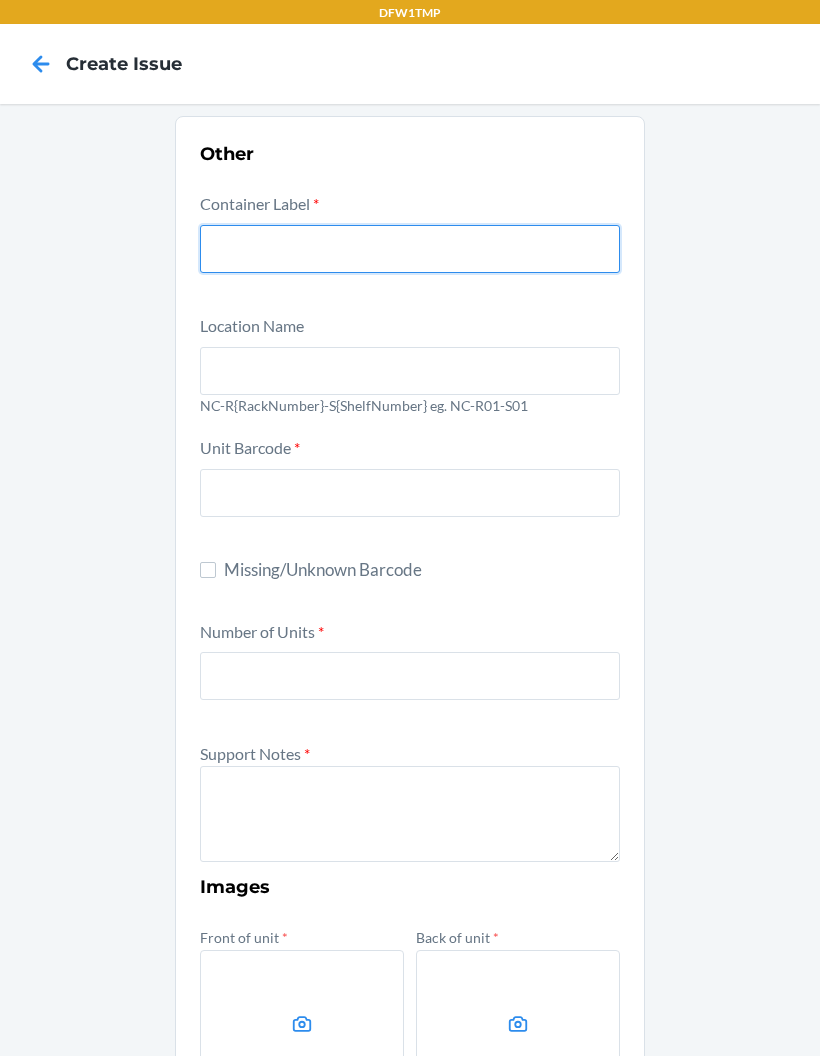 click at bounding box center [410, 249] 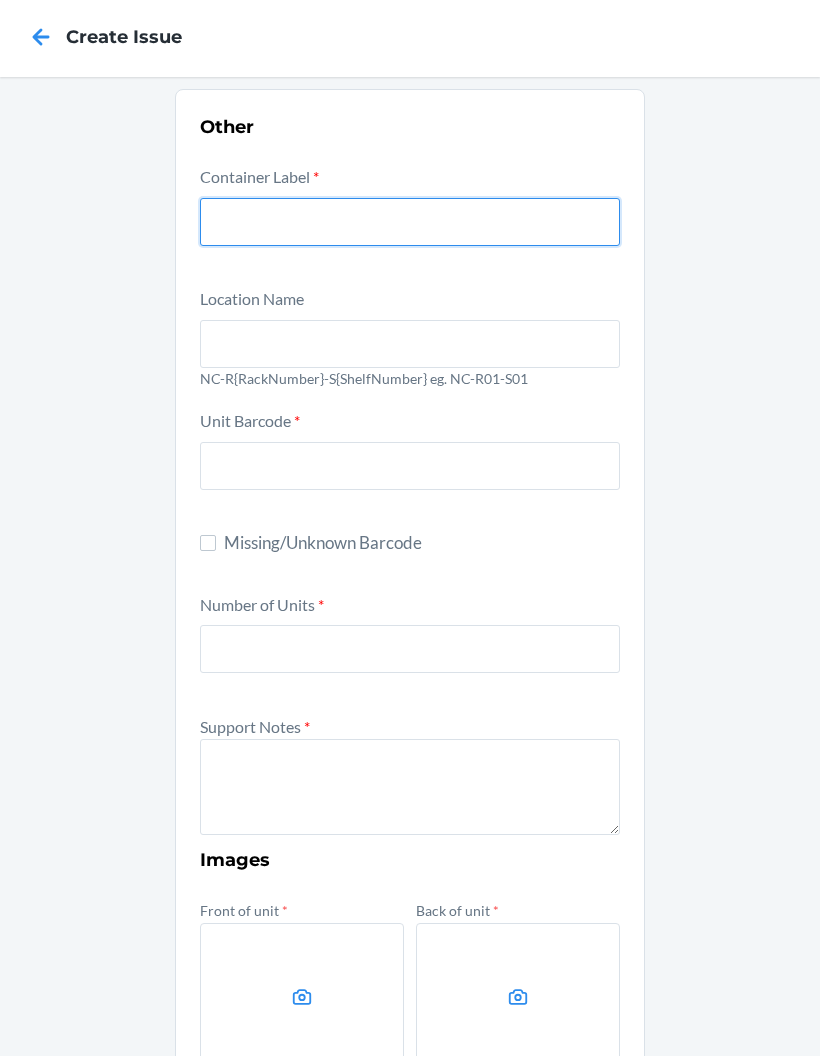 scroll, scrollTop: 18, scrollLeft: 0, axis: vertical 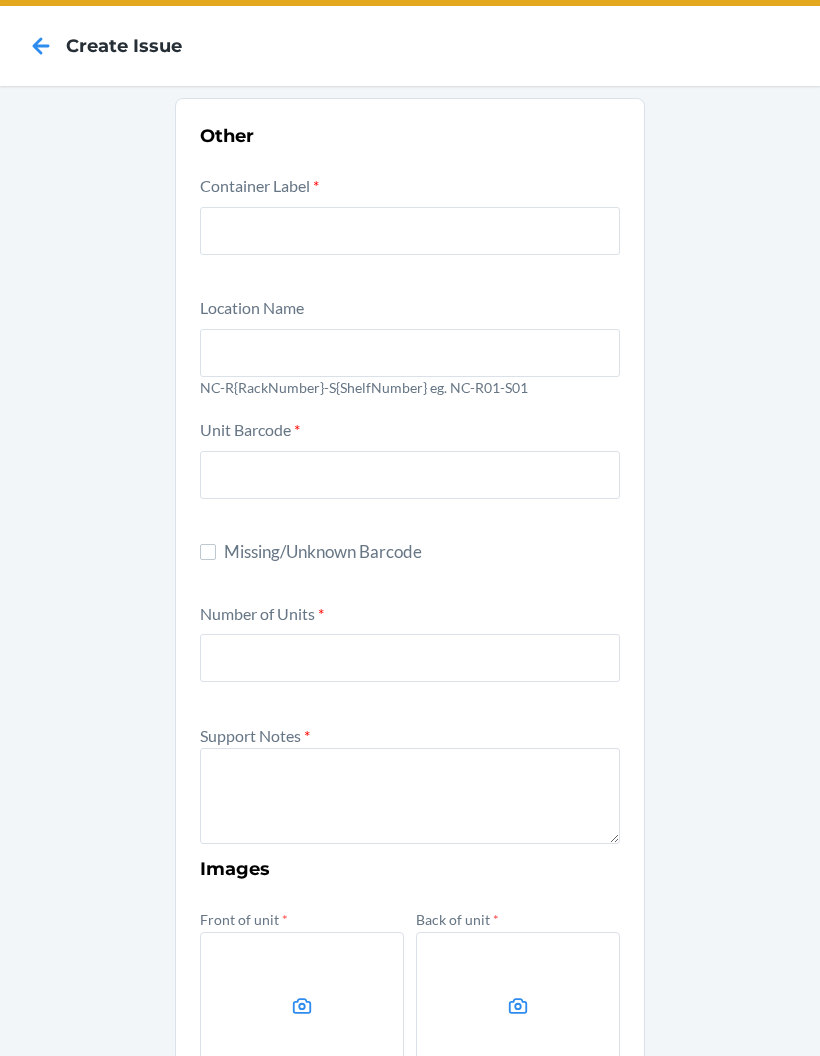 click 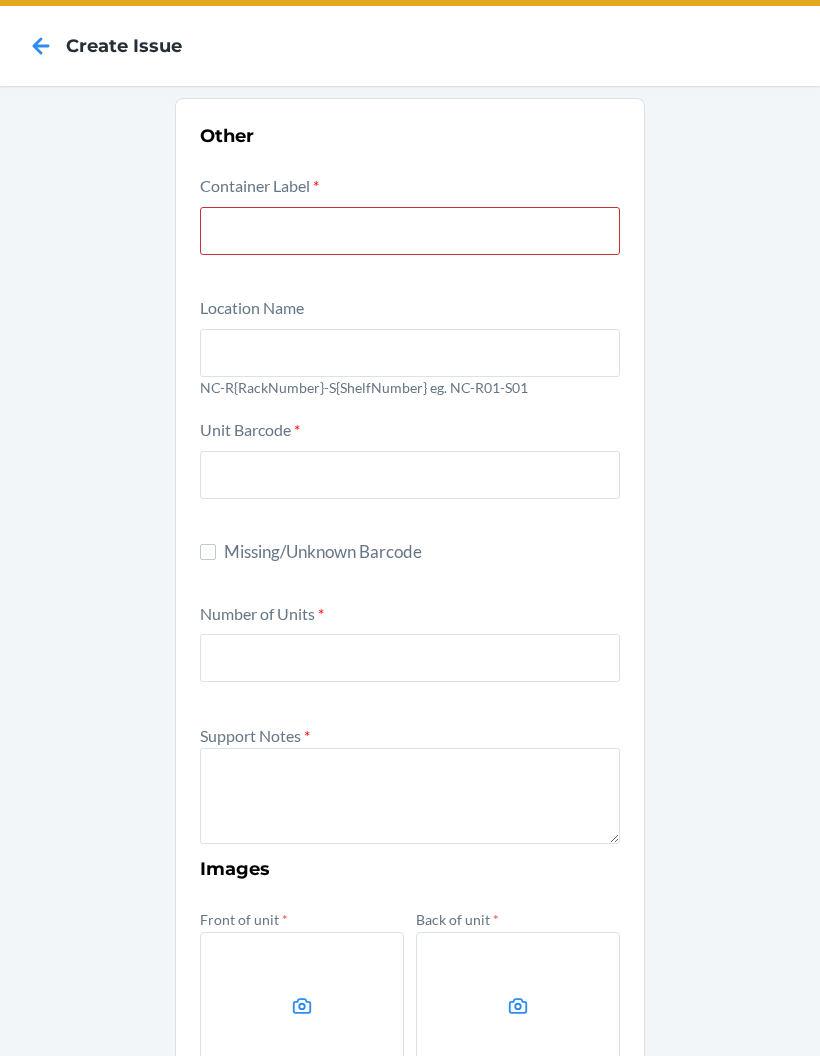 scroll, scrollTop: 0, scrollLeft: 0, axis: both 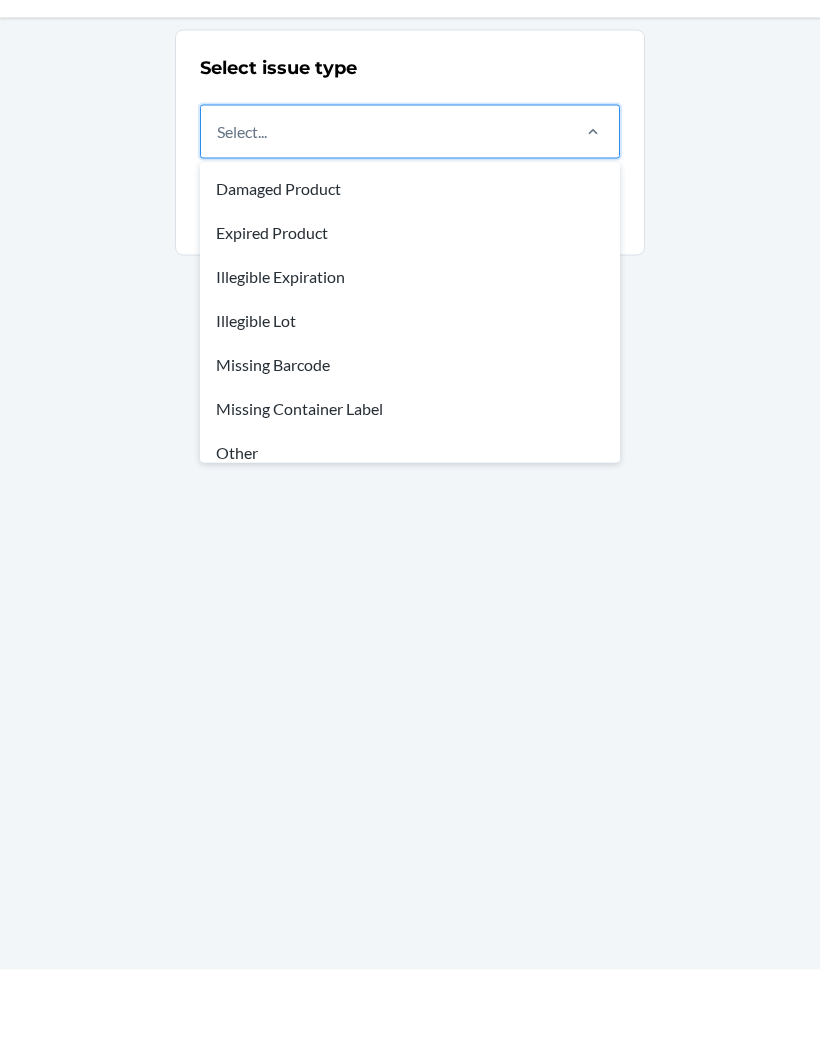 click on "Select issue type      option Damaged Product focused, 1 of 8. 8 results available. Use Up and Down to choose options, press Enter to select the currently focused option, press Escape to exit the menu, press Tab to select the option and exit the menu. Select... Damaged Product Expired Product Illegible Expiration Illegible Lot Missing Barcode Missing Container Label Other Unknown Barcode Confirm" at bounding box center [410, 580] 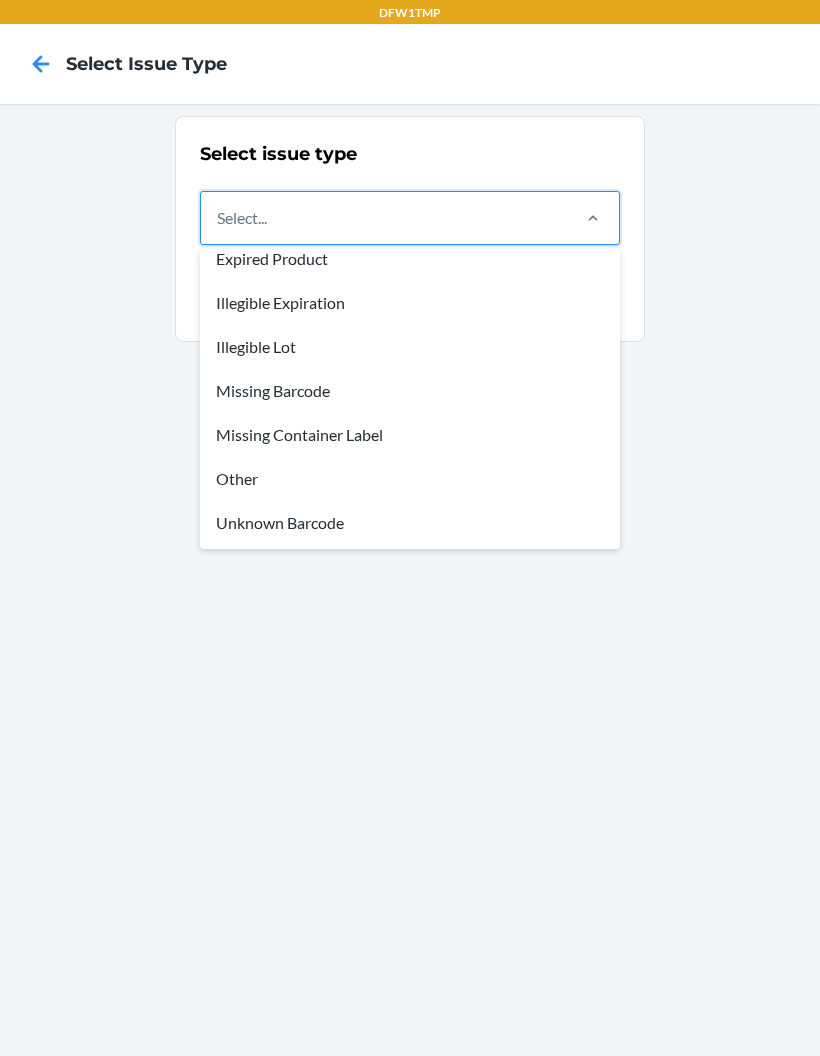 scroll, scrollTop: 60, scrollLeft: 0, axis: vertical 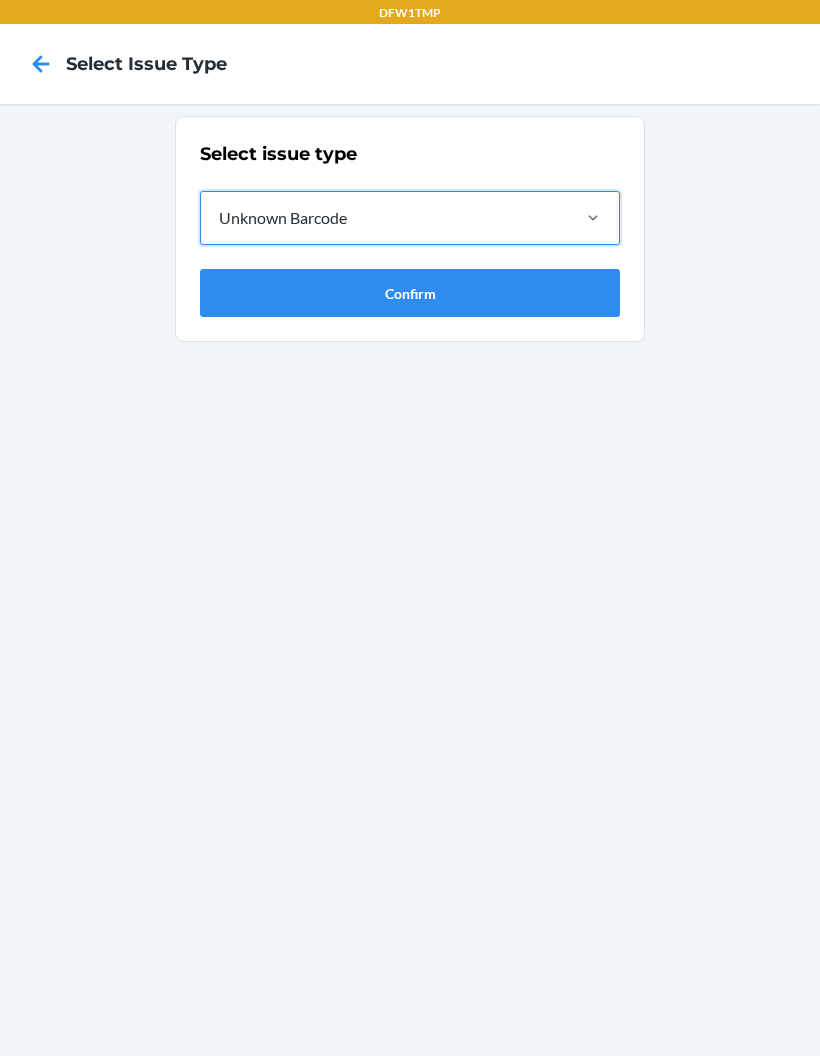 click on "Confirm" at bounding box center [410, 293] 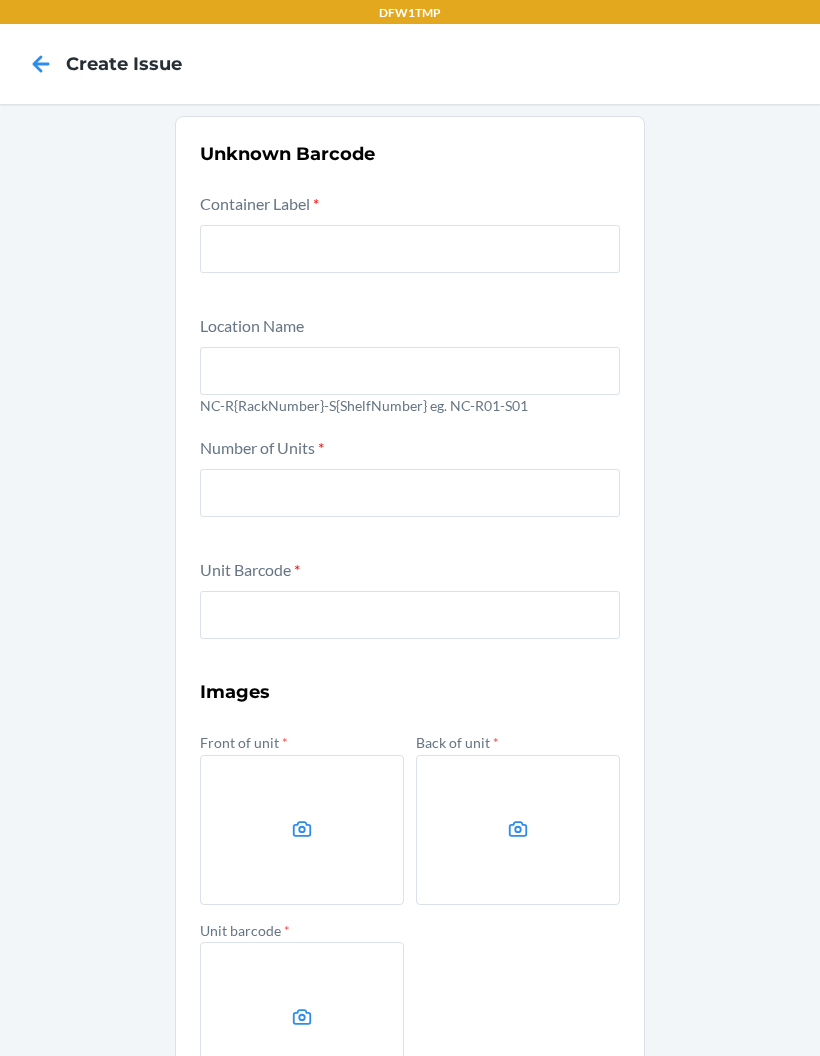 scroll, scrollTop: 0, scrollLeft: 0, axis: both 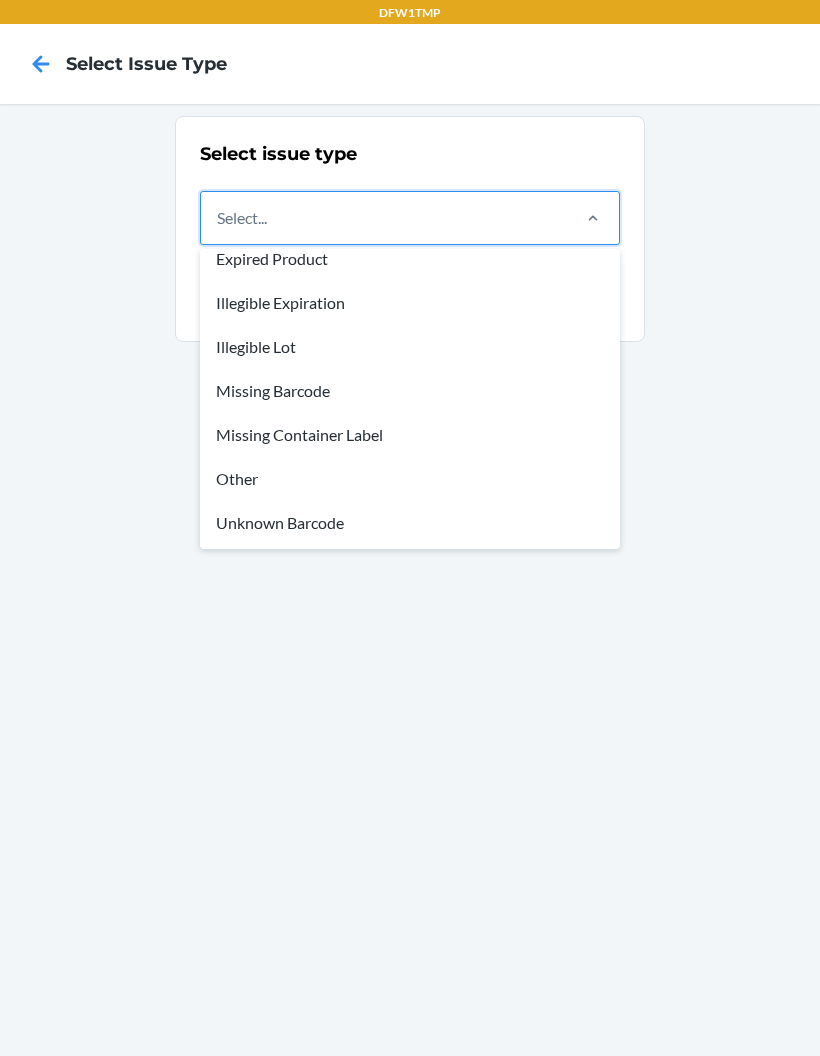click on "Missing Container Label" at bounding box center [410, 435] 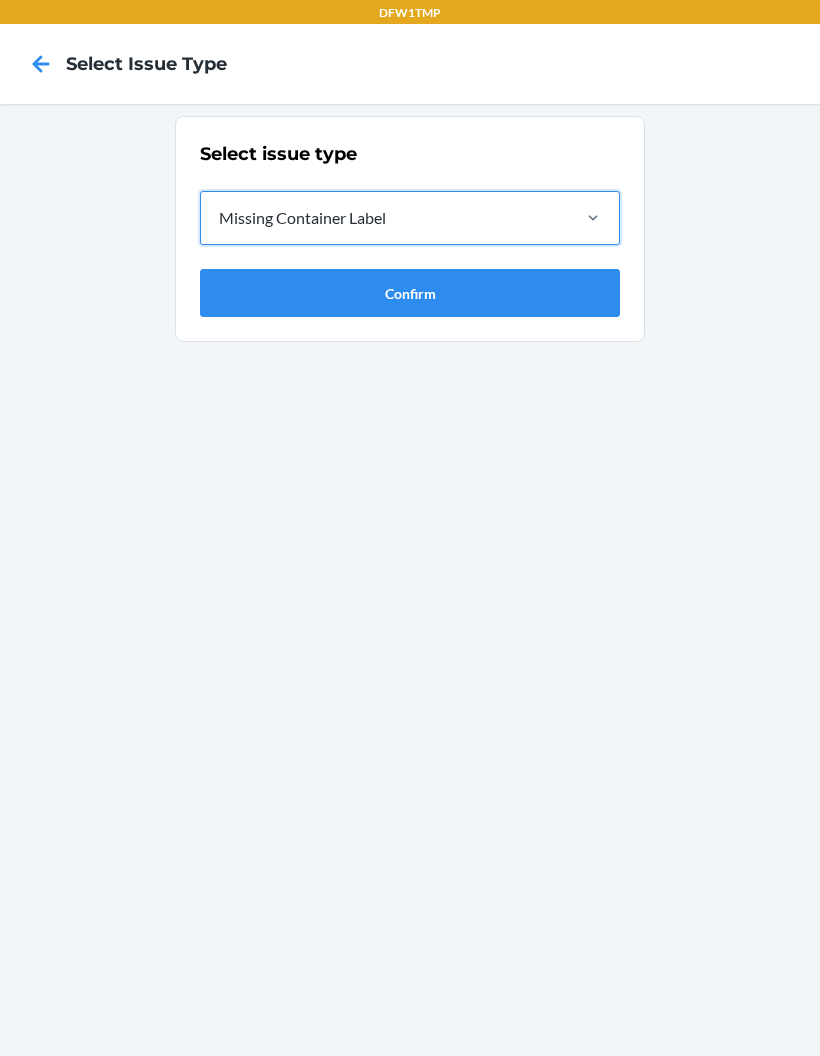 click on "Confirm" at bounding box center (410, 293) 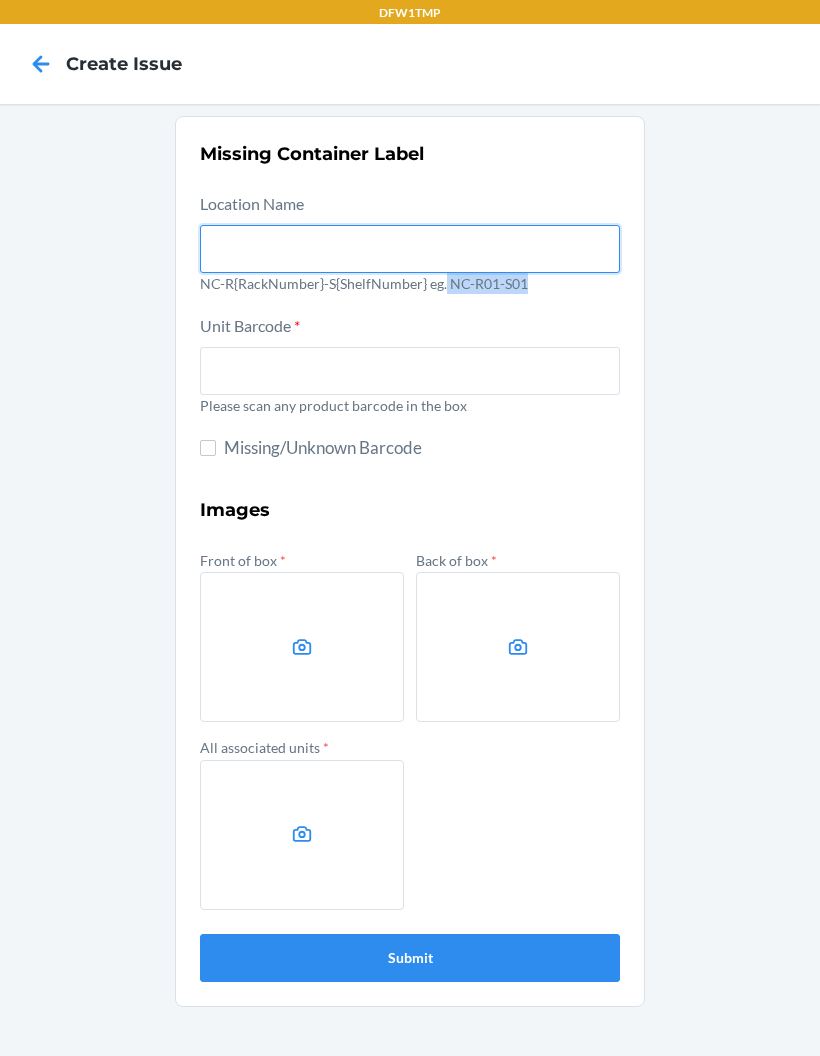 click at bounding box center [410, 249] 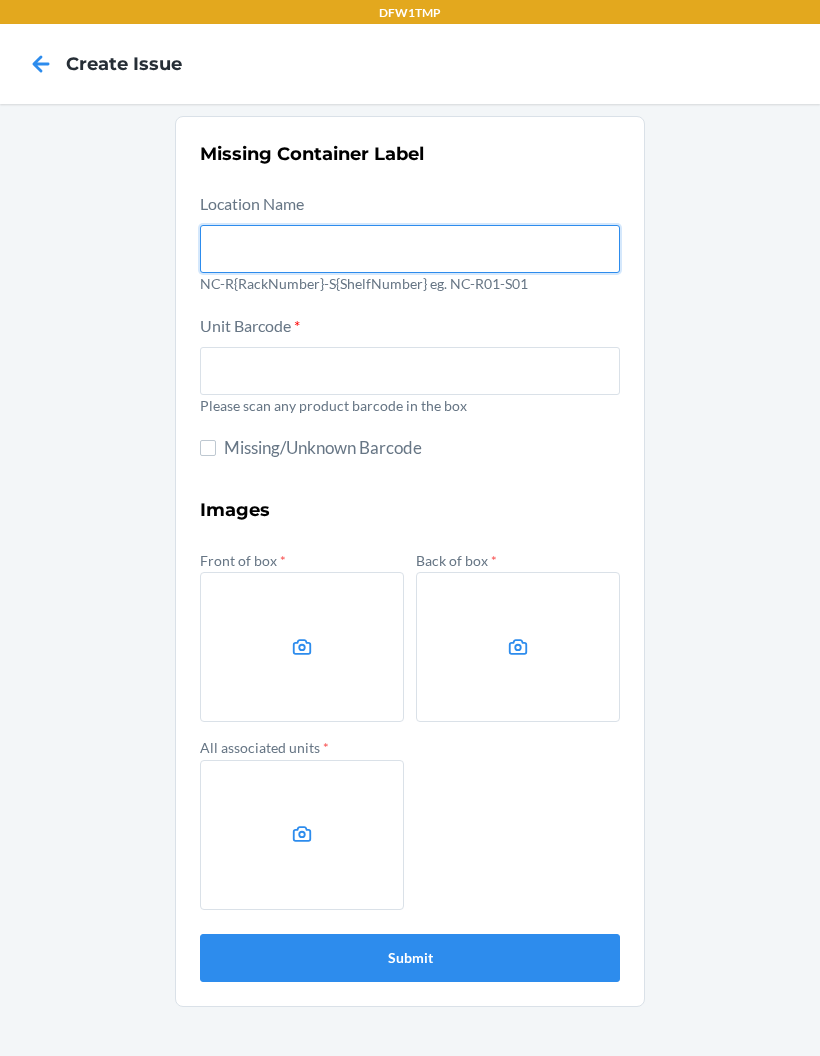 click at bounding box center (410, 249) 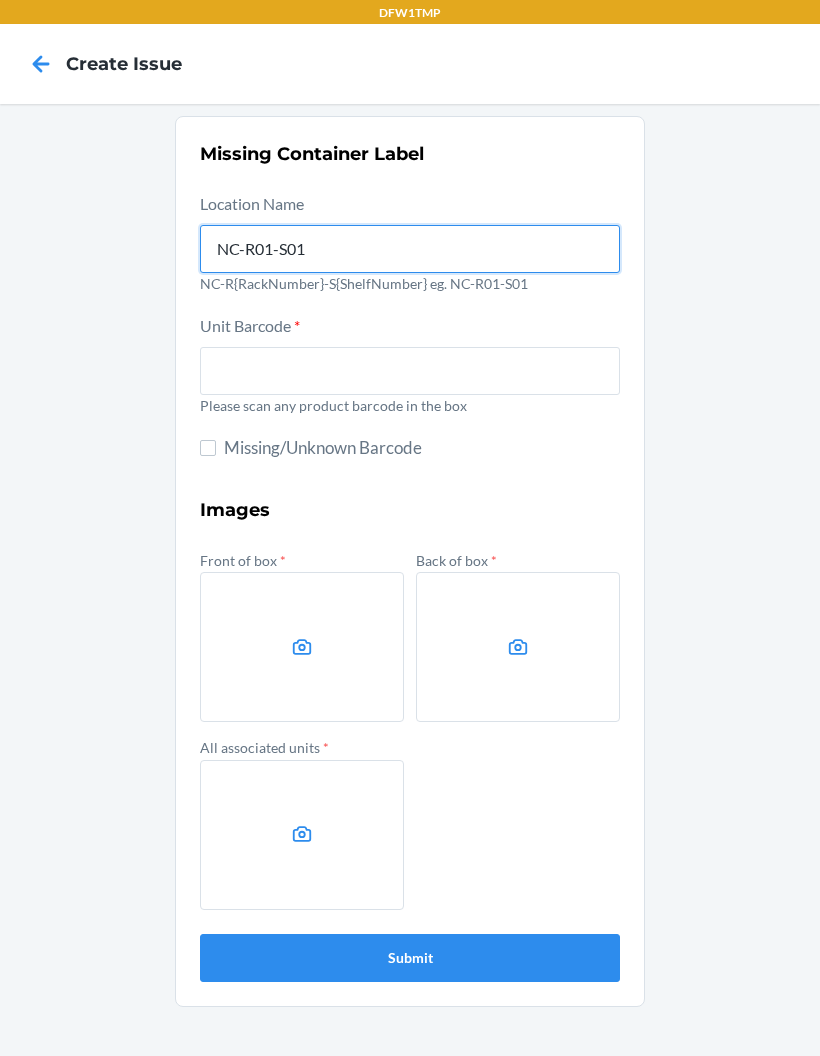 type on "NC-R01-S01" 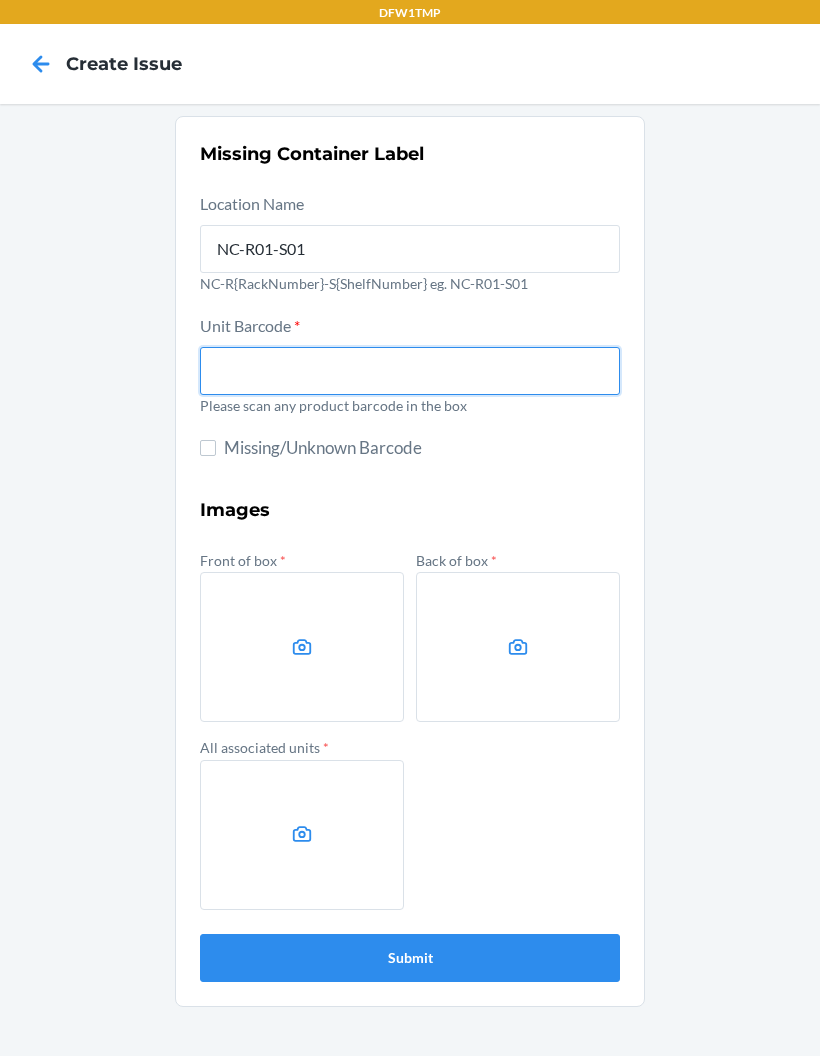 click at bounding box center (410, 371) 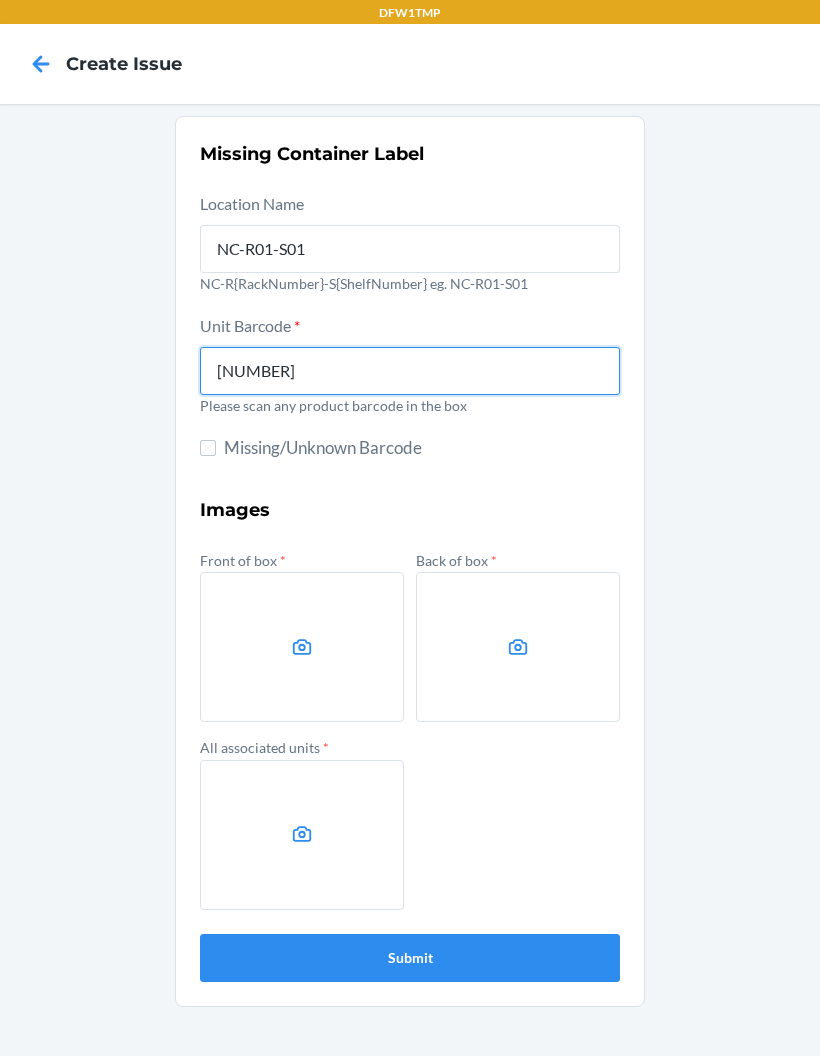 type on "642461244977" 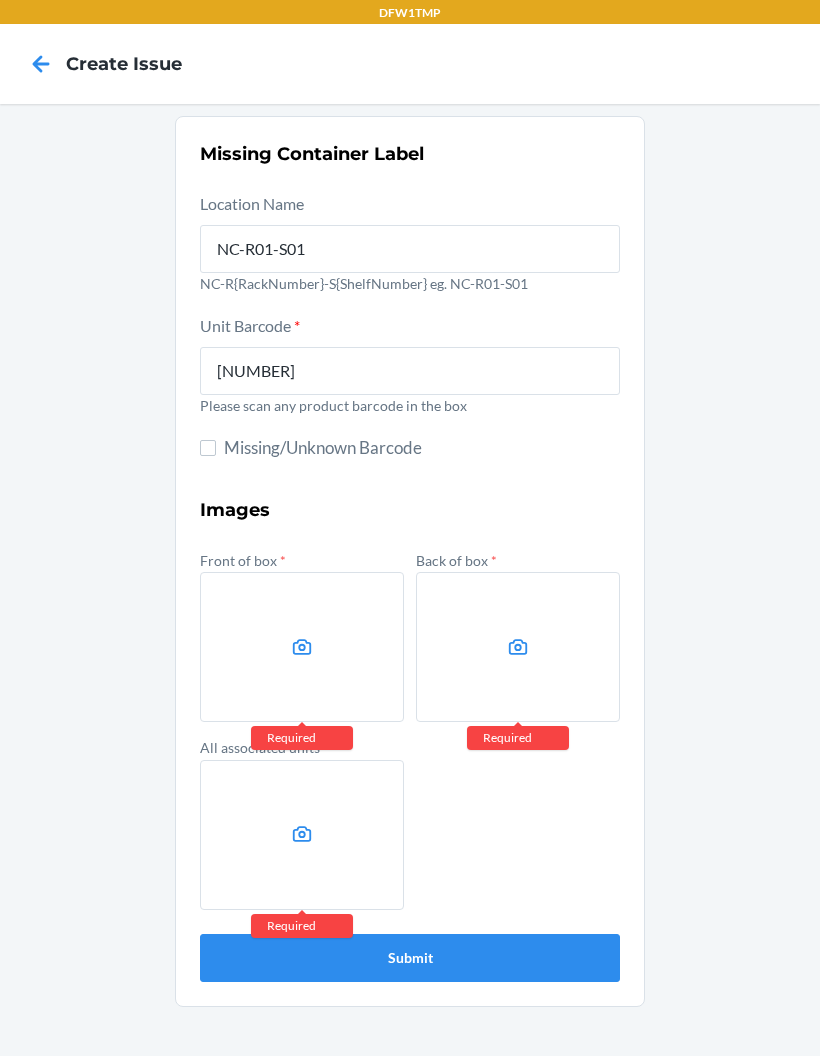 click at bounding box center (302, 647) 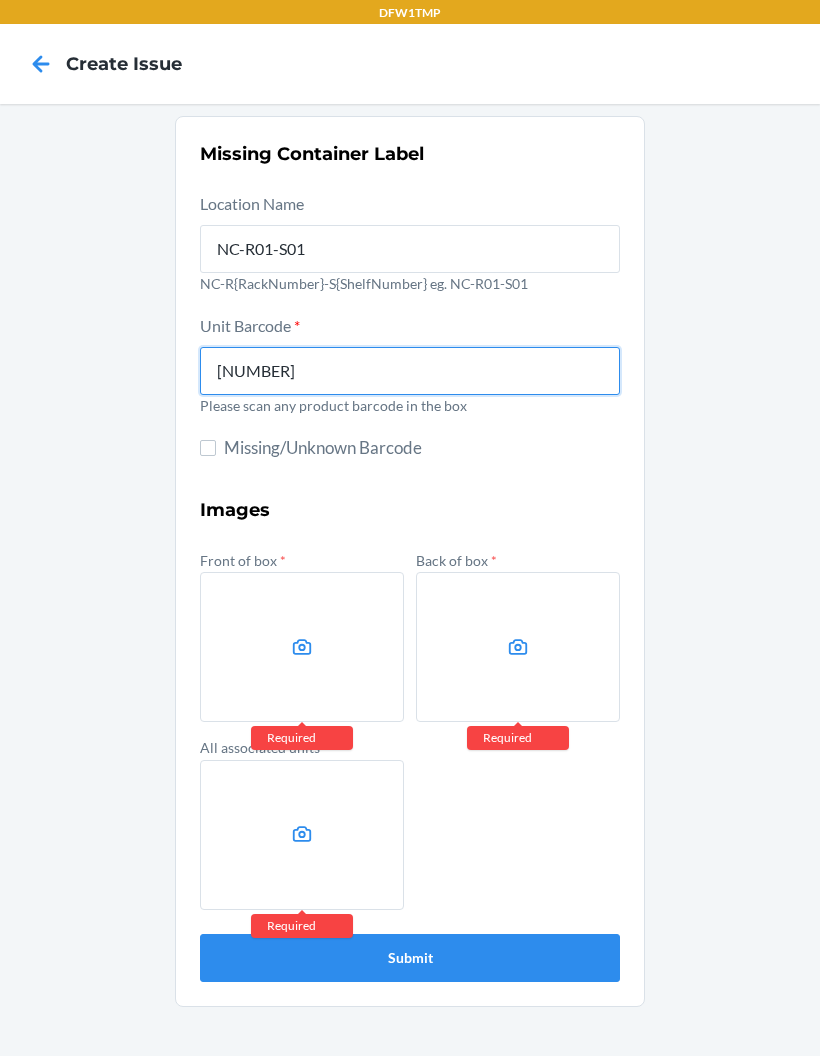 click on "642461244977" at bounding box center (410, 371) 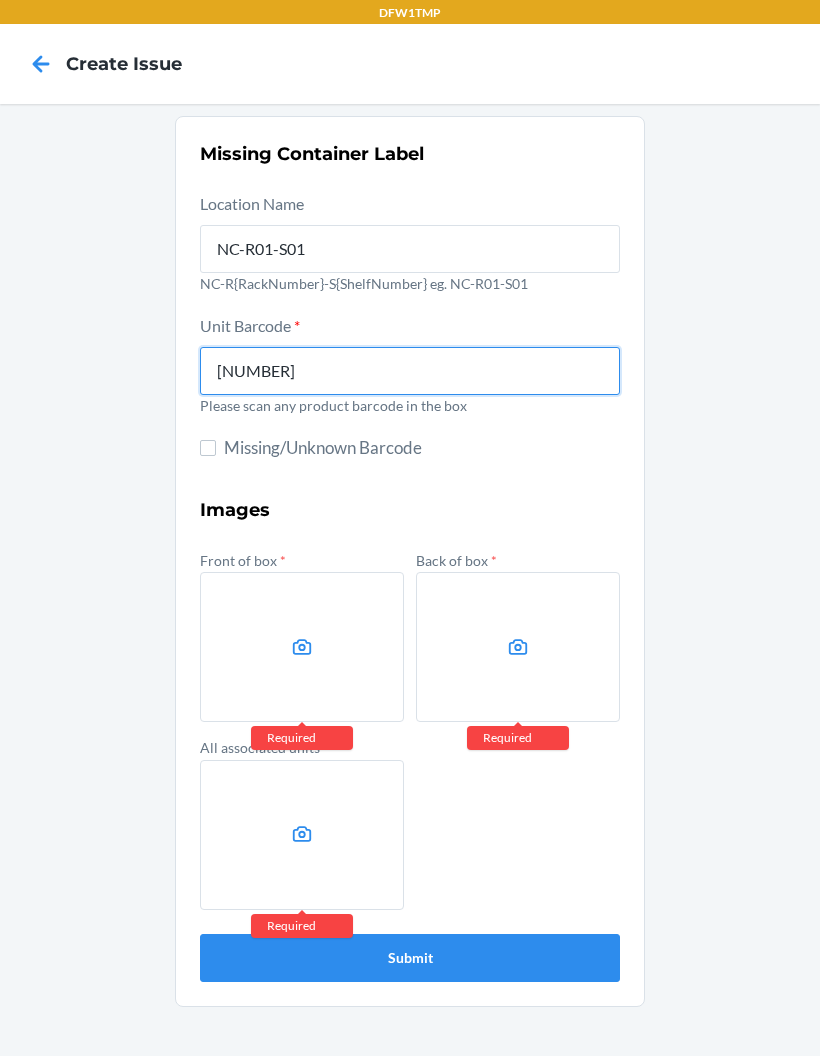 click on "Submit" at bounding box center (410, 958) 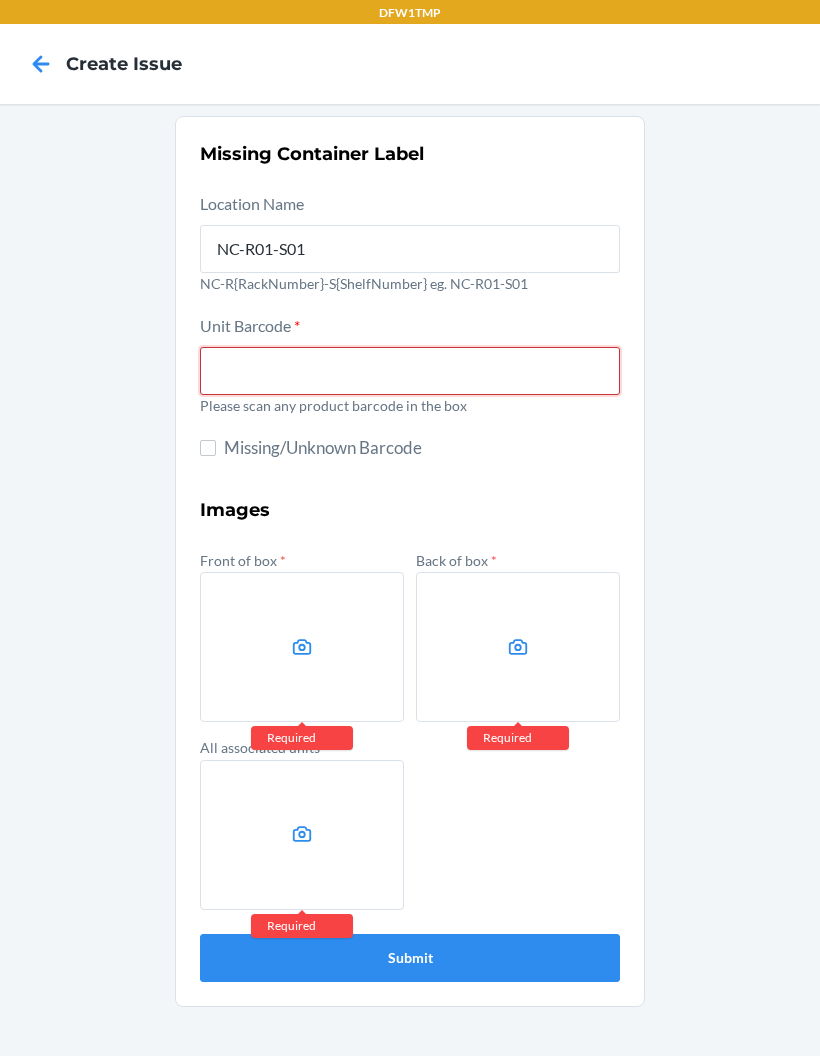 type 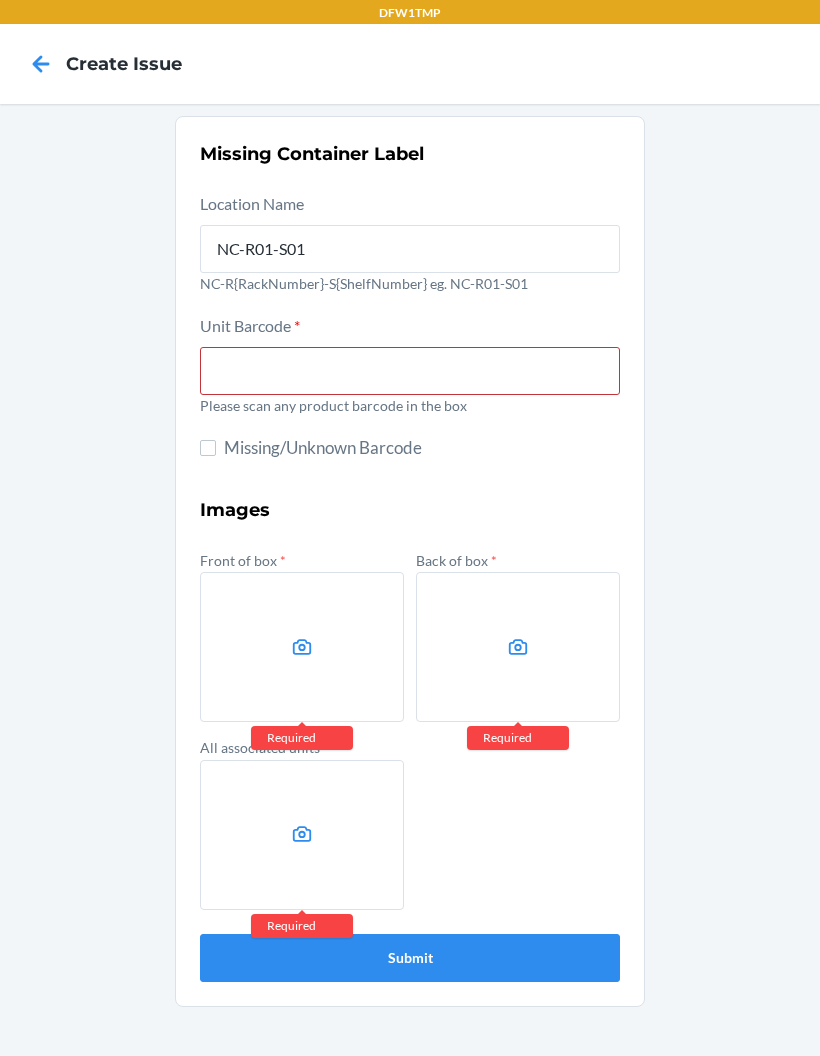 click on "Missing Container Label Location Name   NC-R01-S01 NC-R{RackNumber}-S{ShelfNumber} eg. NC-R01-S01 Unit Barcode   * Please scan any product barcode in the box Missing/Unknown Barcode Images Front of box   * Required Back of box   * Required All associated units   * Required Submit" at bounding box center (410, 580) 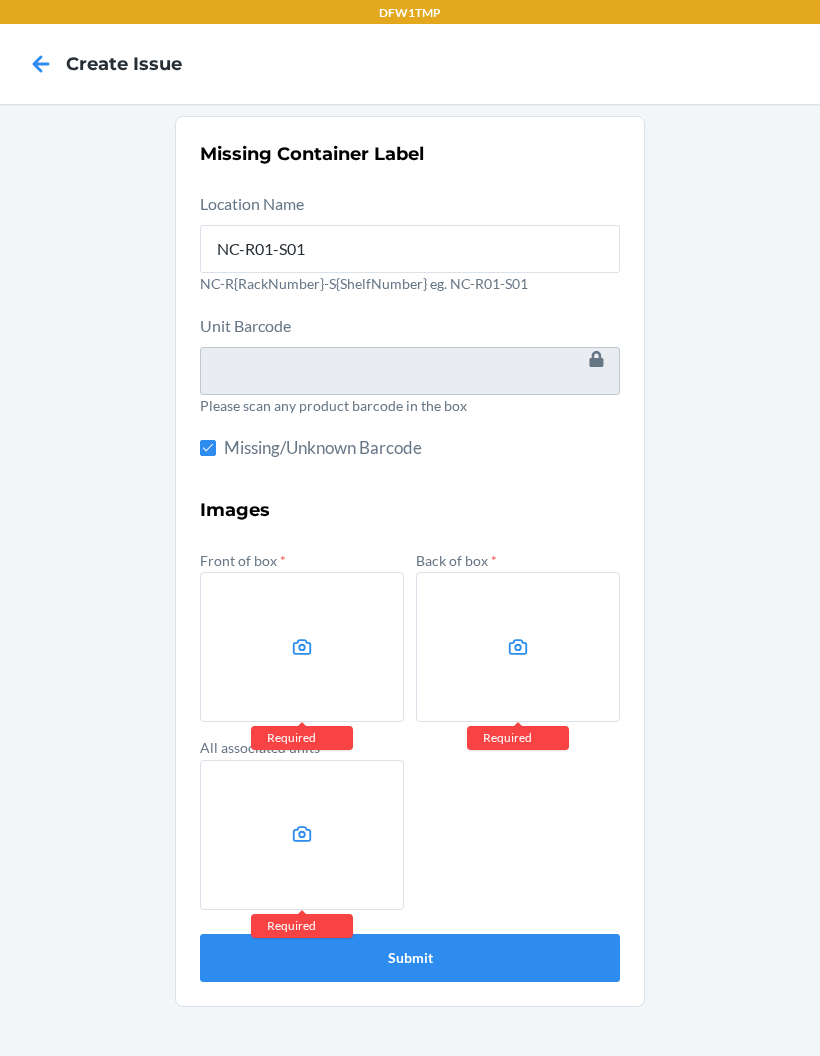 click at bounding box center [302, 647] 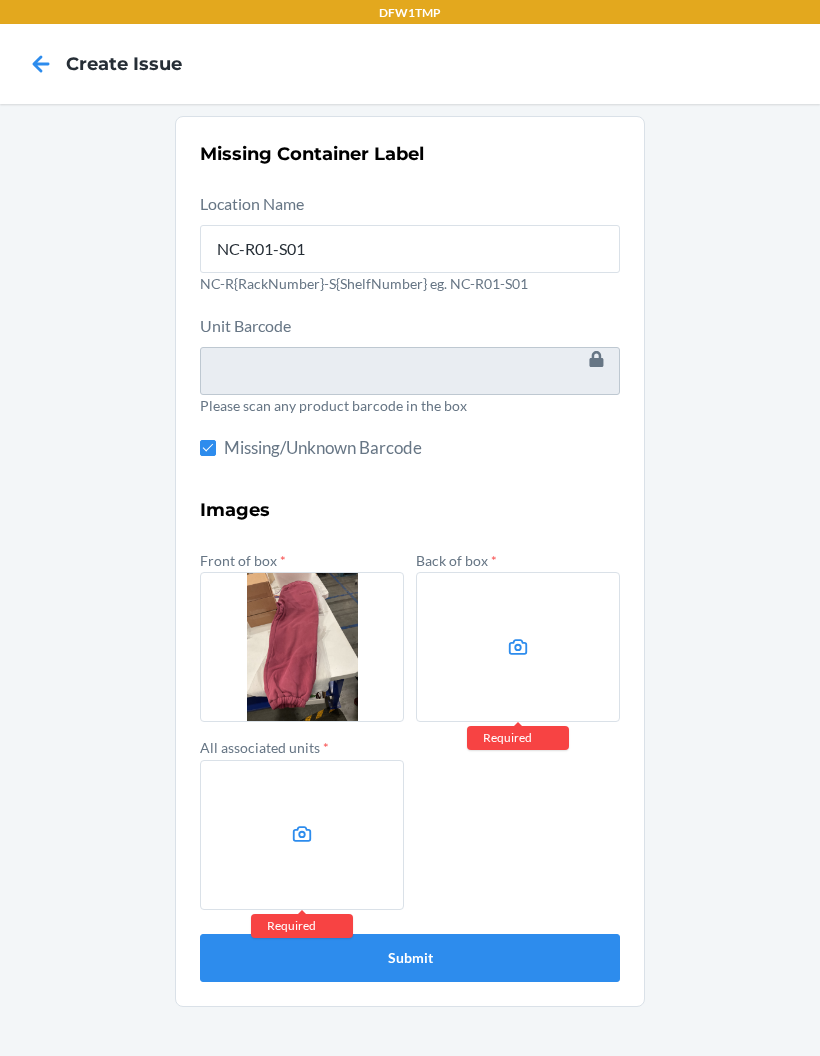 click 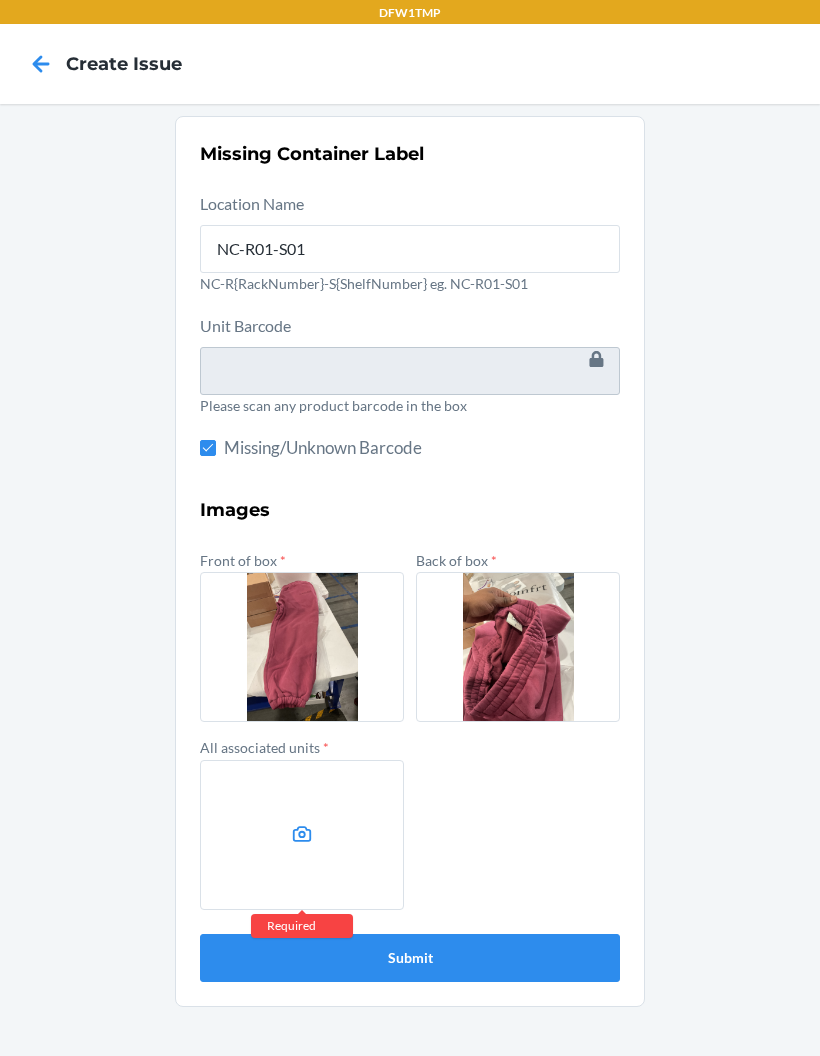 click at bounding box center (302, 835) 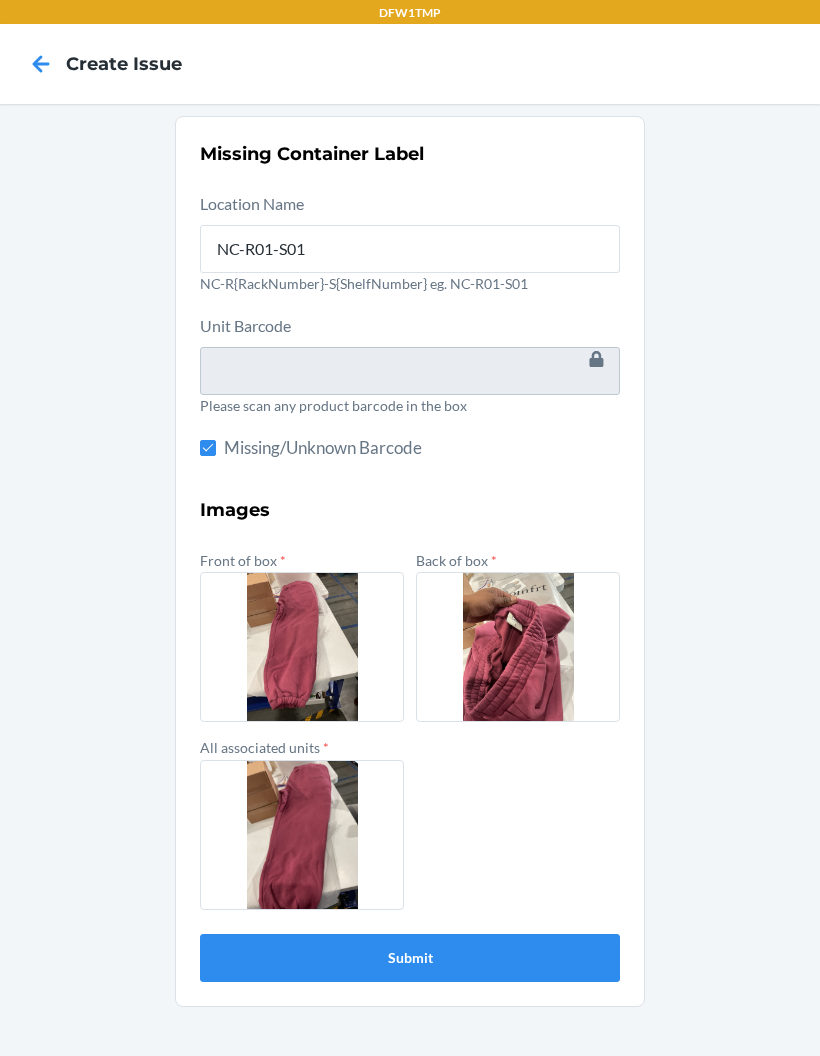 click on "Submit" at bounding box center (410, 958) 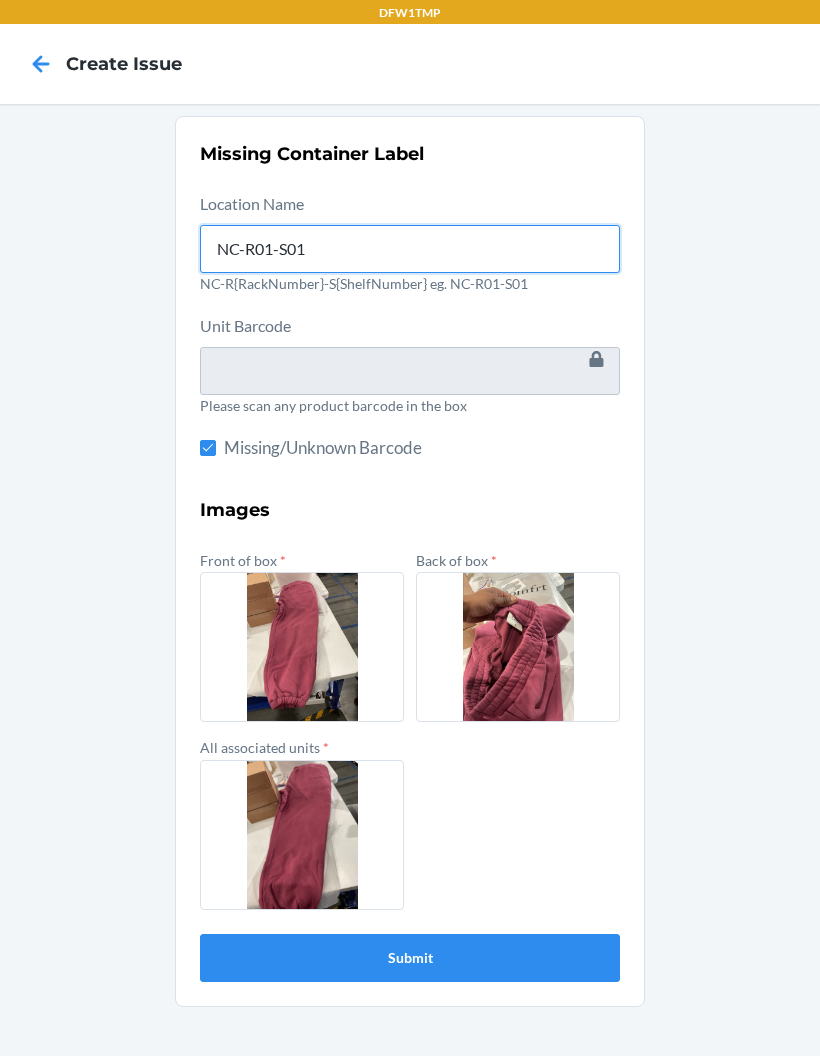 click on "NC-R01-S01" at bounding box center [410, 249] 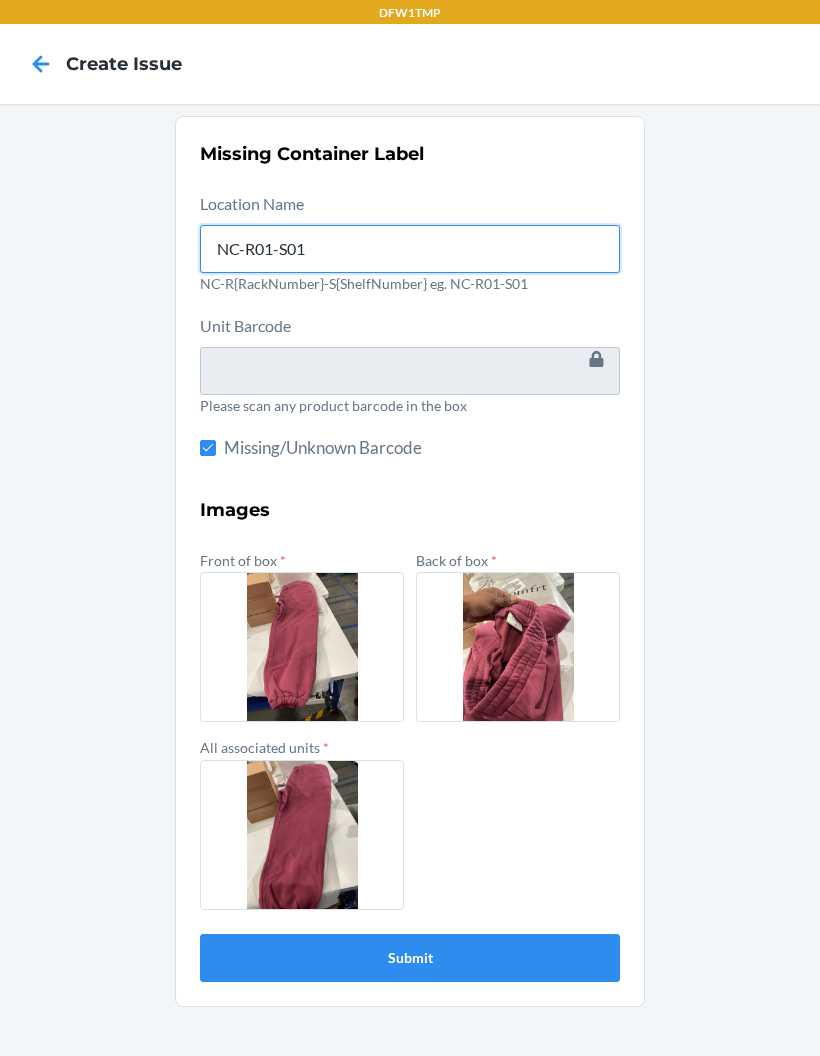 click on "Submit" at bounding box center [410, 958] 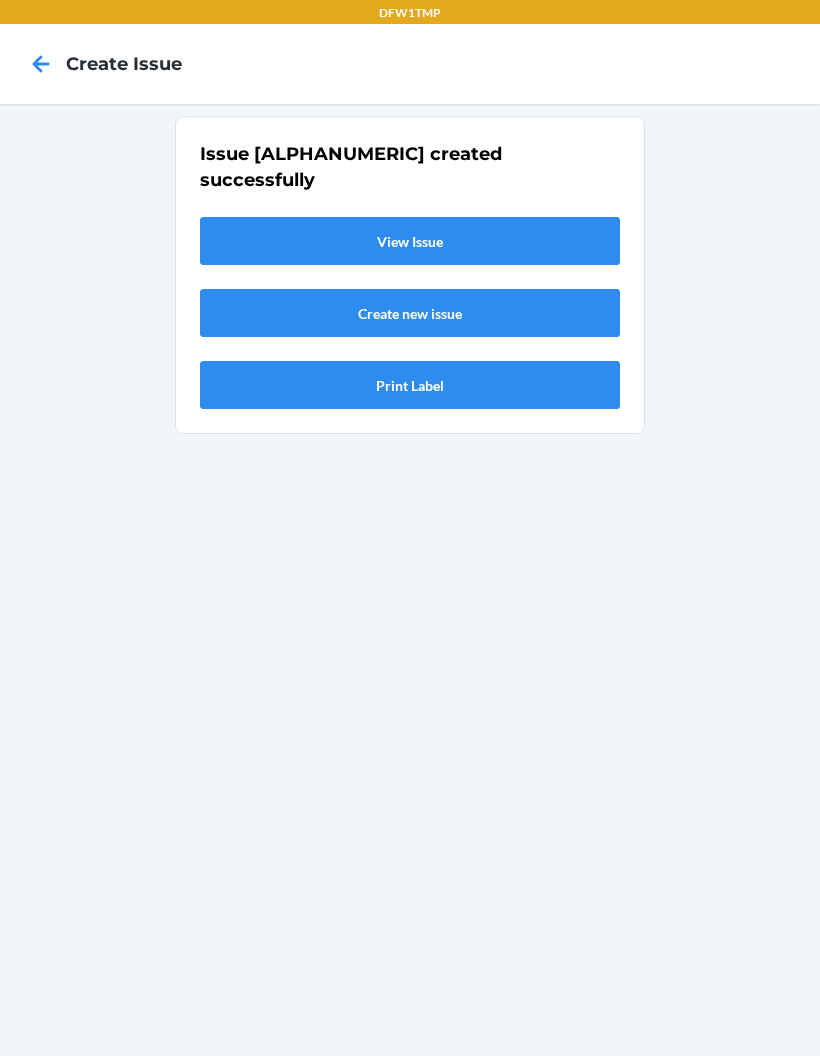 click on "View Issue" at bounding box center (410, 241) 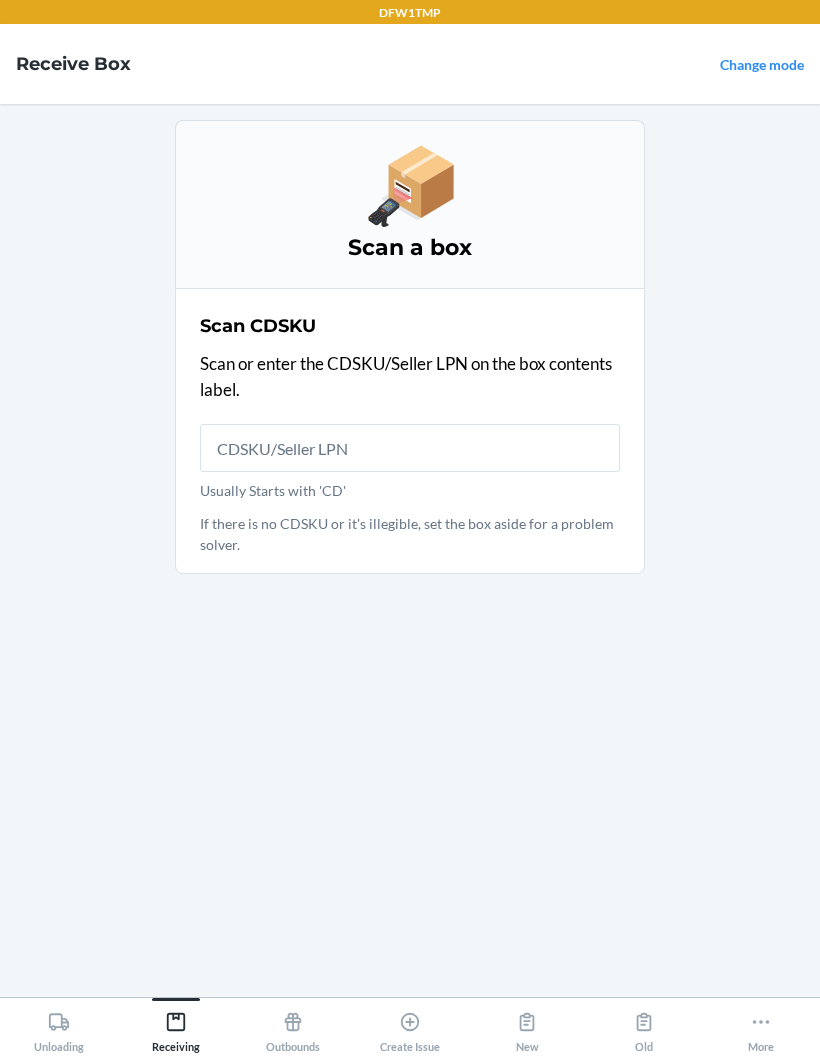 scroll, scrollTop: 80, scrollLeft: 0, axis: vertical 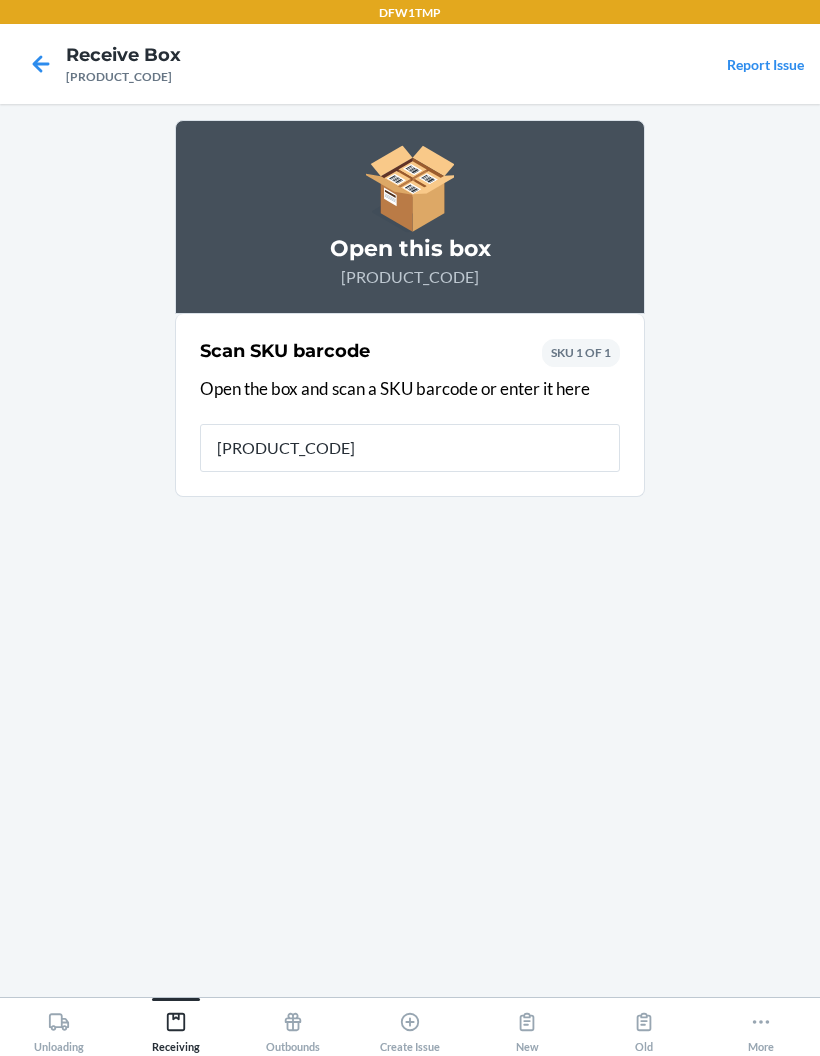 type on "[PRODUCT_CODE]" 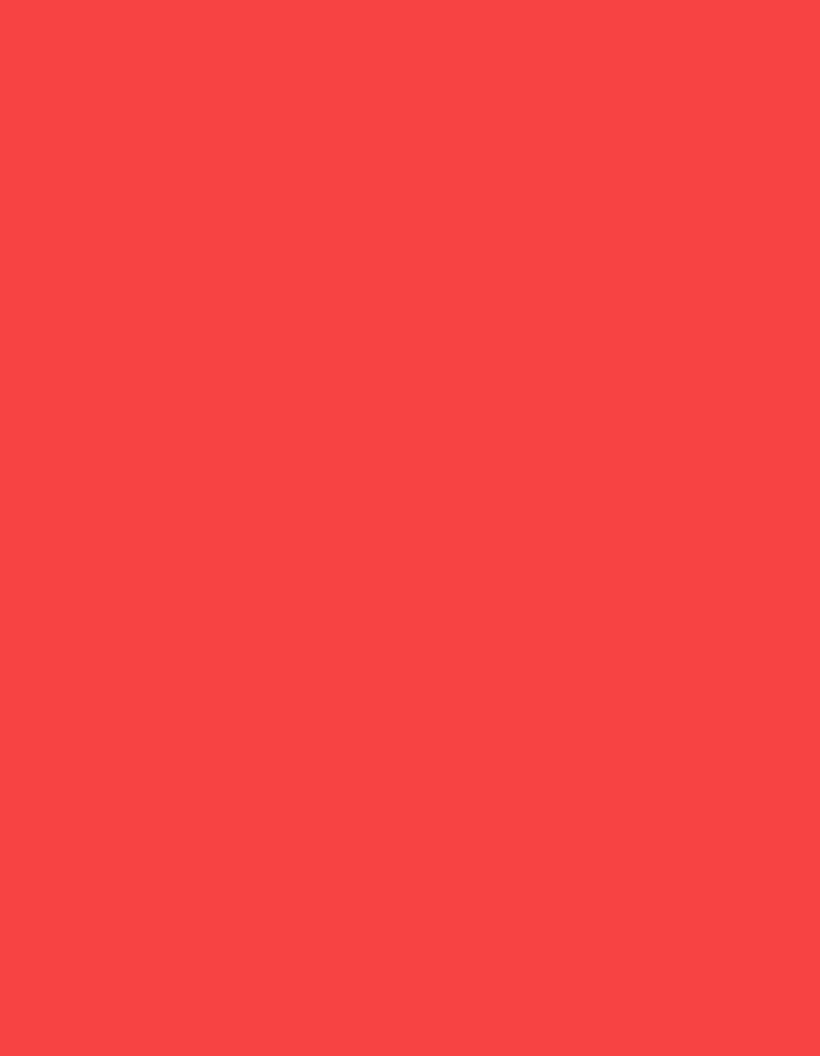 type on "DM4XN8LGBQH" 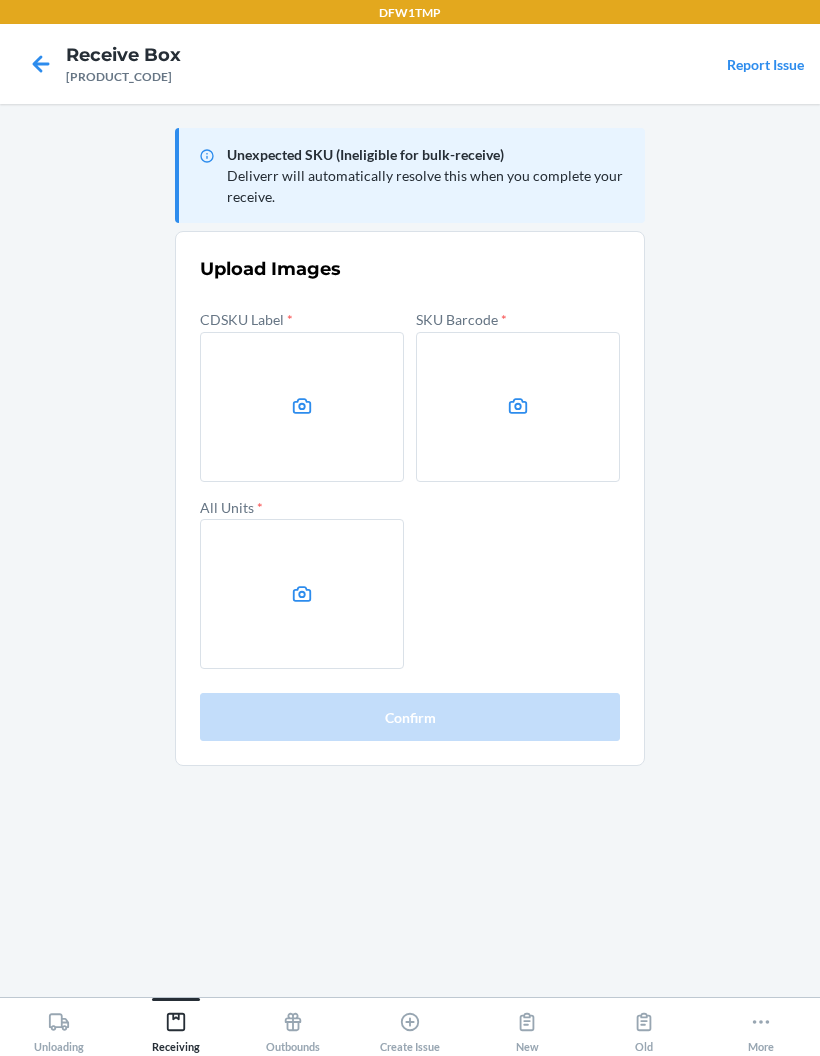 click 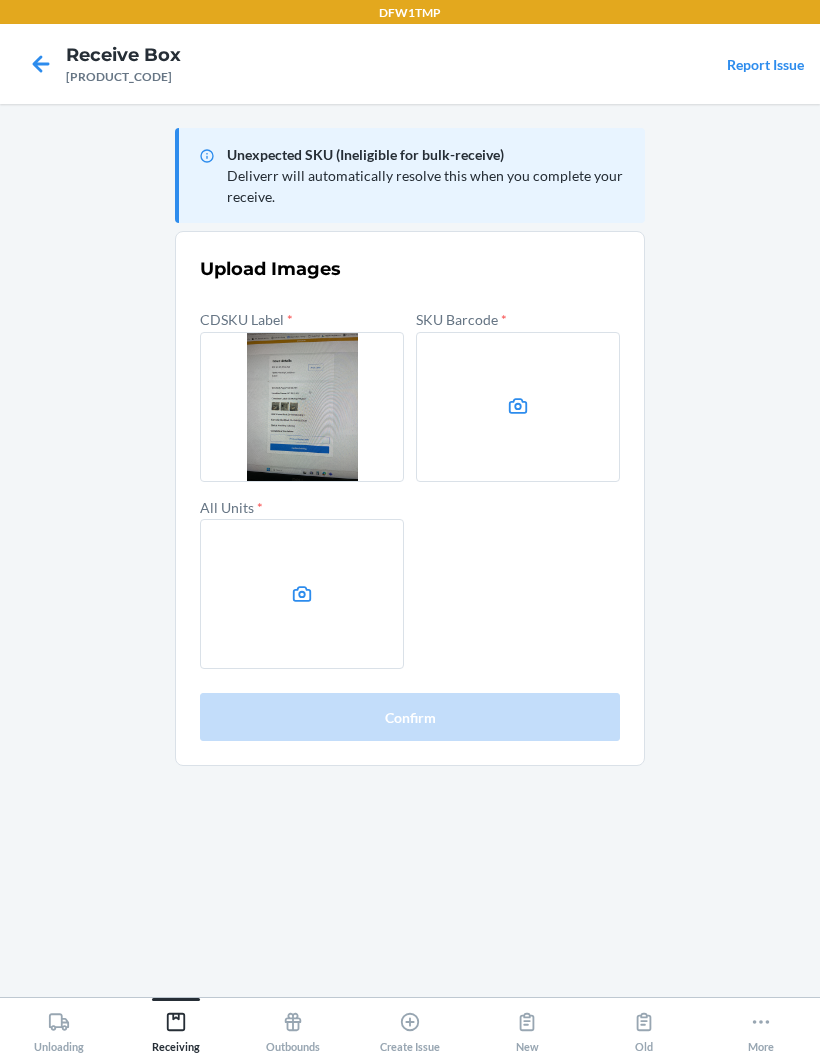 click 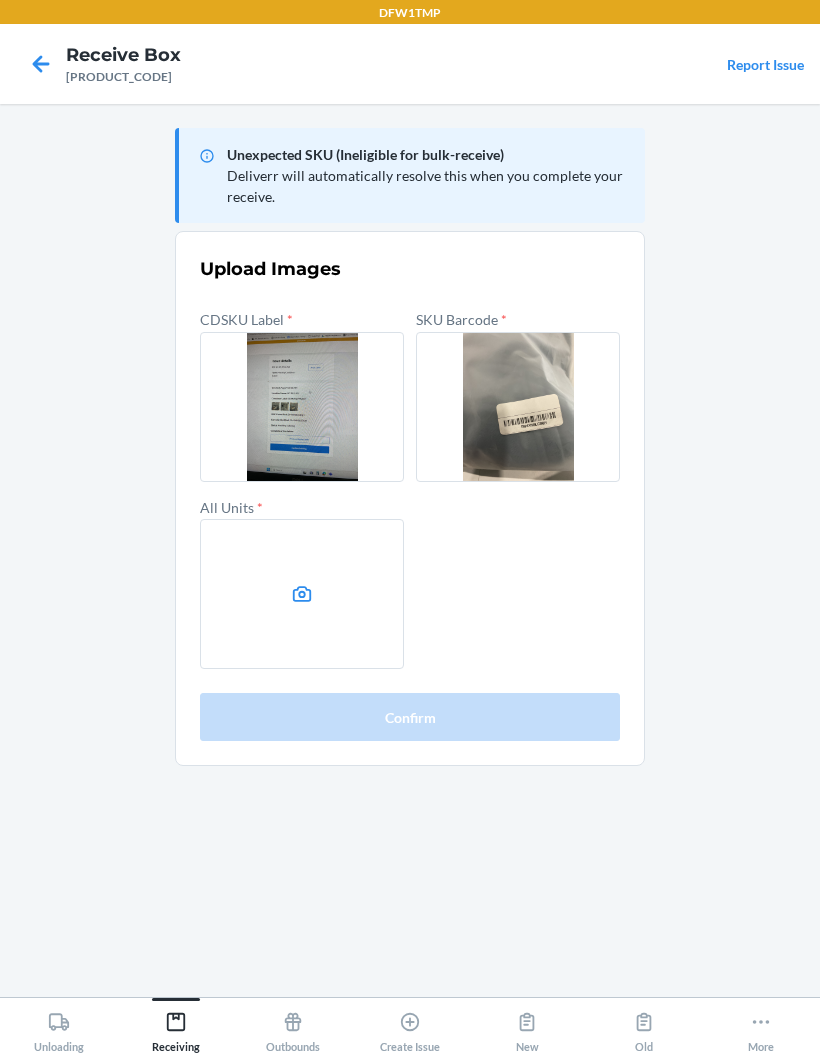 click at bounding box center [302, 594] 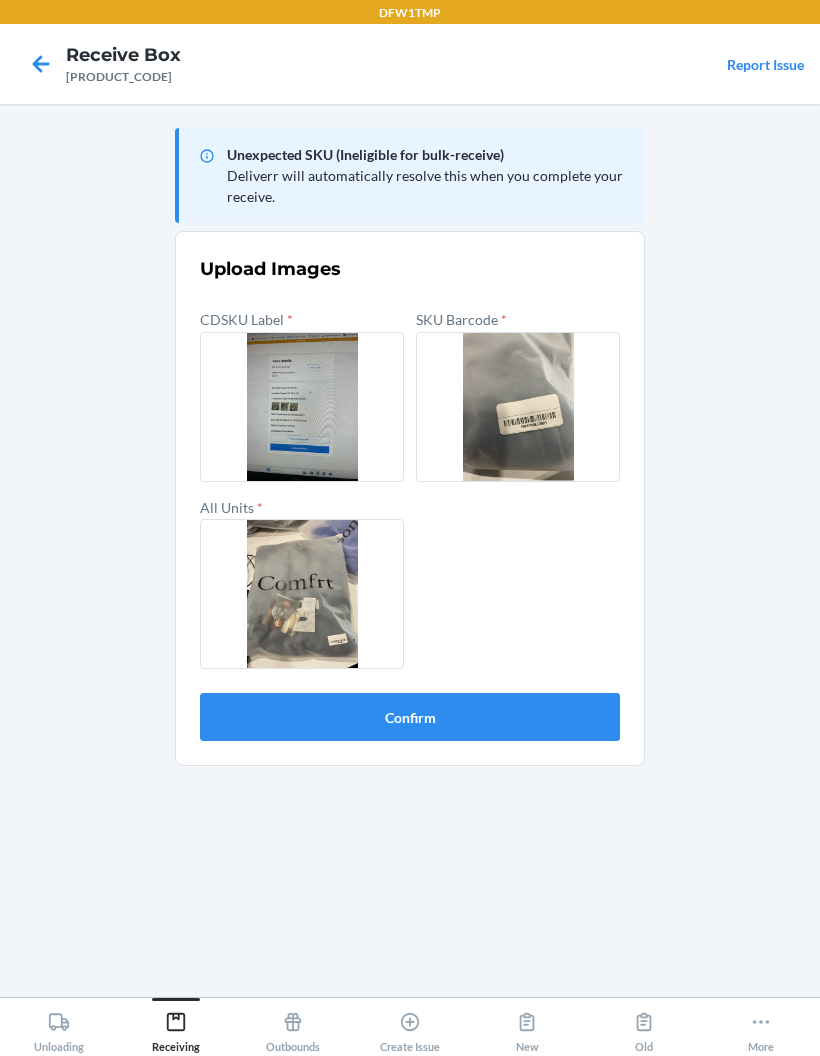click on "Confirm" at bounding box center [410, 717] 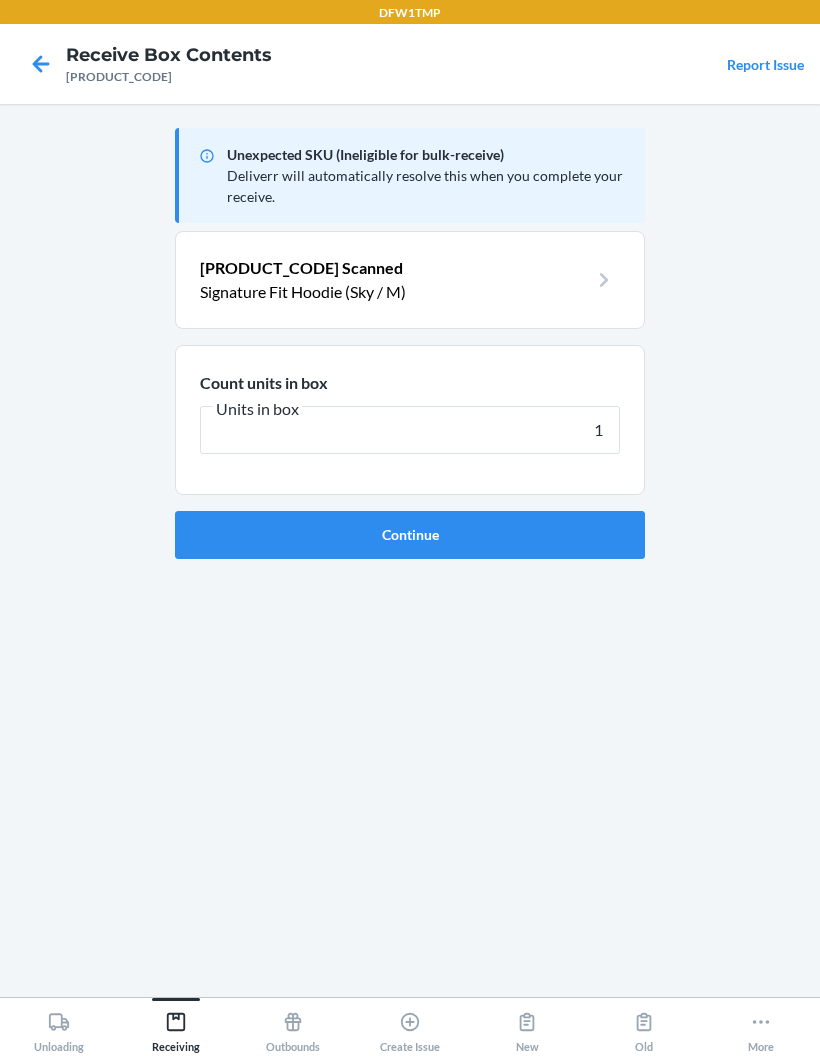 type on "1" 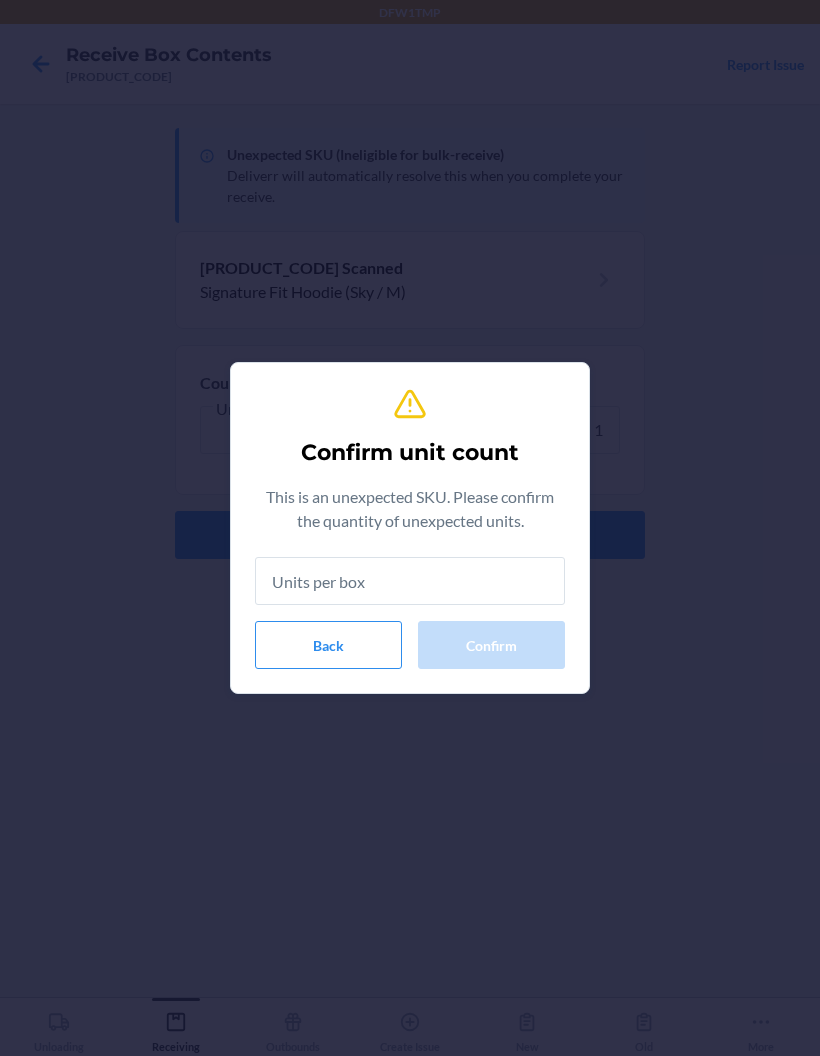 type on "1" 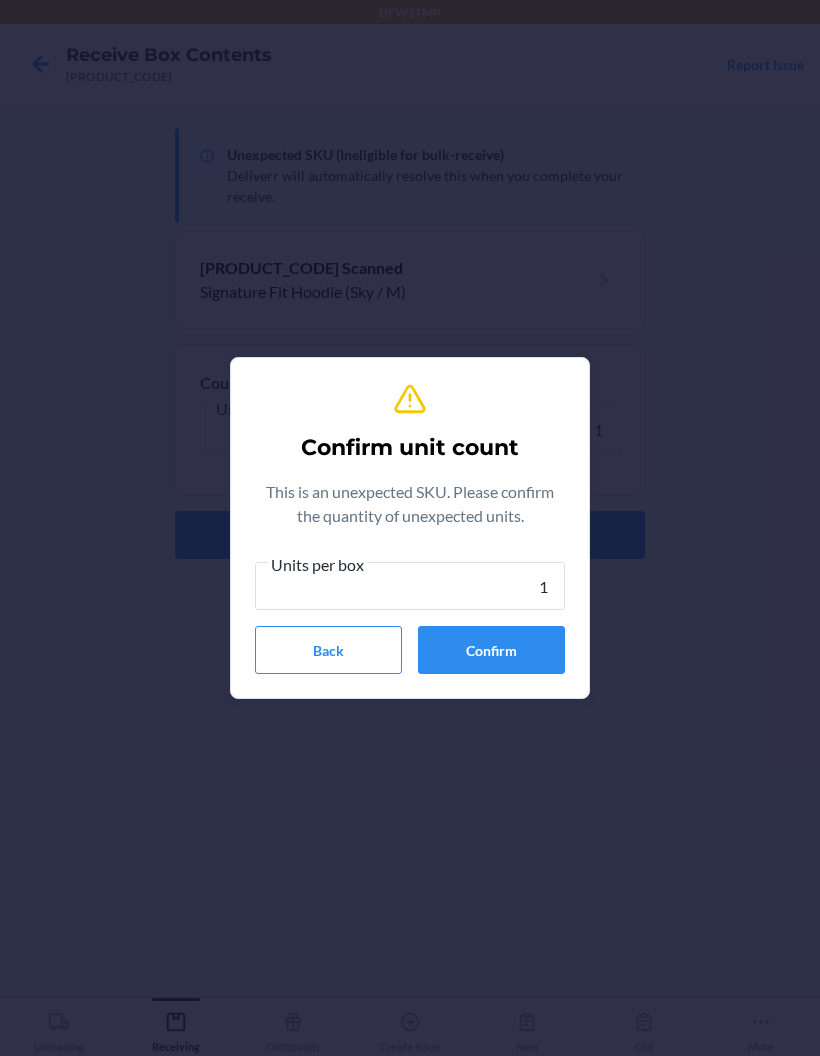 click on "Confirm" at bounding box center (491, 650) 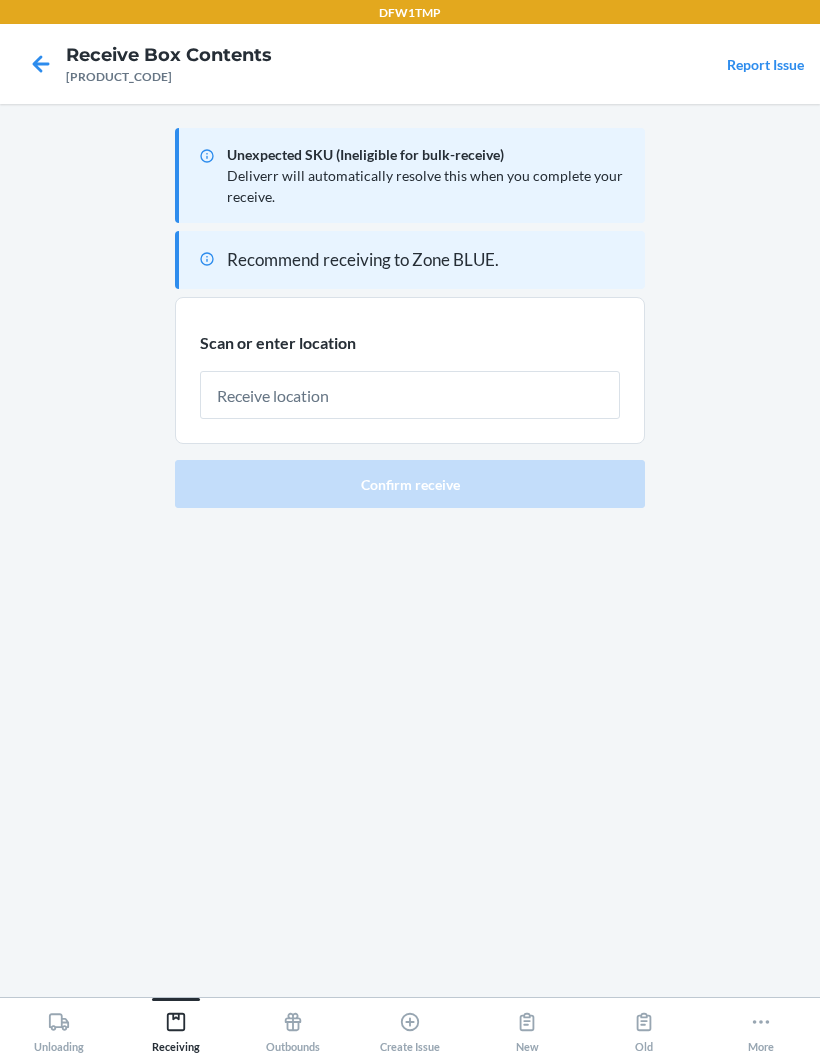 click at bounding box center (410, 395) 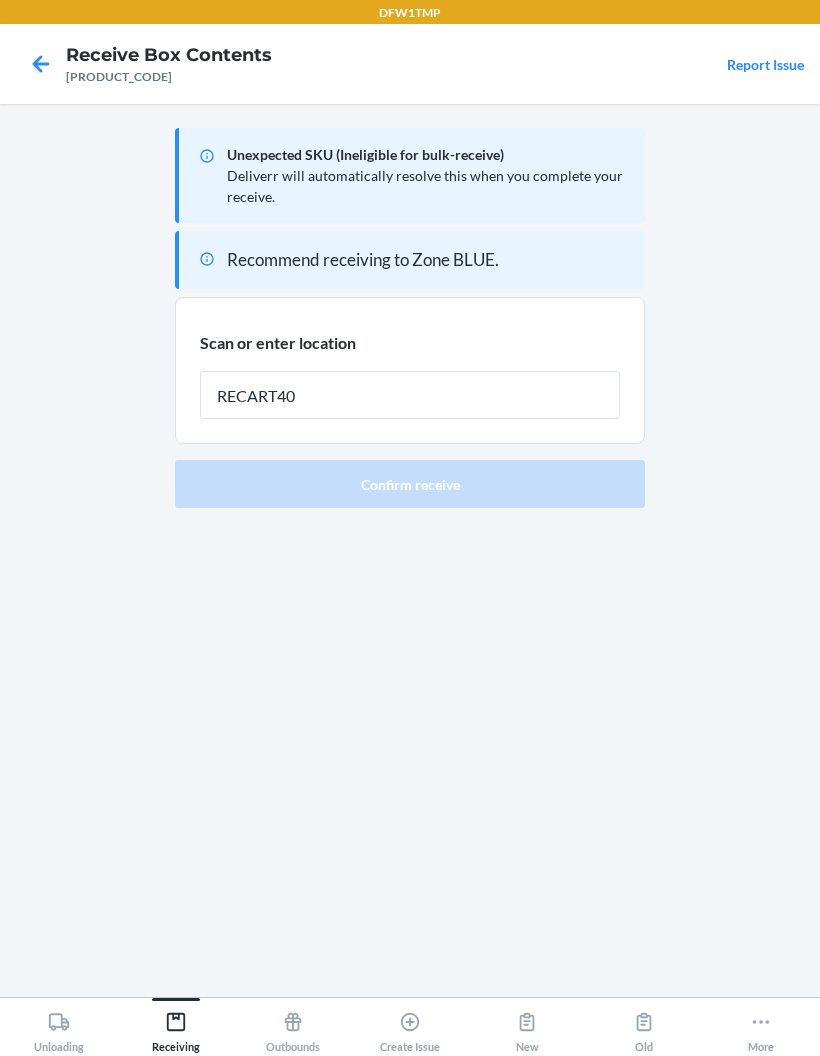 type on "RECART40" 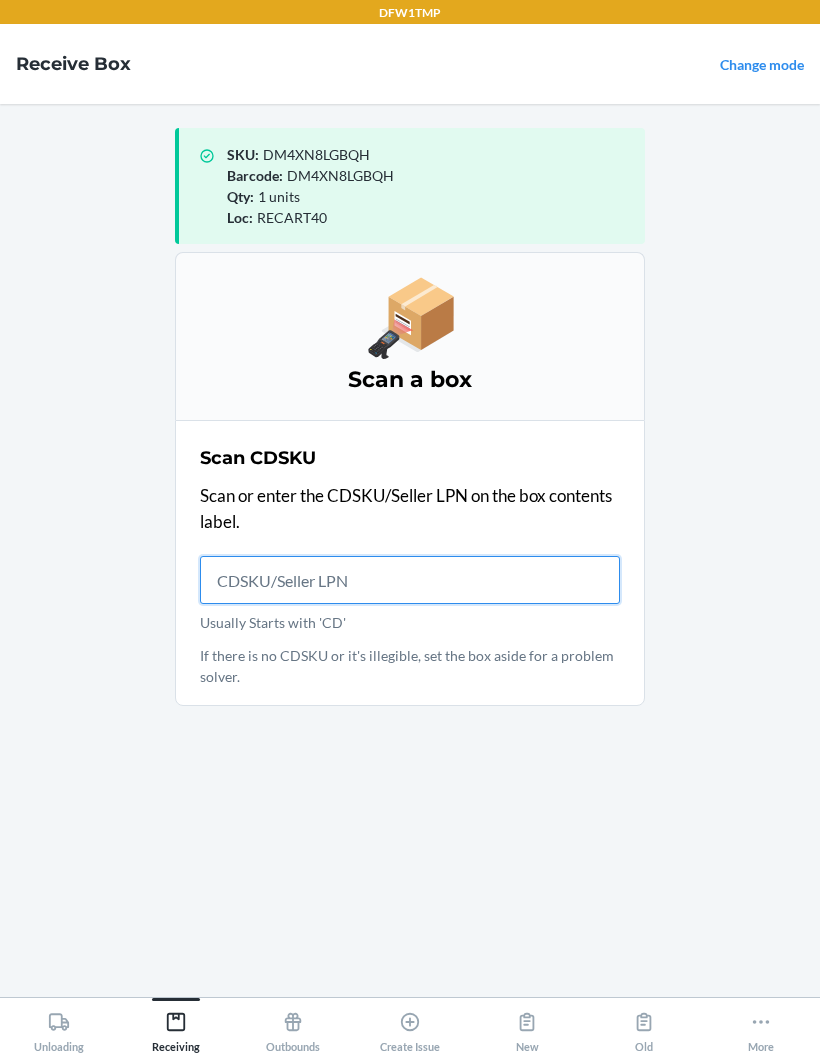 click on "Usually Starts with 'CD'" at bounding box center [410, 580] 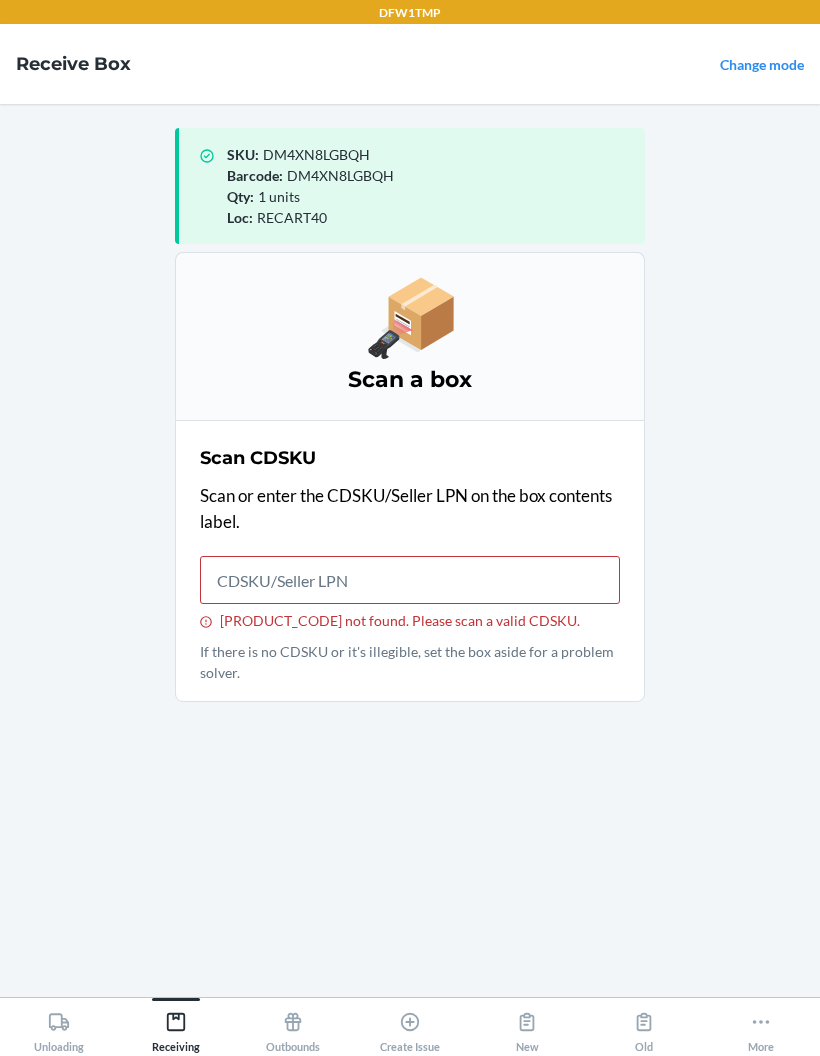click on "[PRODUCT_CODE] not found. Please scan a valid CDSKU." at bounding box center (410, 580) 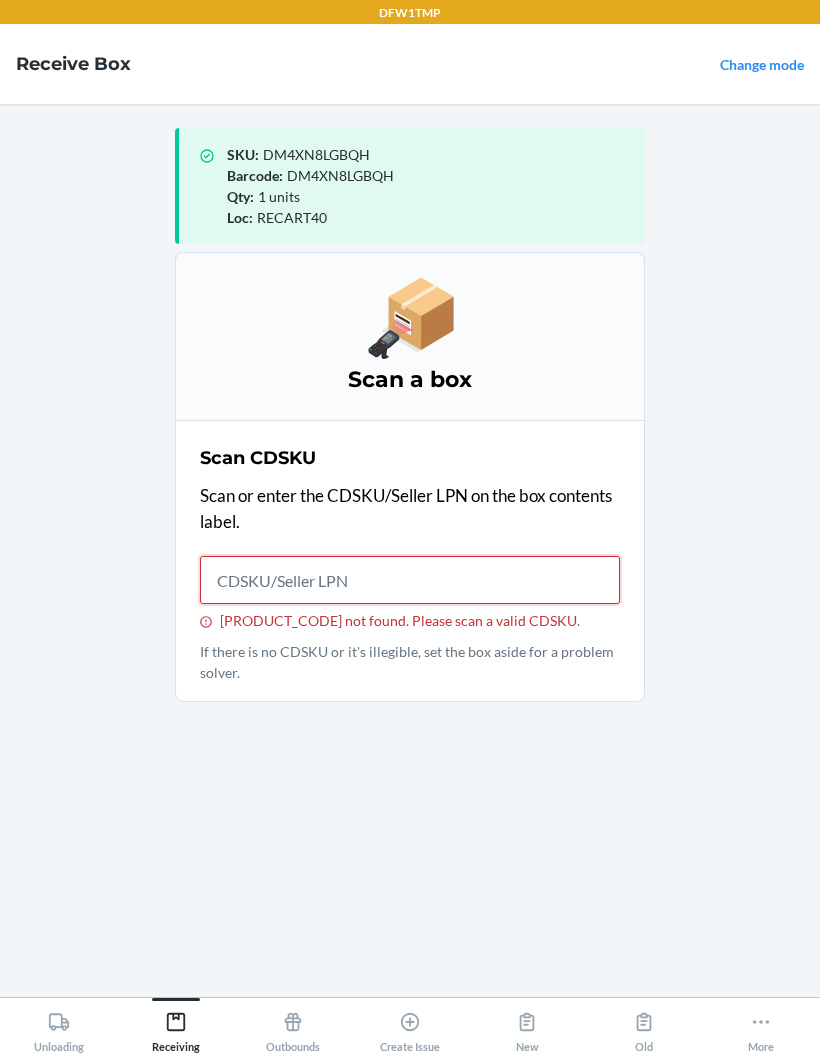 click on "[PRODUCT_CODE] not found. Please scan a valid CDSKU." at bounding box center (410, 580) 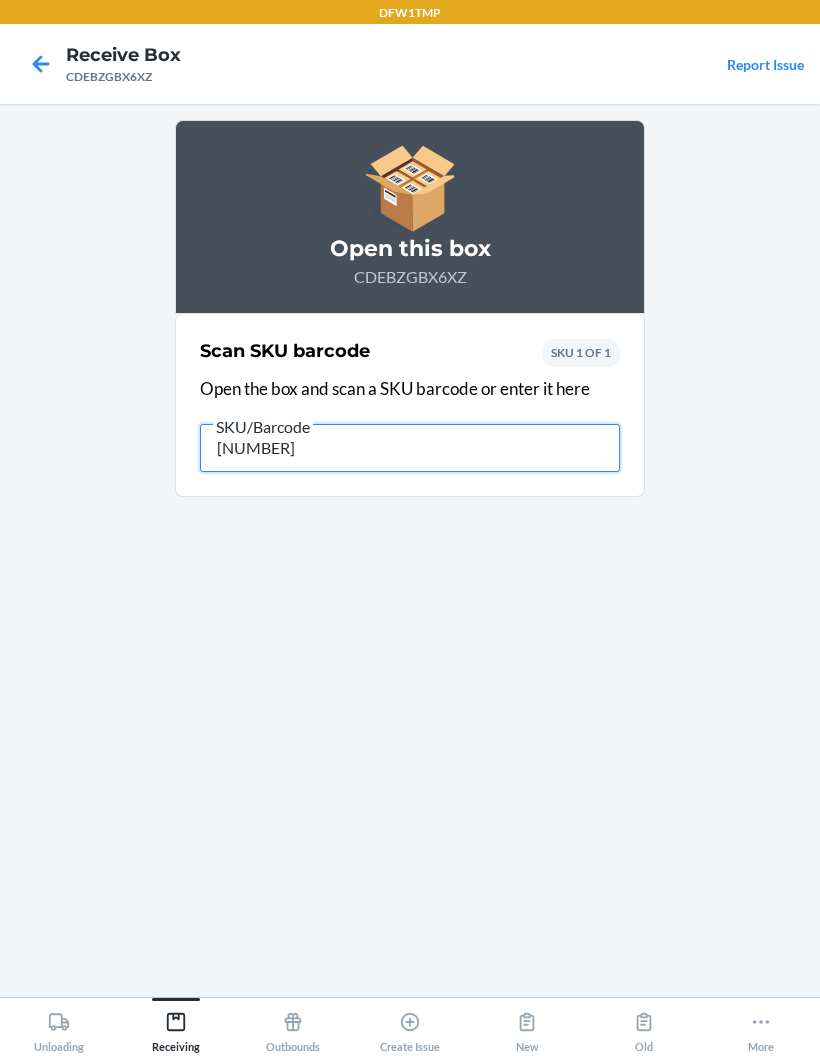 type on "[NUMBER]" 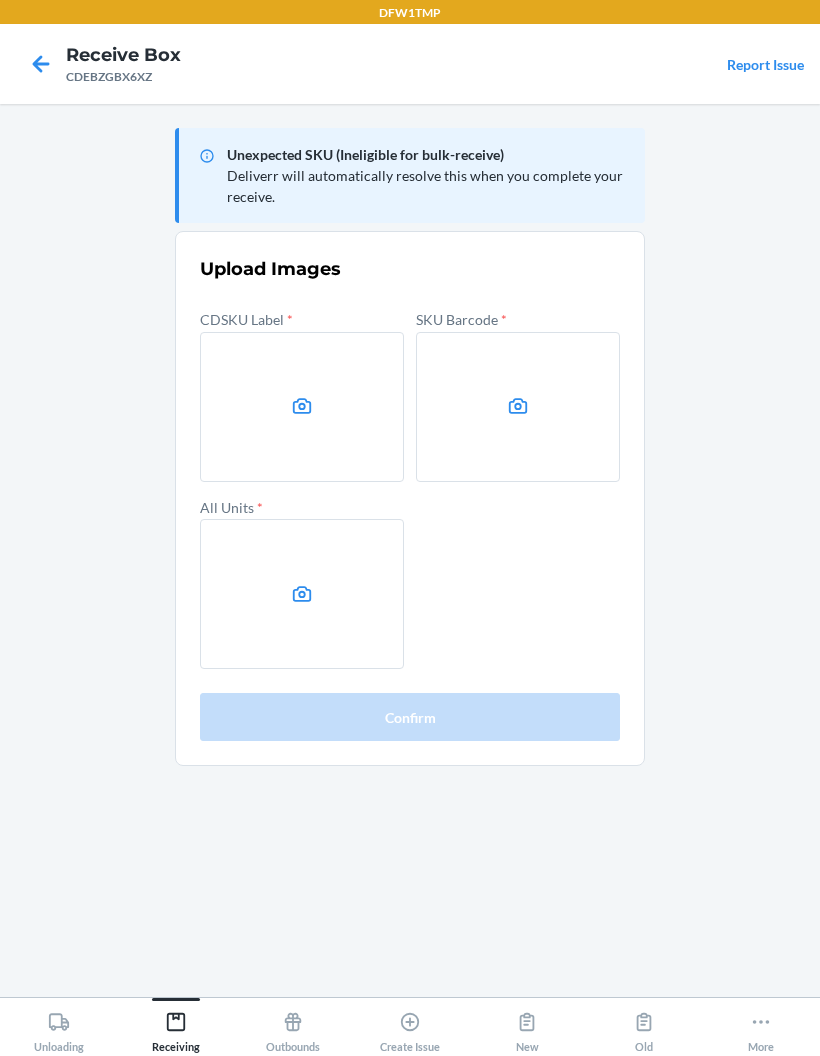 click at bounding box center (302, 407) 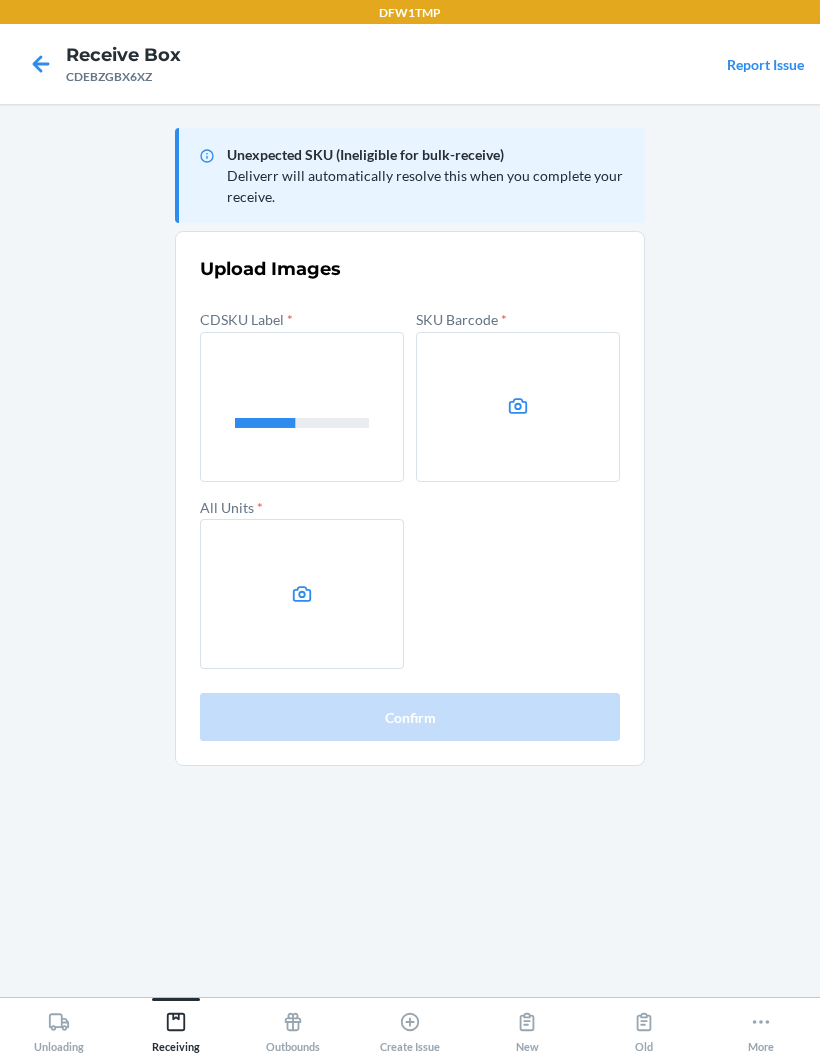 click 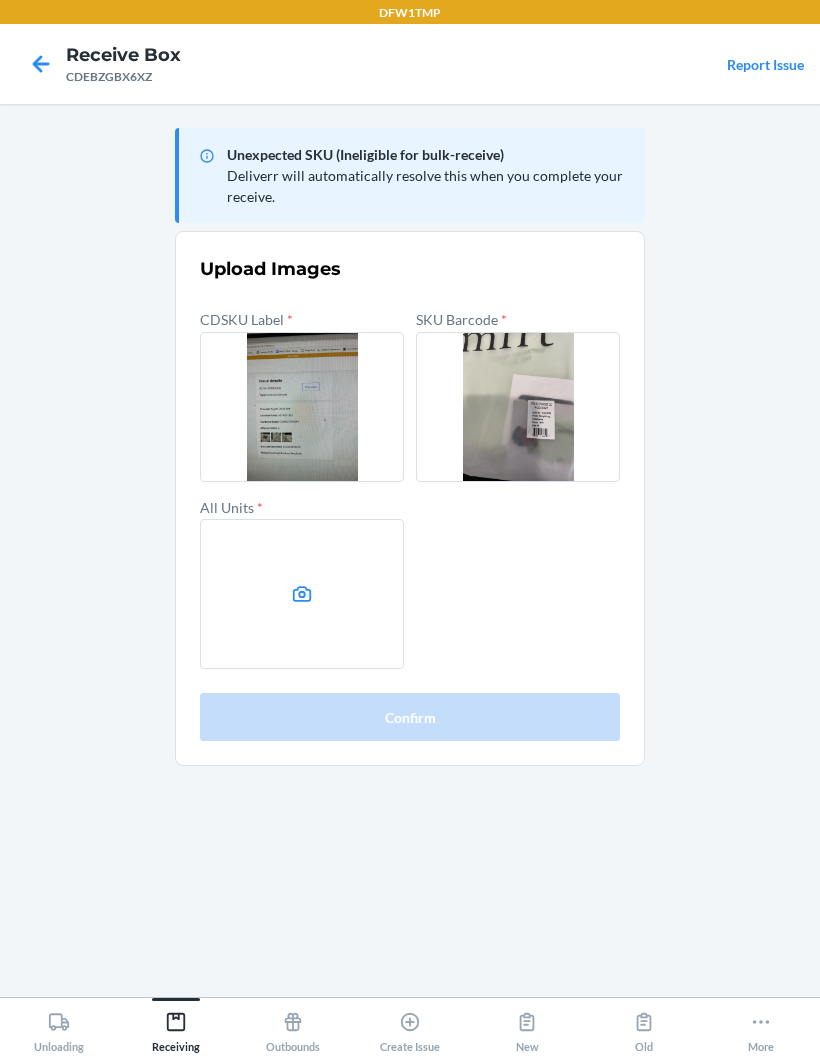 click at bounding box center [302, 594] 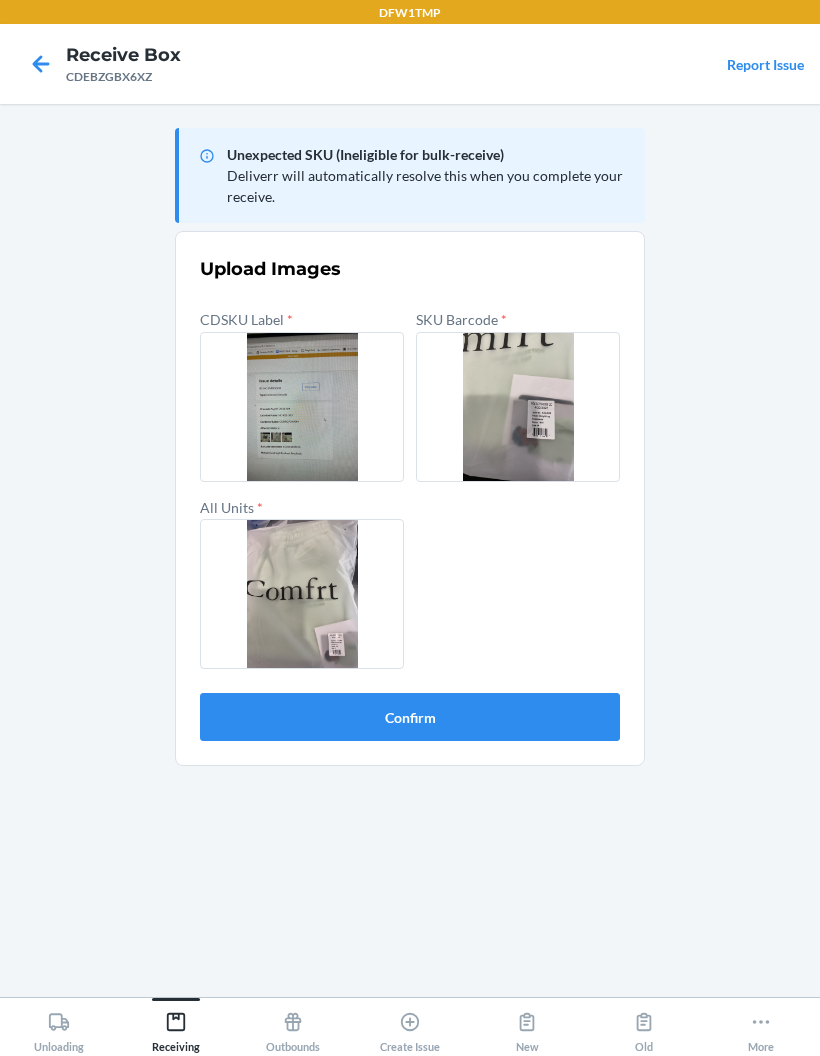 click on "Confirm" at bounding box center (410, 717) 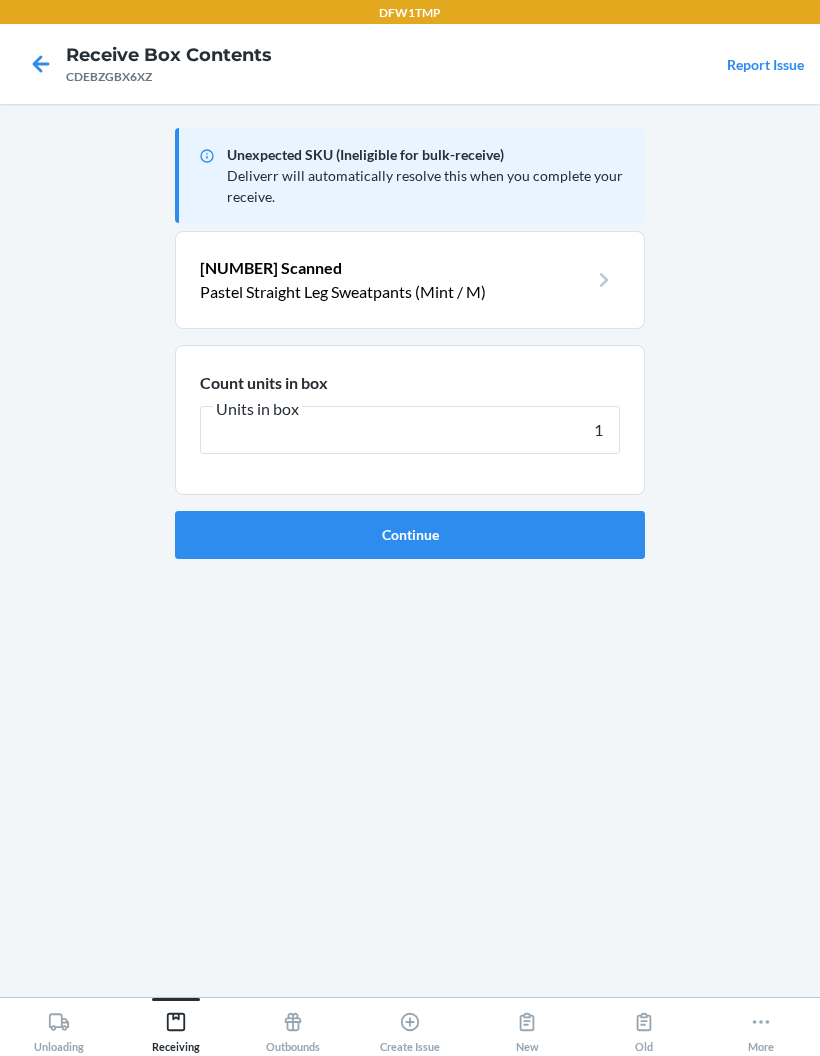 type on "1" 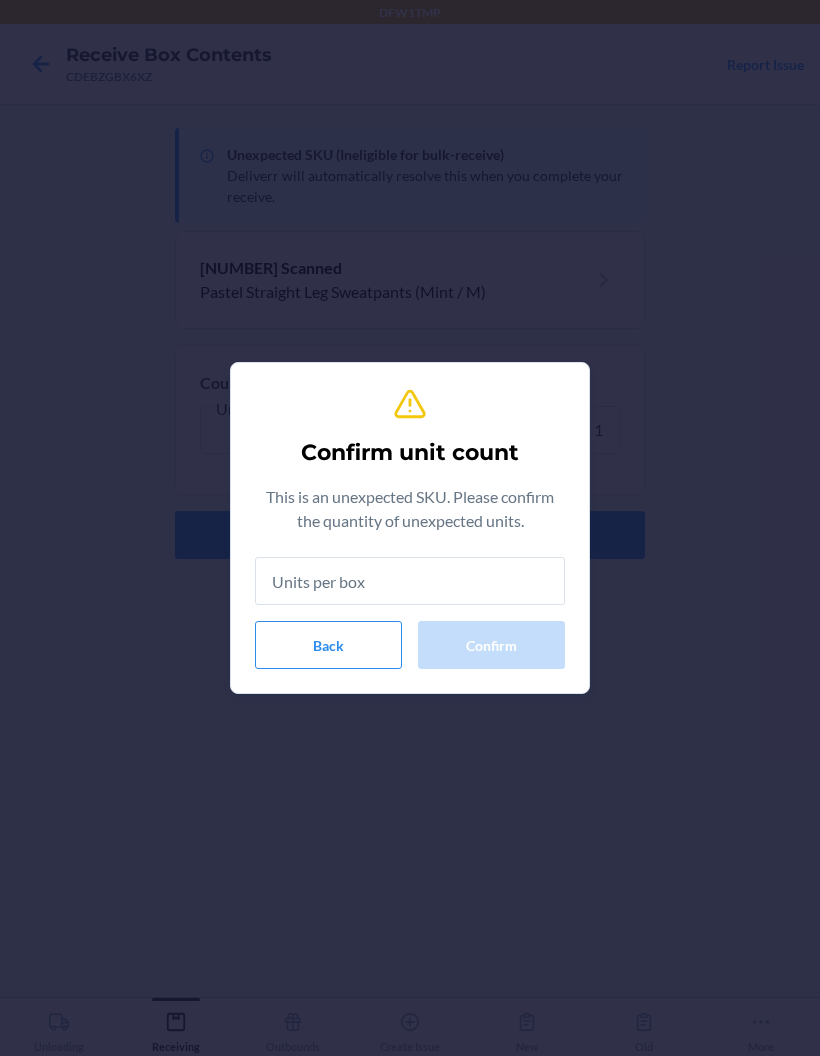 type on "1" 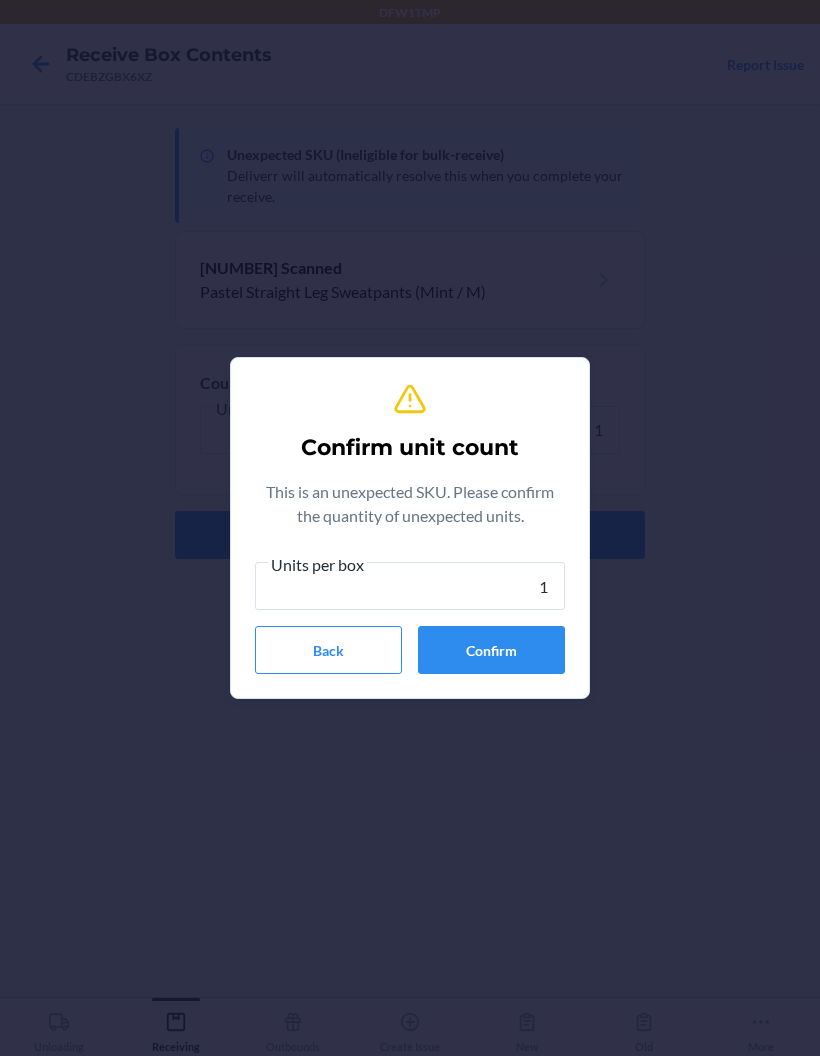 click on "Confirm" at bounding box center [491, 650] 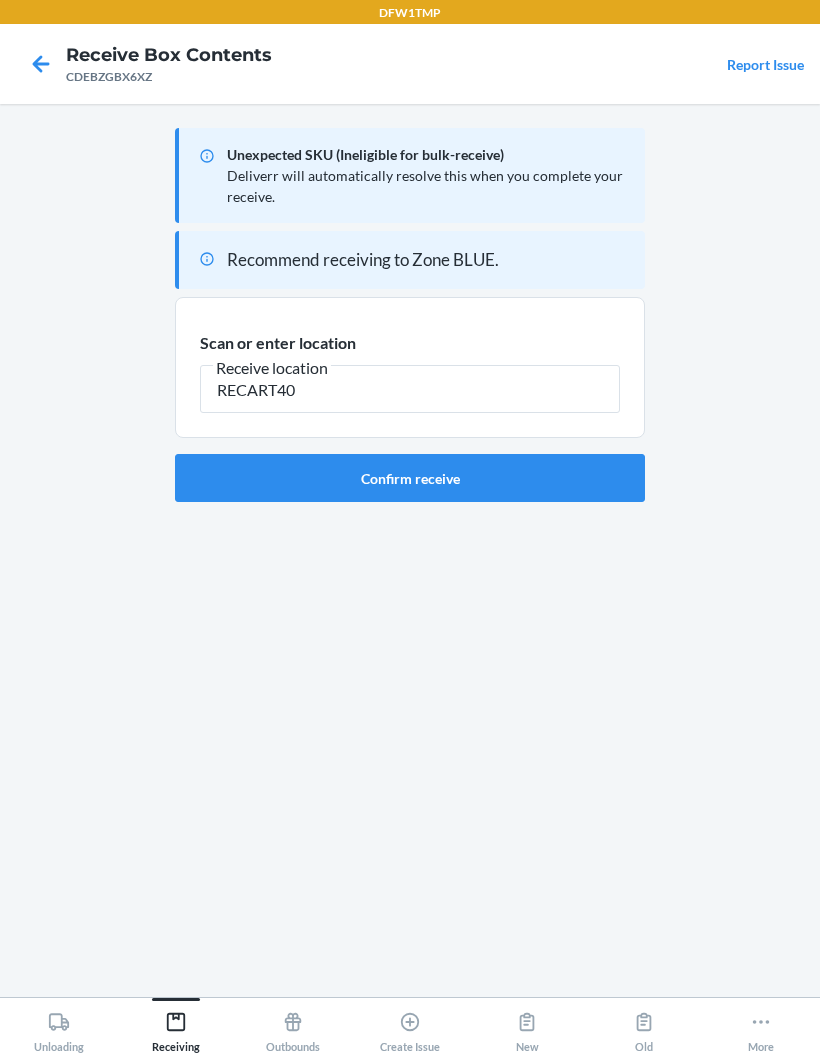 type on "RECART40" 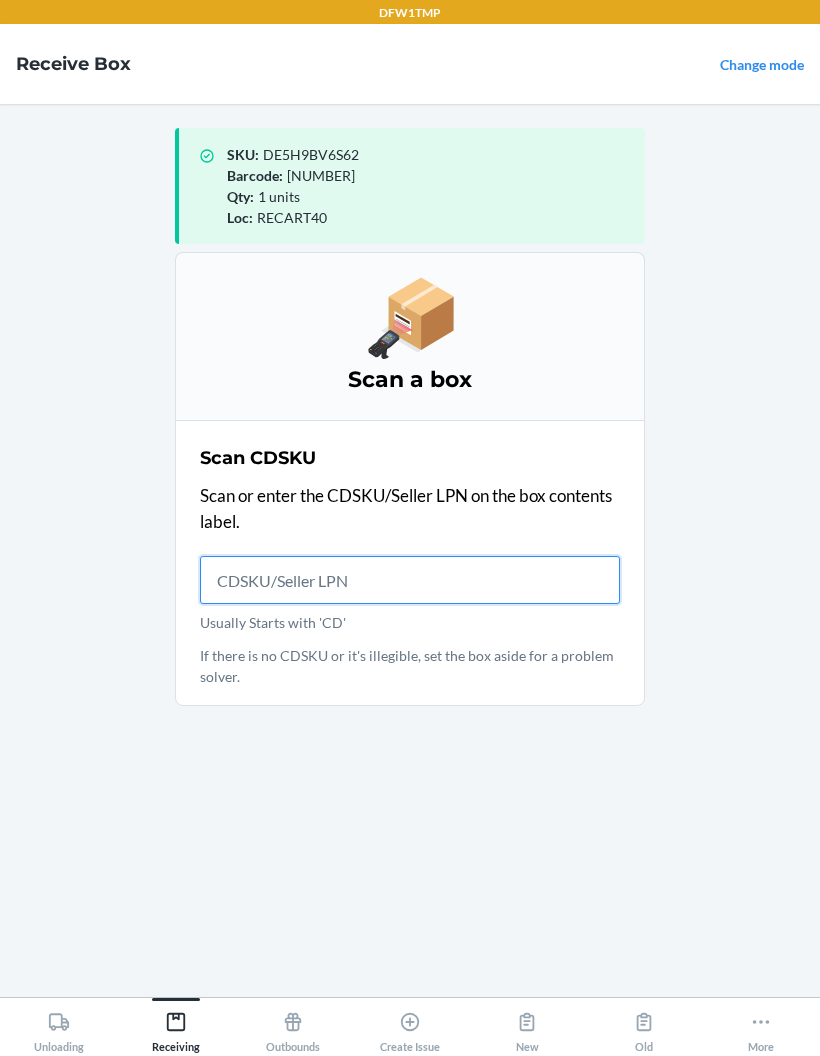 click on "Usually Starts with 'CD'" at bounding box center [410, 580] 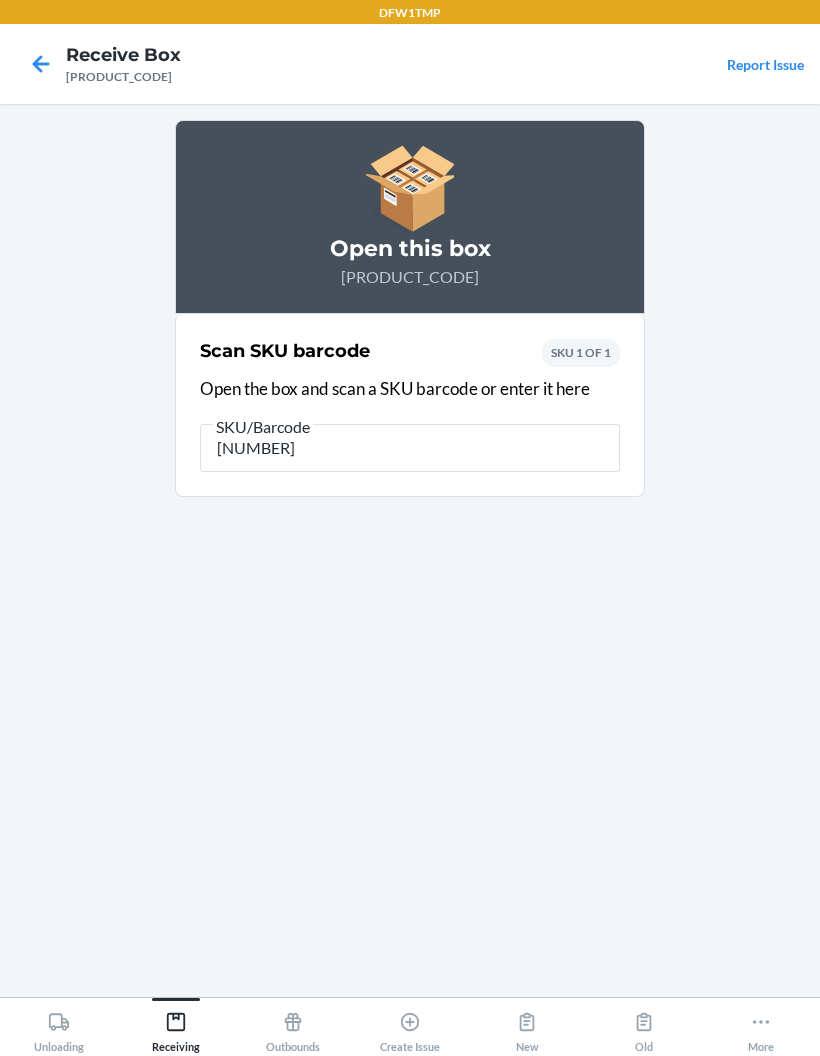 type on "[NUMBER]" 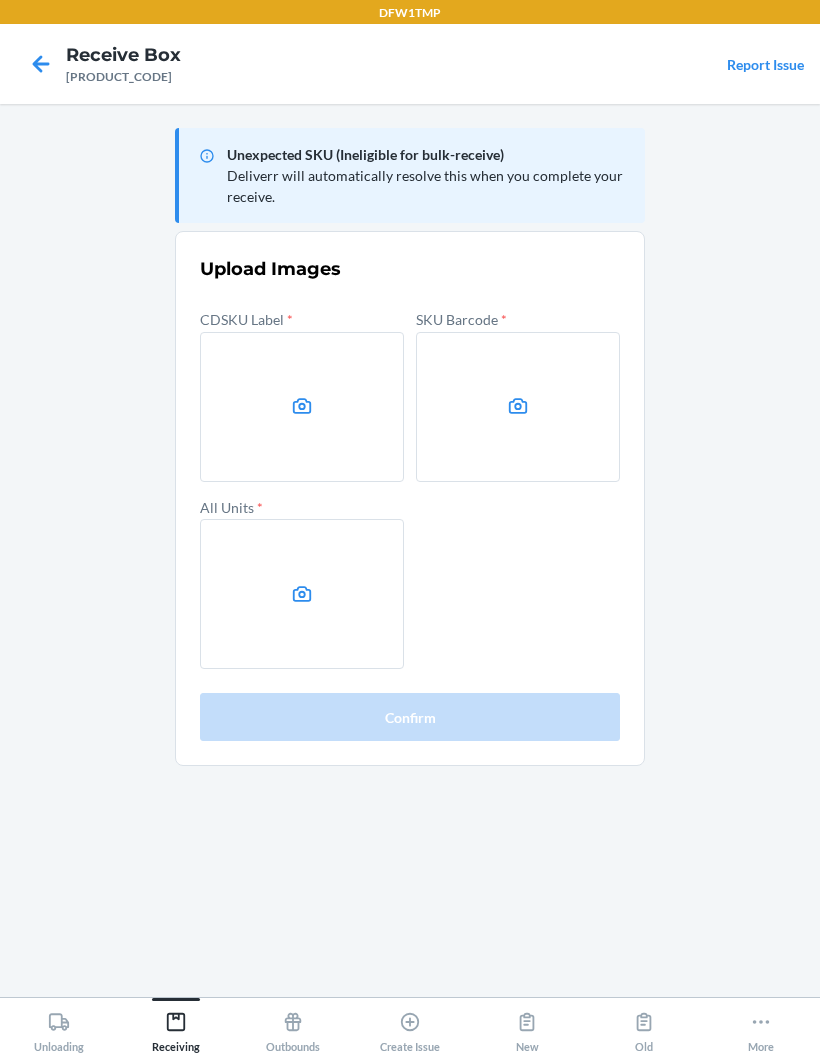 click at bounding box center [302, 407] 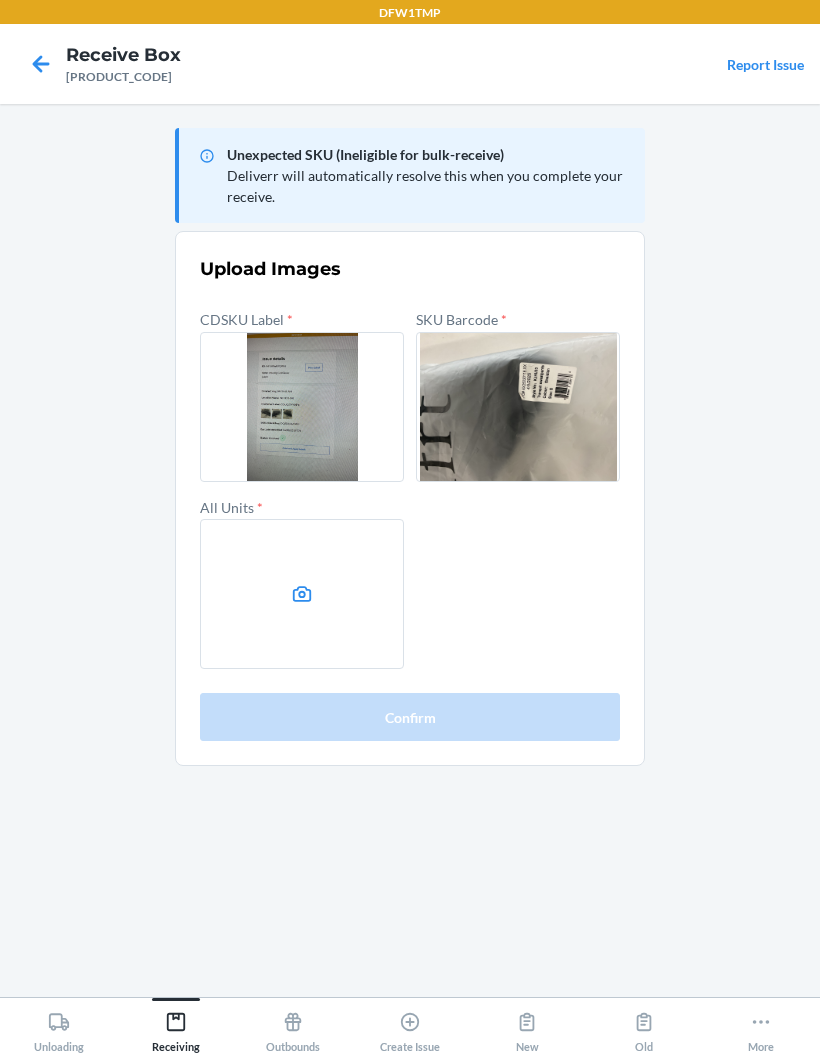 click at bounding box center [302, 594] 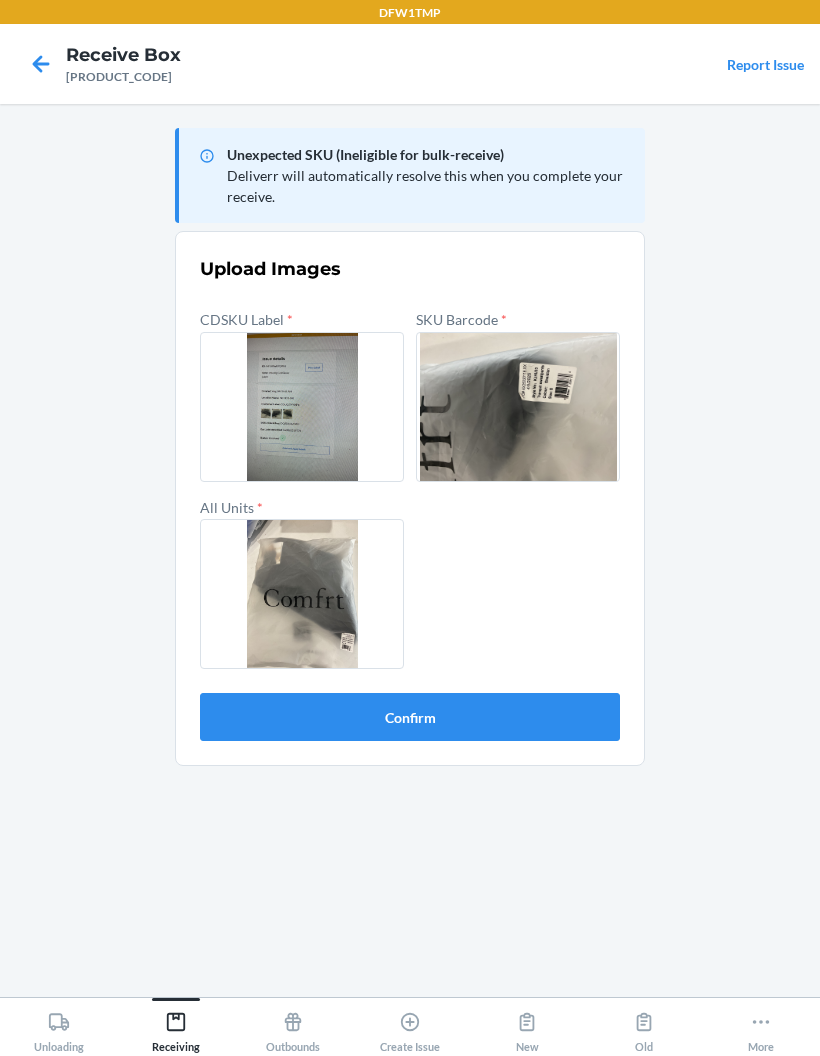 click on "Confirm" at bounding box center [410, 717] 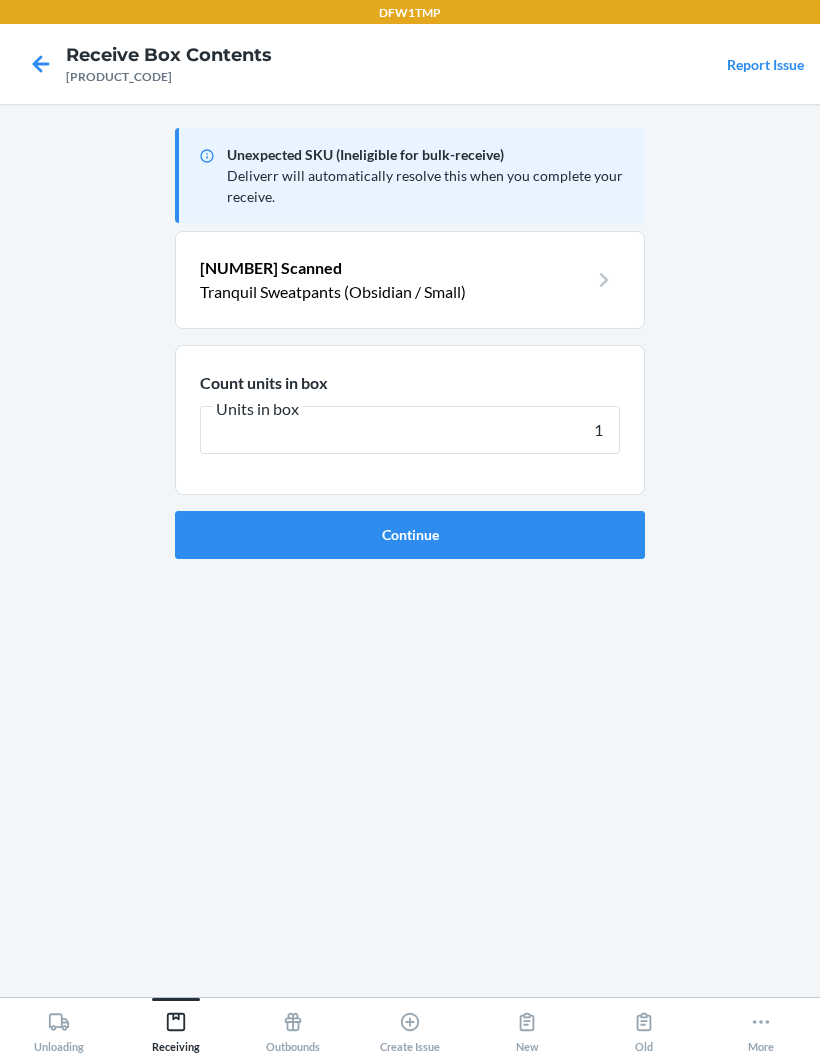 type on "1" 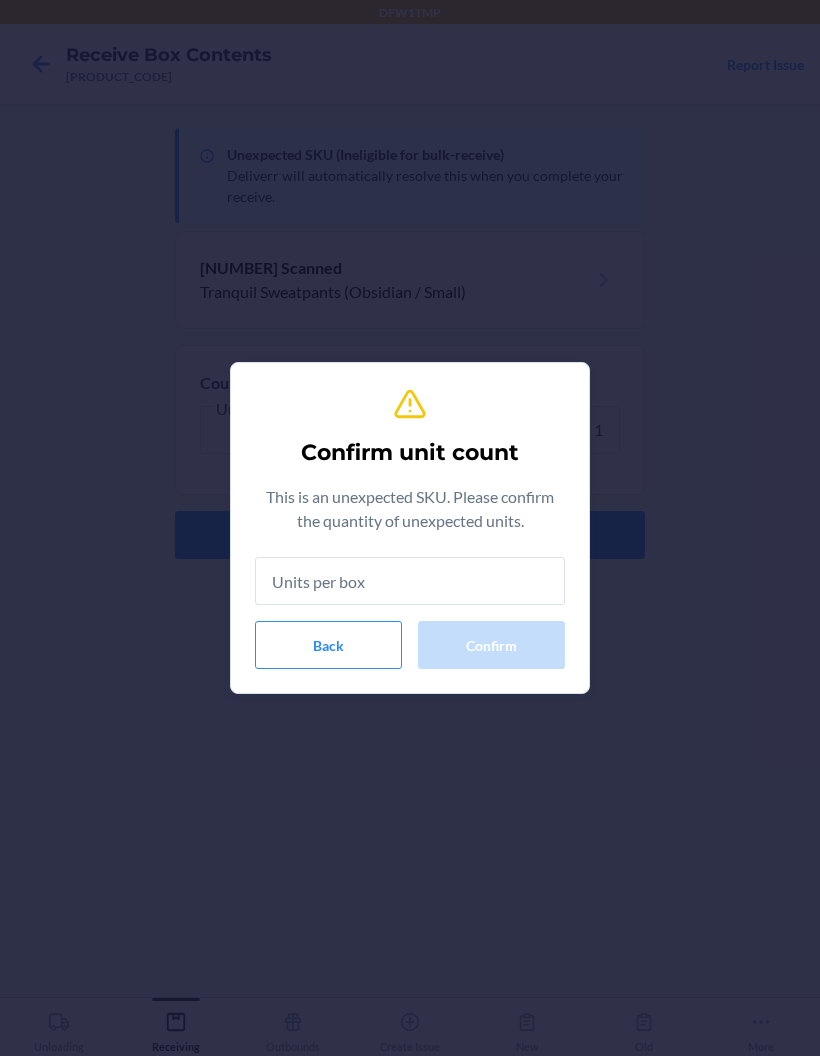 type on "1" 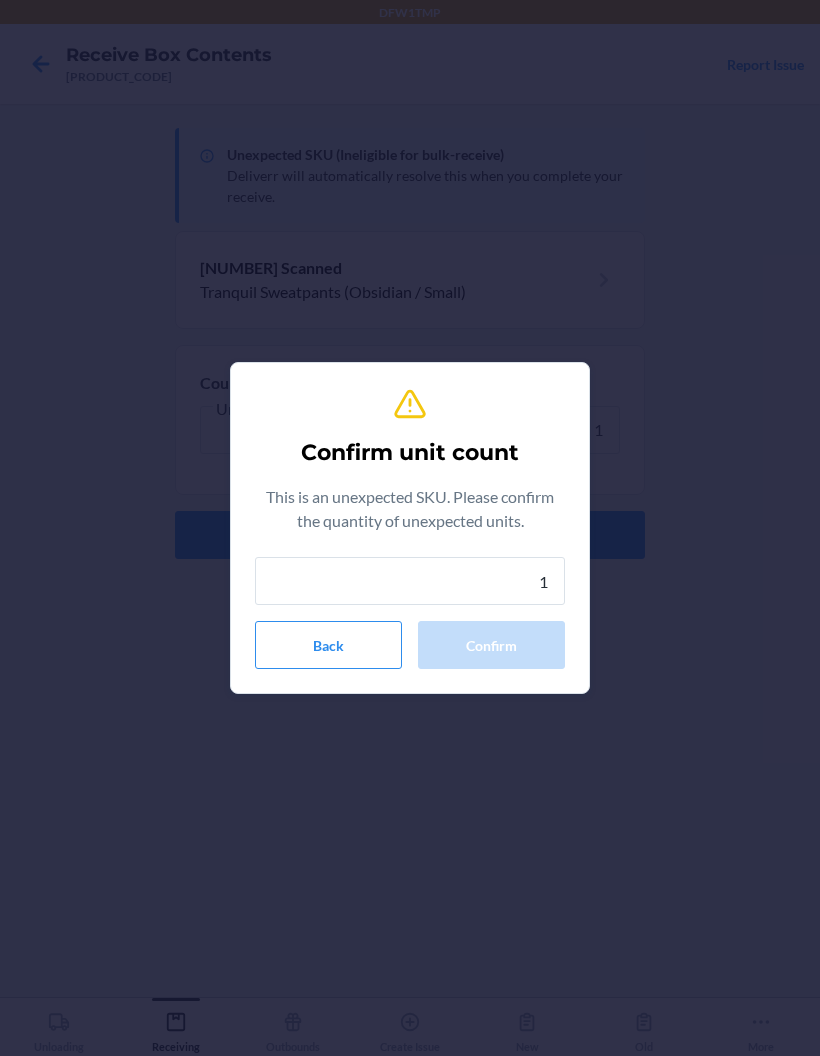 click on "Confirm" at bounding box center [491, 645] 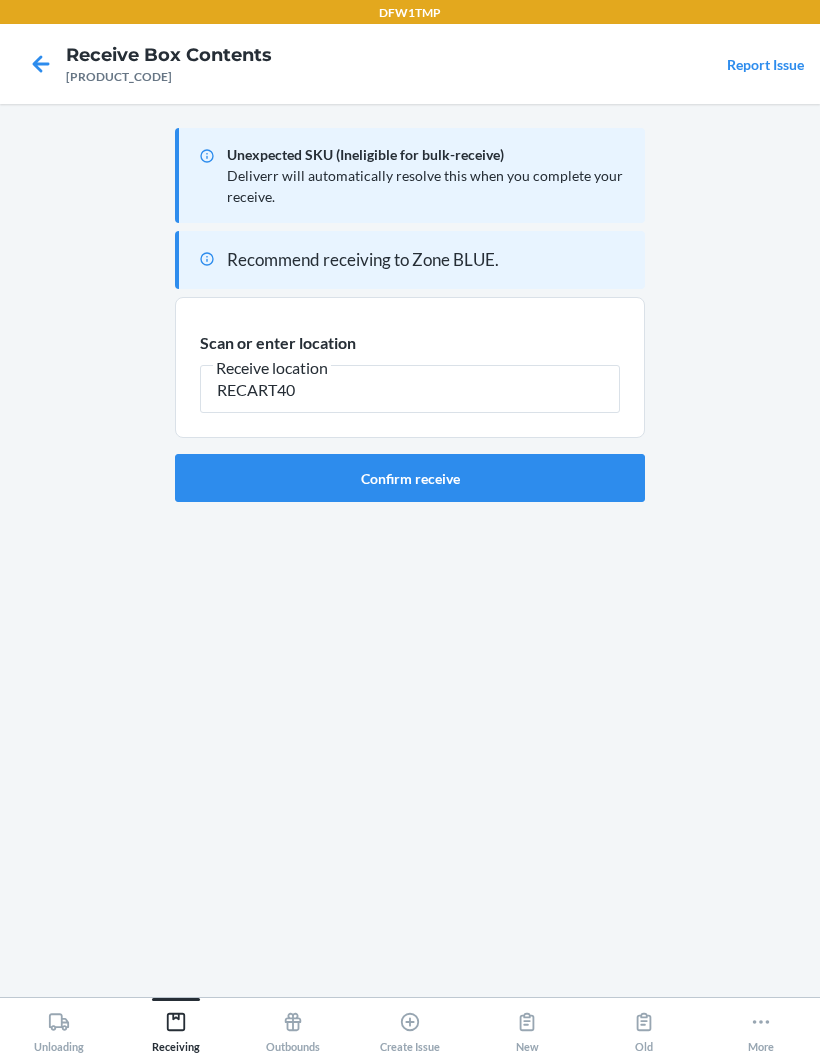 type on "RECART40" 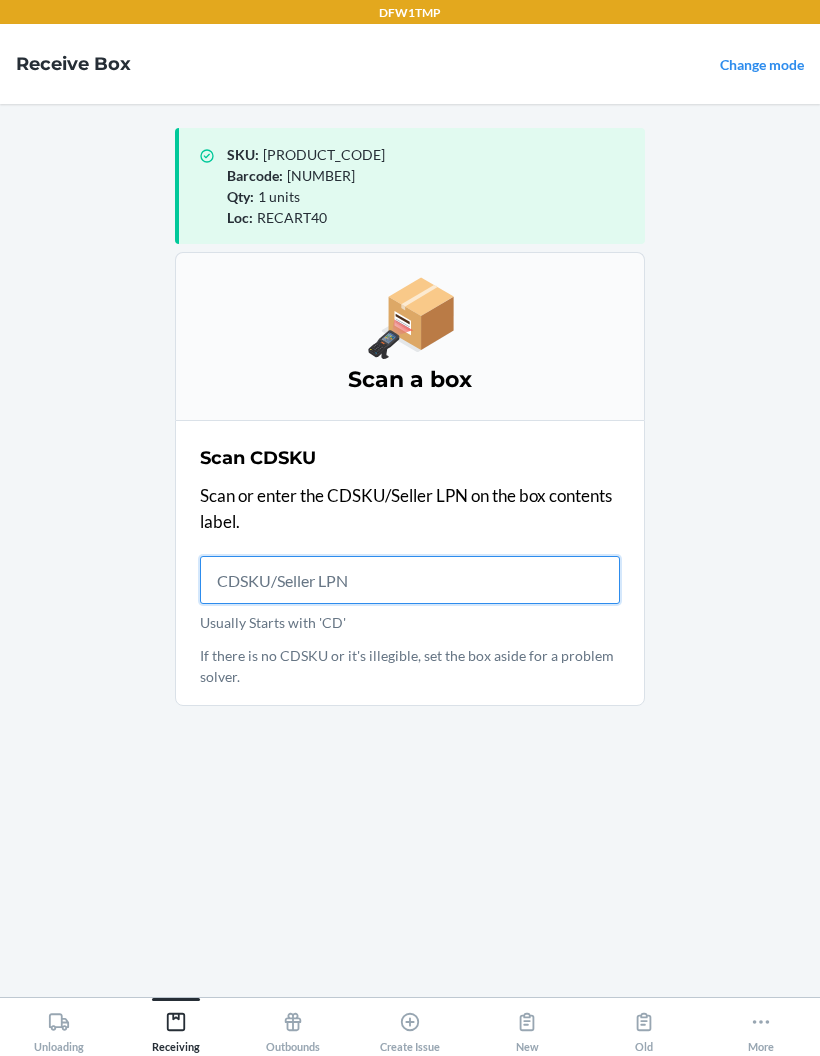 click on "Usually Starts with 'CD'" at bounding box center (410, 580) 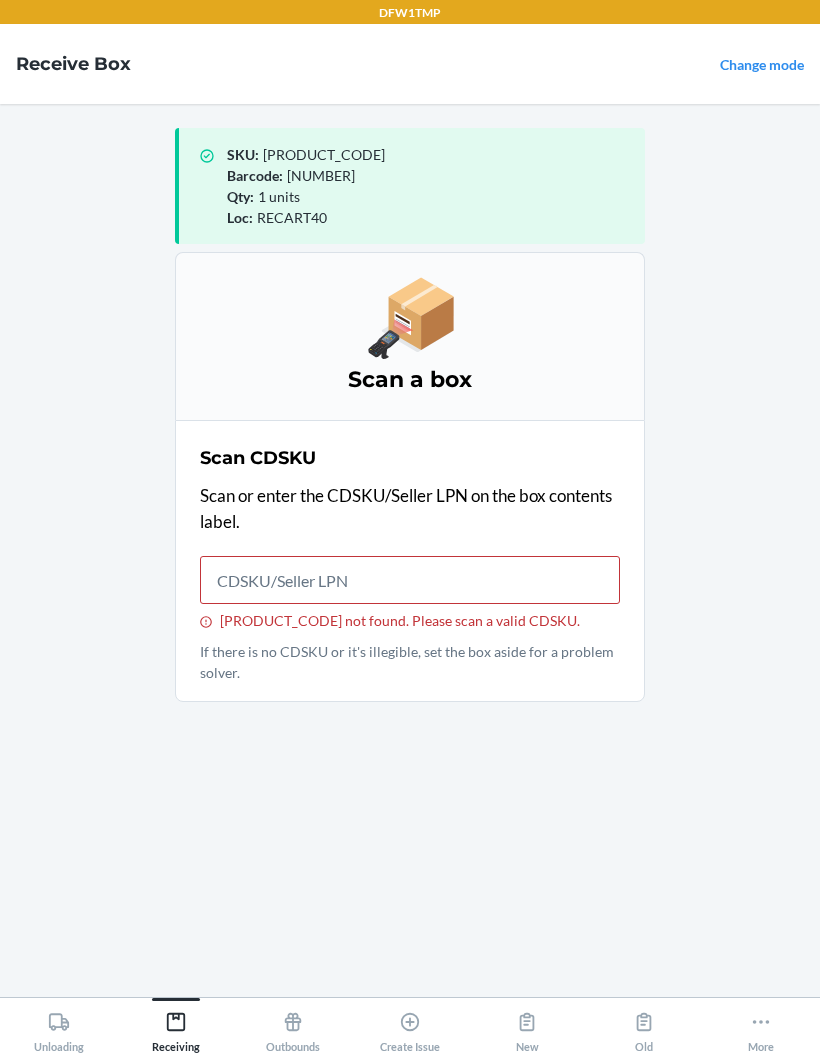 click on "[PRODUCT_CODE] not found. Please scan a valid CDSKU." at bounding box center [410, 580] 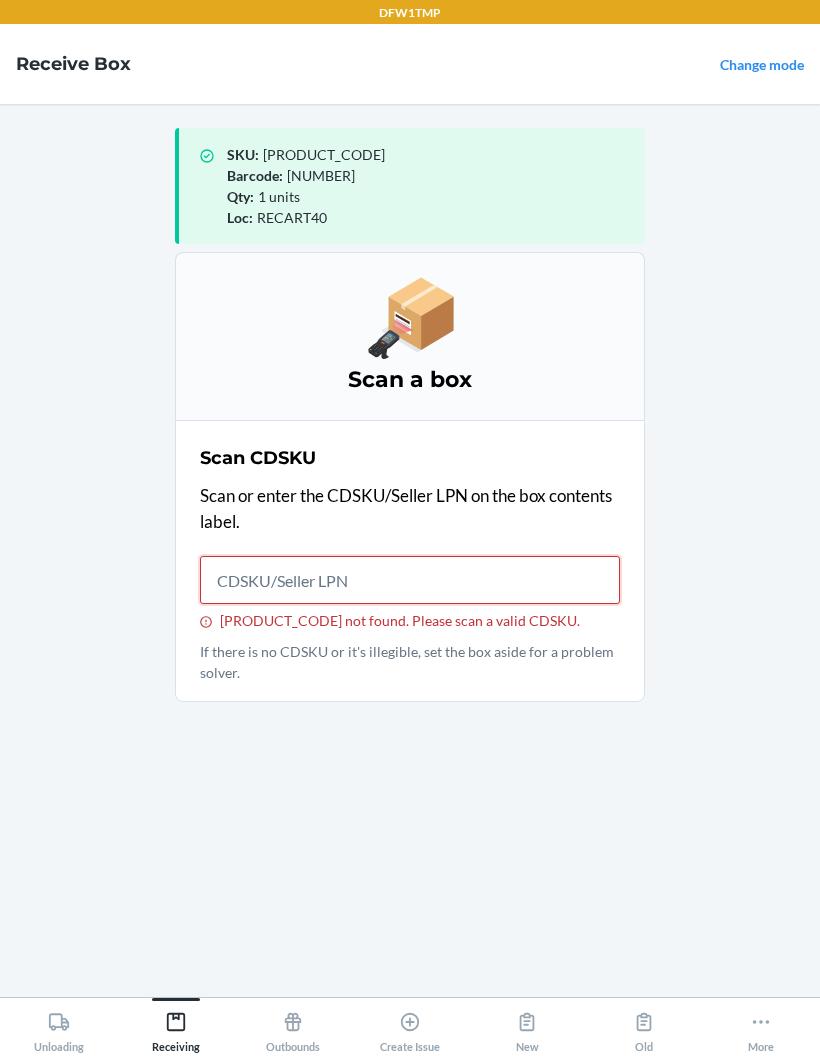 click on "[PRODUCT_CODE] not found. Please scan a valid CDSKU." at bounding box center (410, 580) 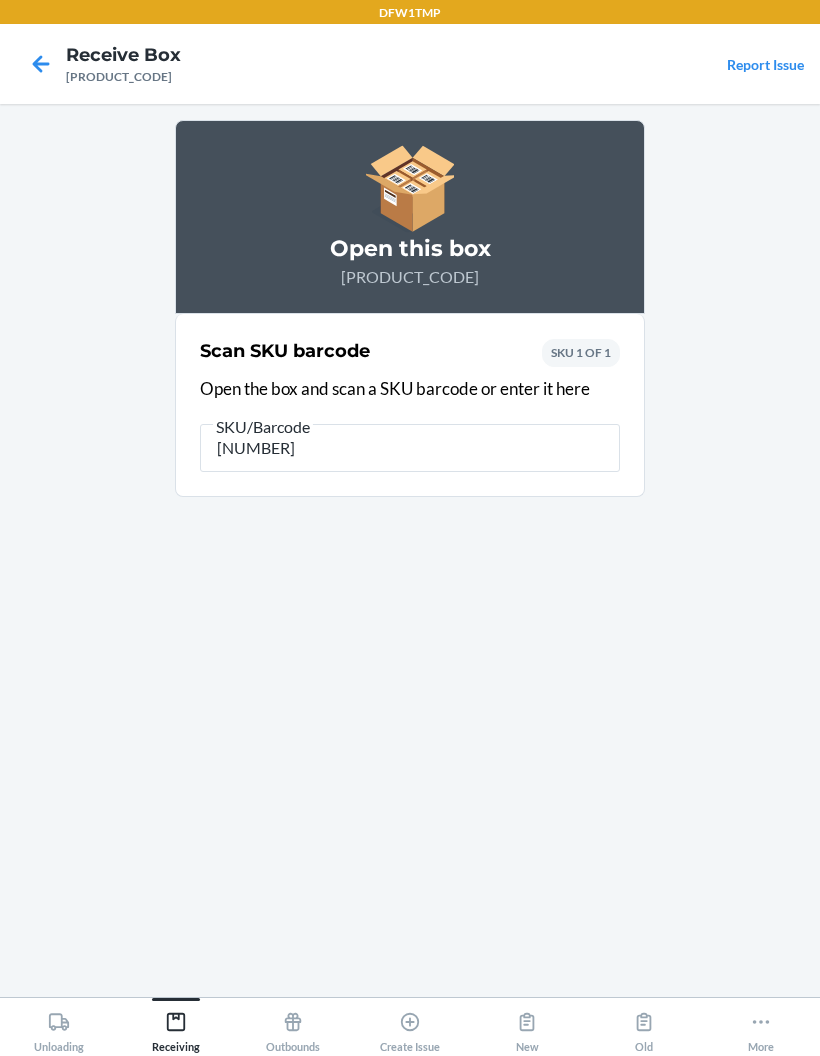 type on "[NUMBER]" 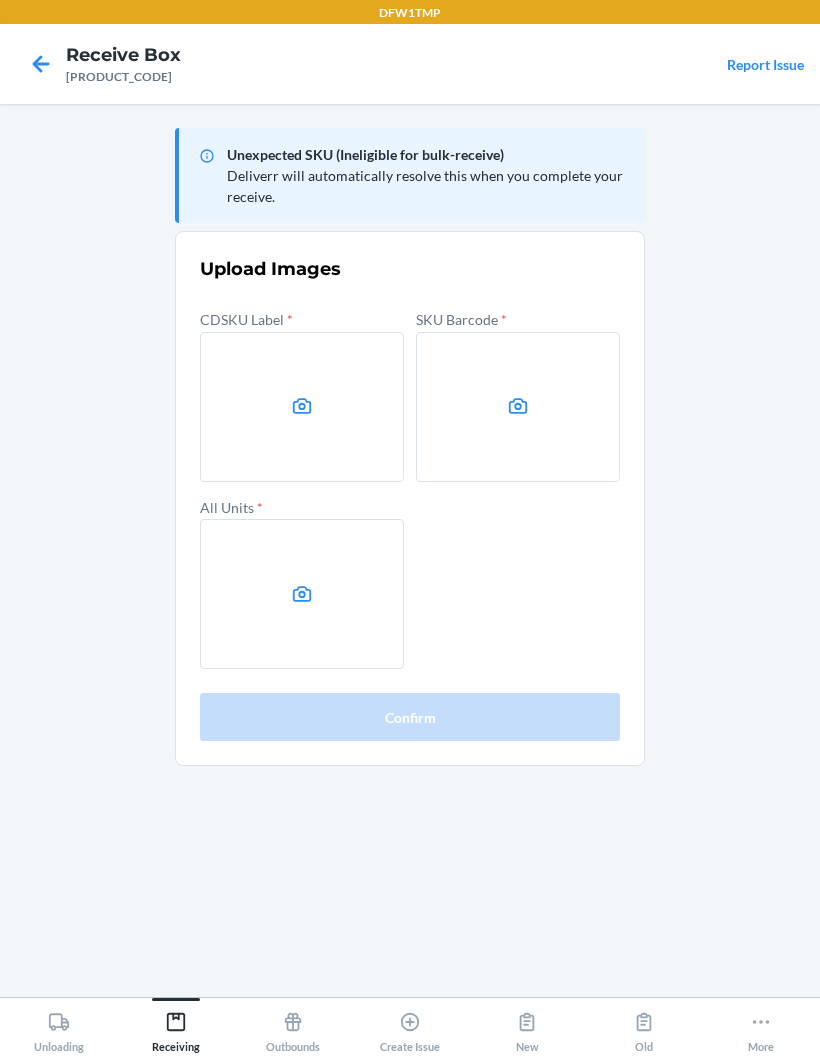 click at bounding box center (302, 407) 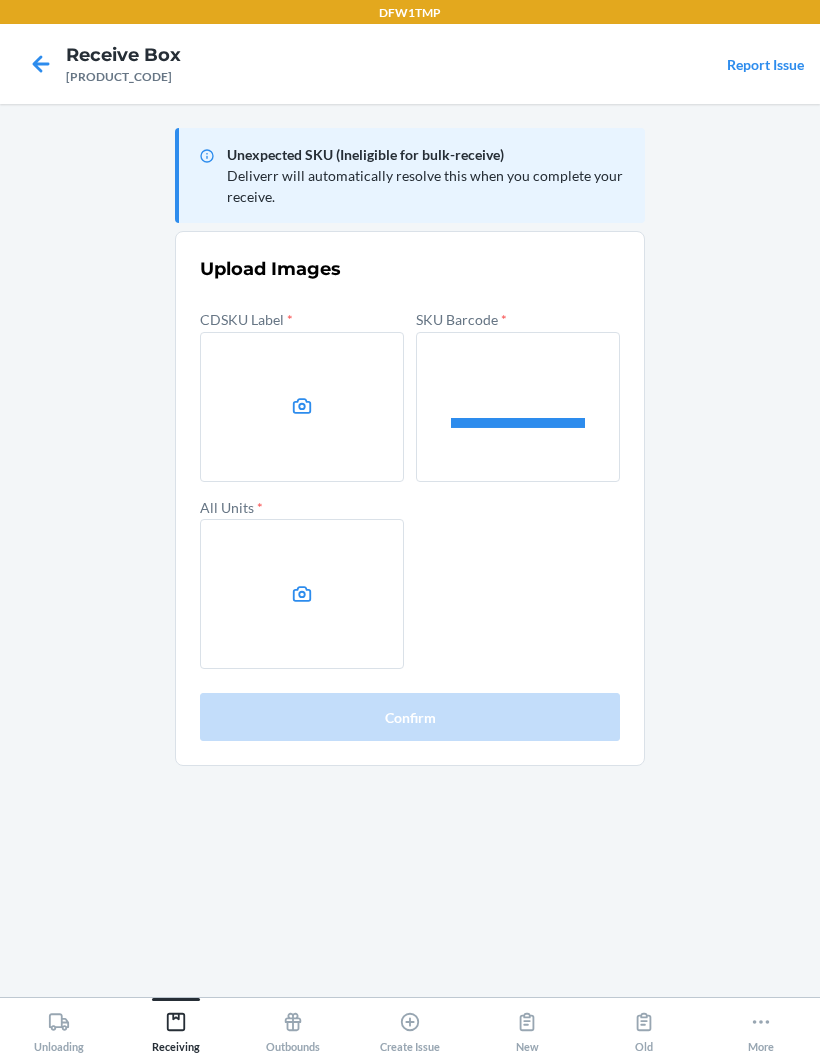 click at bounding box center [302, 594] 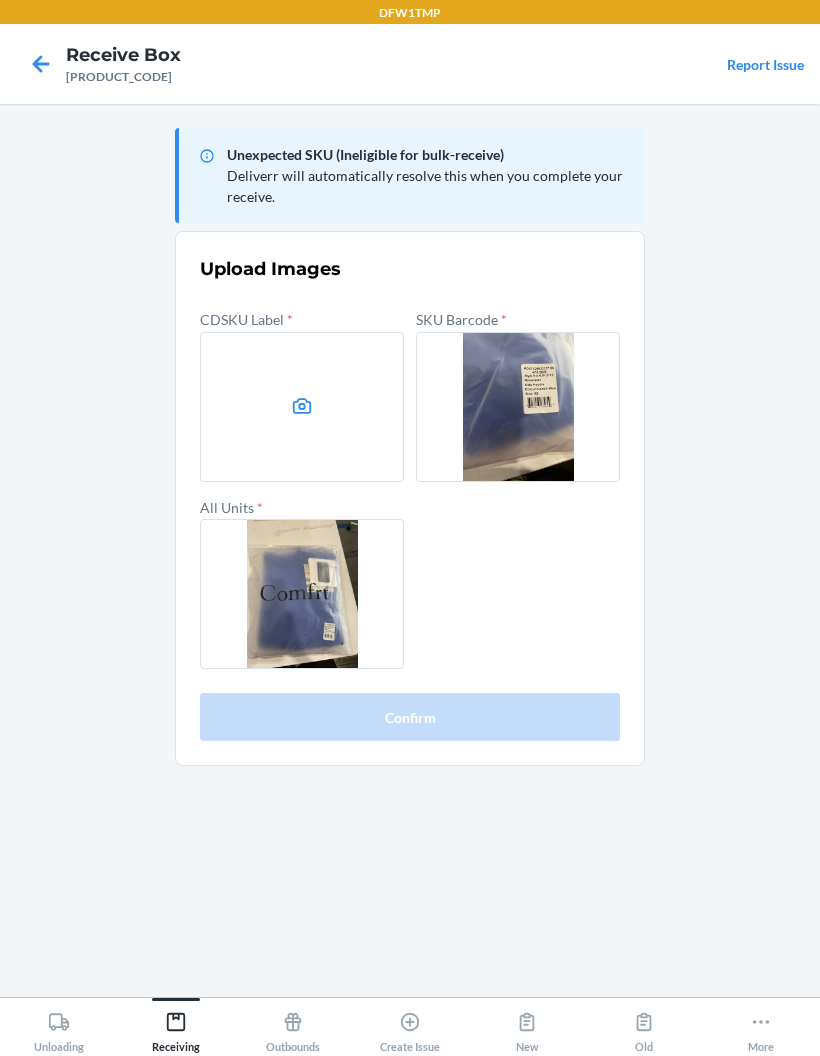 click at bounding box center (302, 407) 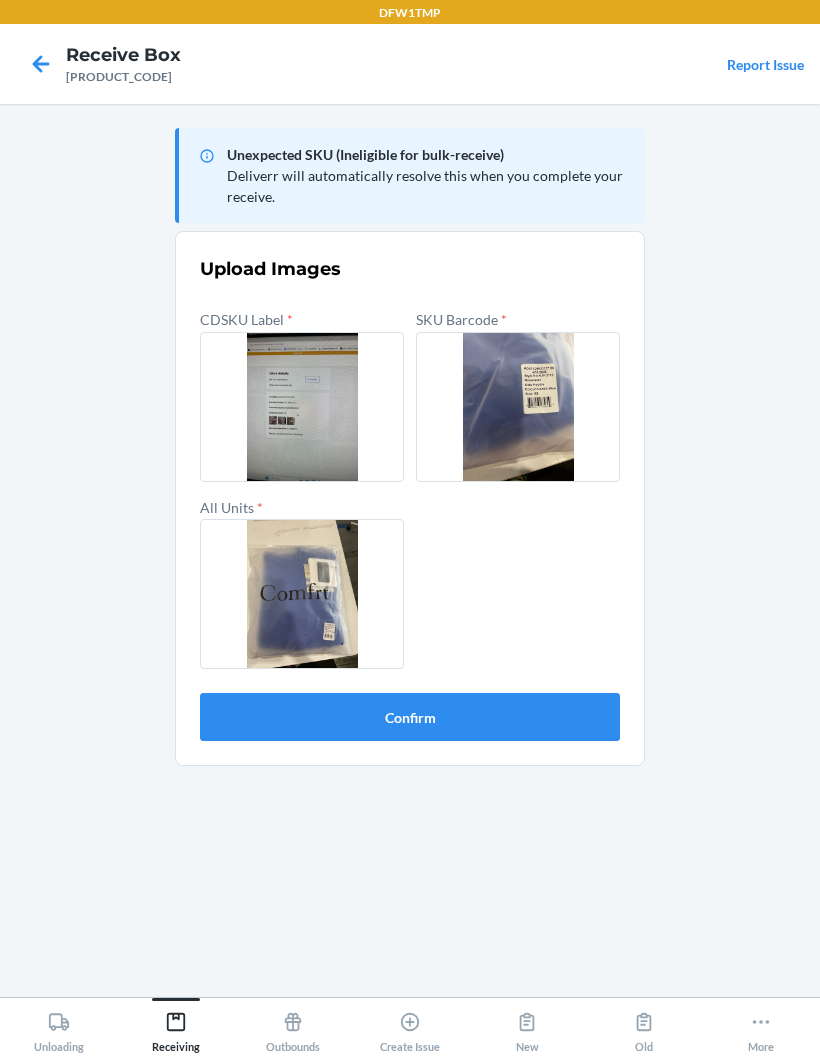 click on "Confirm" at bounding box center (410, 717) 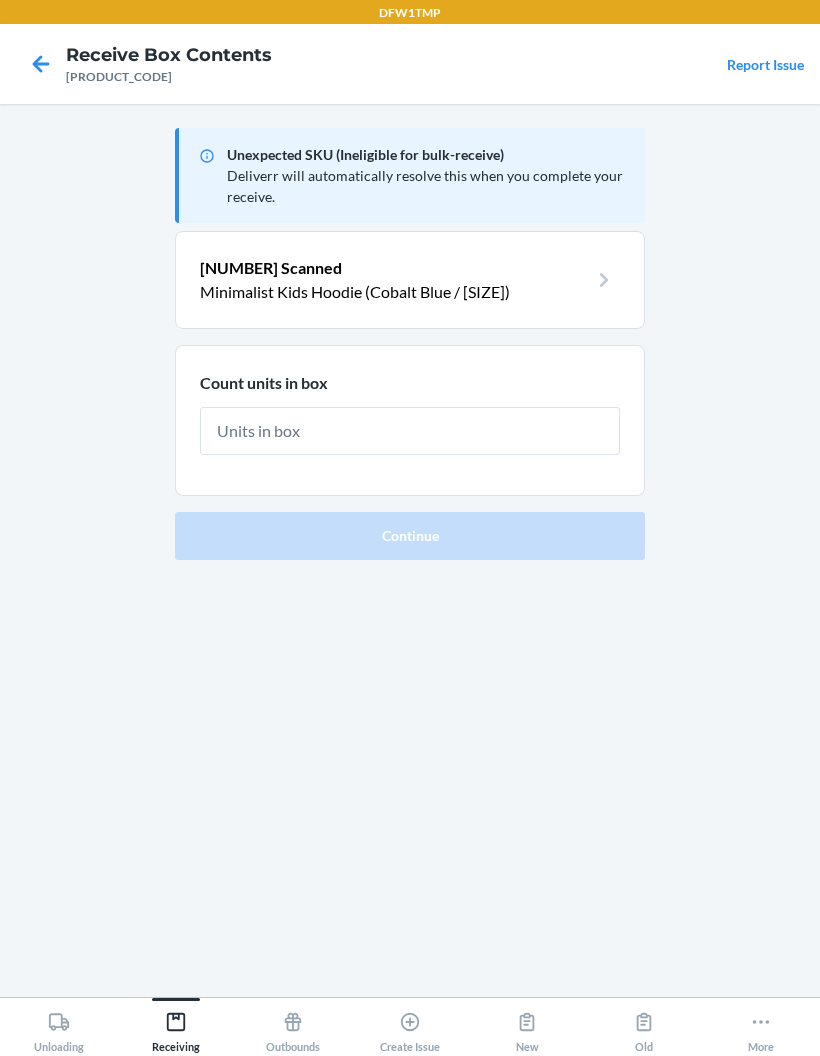 click at bounding box center [410, 431] 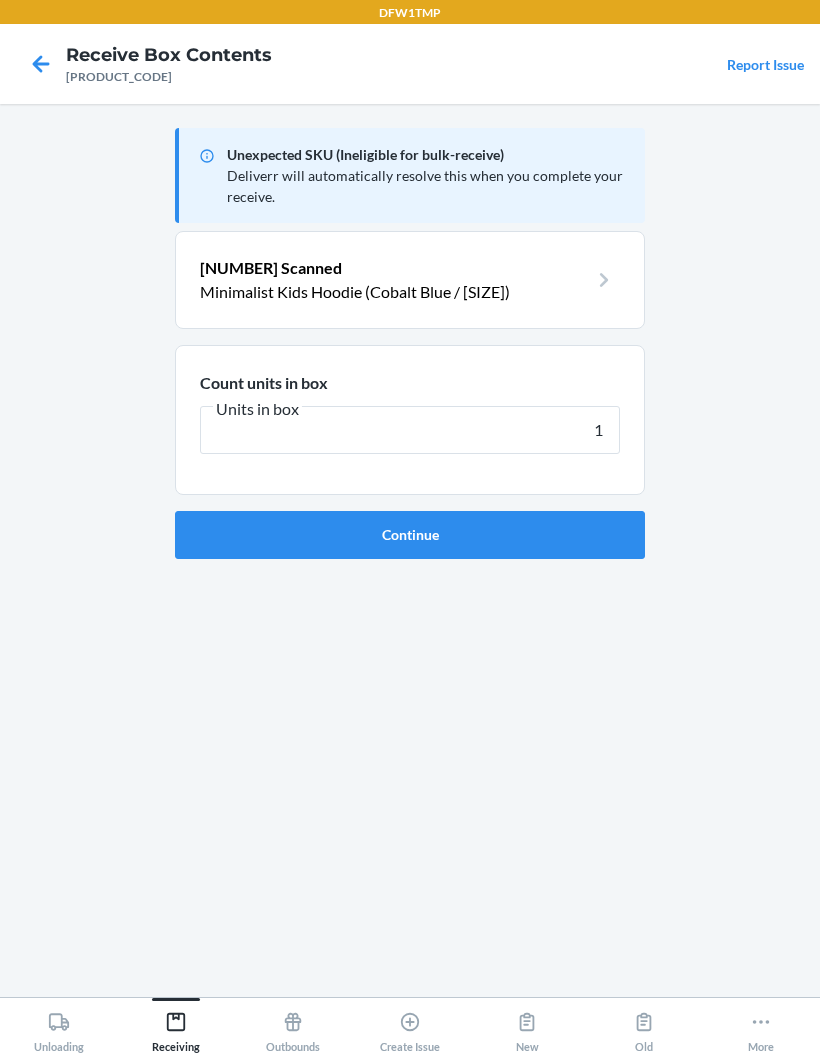 type on "1" 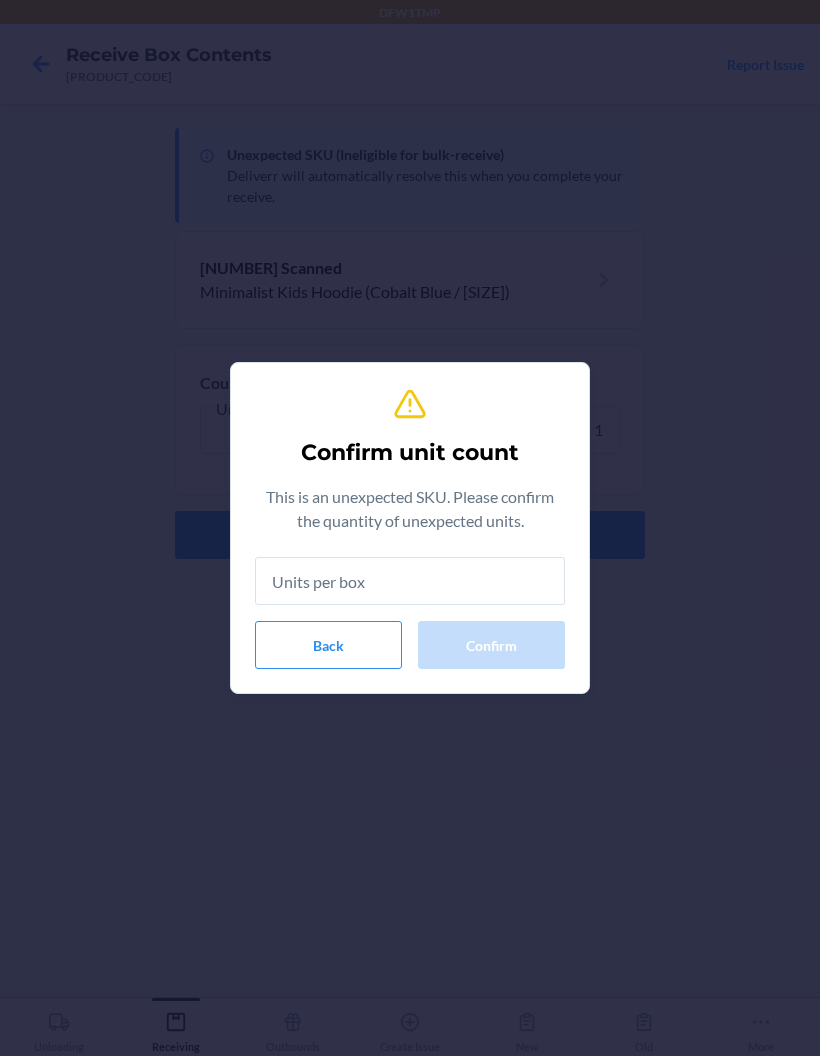 type on "1" 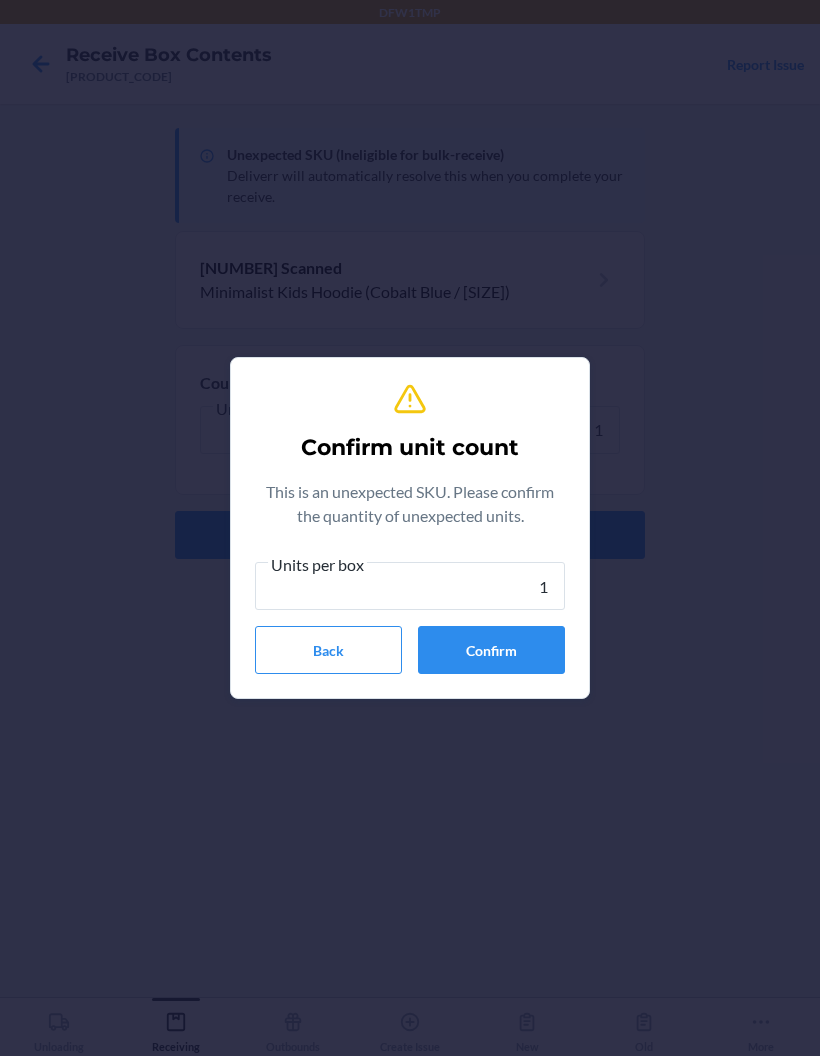 click on "Confirm" at bounding box center [491, 650] 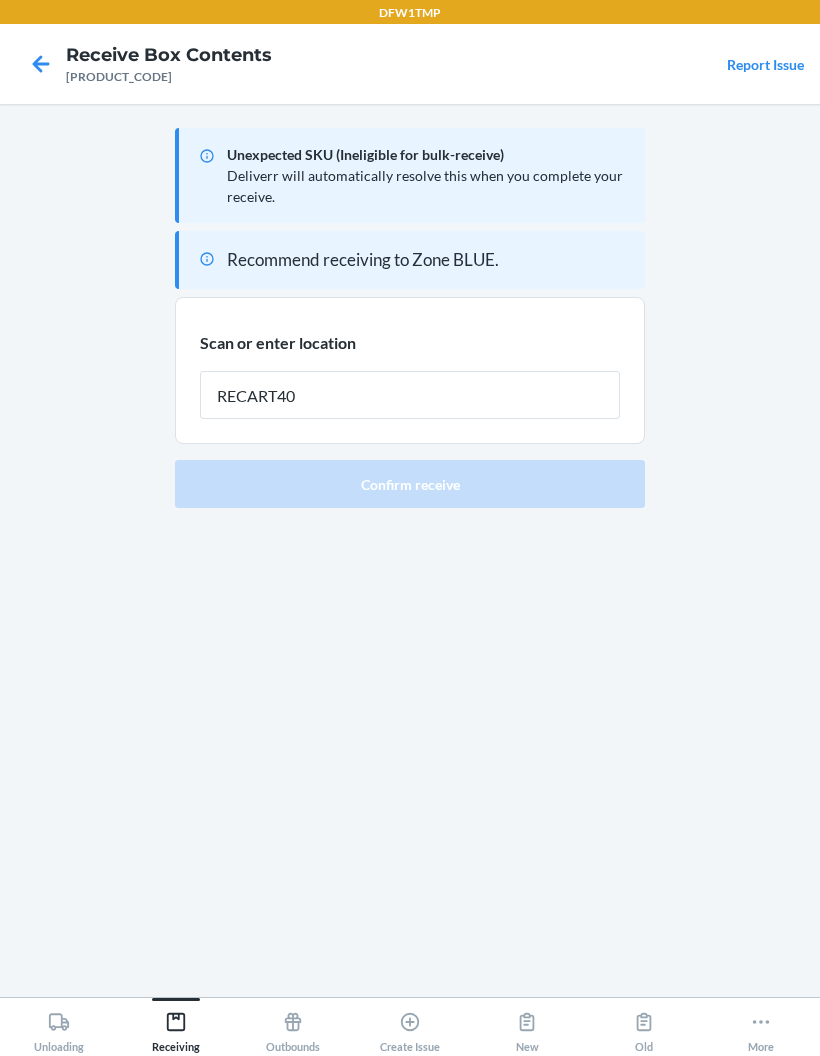 type on "RECART40" 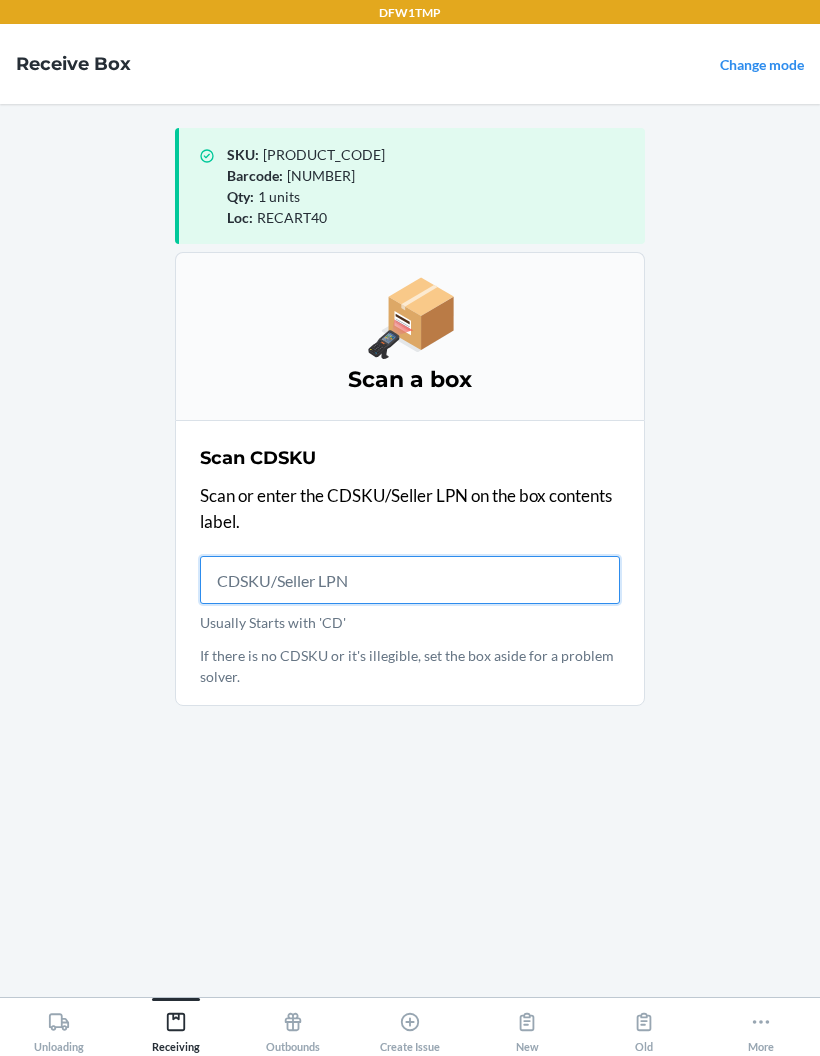 click on "Usually Starts with 'CD'" at bounding box center [410, 580] 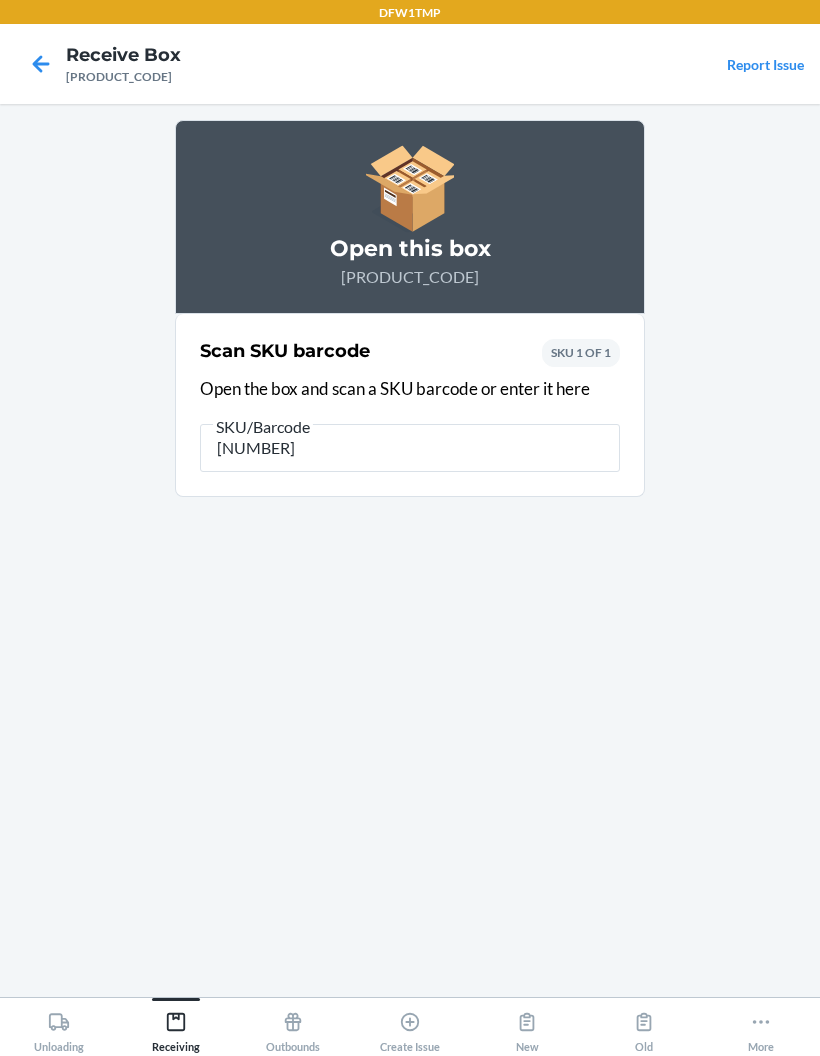 type on "[NUMBER]" 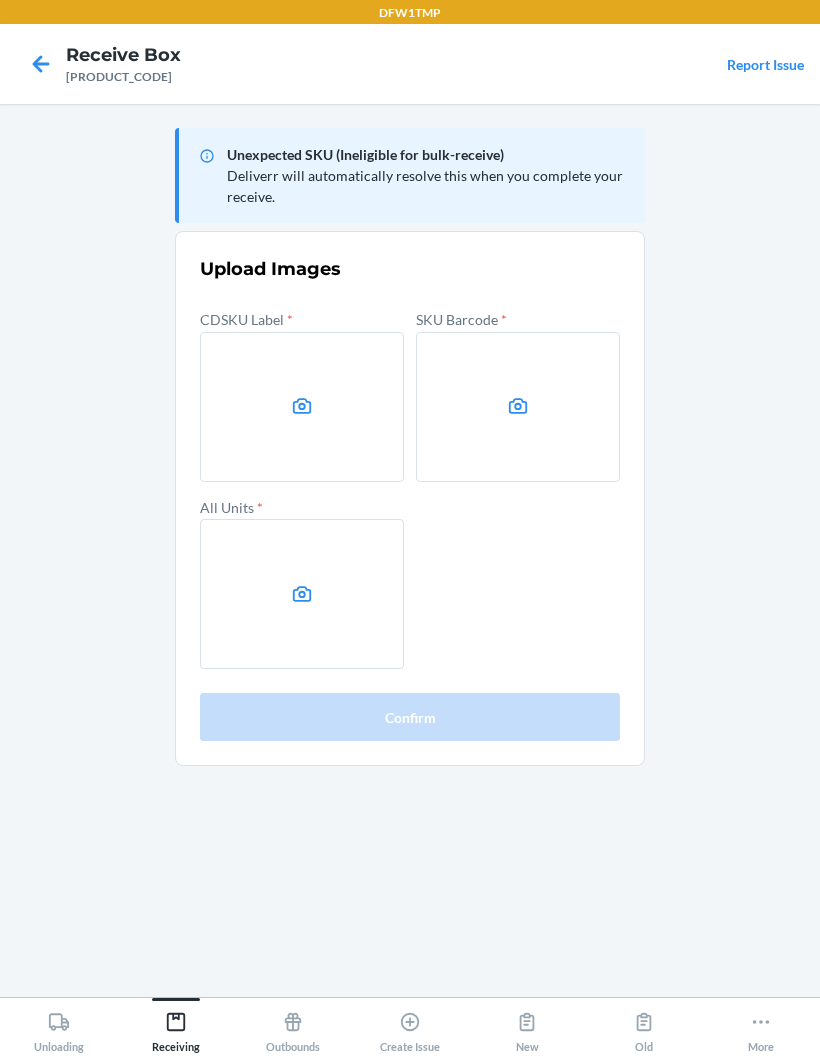 click at bounding box center (302, 407) 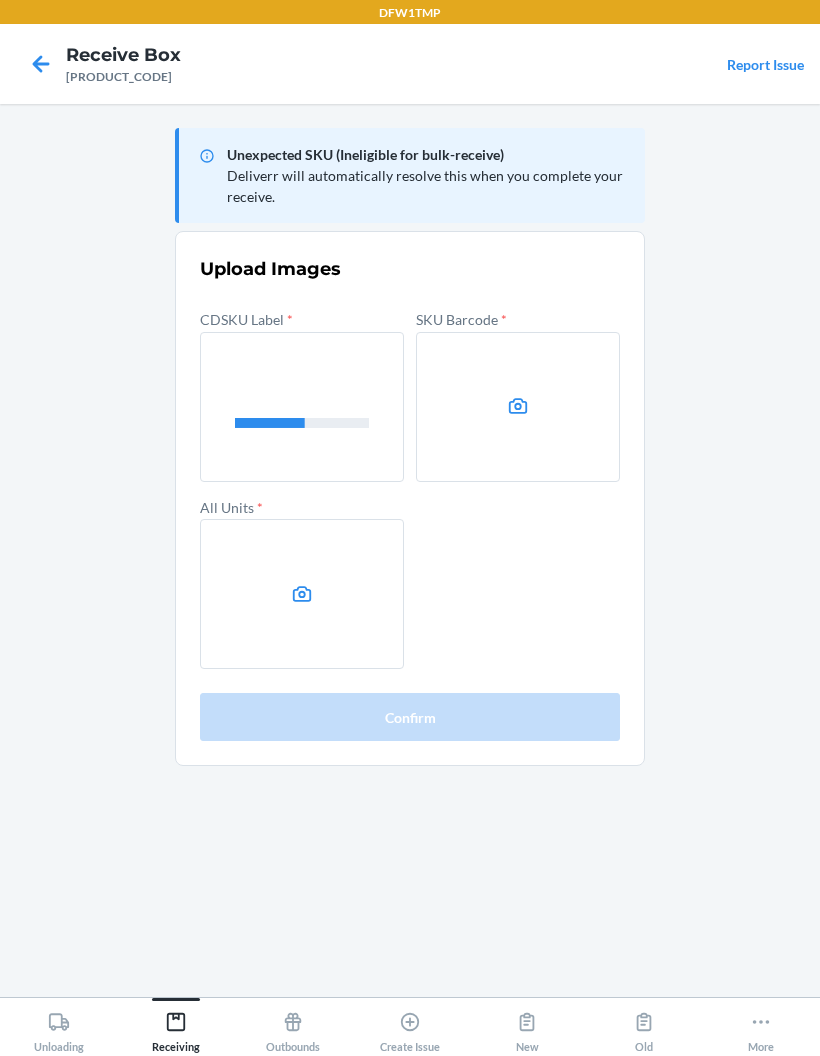click 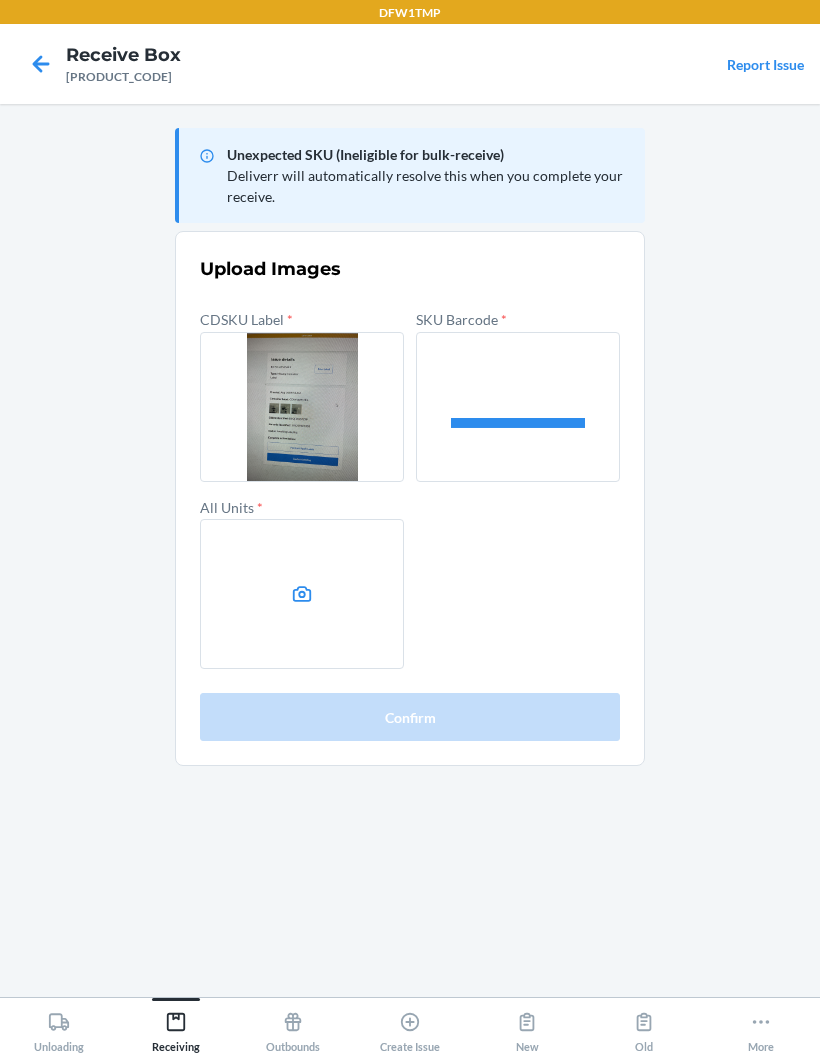 click at bounding box center (302, 594) 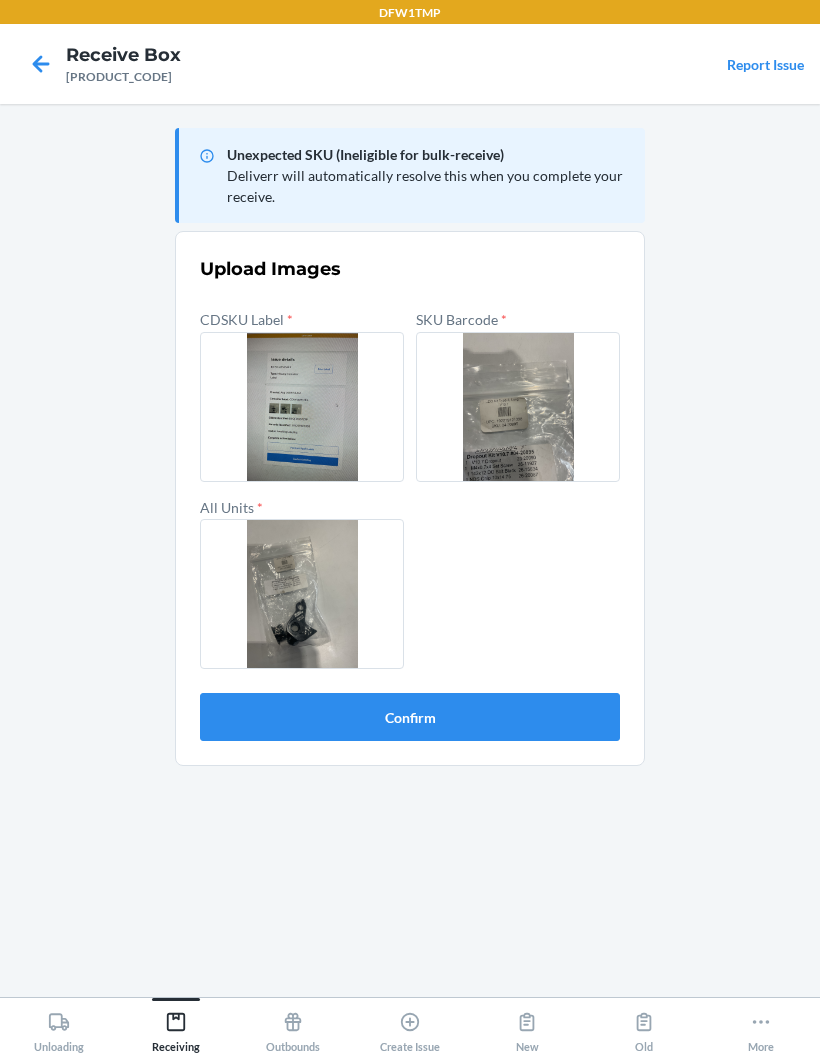 click on "Confirm" at bounding box center (410, 717) 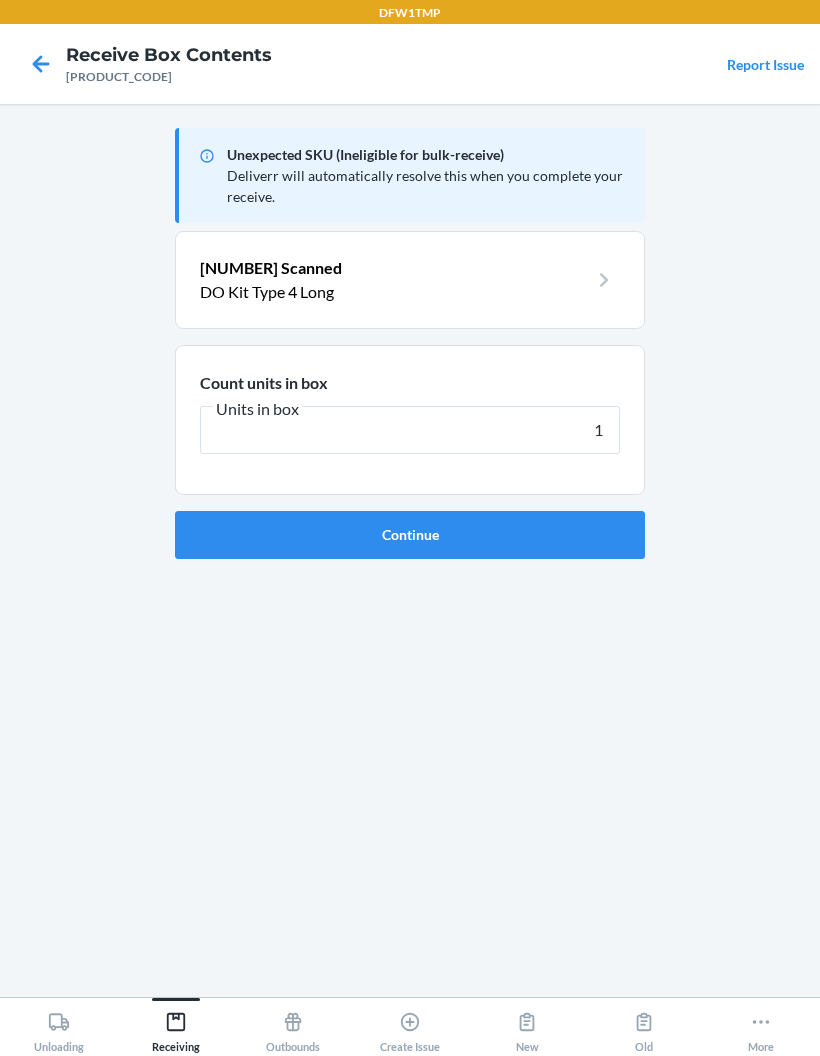 type on "1" 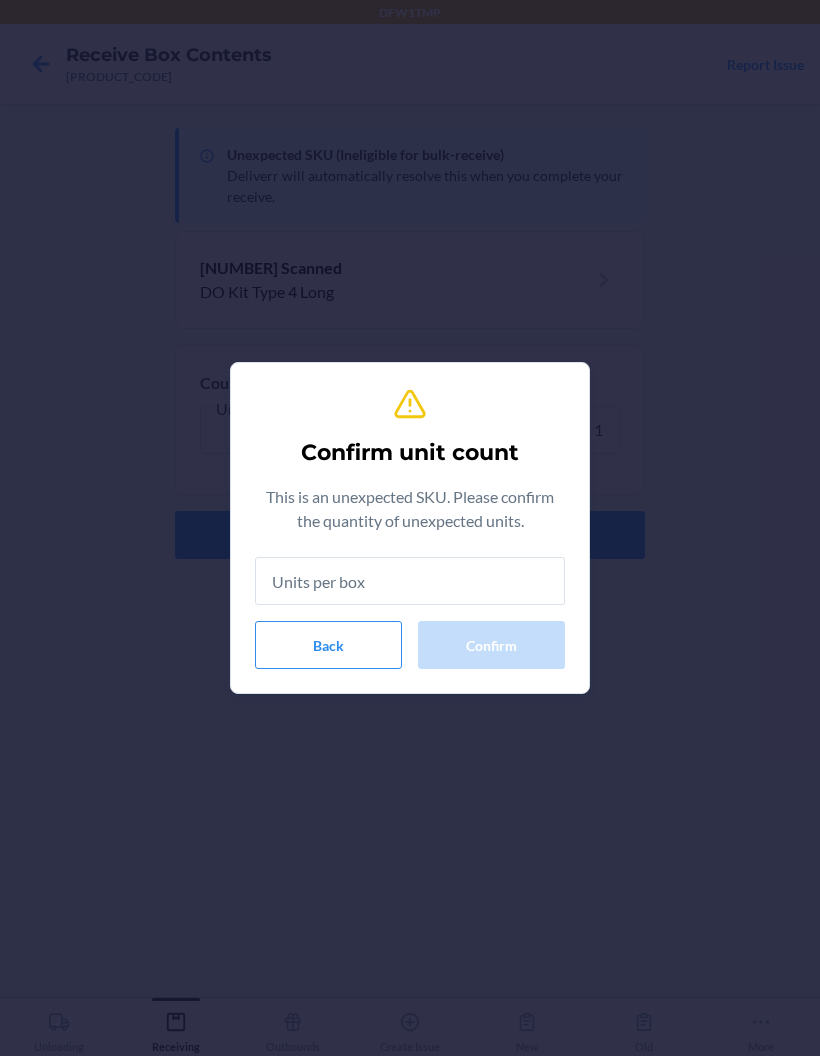 type on "1" 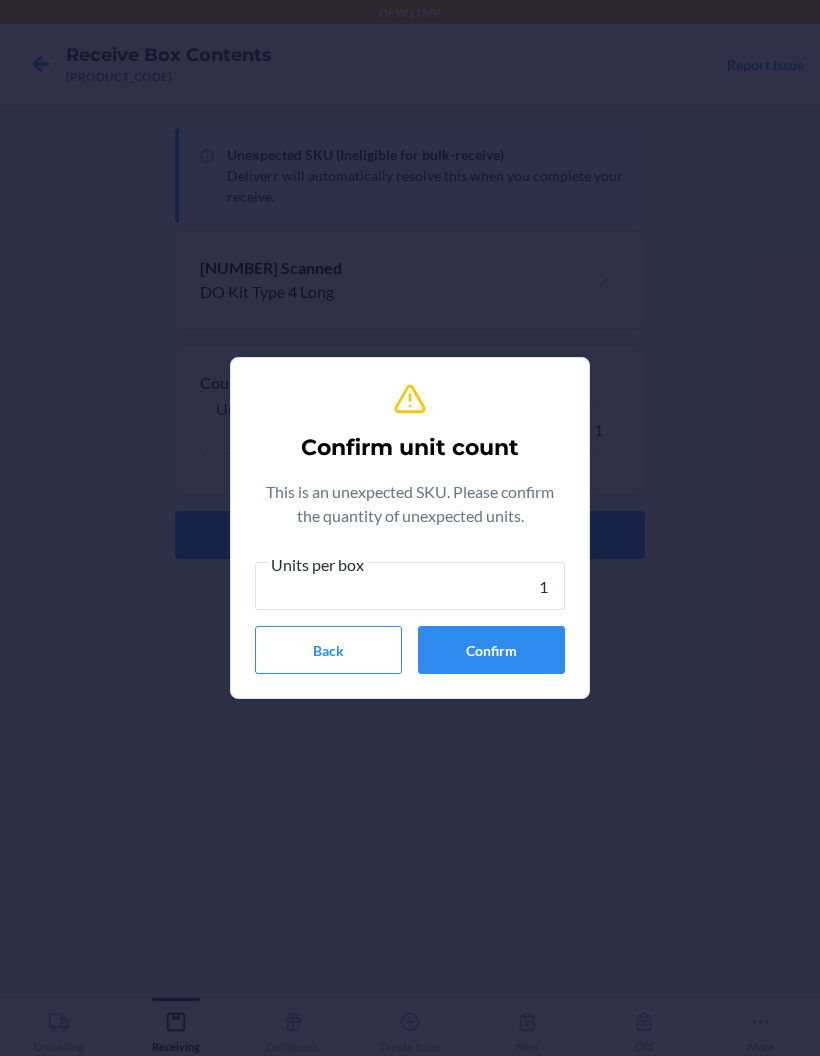 click on "Confirm" at bounding box center (491, 650) 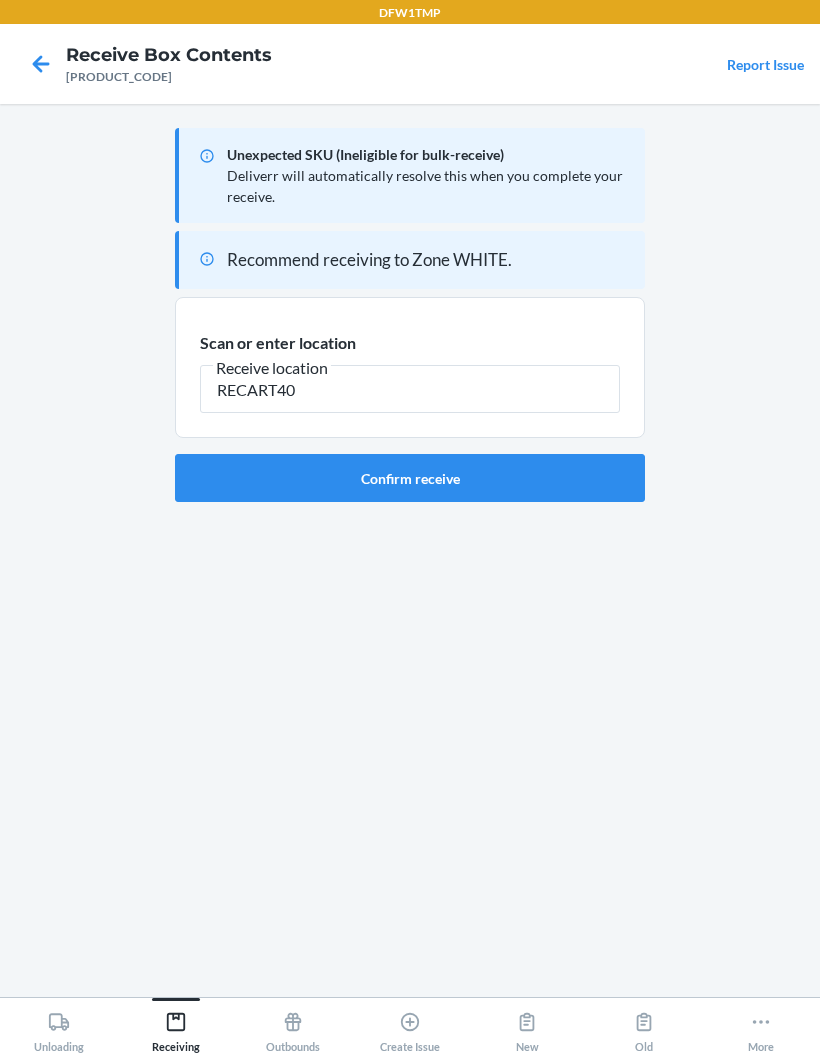 type on "RECART40" 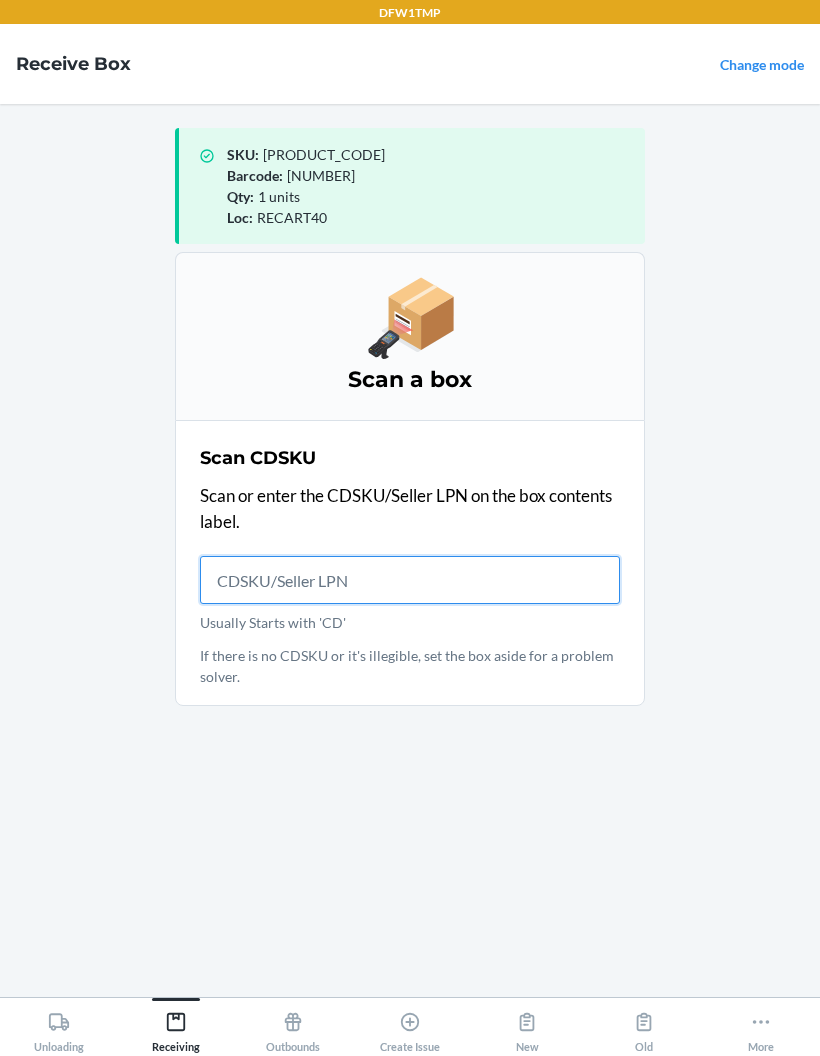 click on "Usually Starts with 'CD'" at bounding box center [410, 580] 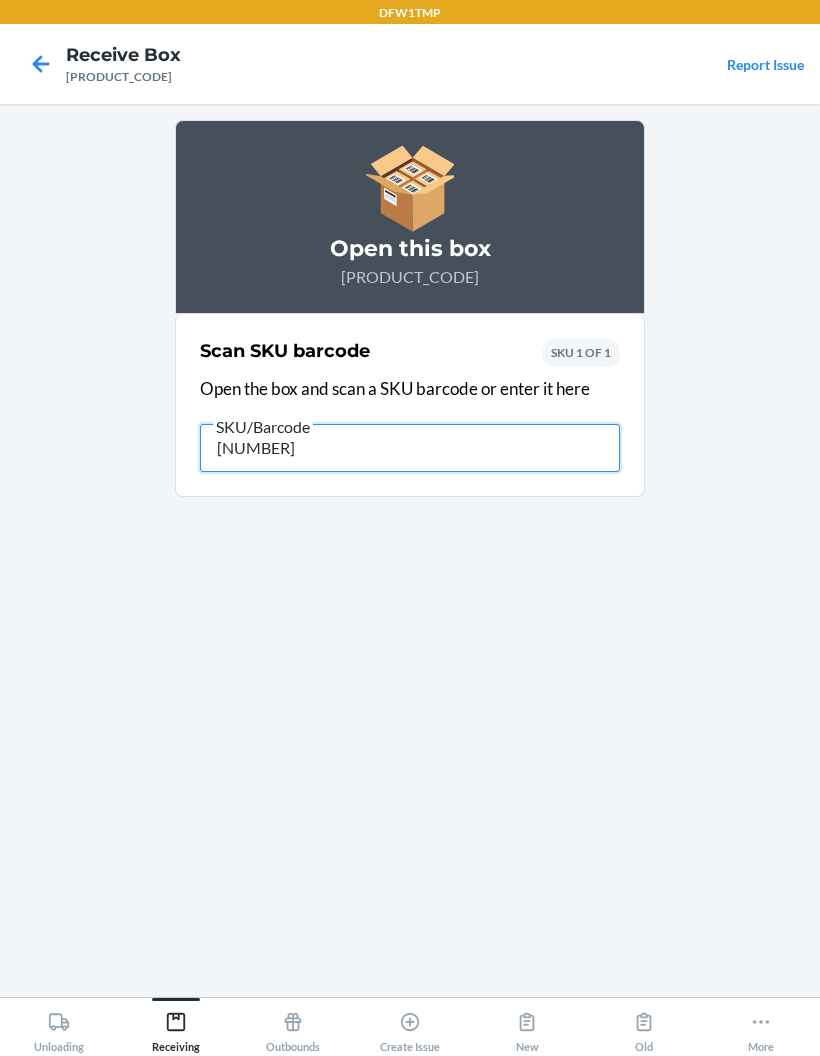 type on "[NUMBER]" 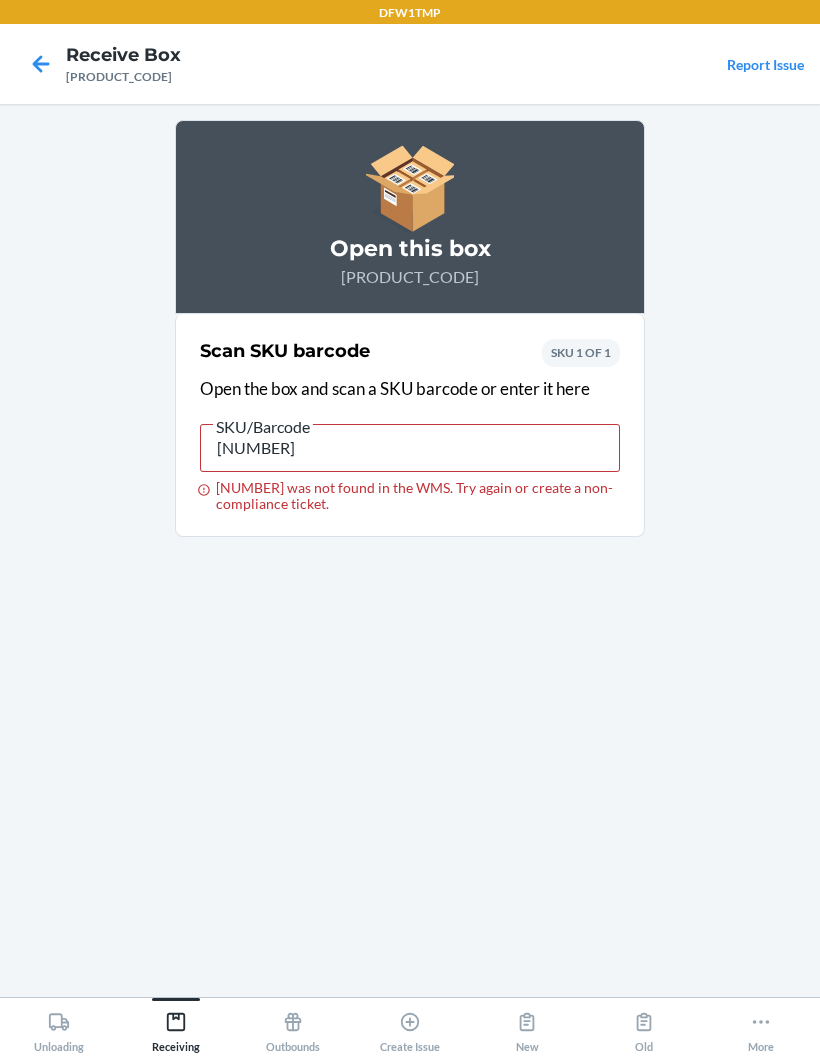 type on "[NUMBER]" 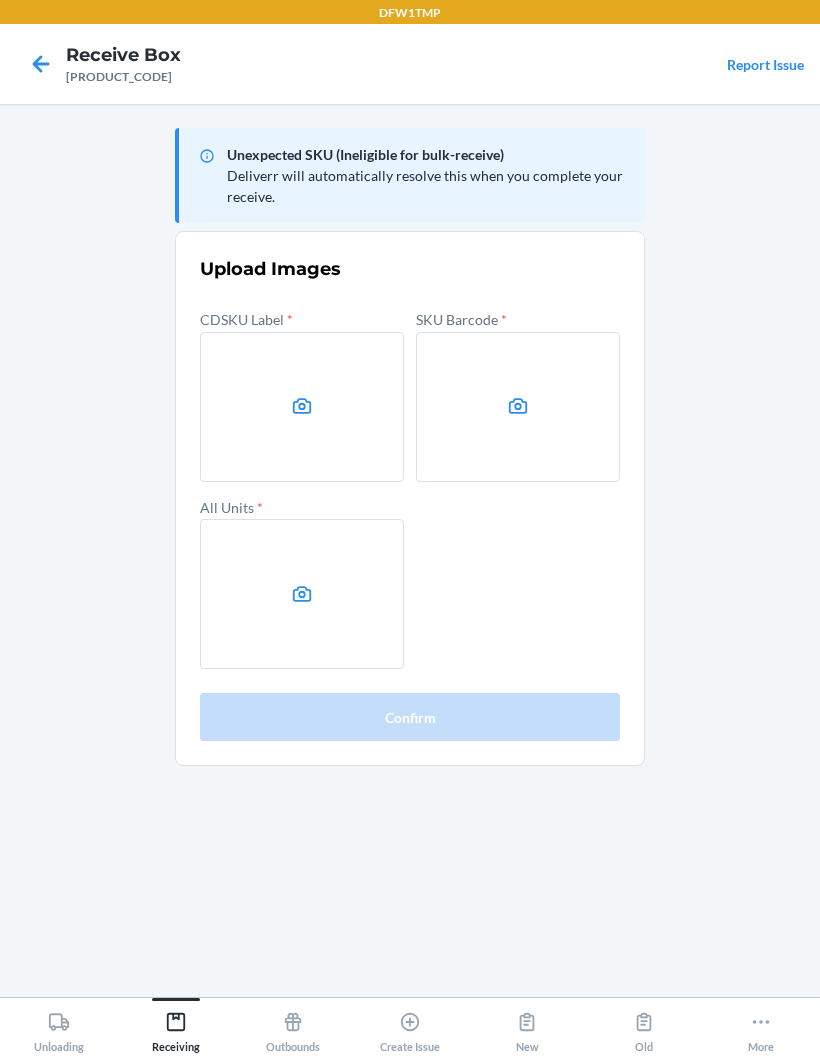 click 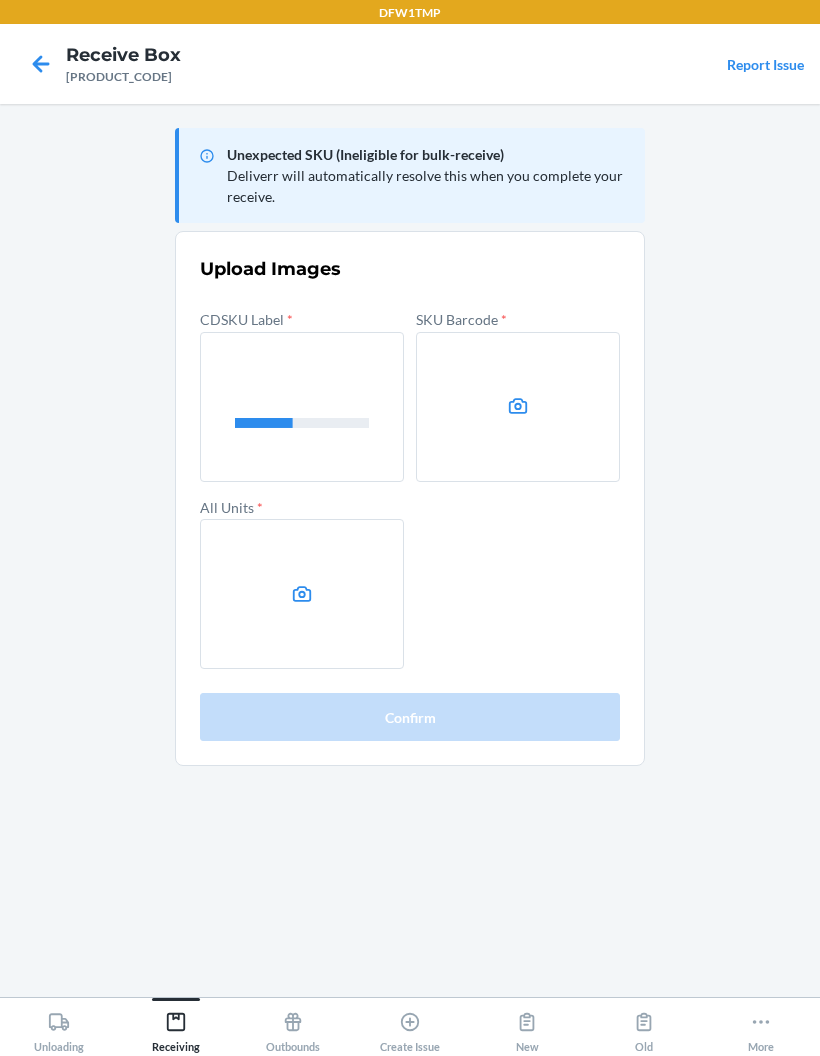 click at bounding box center (518, 407) 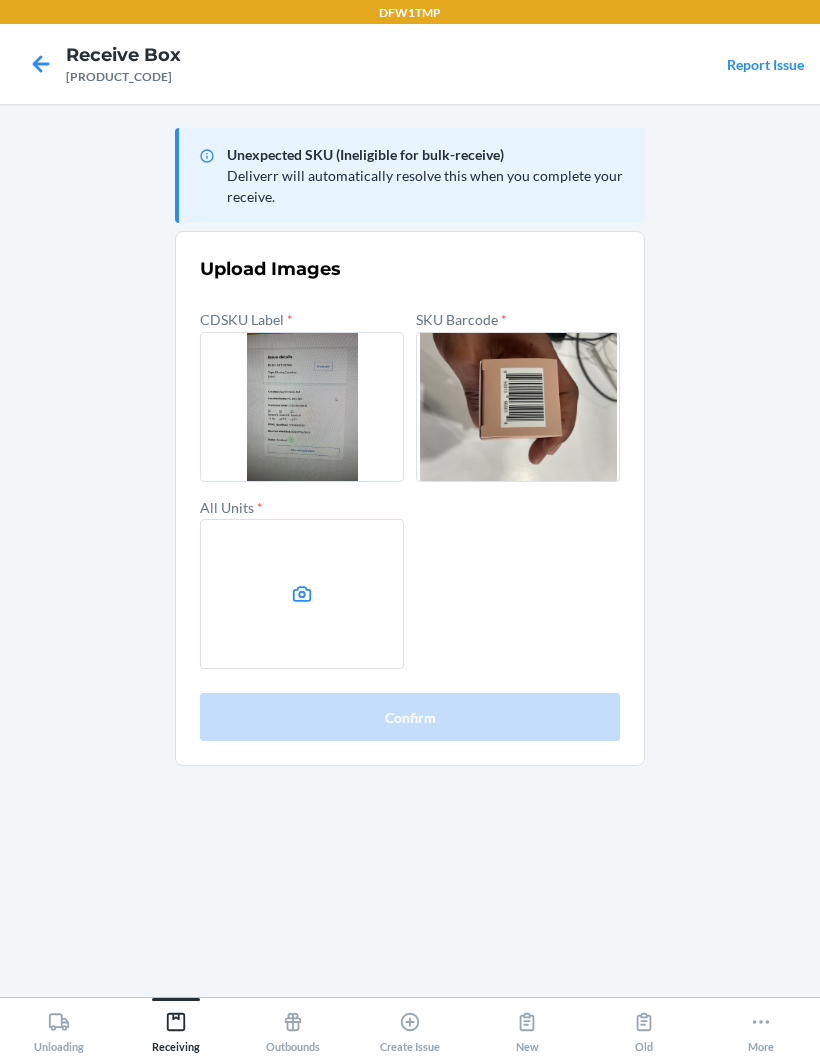 click 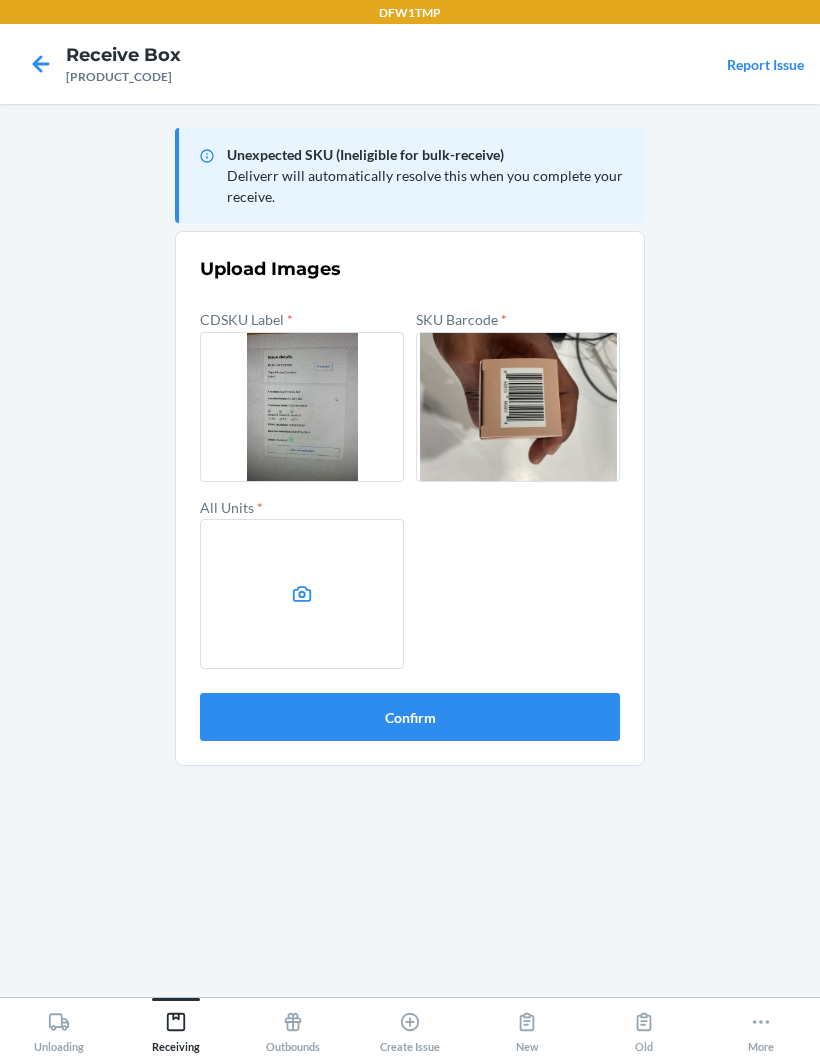 click on "Confirm" at bounding box center [410, 717] 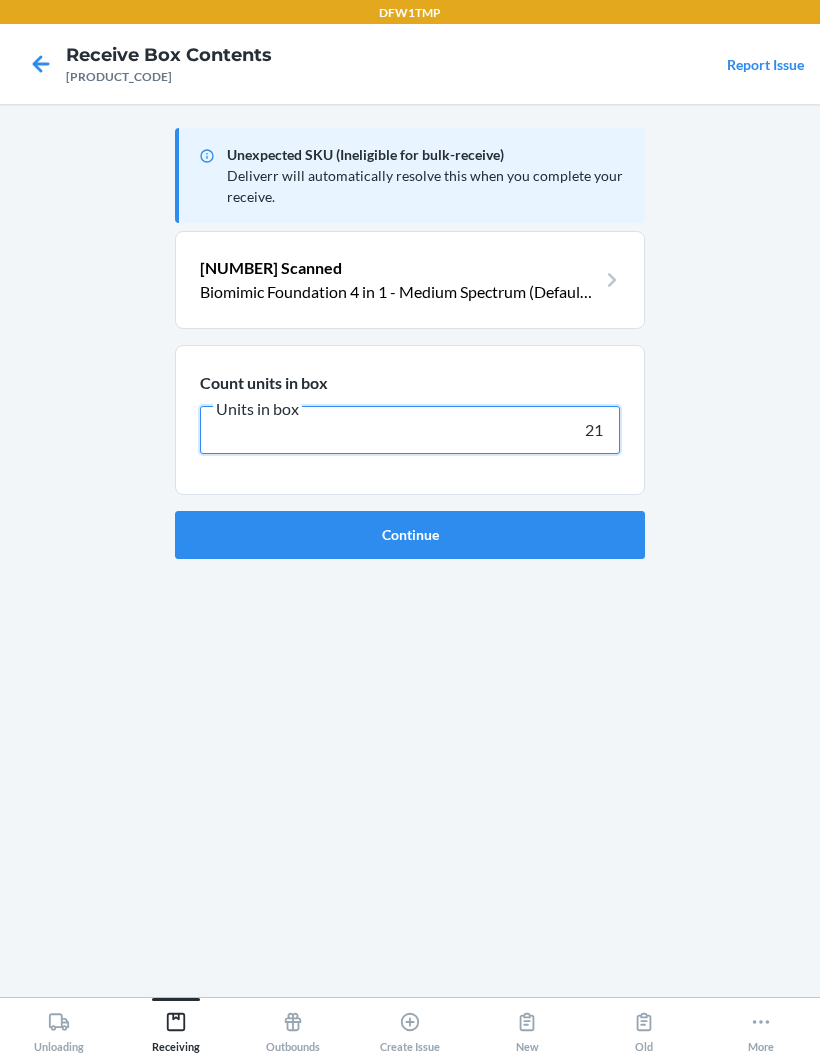 type on "21" 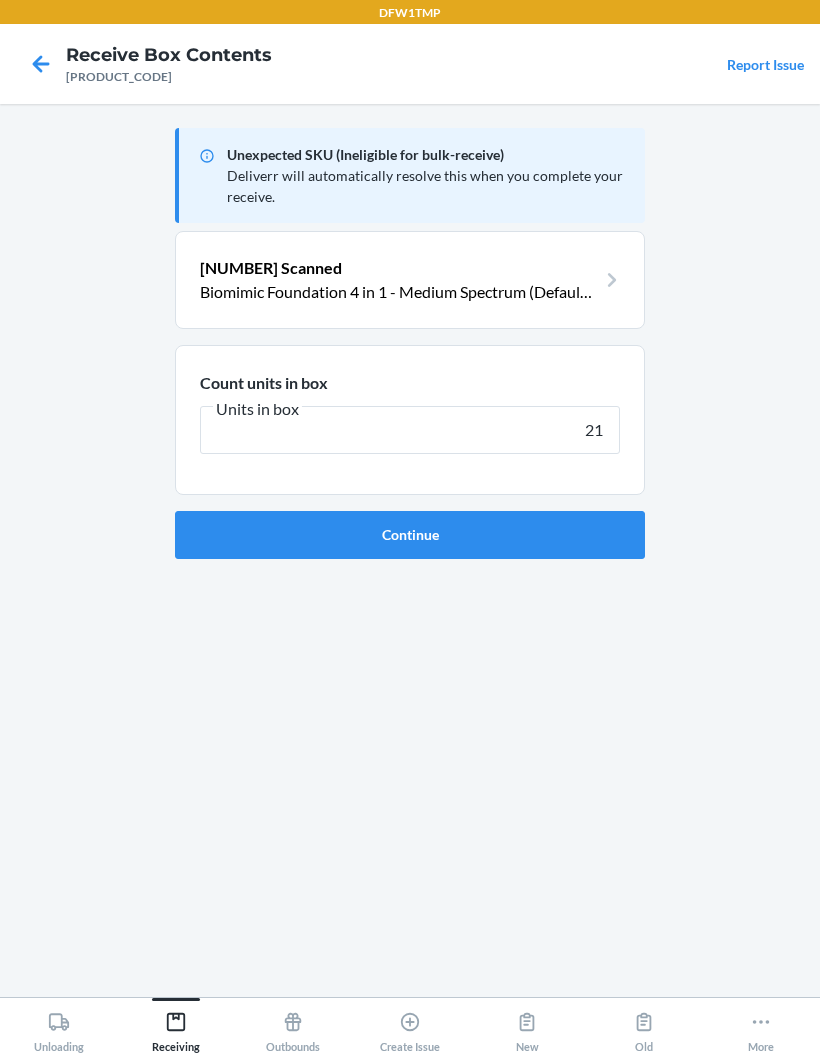 click on "Continue" at bounding box center (410, 535) 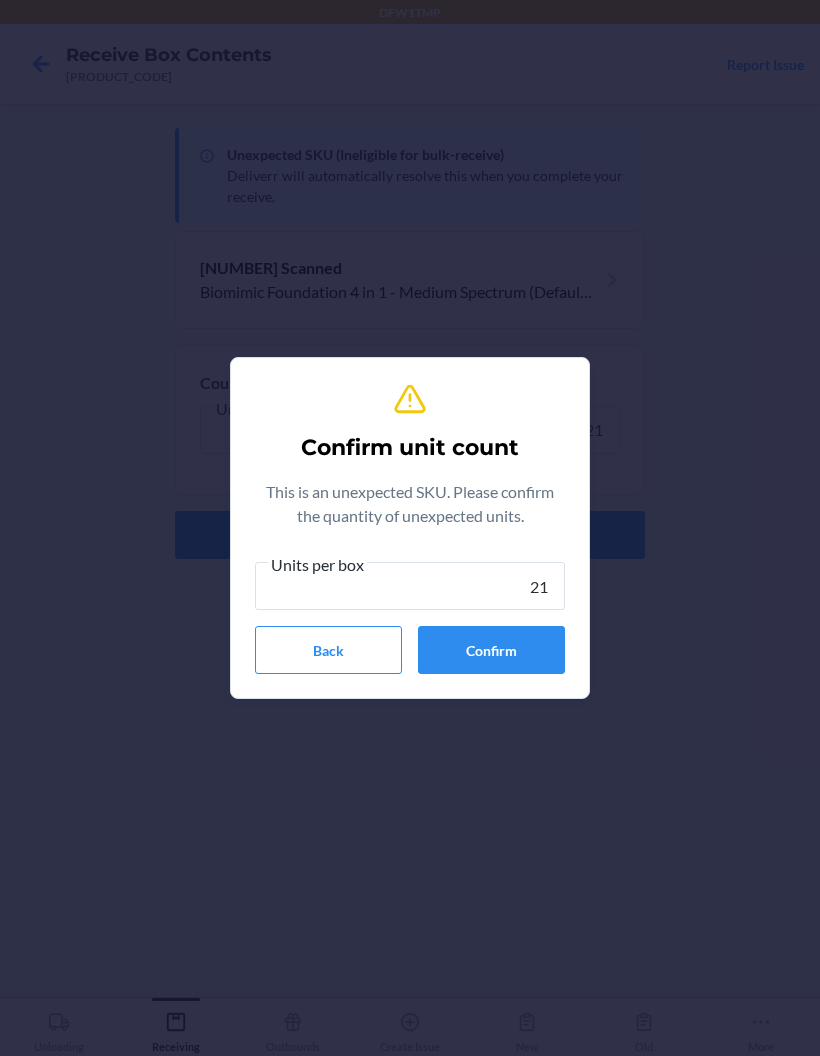 type on "21" 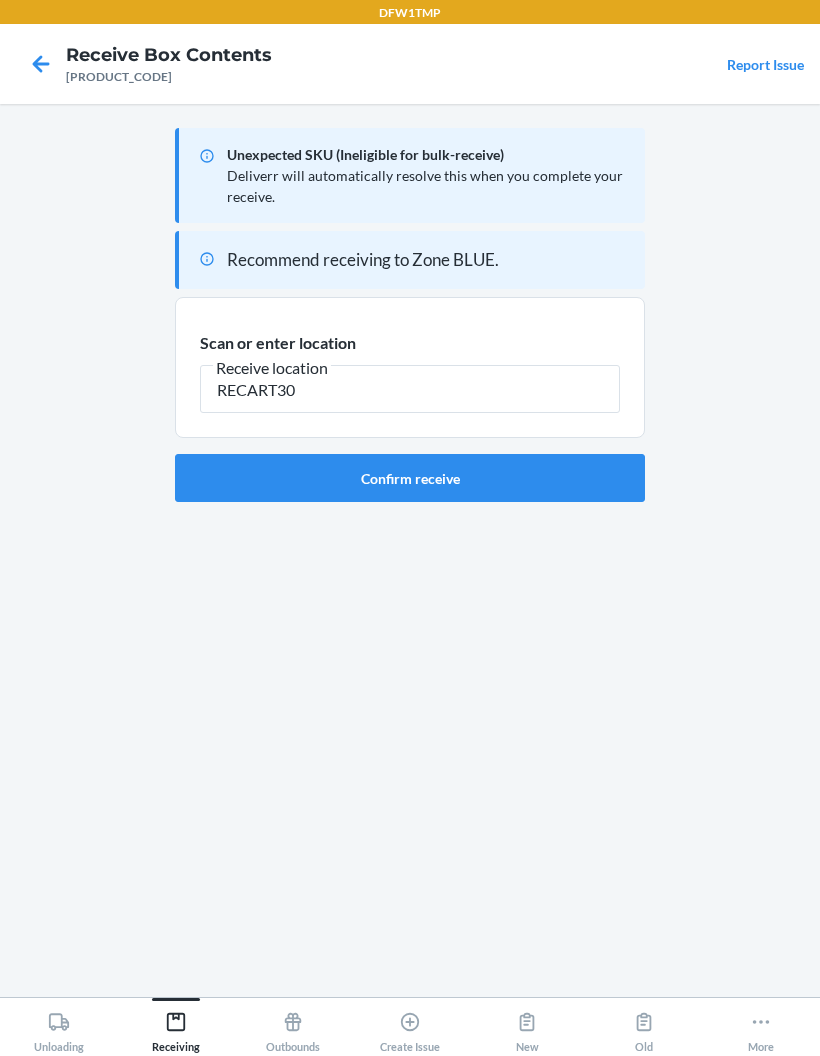 type on "RECART30" 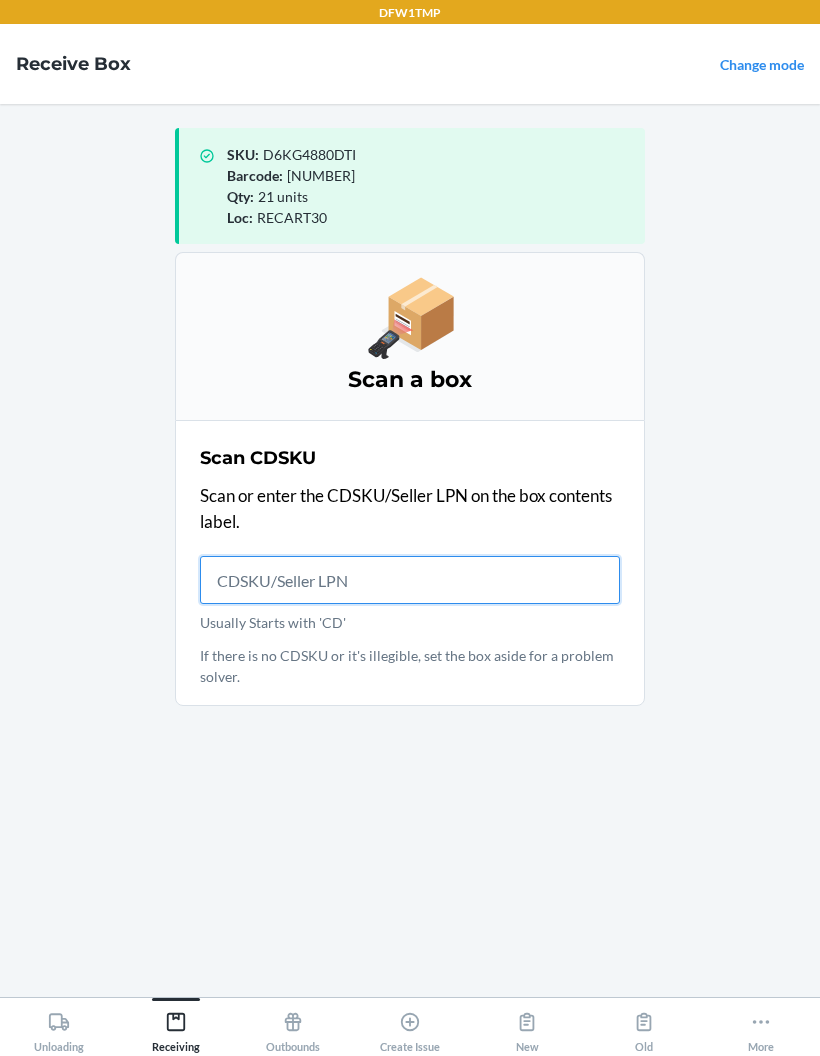 click on "Usually Starts with 'CD'" at bounding box center [410, 580] 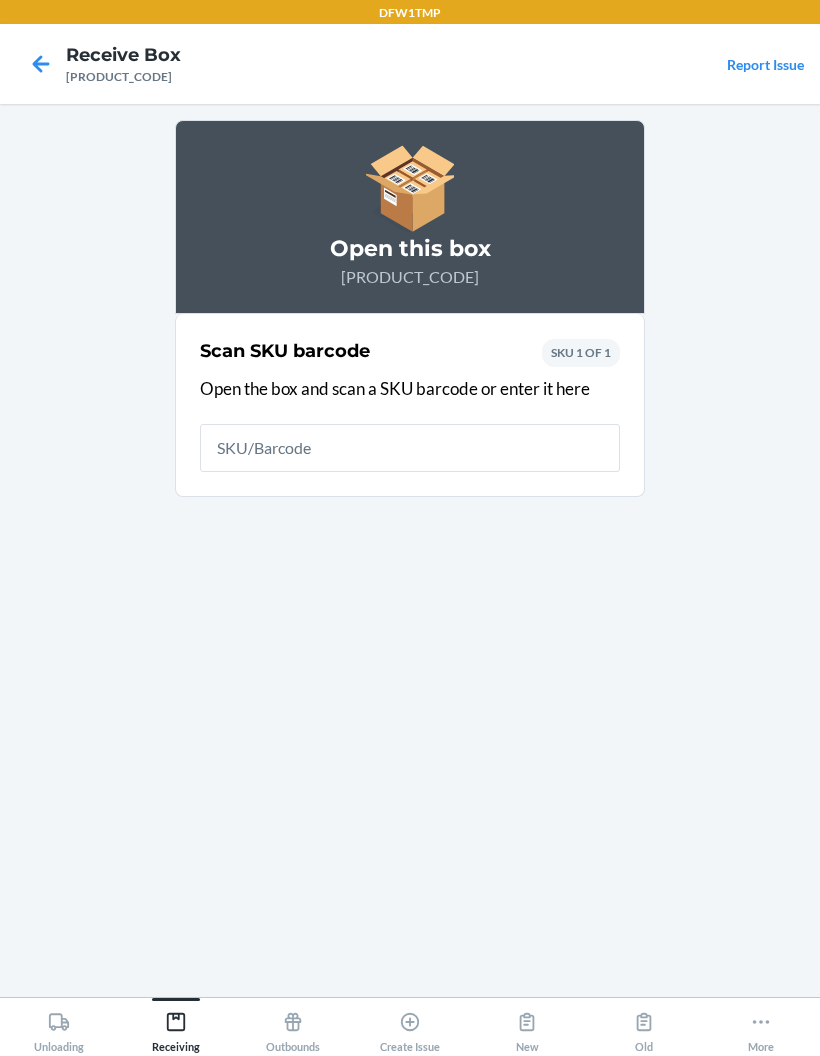 click at bounding box center (410, 448) 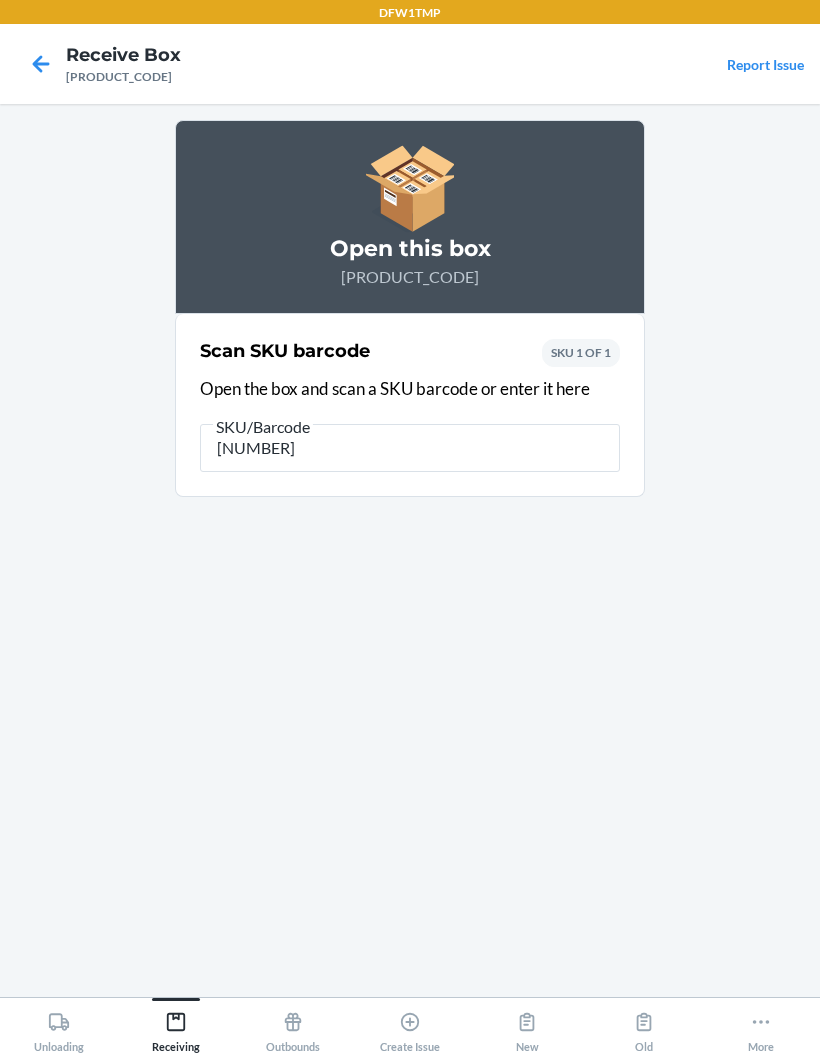 type on "[NUMBER]" 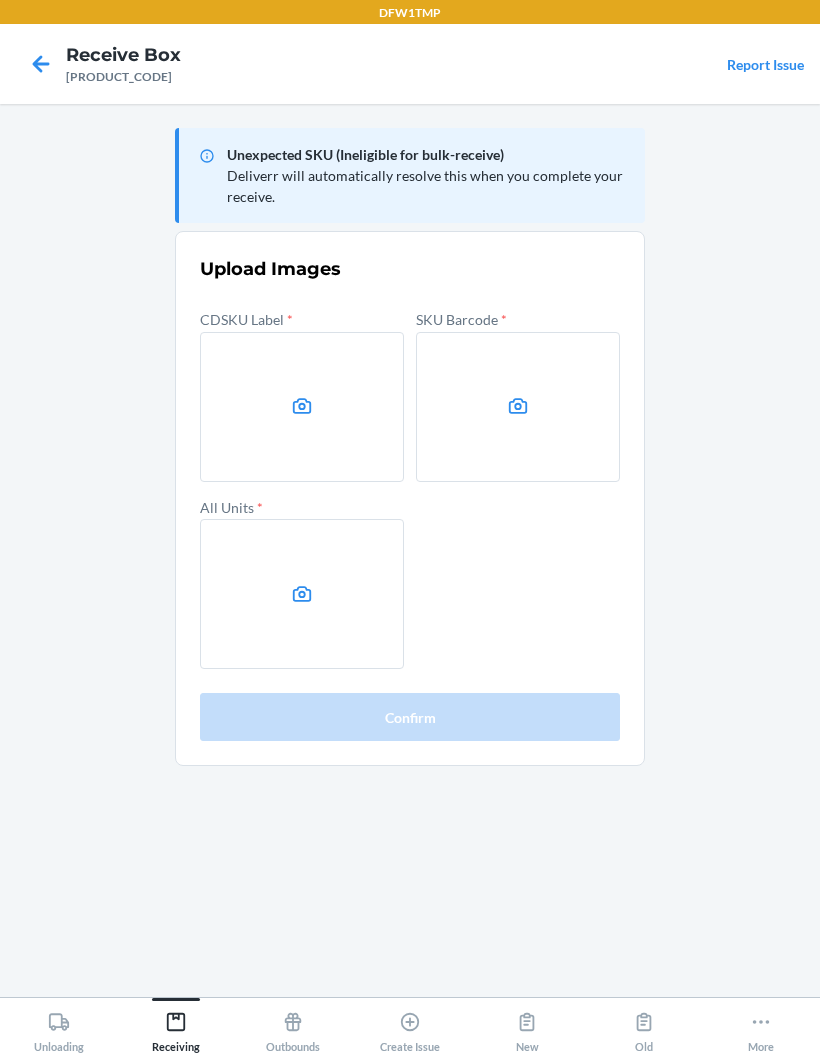 click 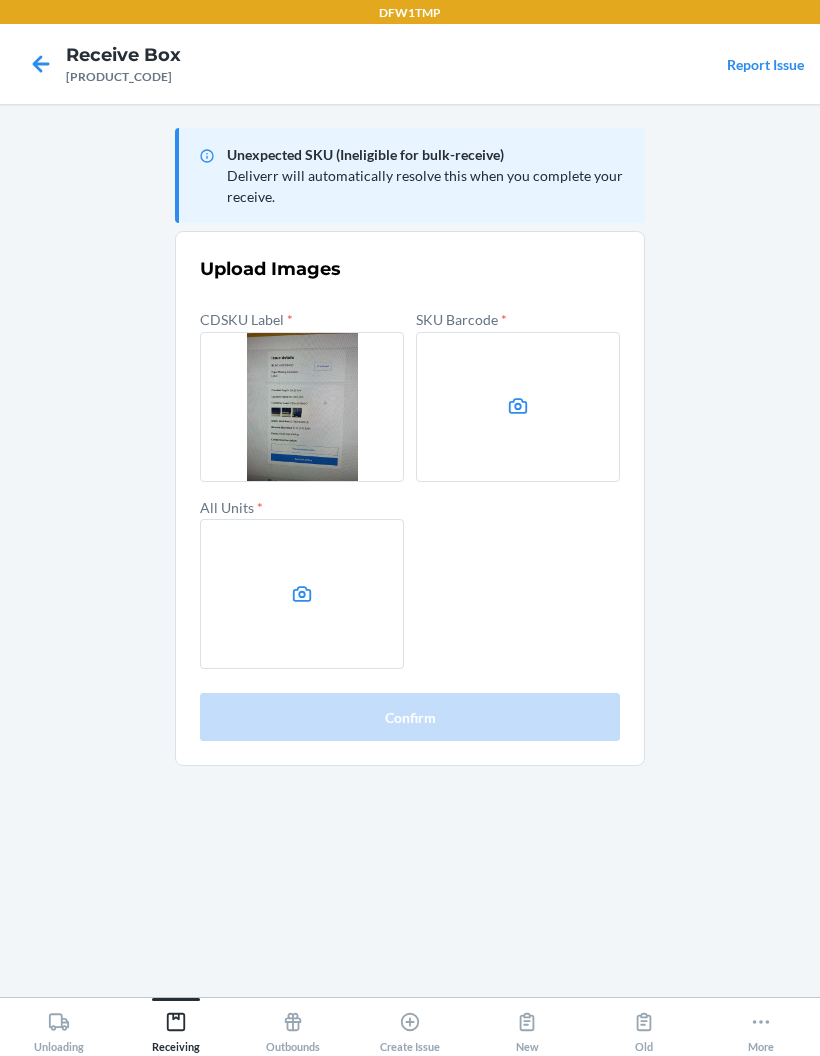 click at bounding box center (518, 407) 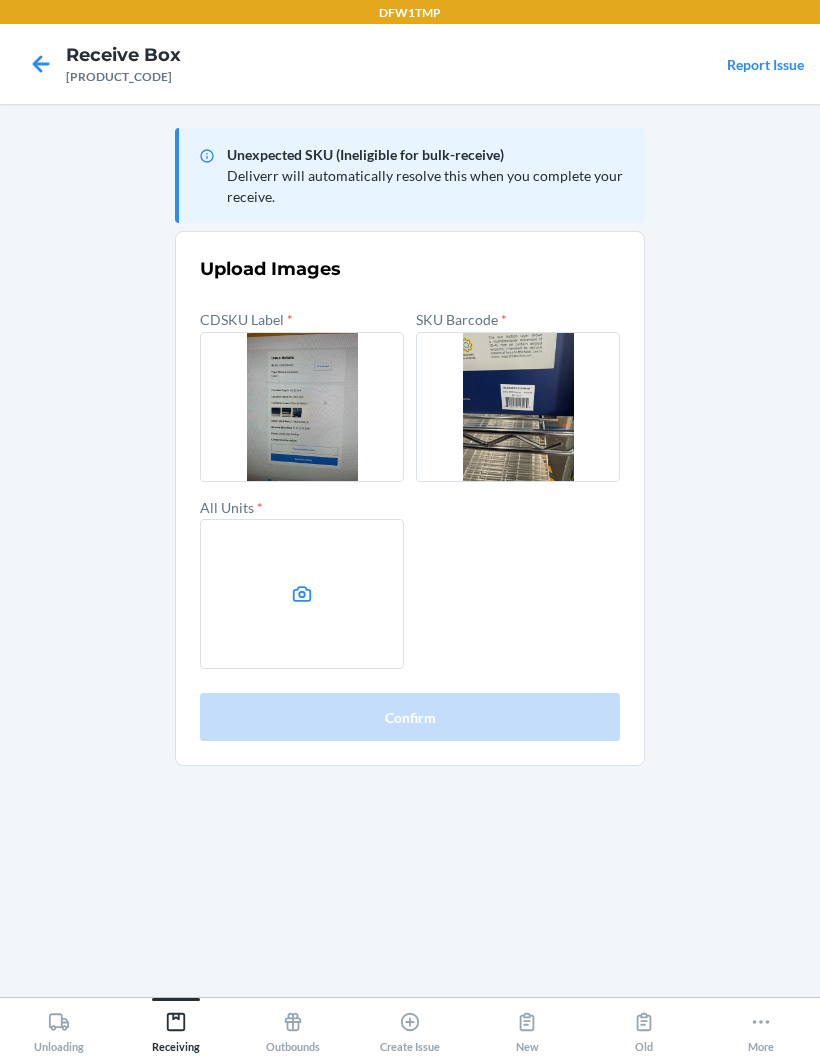click at bounding box center [302, 594] 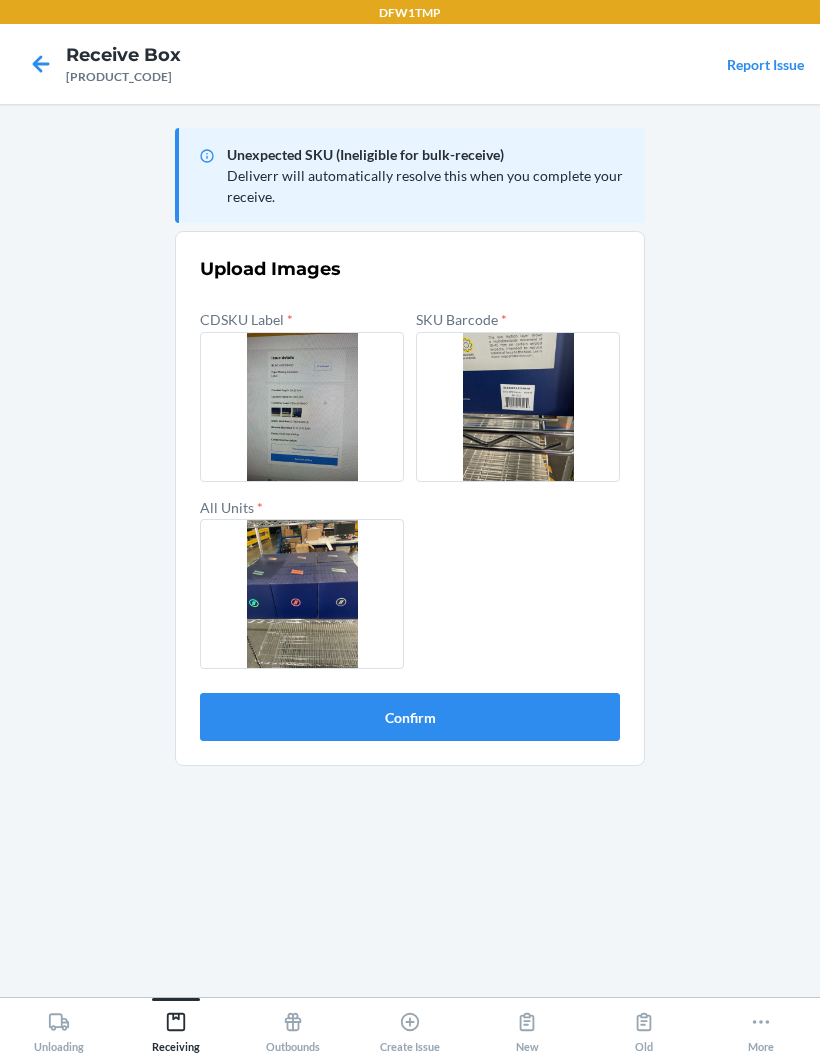 click on "Confirm" at bounding box center [410, 717] 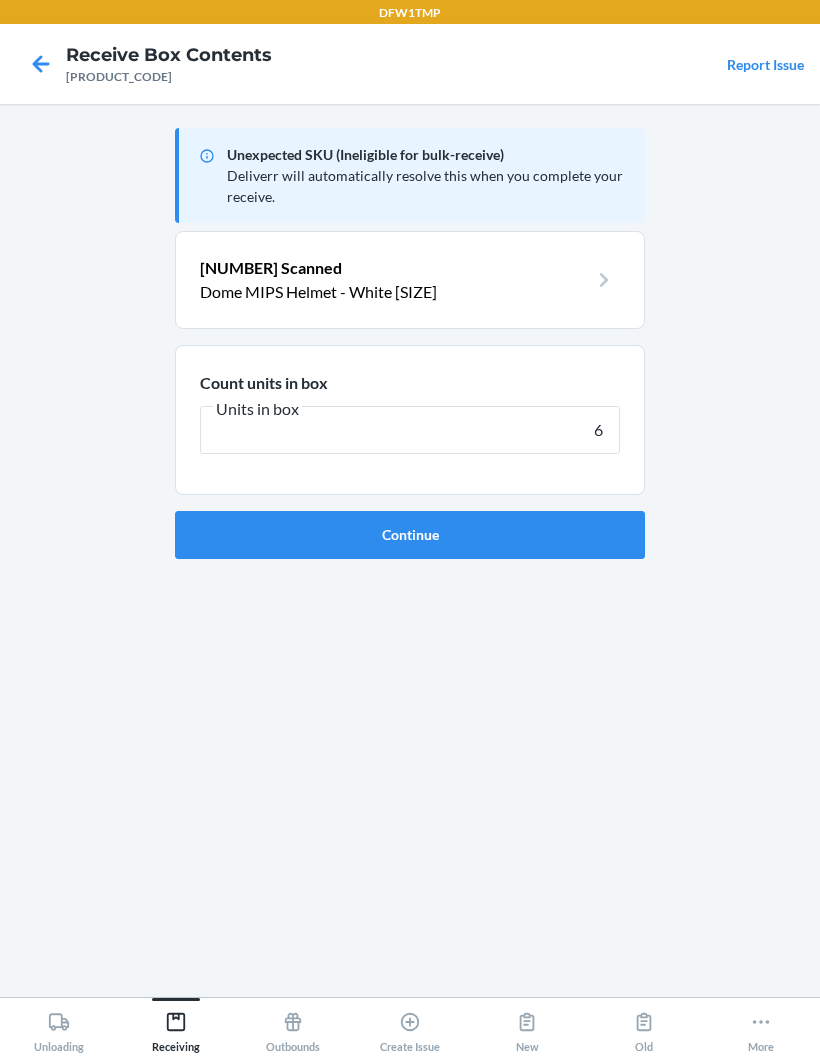 type on "6" 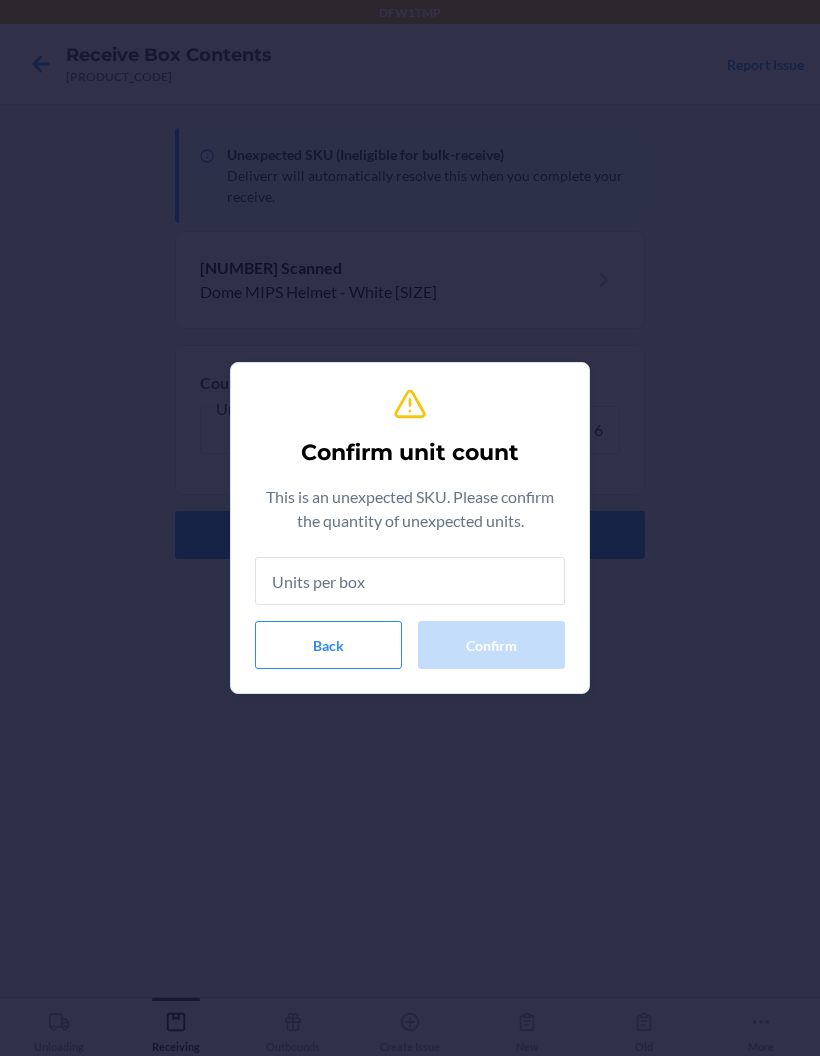 type on "6" 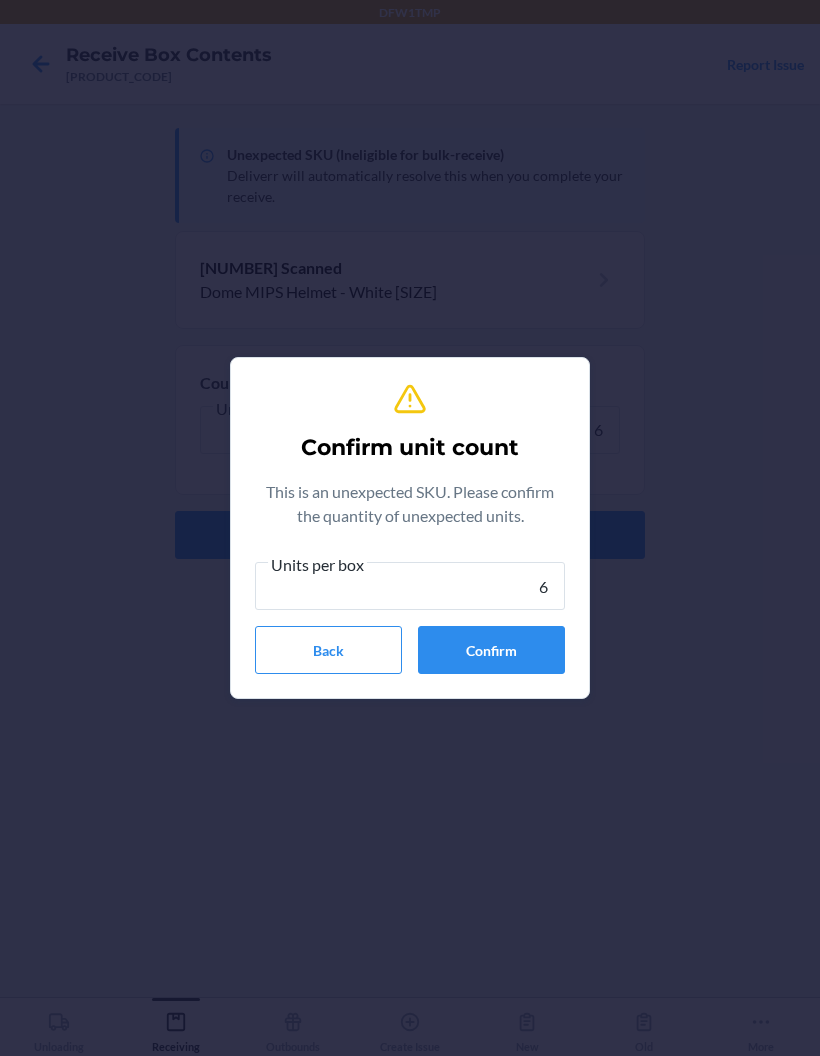 click on "Confirm" at bounding box center [491, 650] 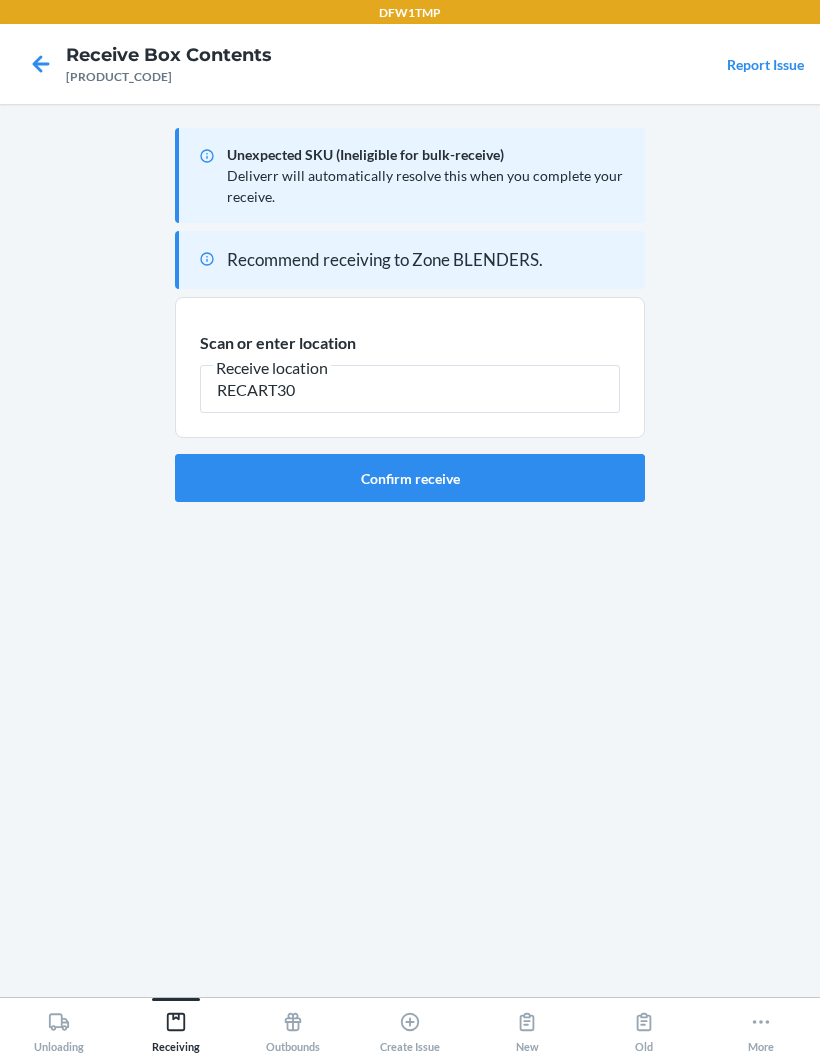 type on "RECART30" 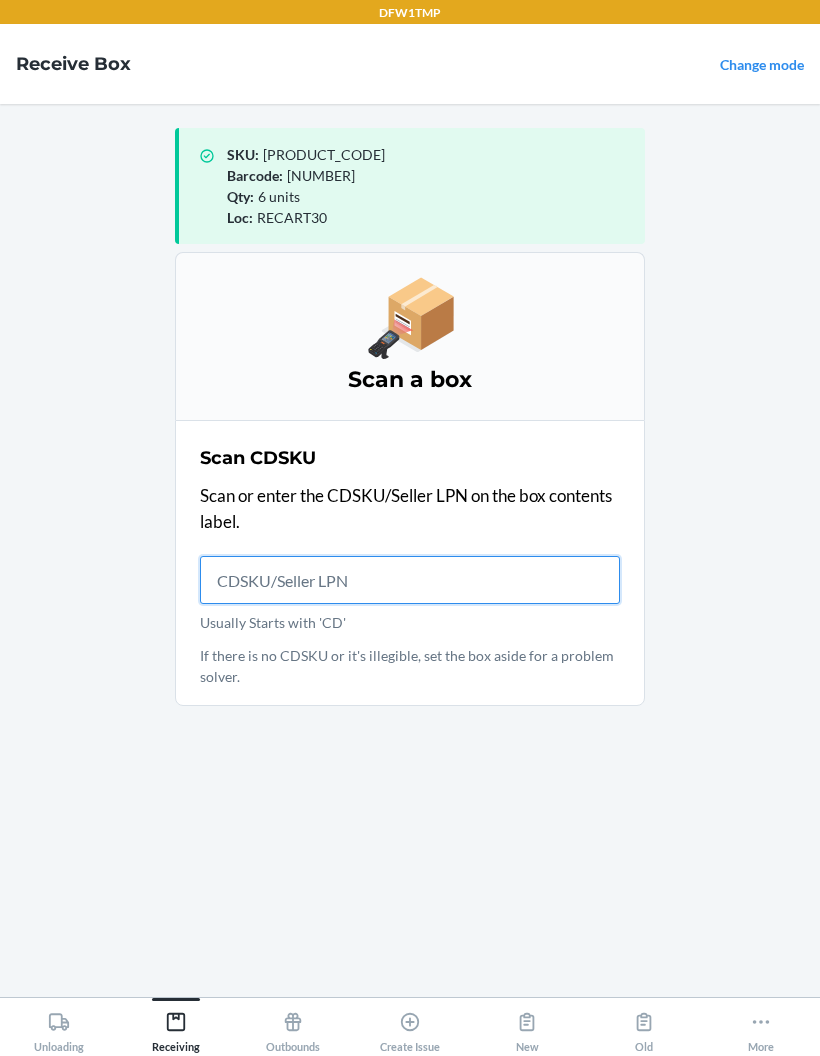 click on "Usually Starts with 'CD'" at bounding box center (410, 580) 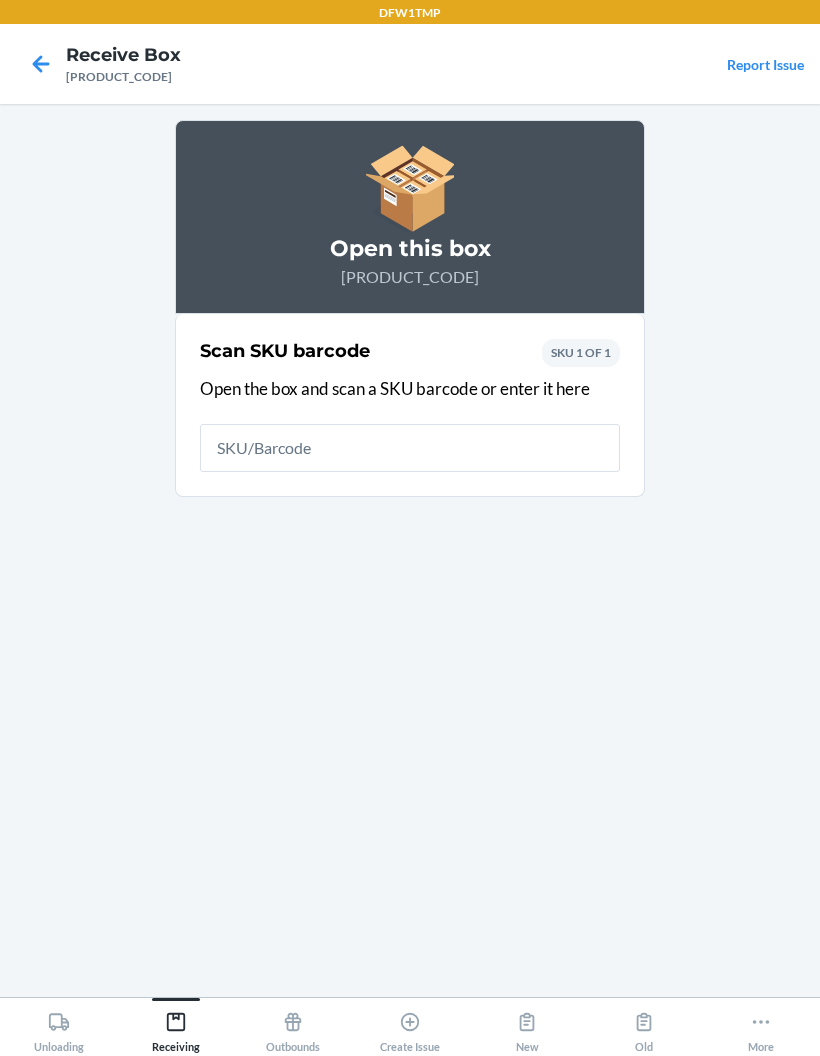 click at bounding box center (410, 448) 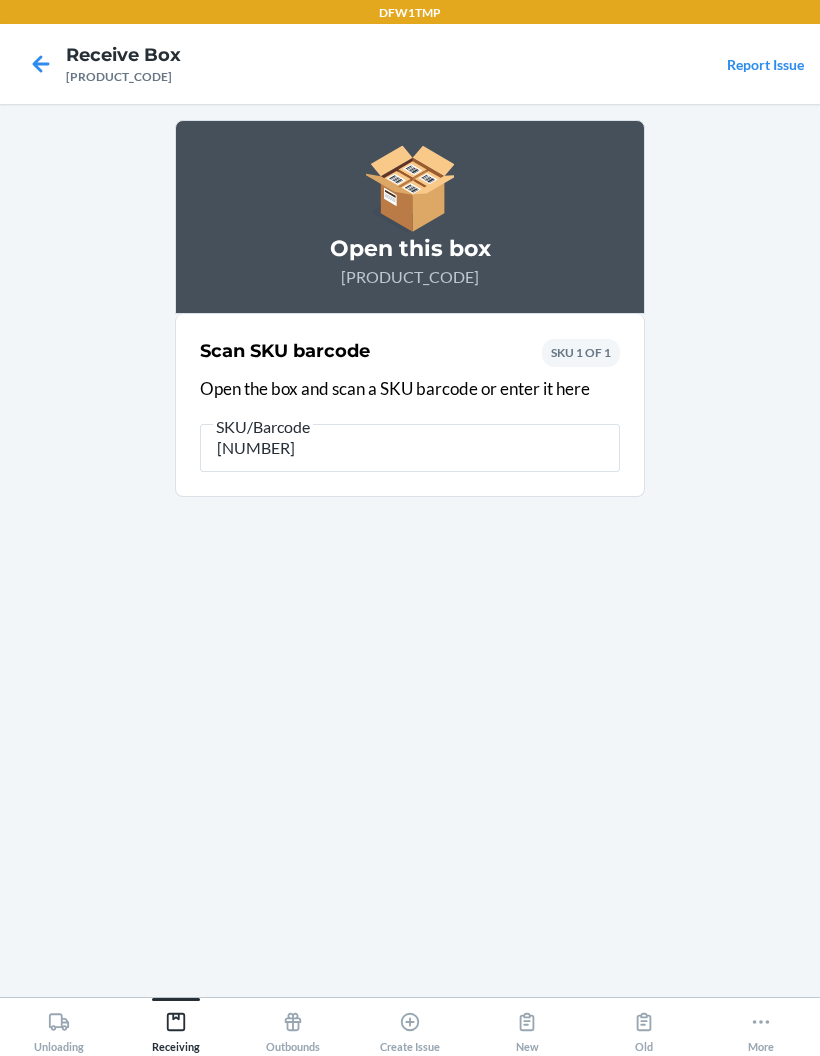 type on "[NUMBER]" 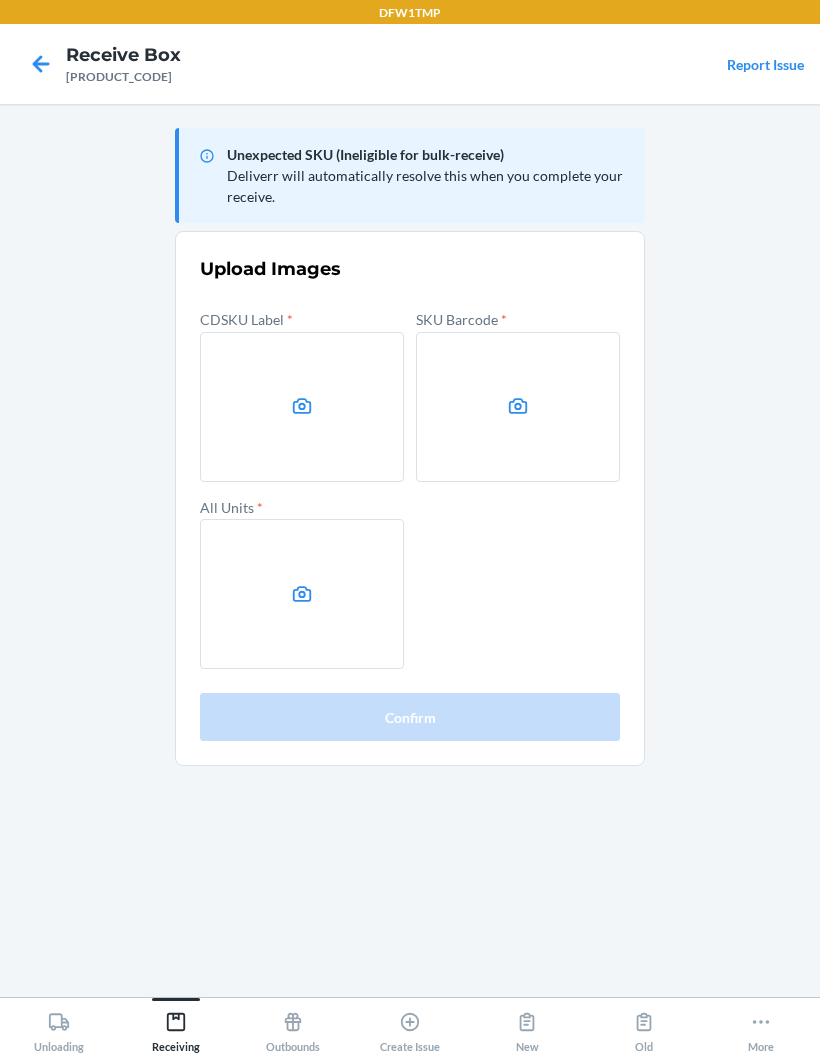 click at bounding box center [302, 407] 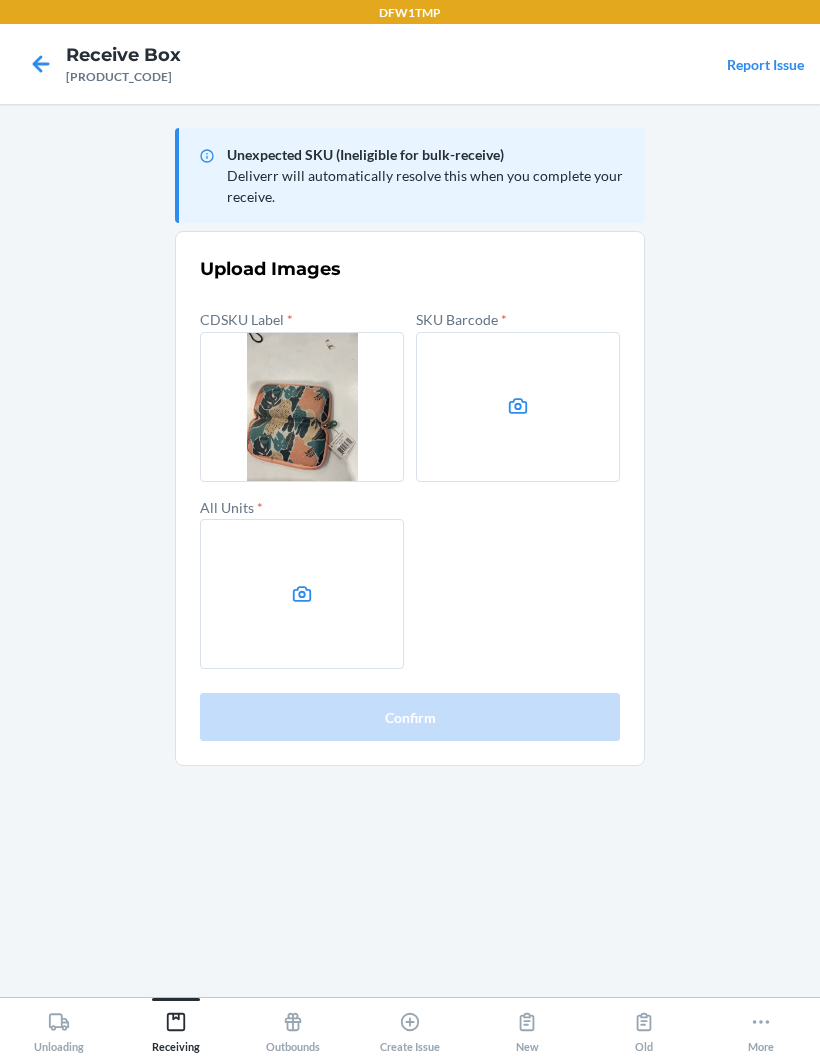 click at bounding box center (302, 407) 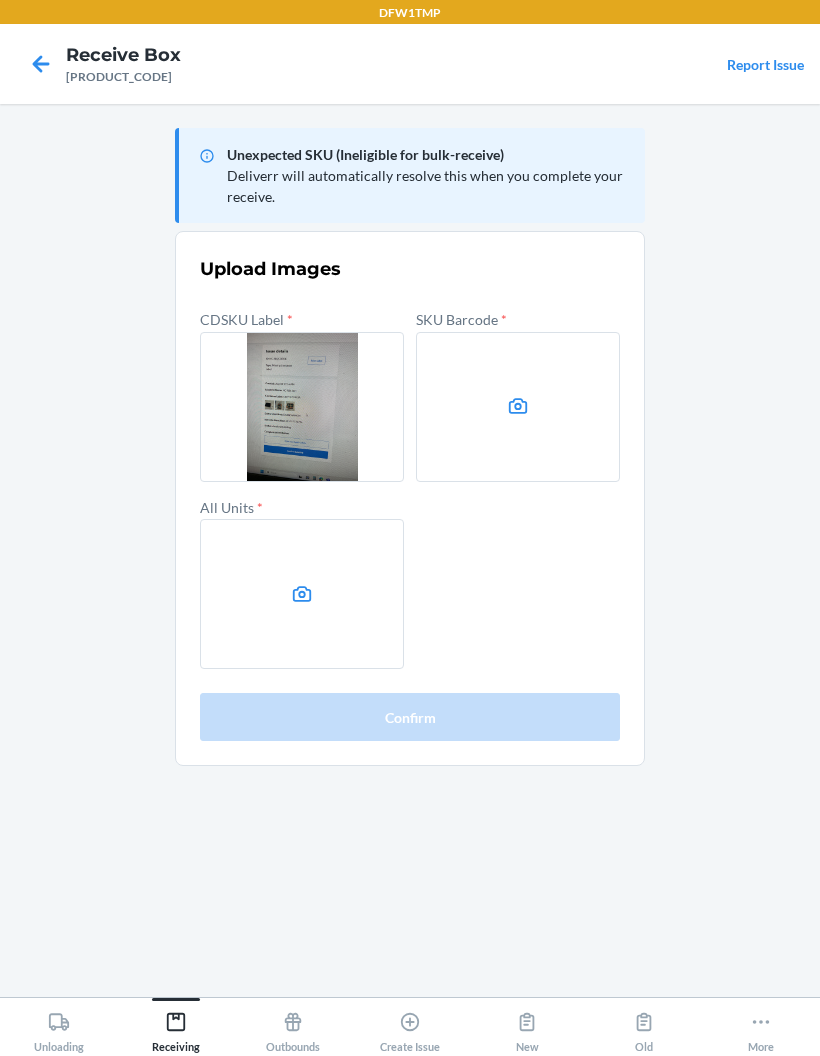 click at bounding box center (518, 407) 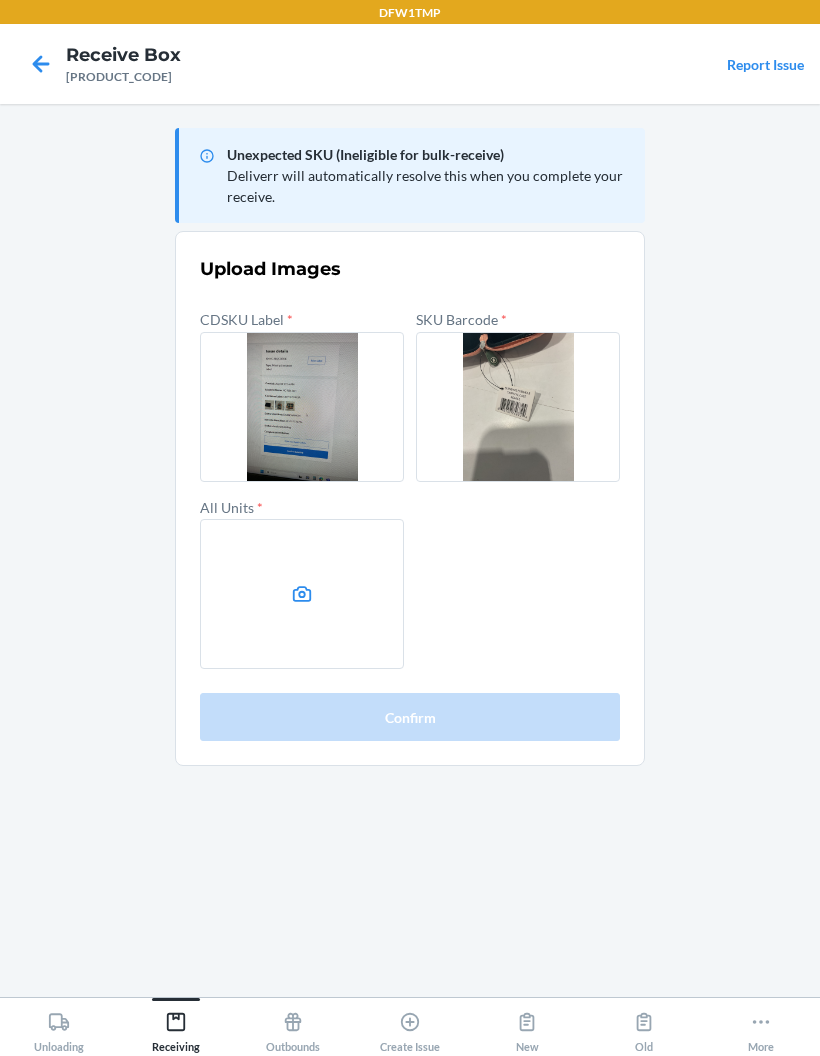 click at bounding box center [302, 594] 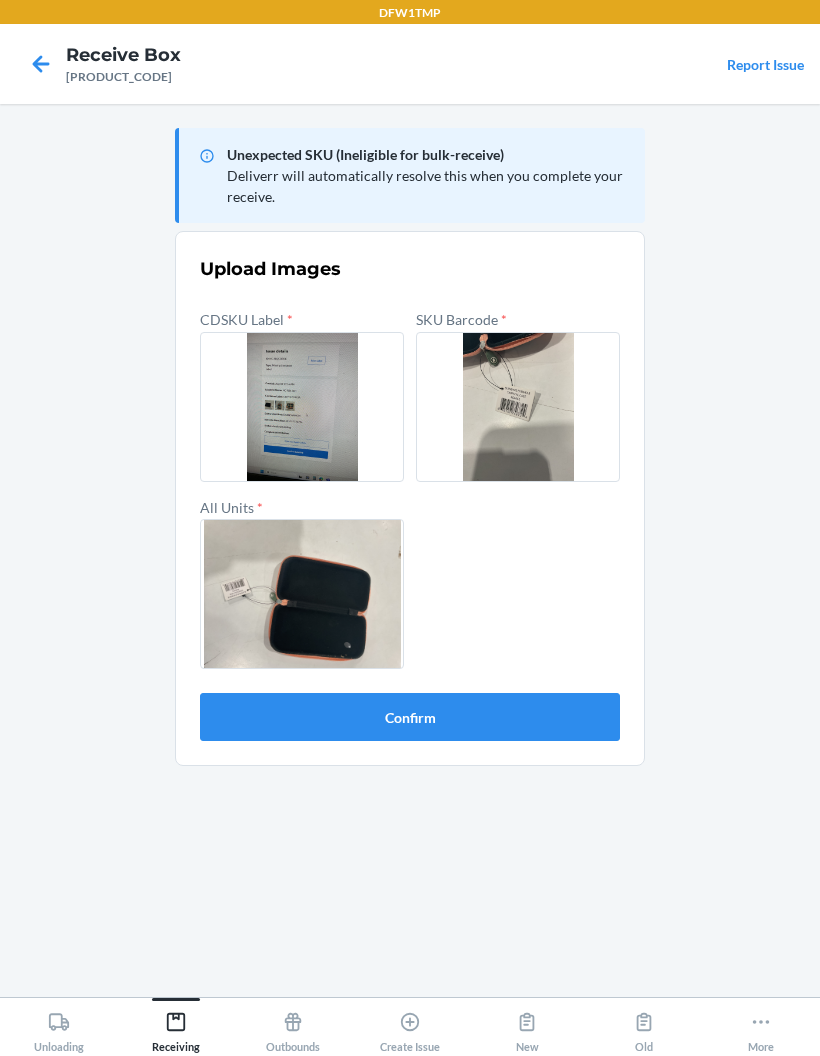 click on "Confirm" at bounding box center [410, 717] 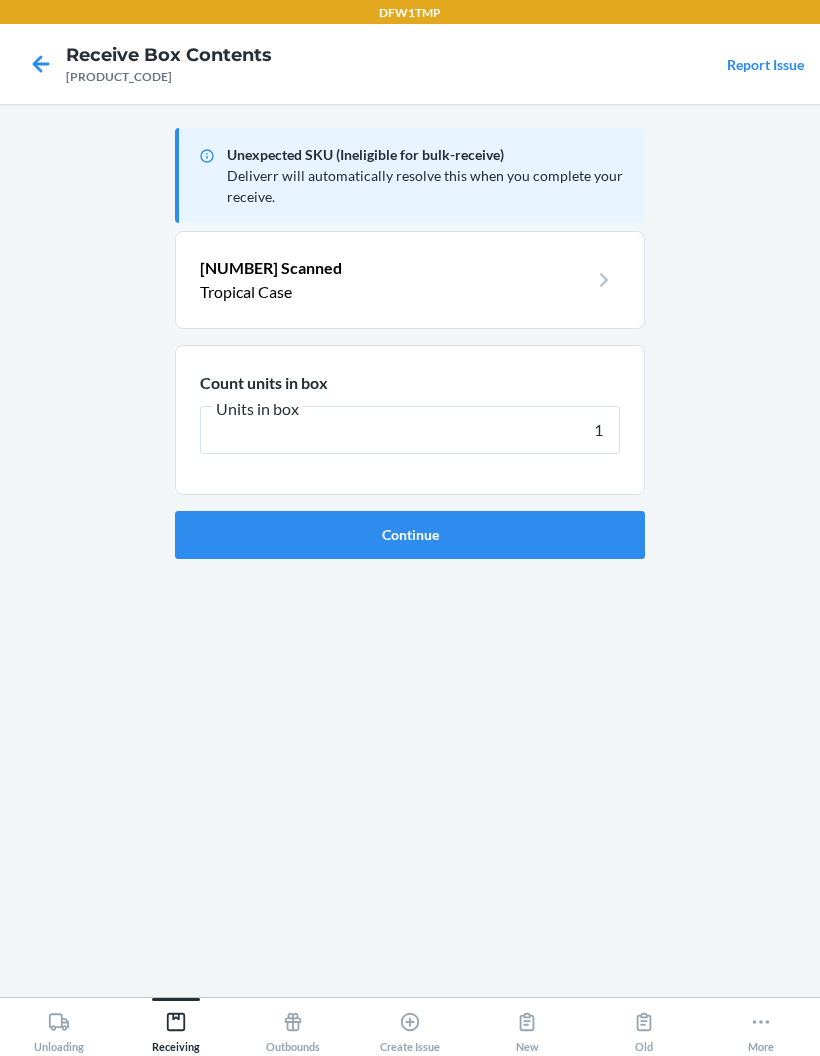 type on "1" 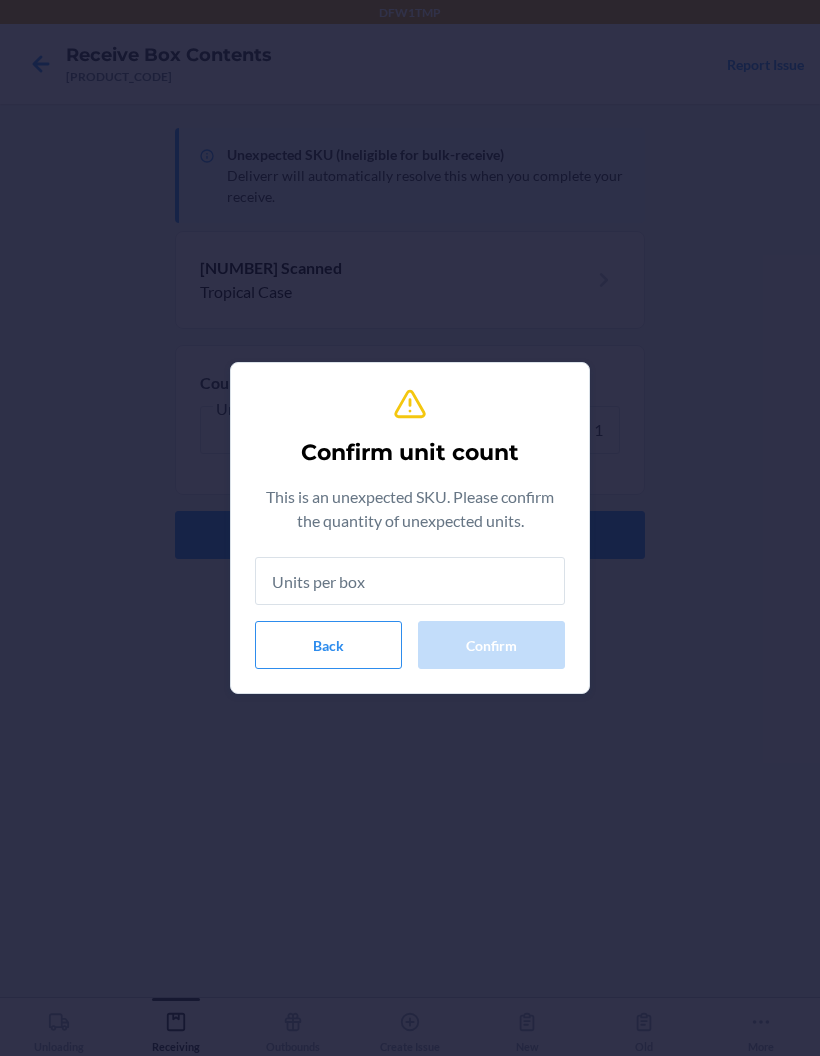 type on "1" 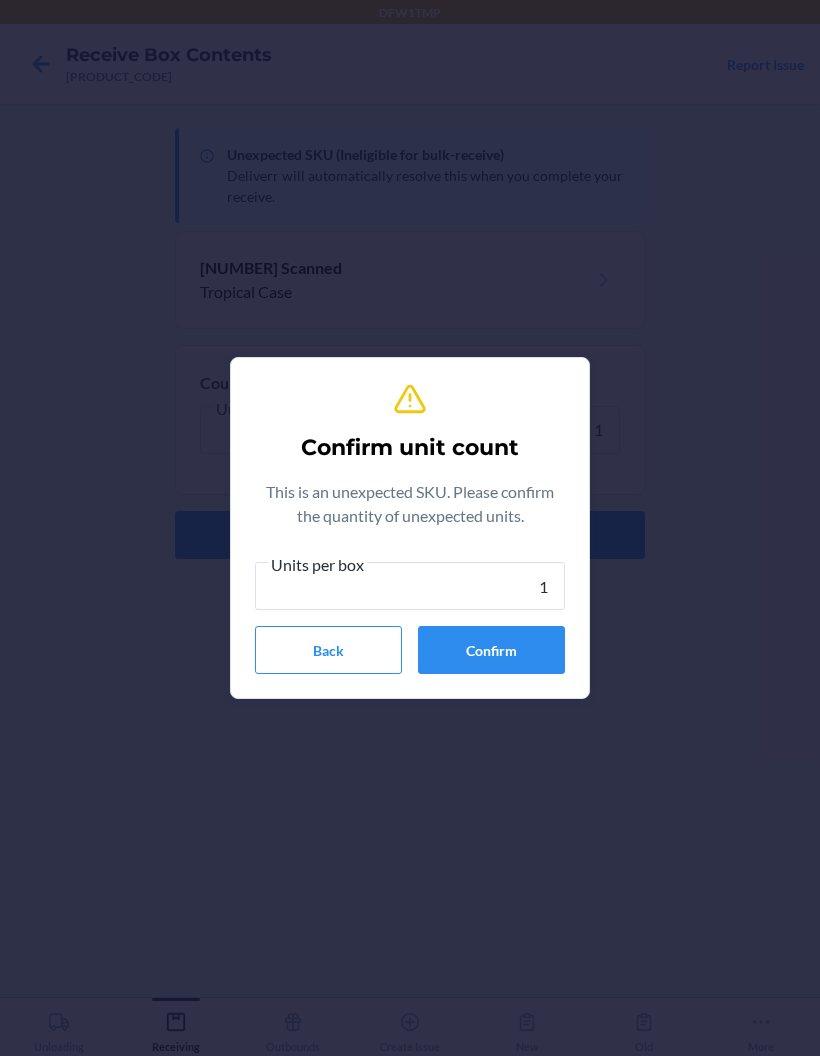 click on "Confirm" at bounding box center [491, 650] 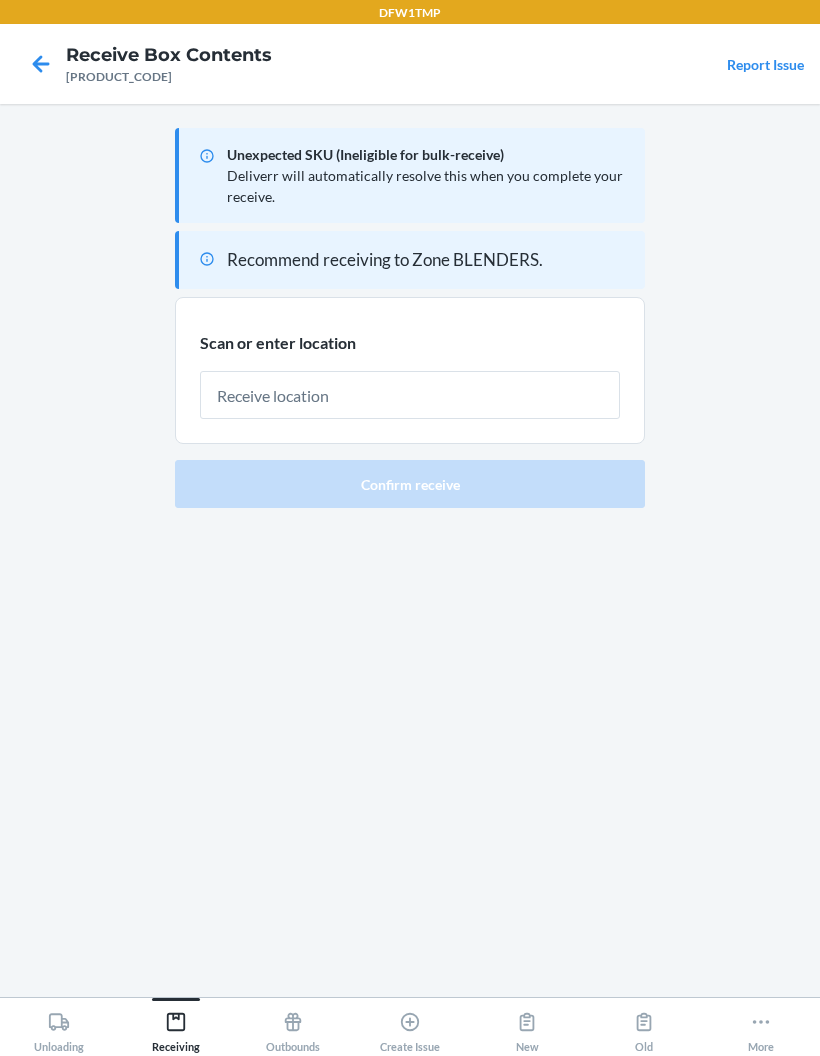 click at bounding box center (410, 395) 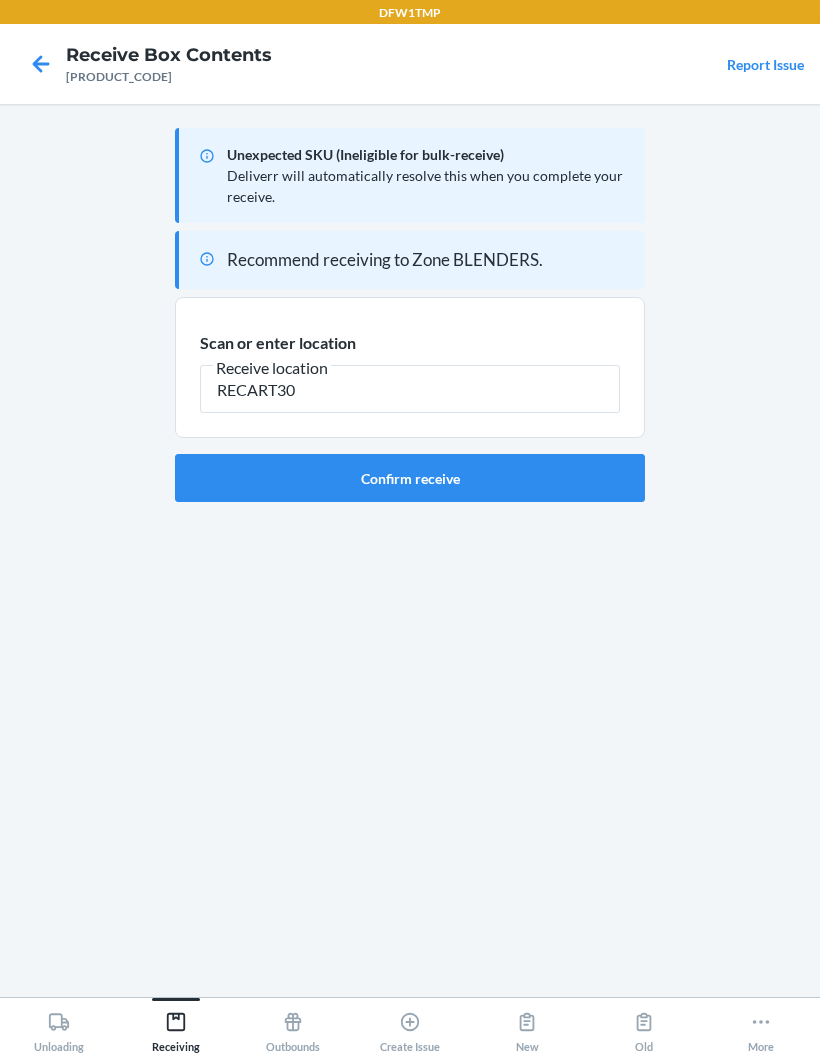 type on "RECART30" 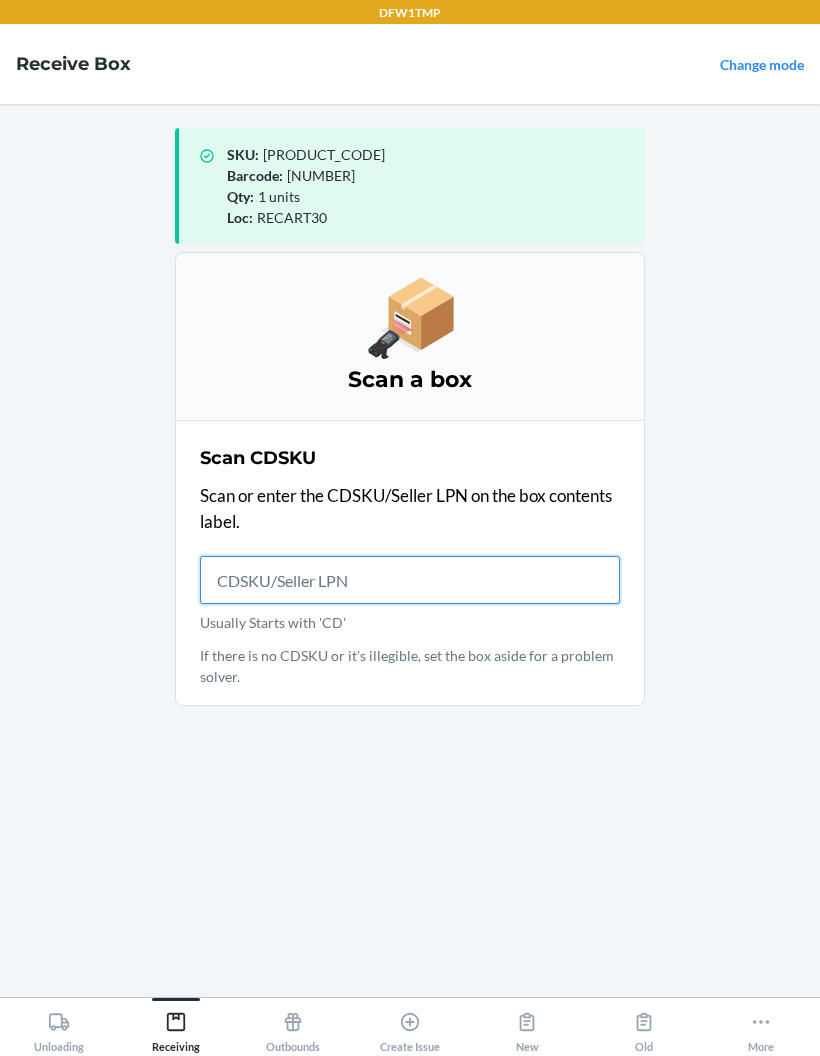 click on "Usually Starts with 'CD'" at bounding box center (410, 580) 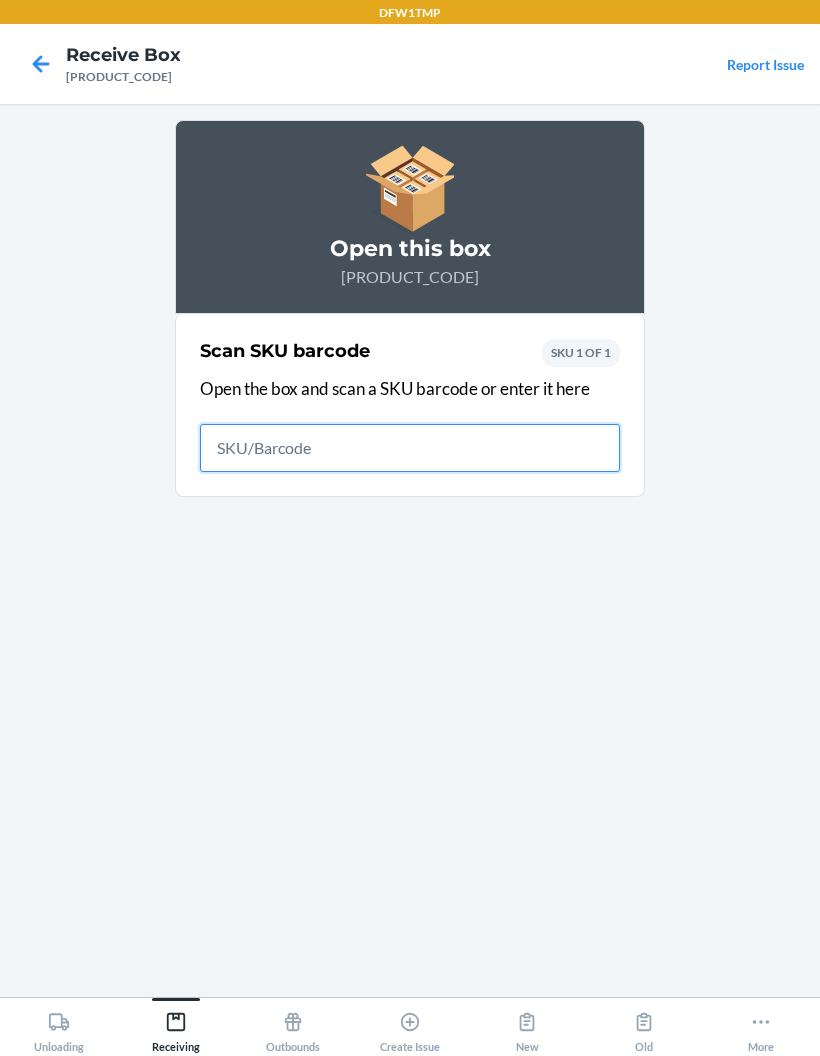 click at bounding box center [410, 448] 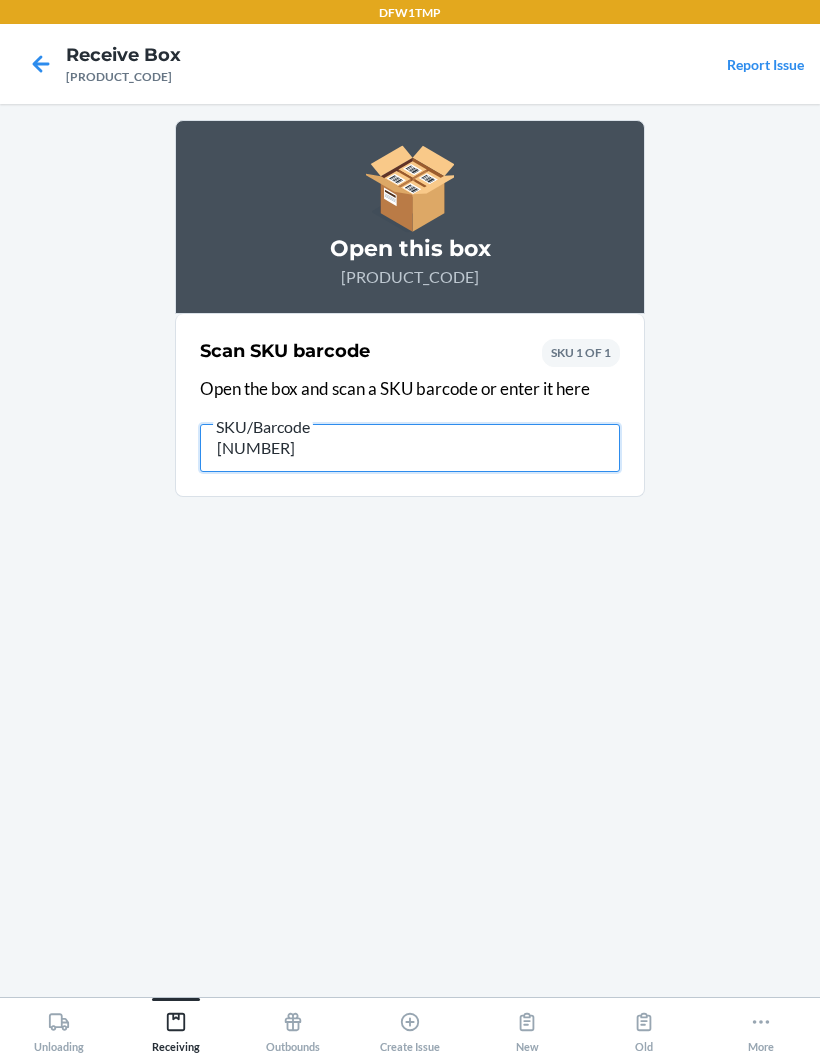 type on "[NUMBER]" 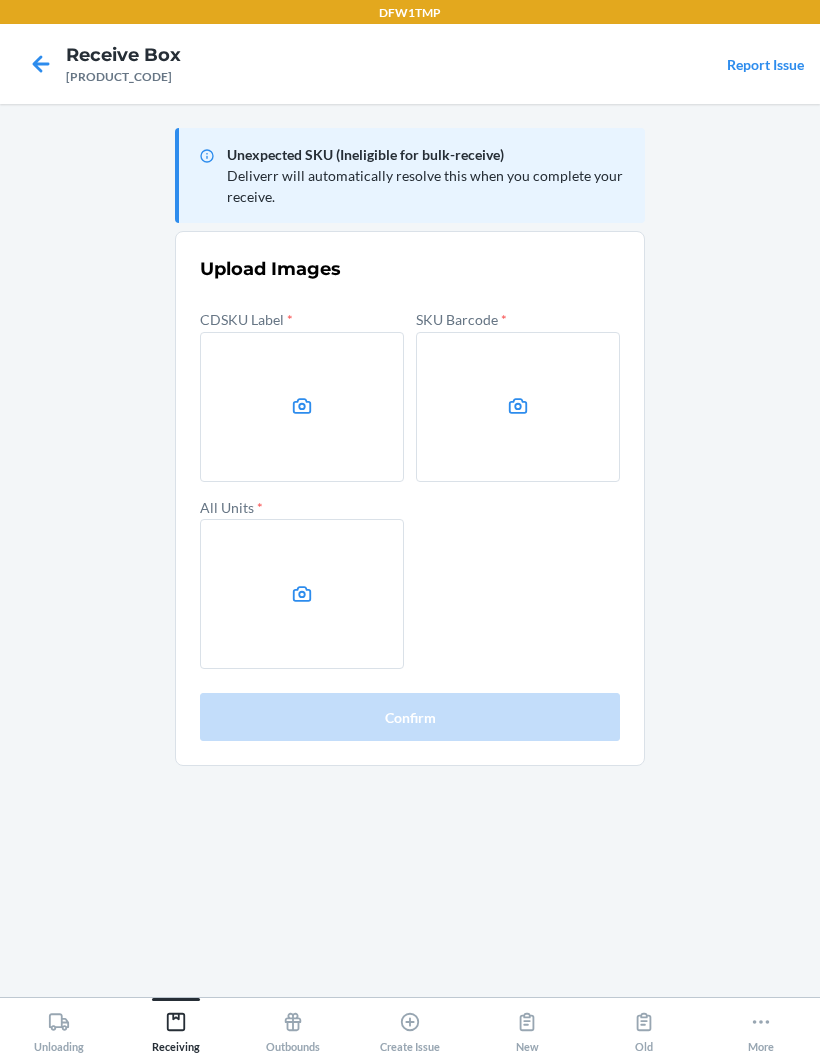 click at bounding box center (302, 407) 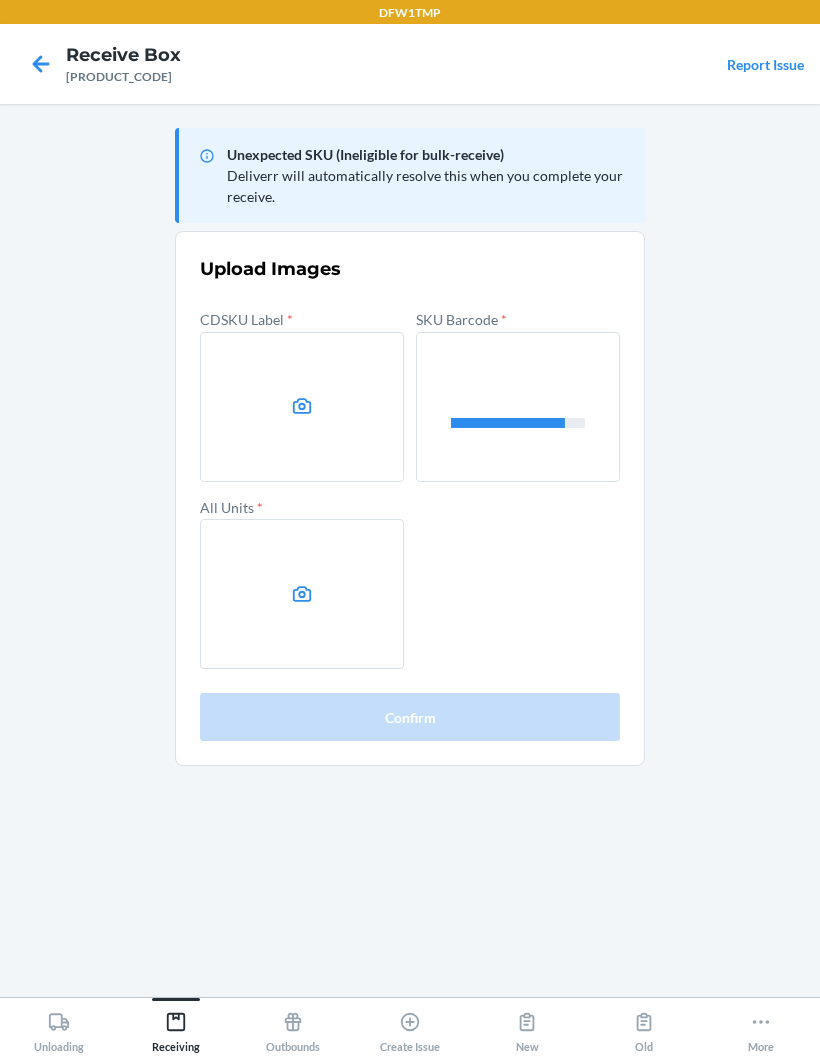 click at bounding box center [0, 0] 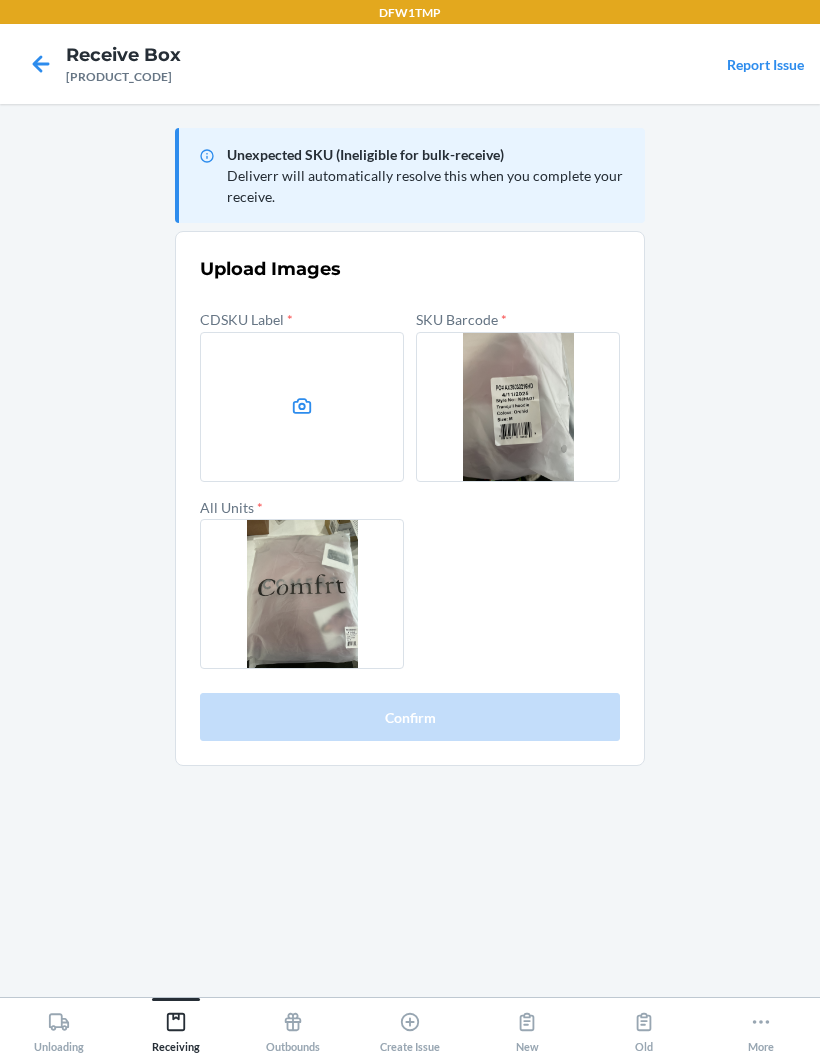 click at bounding box center (302, 407) 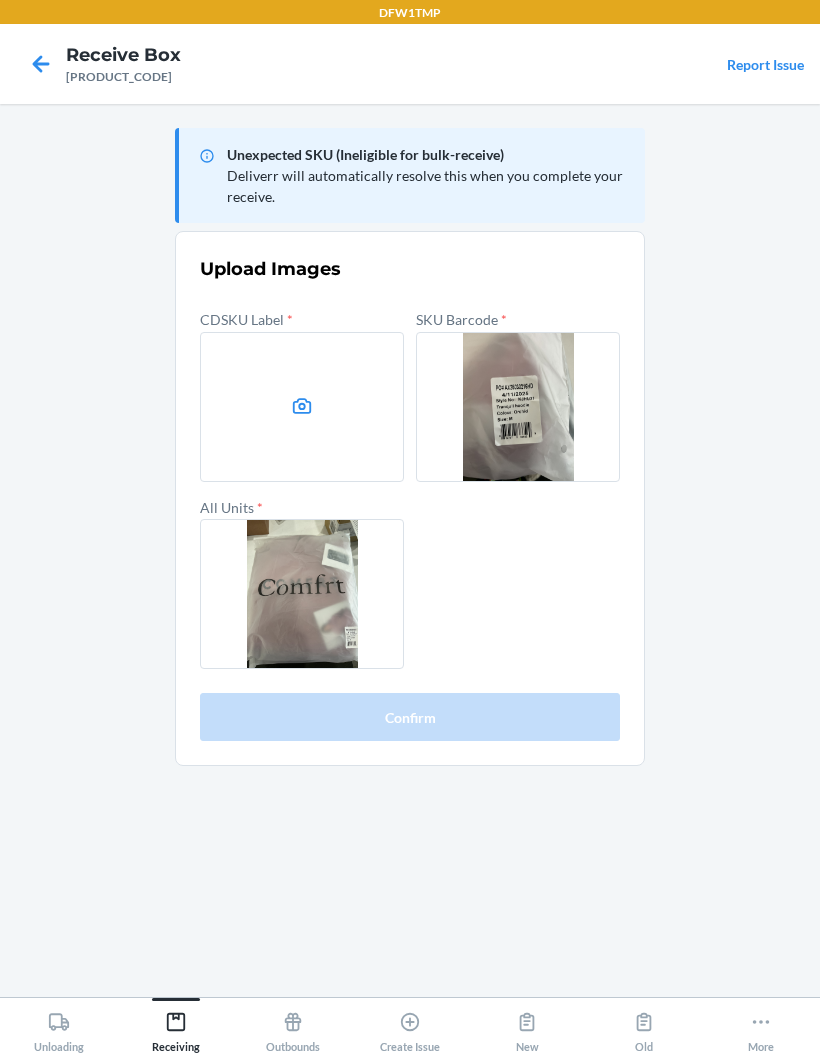 click at bounding box center [302, 407] 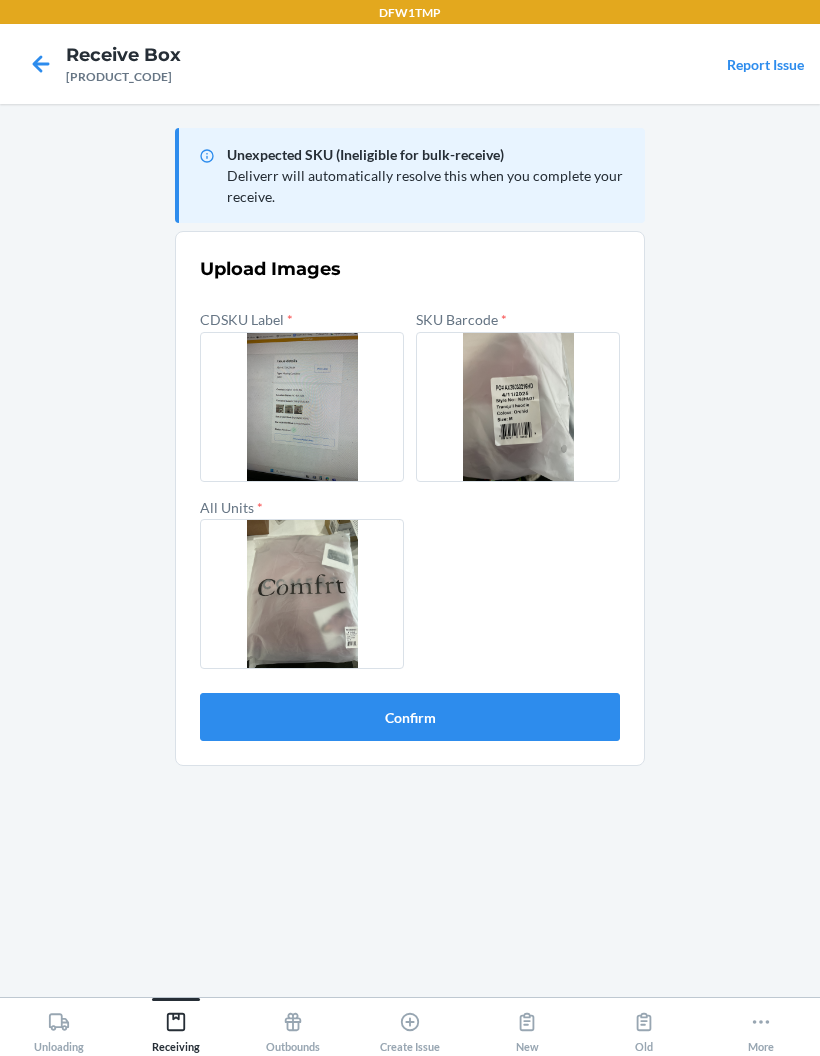 click on "Confirm" at bounding box center [410, 717] 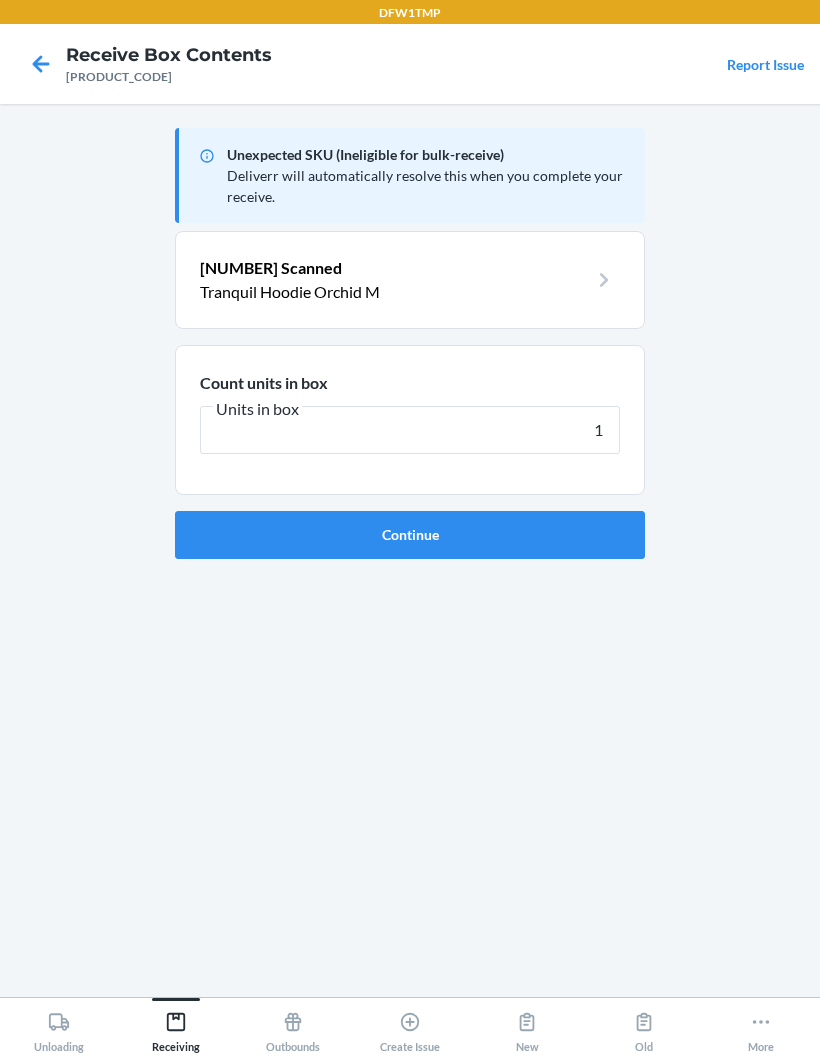 type on "1" 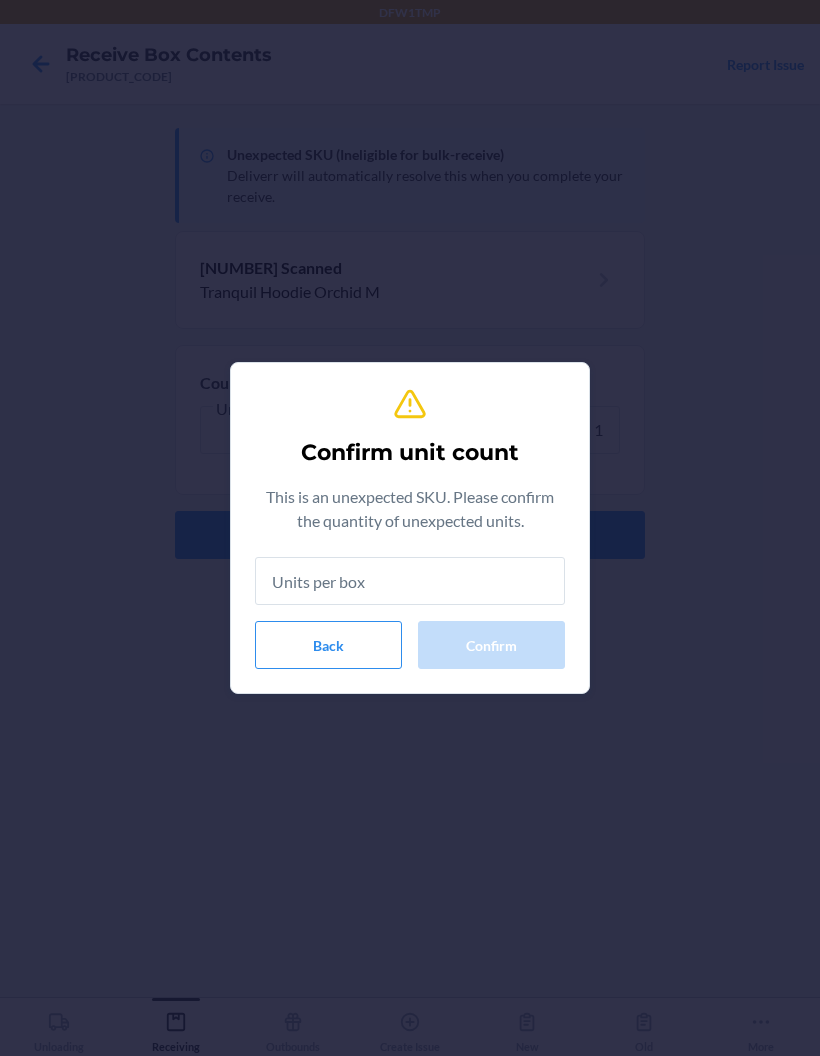 click at bounding box center (410, 581) 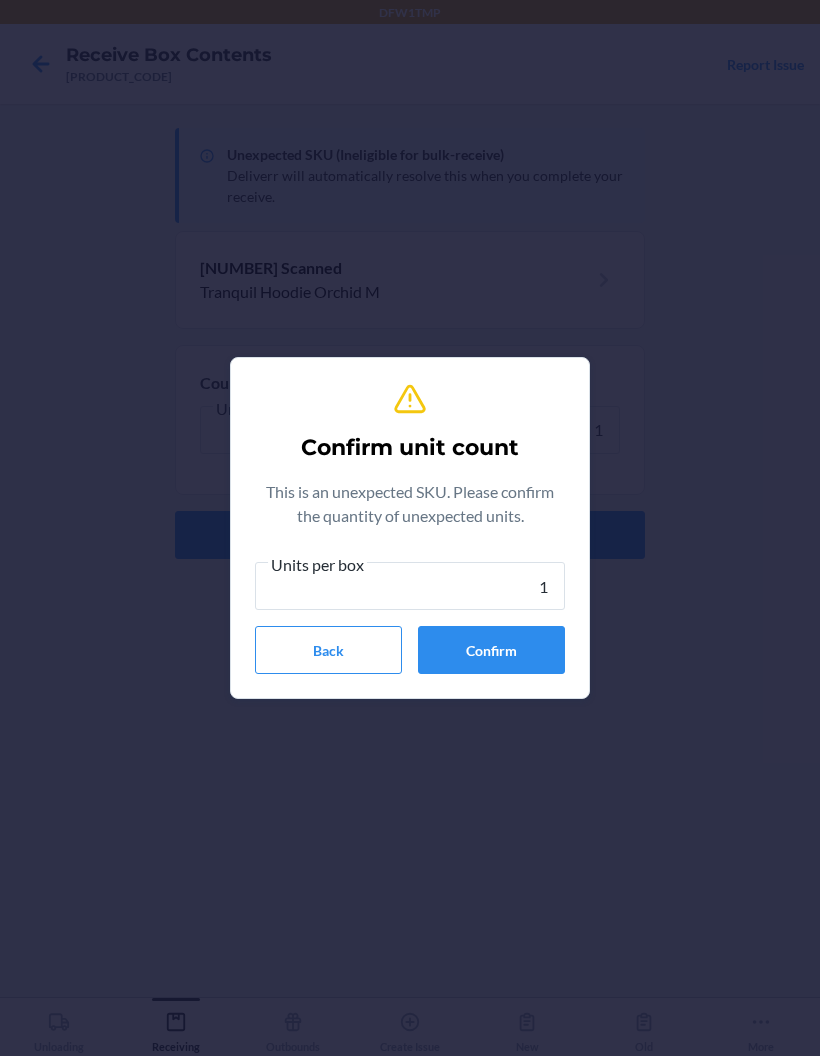 click on "Confirm" at bounding box center (491, 650) 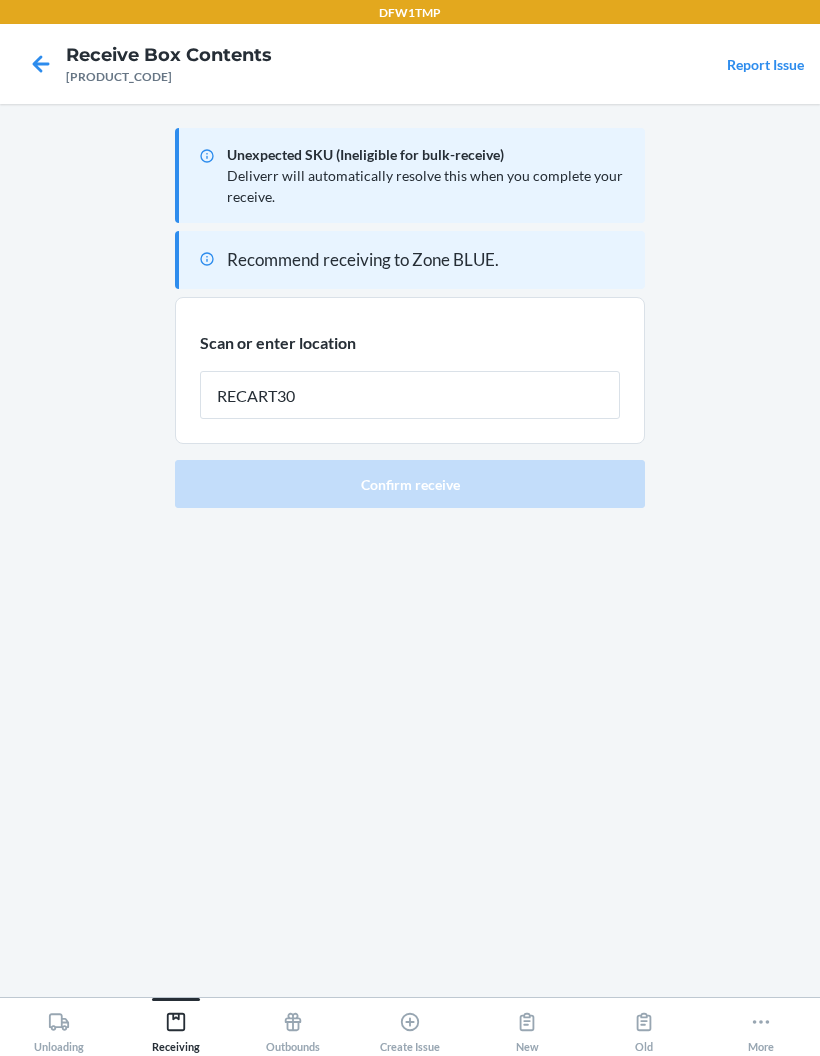 type on "RECART30" 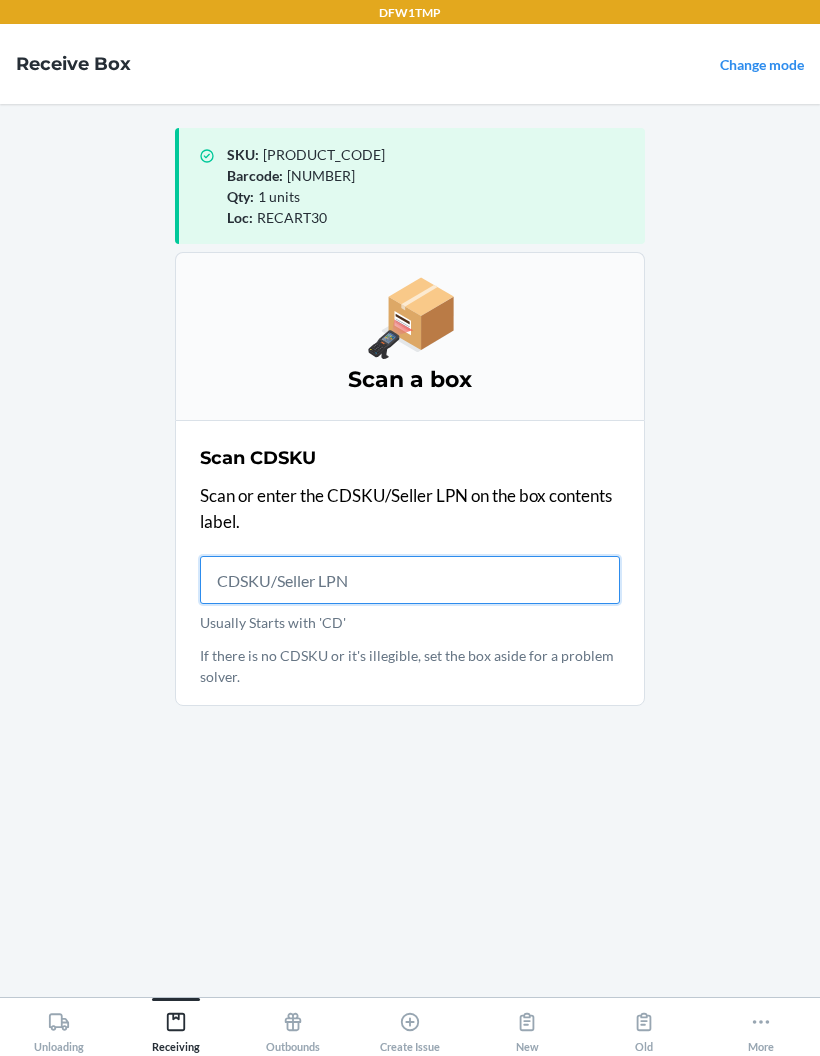 click on "Usually Starts with 'CD'" at bounding box center [410, 580] 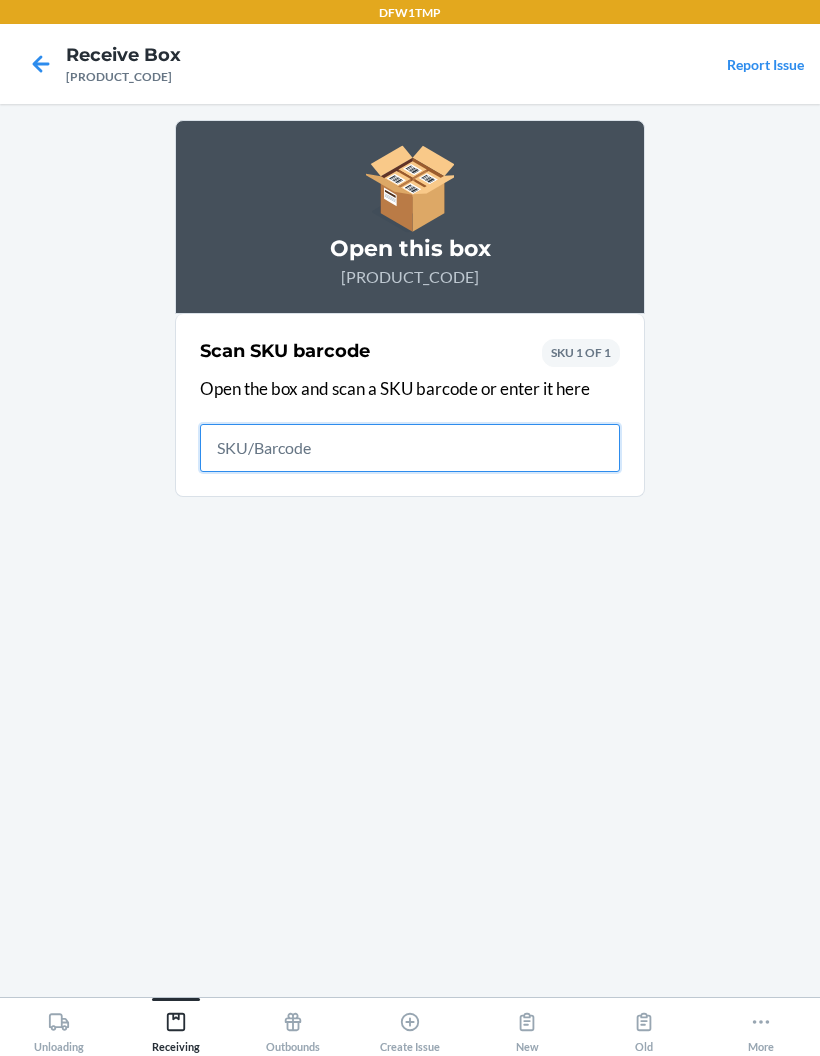 click at bounding box center [410, 448] 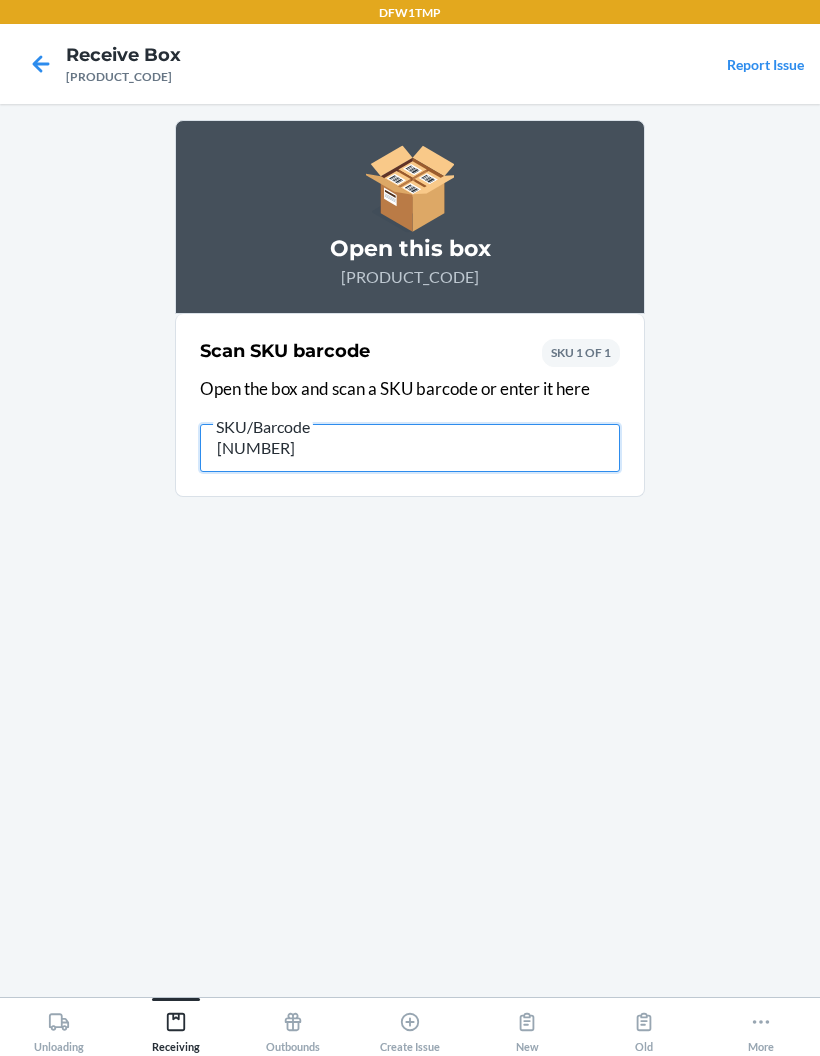 type on "[NUMBER]" 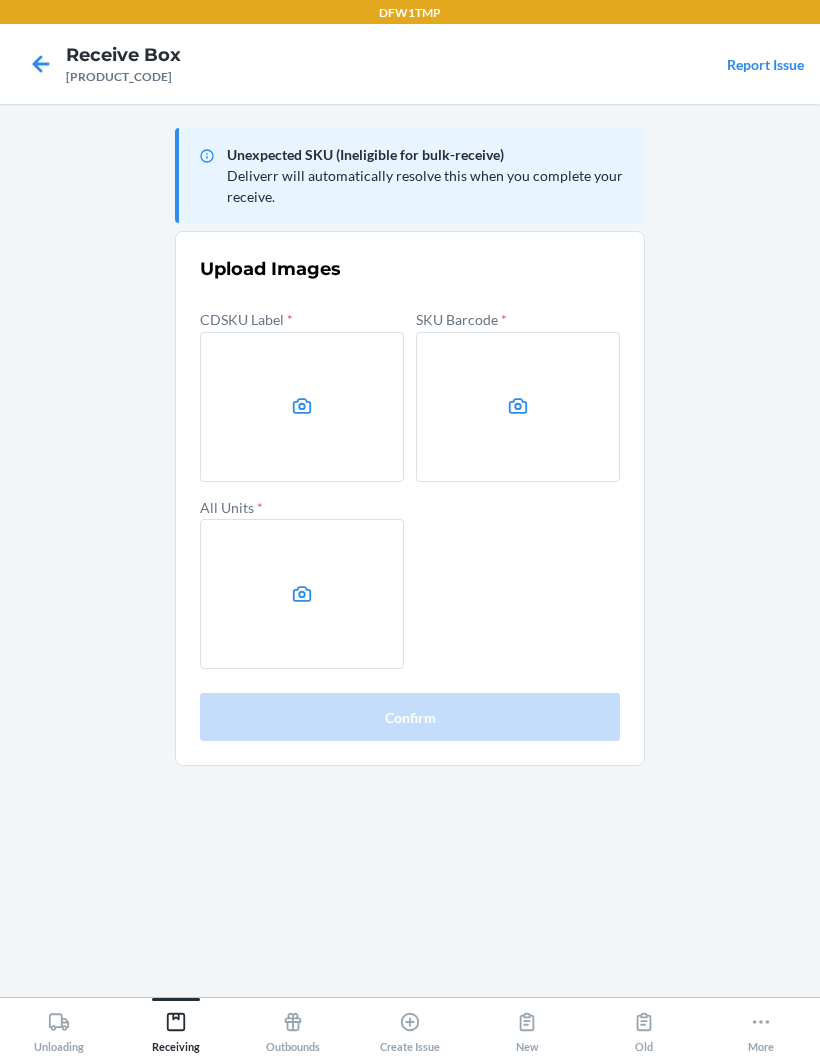 click at bounding box center (302, 407) 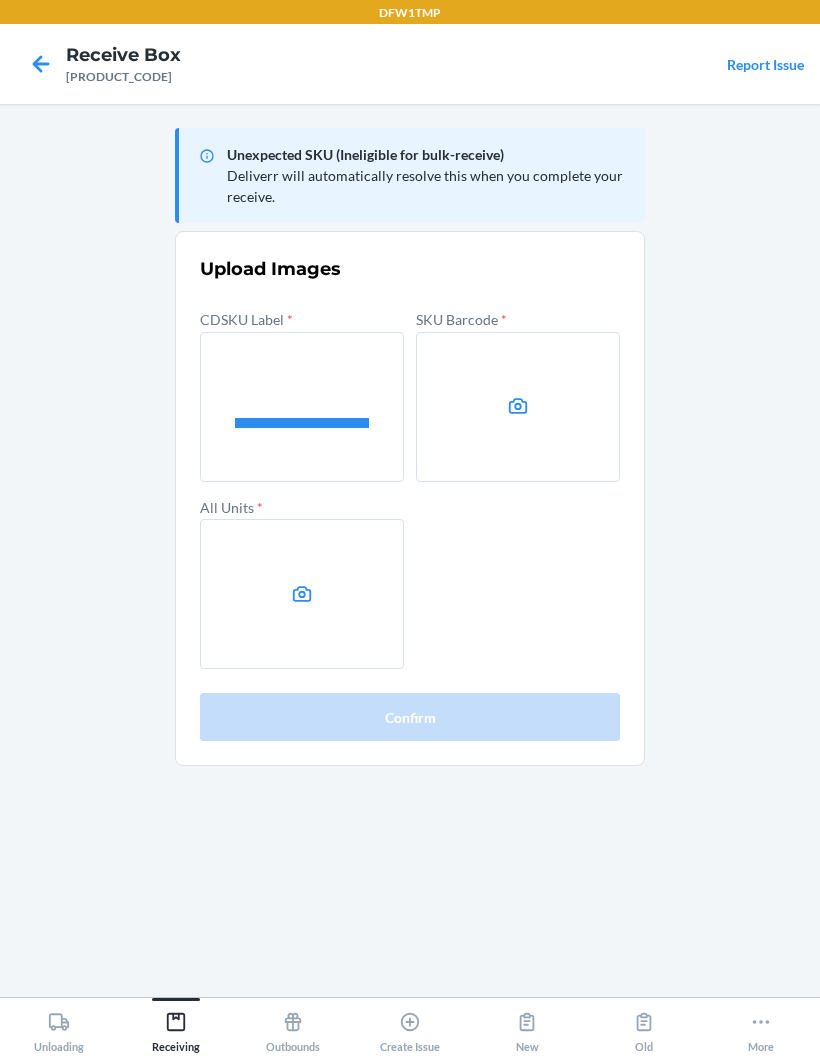 click at bounding box center [518, 407] 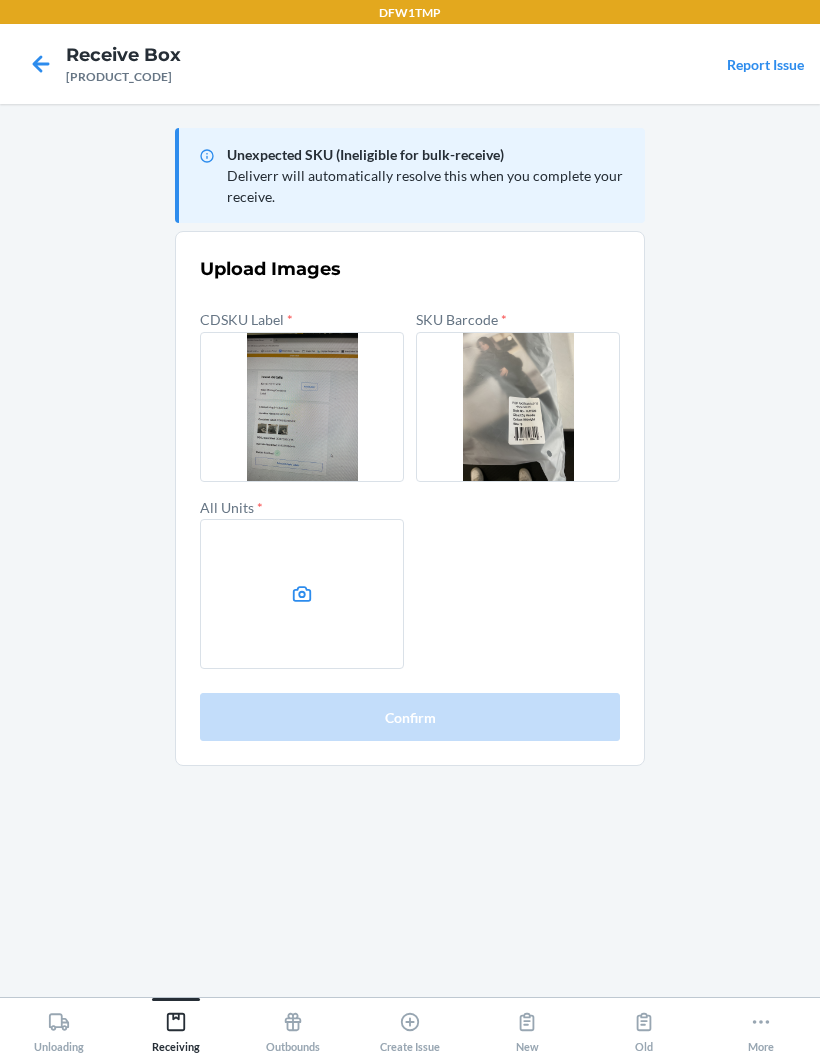 click 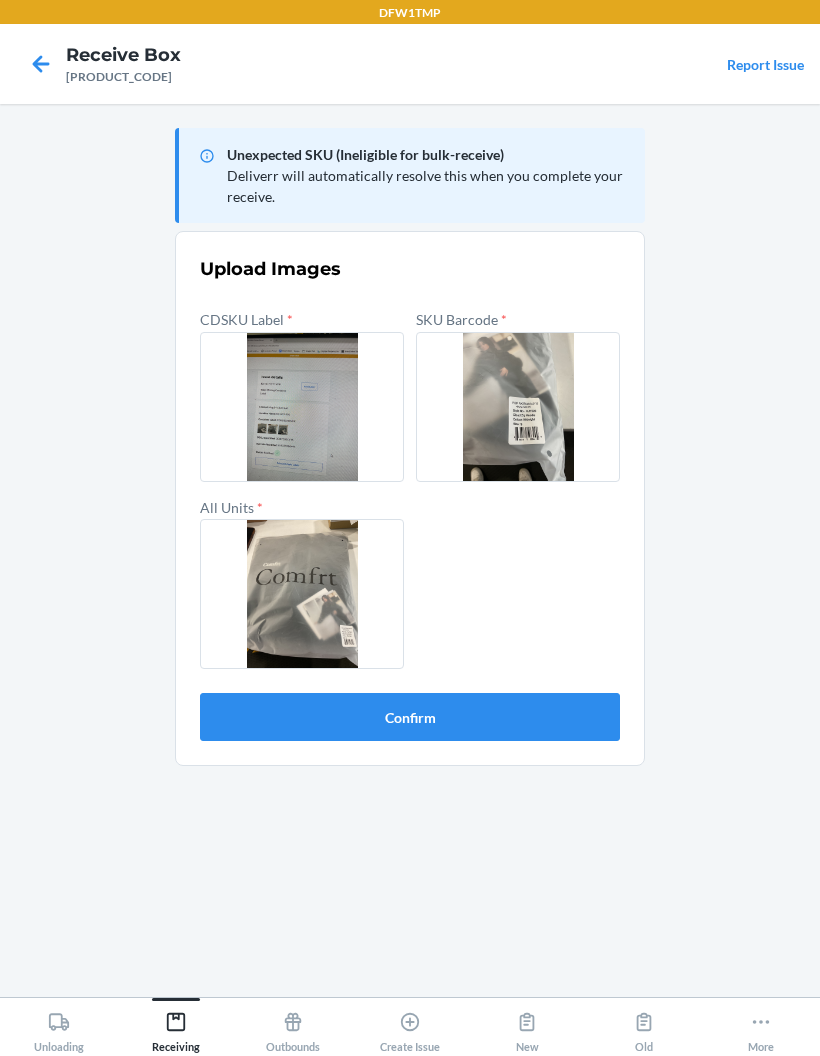 click on "Confirm" at bounding box center [410, 717] 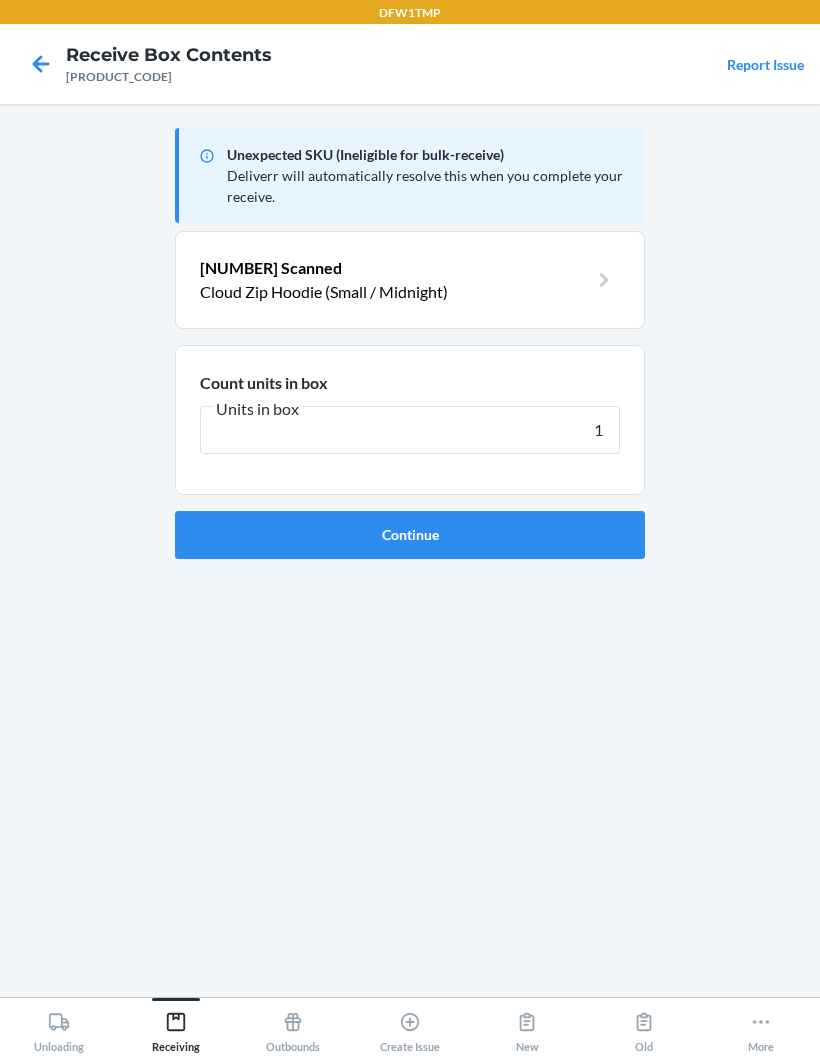 type on "1" 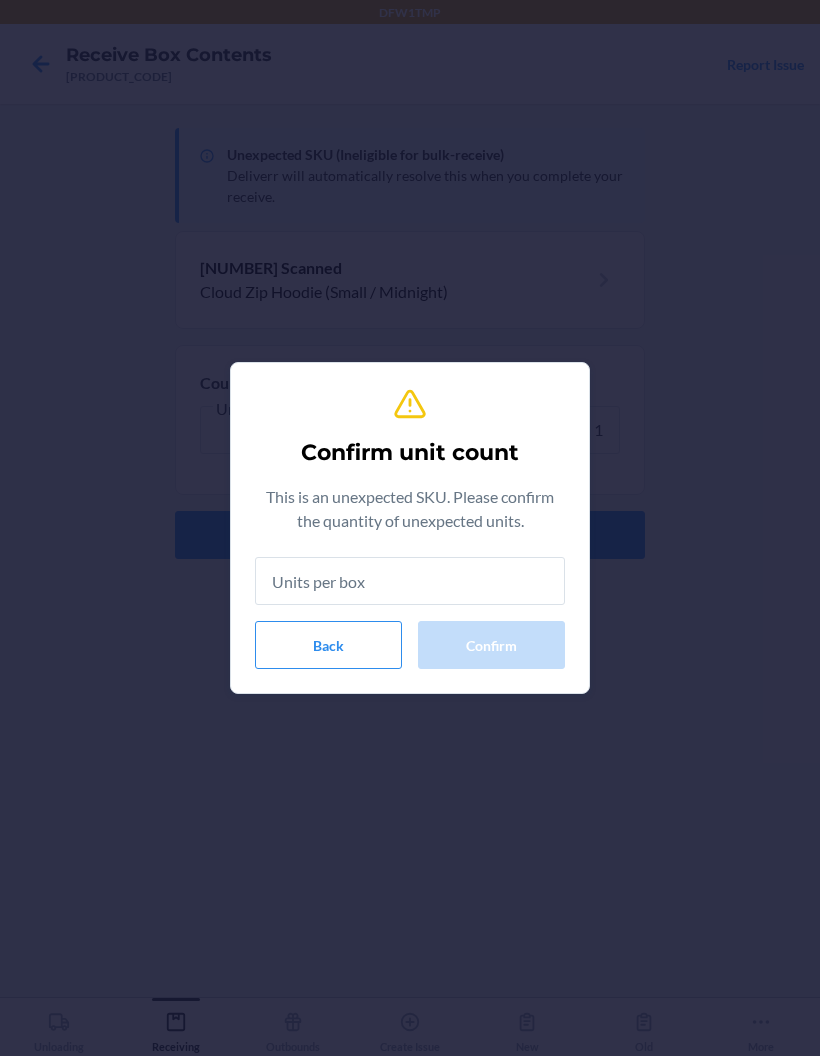 type on "1" 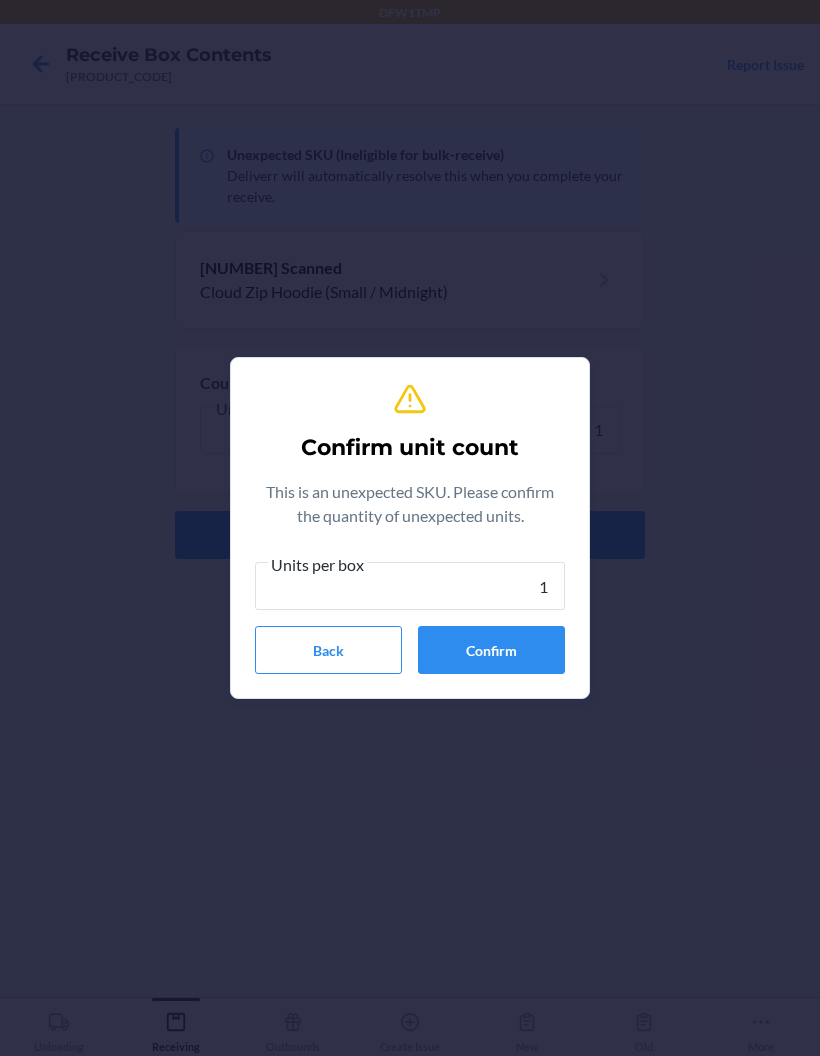 click on "Confirm" at bounding box center [491, 650] 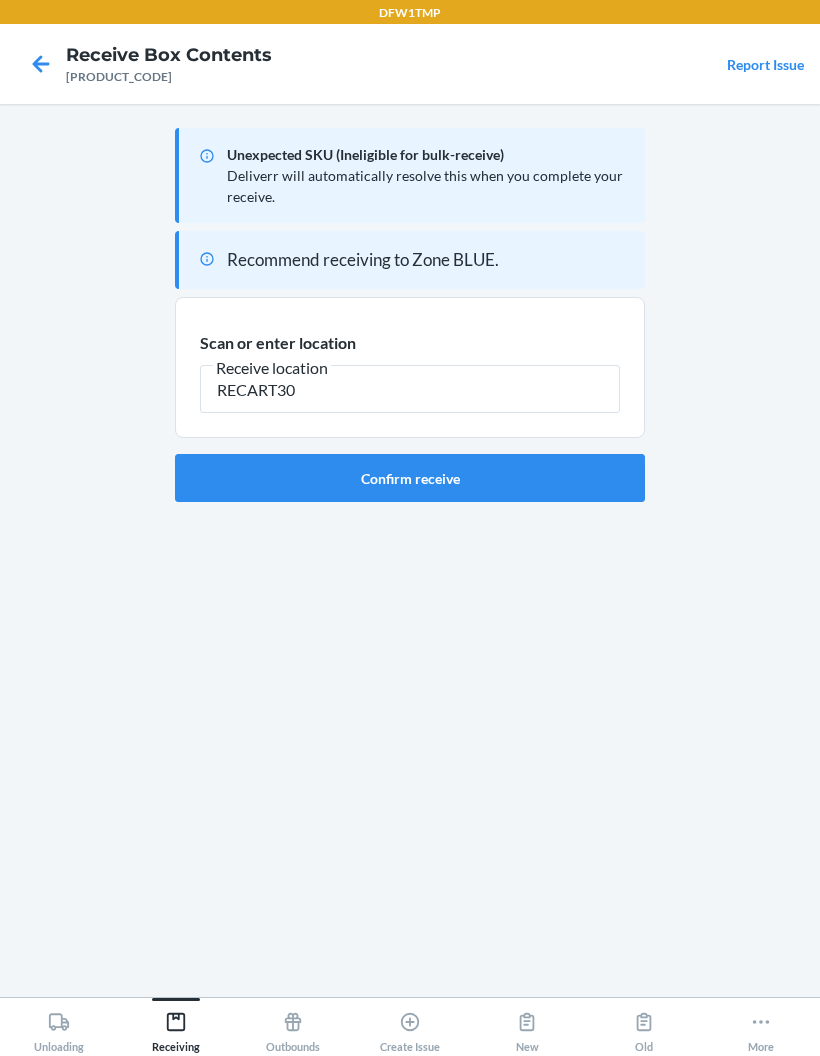 type on "RECART30" 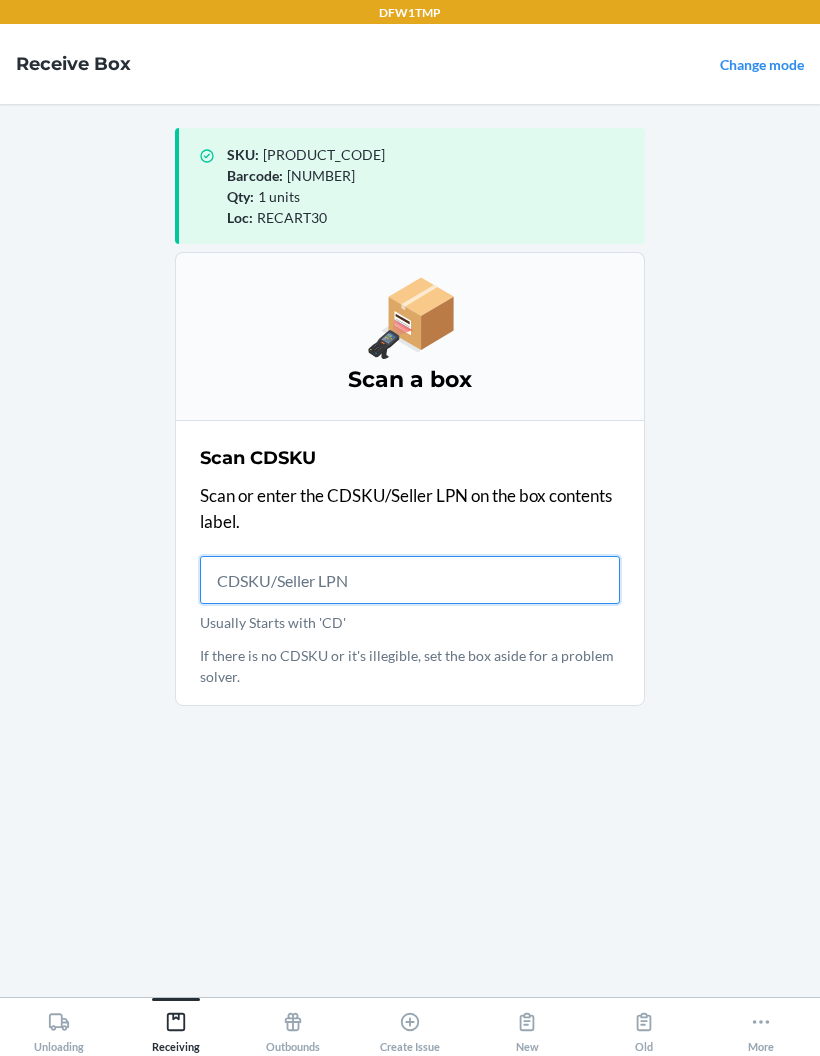 click on "Usually Starts with 'CD'" at bounding box center (410, 580) 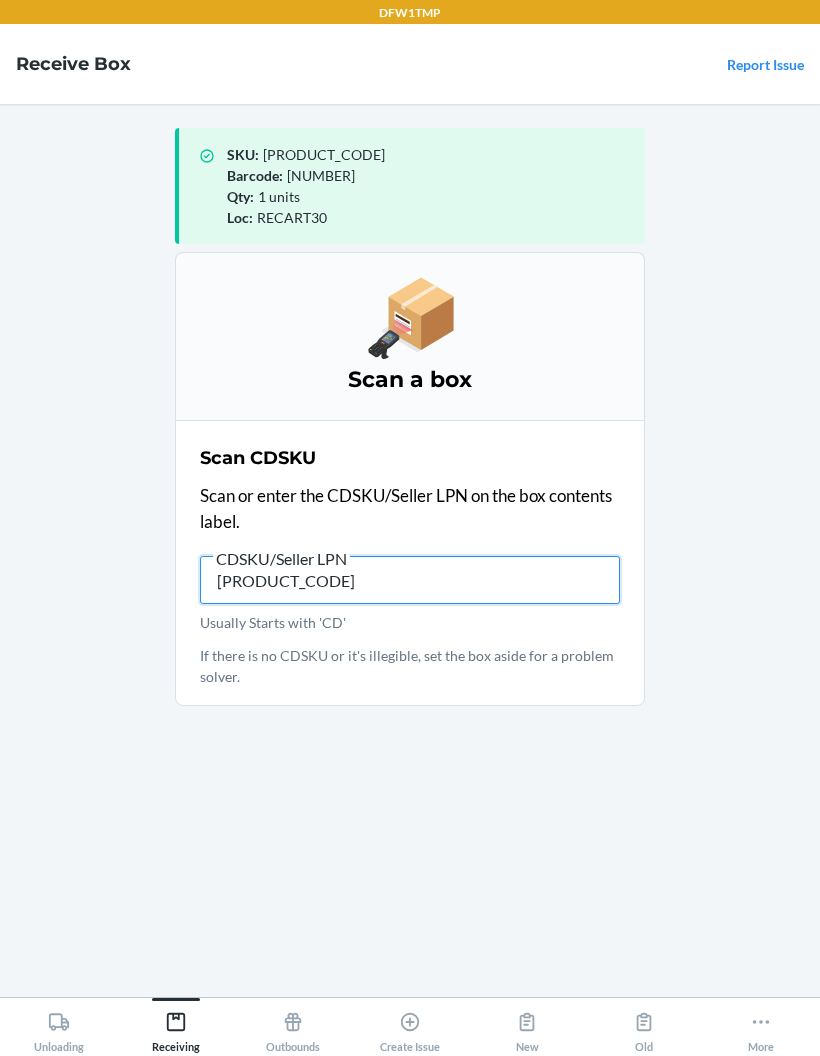 type on "[PRODUCT_CODE]" 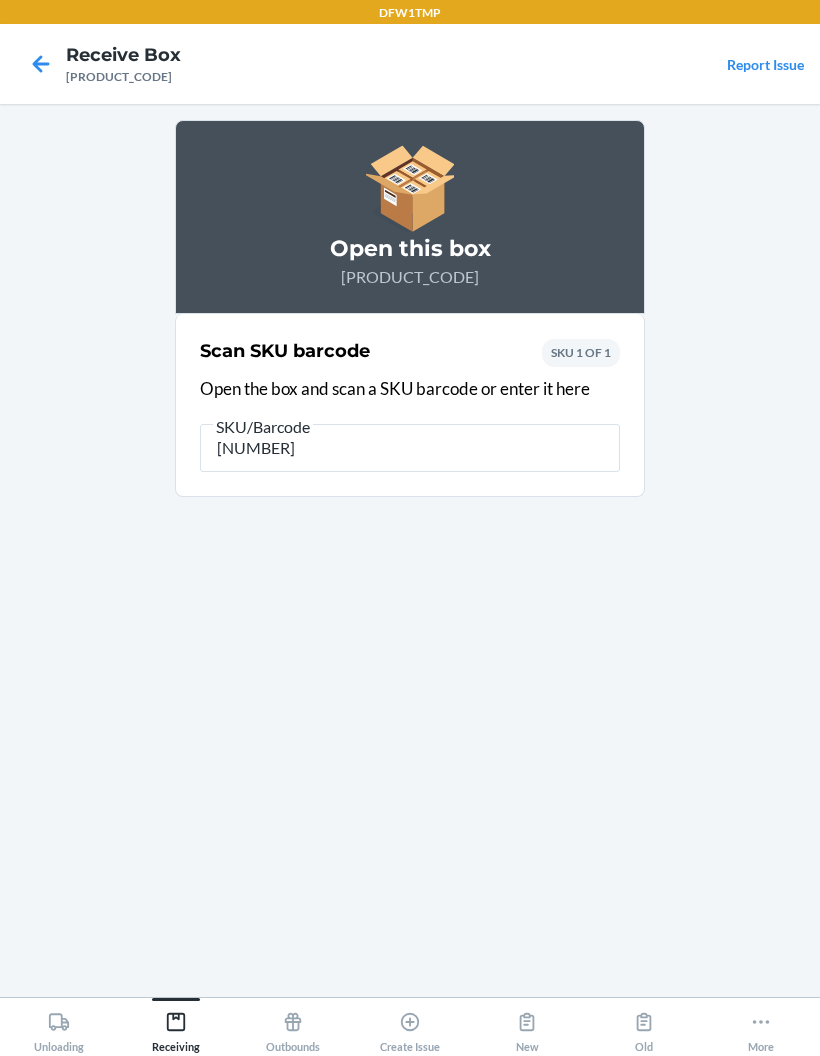 type on "[NUMBER]" 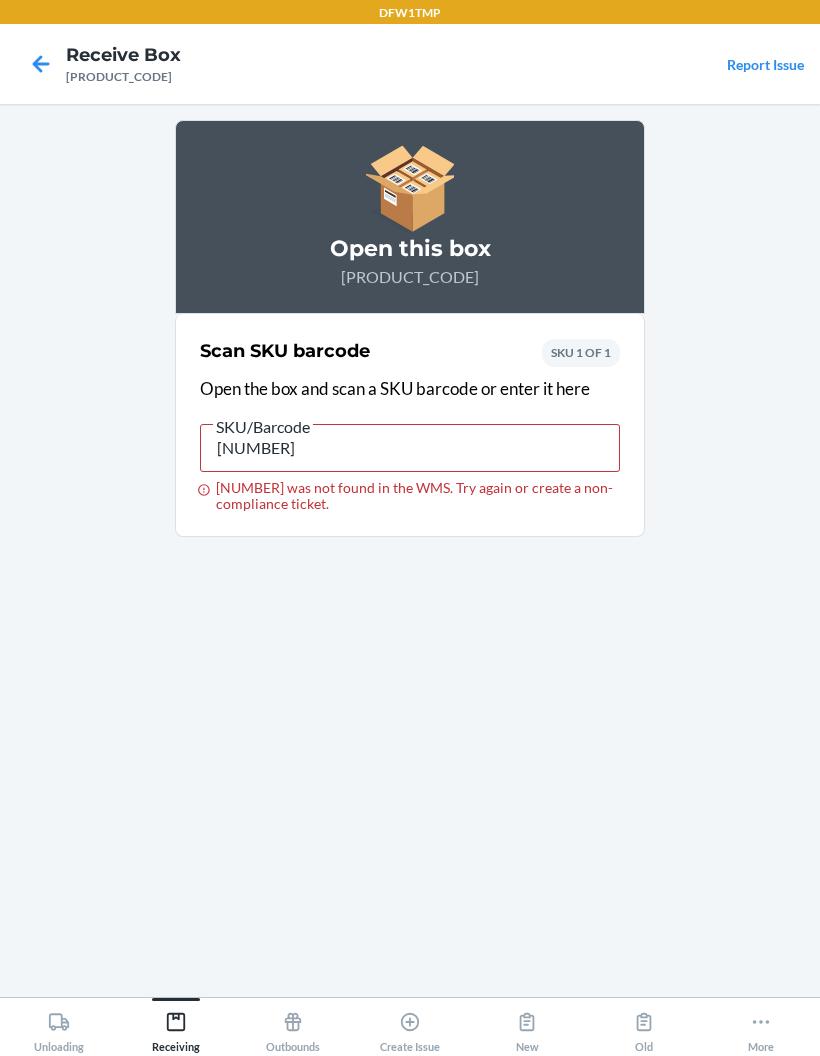 type on "[NUMBER]" 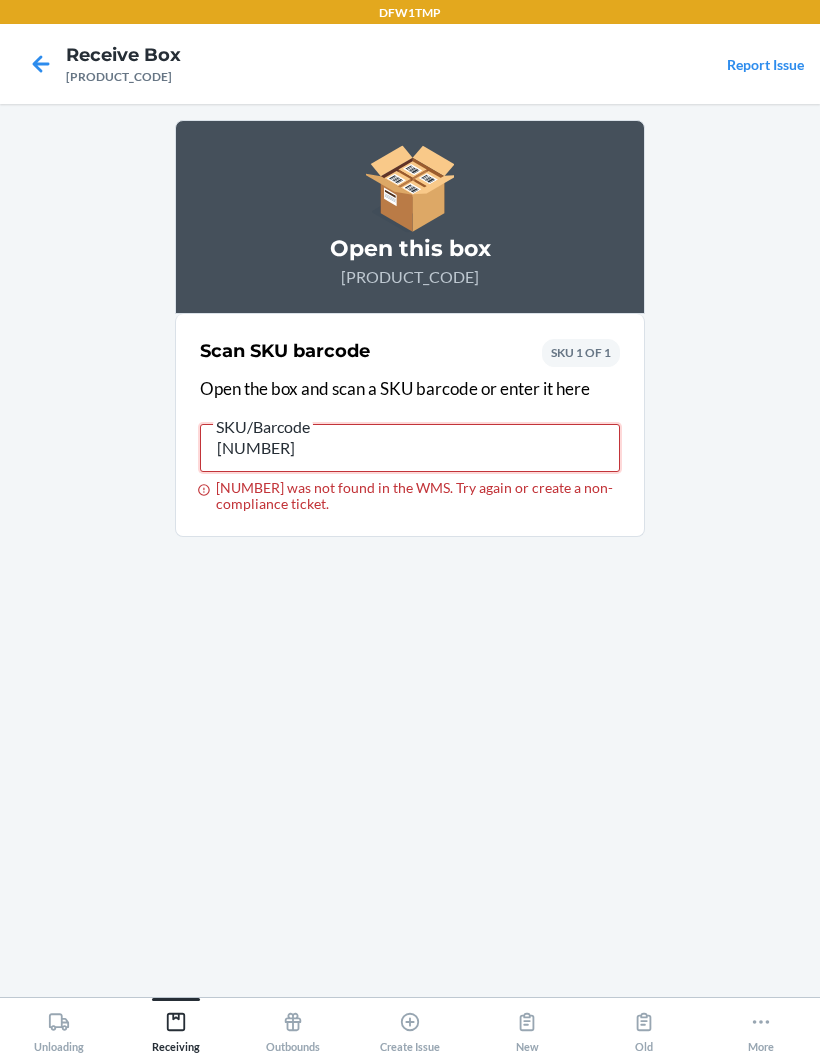 click on "[NUMBER]" at bounding box center (410, 448) 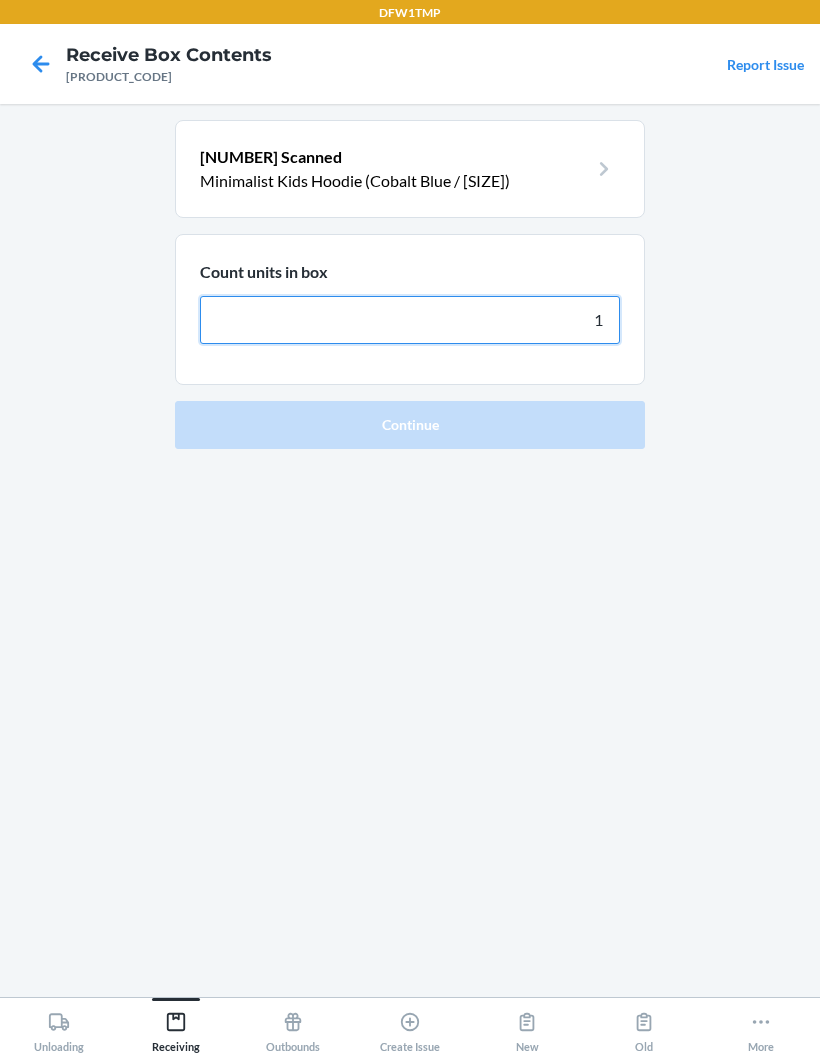 type on "12" 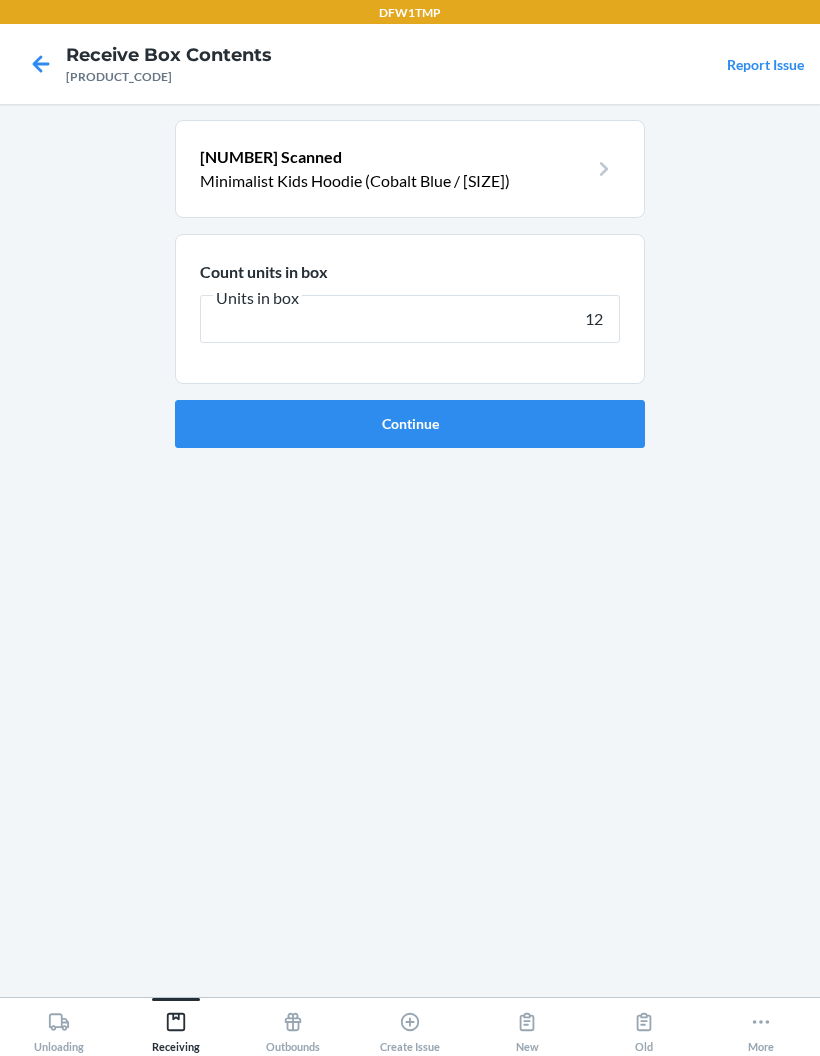 click on "Continue" at bounding box center [410, 424] 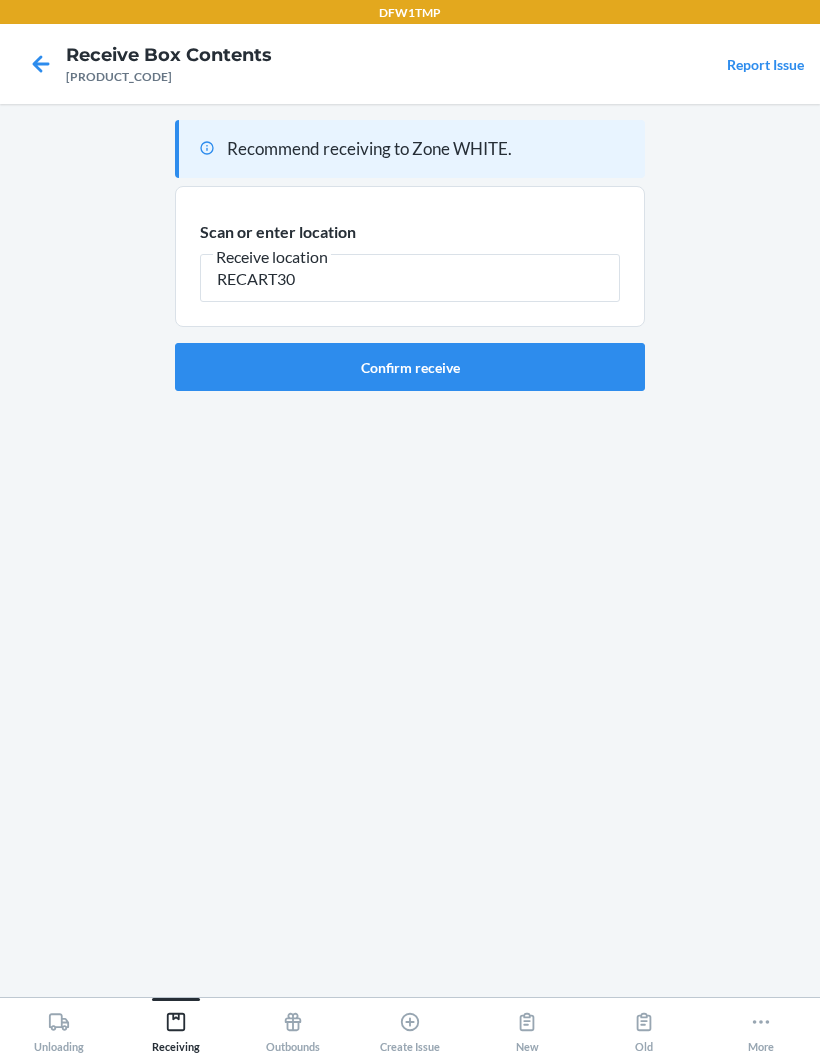 type on "RECART30" 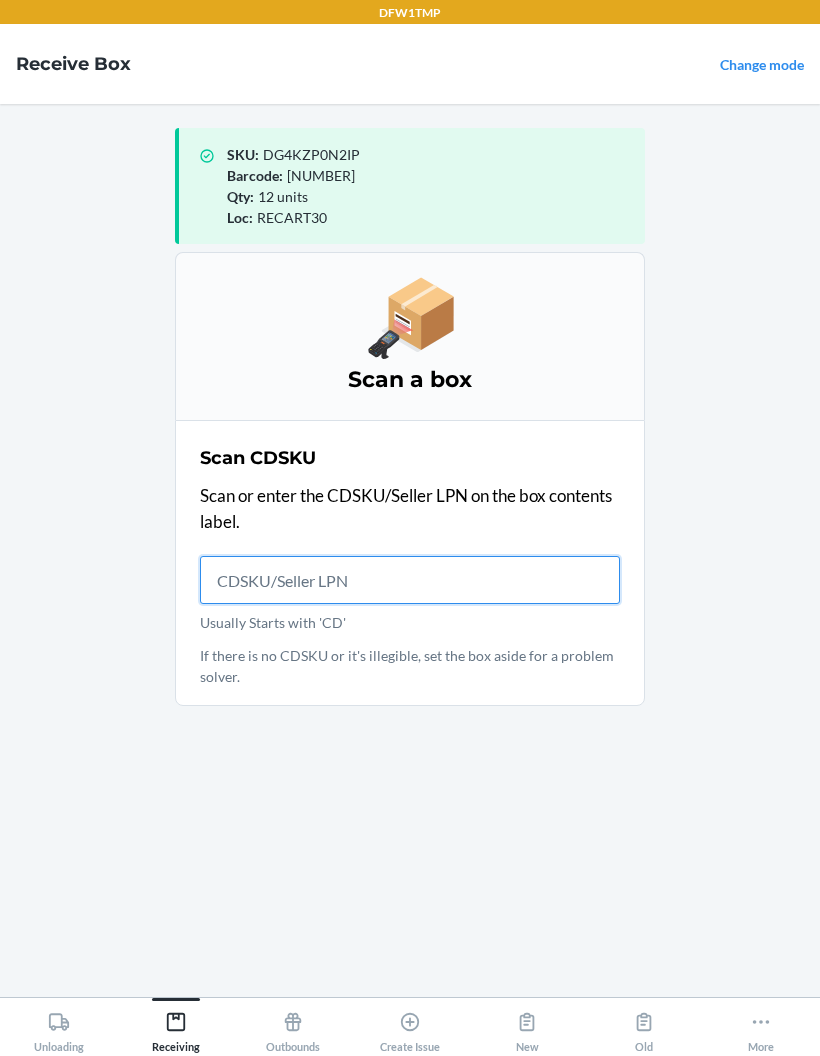 click on "Usually Starts with 'CD'" at bounding box center [410, 580] 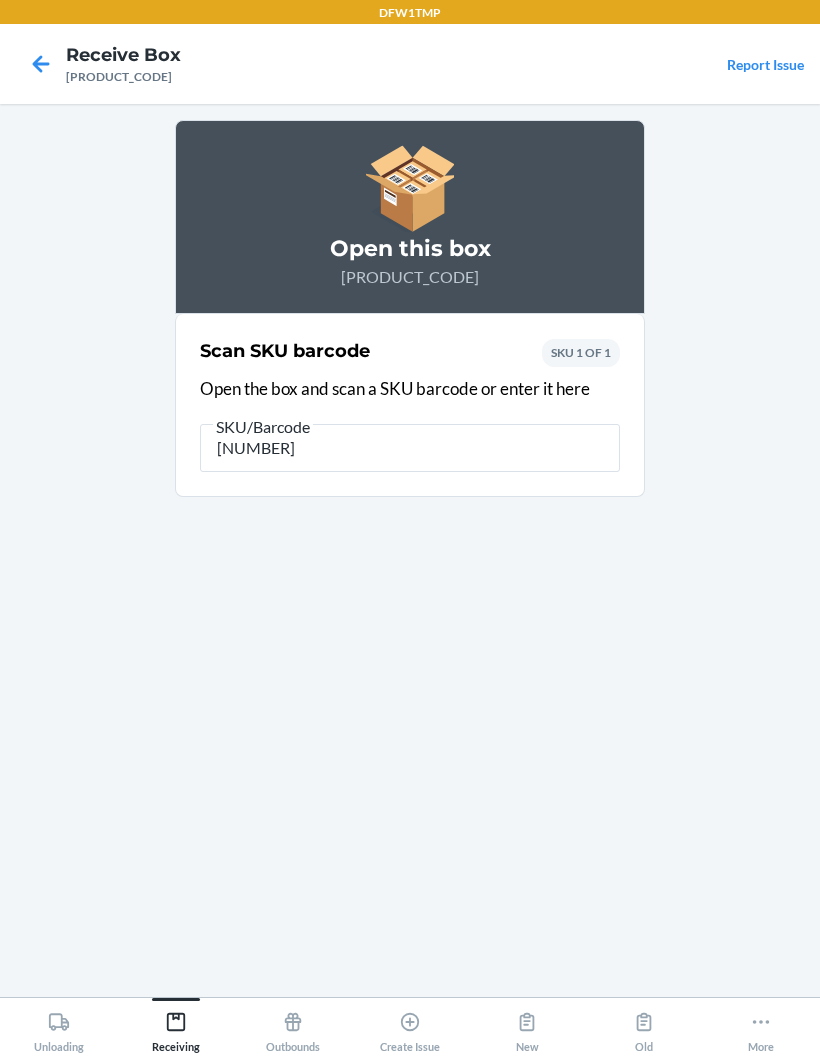 type on "[NUMBER]" 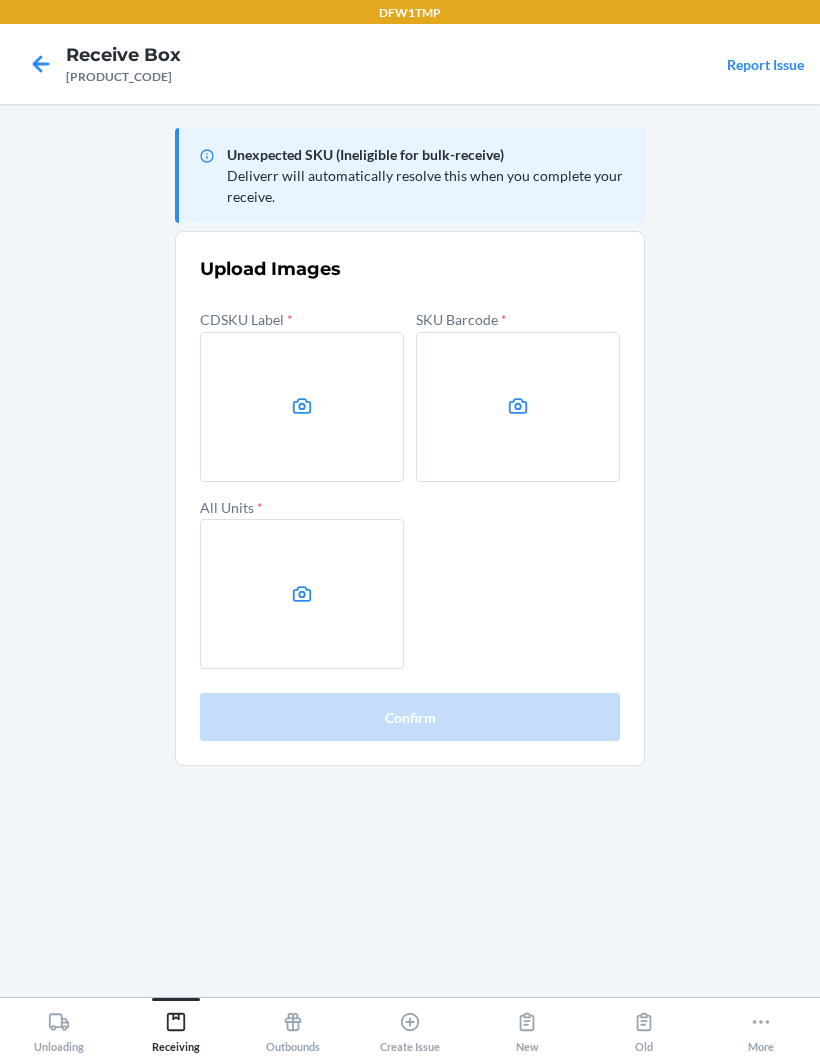 click at bounding box center (302, 407) 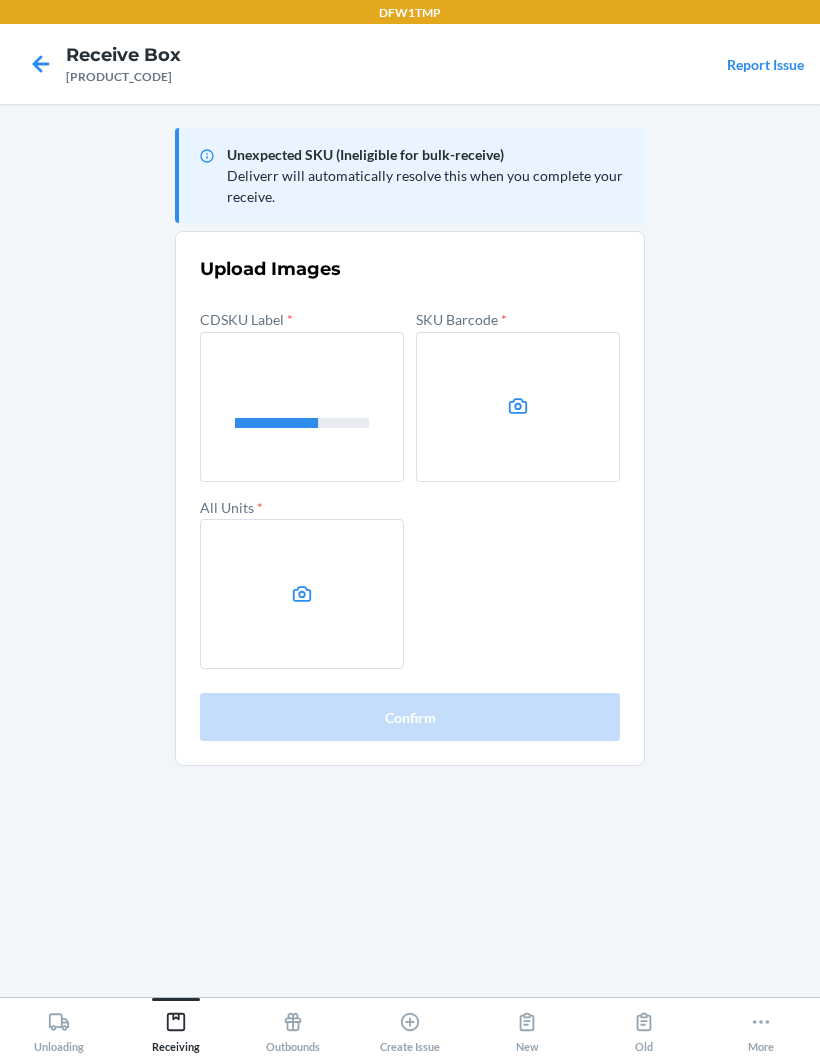 click at bounding box center [518, 407] 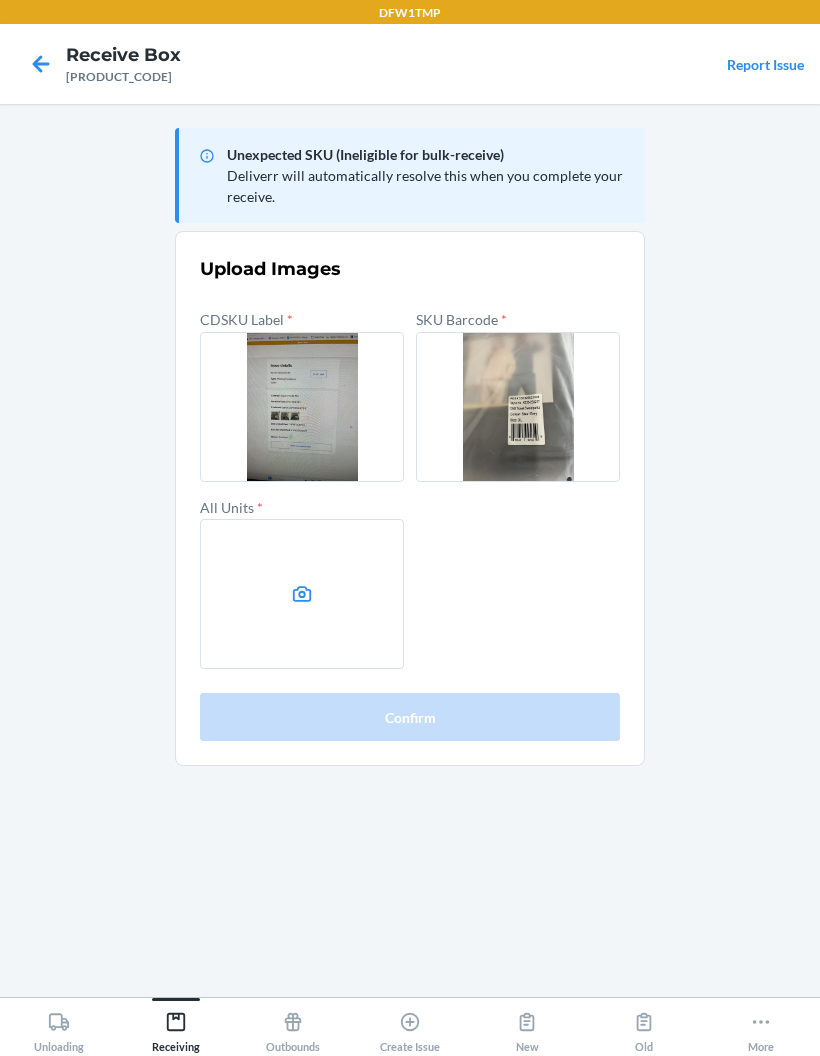 click at bounding box center (302, 594) 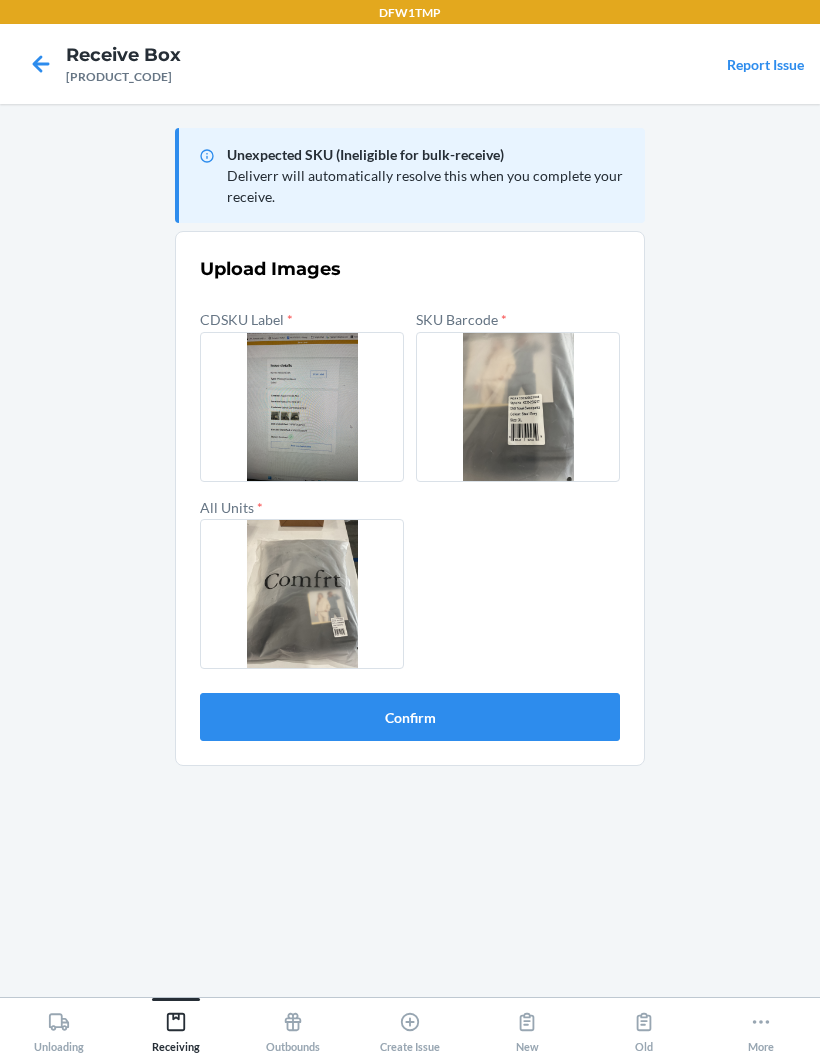 click on "Confirm" at bounding box center [410, 717] 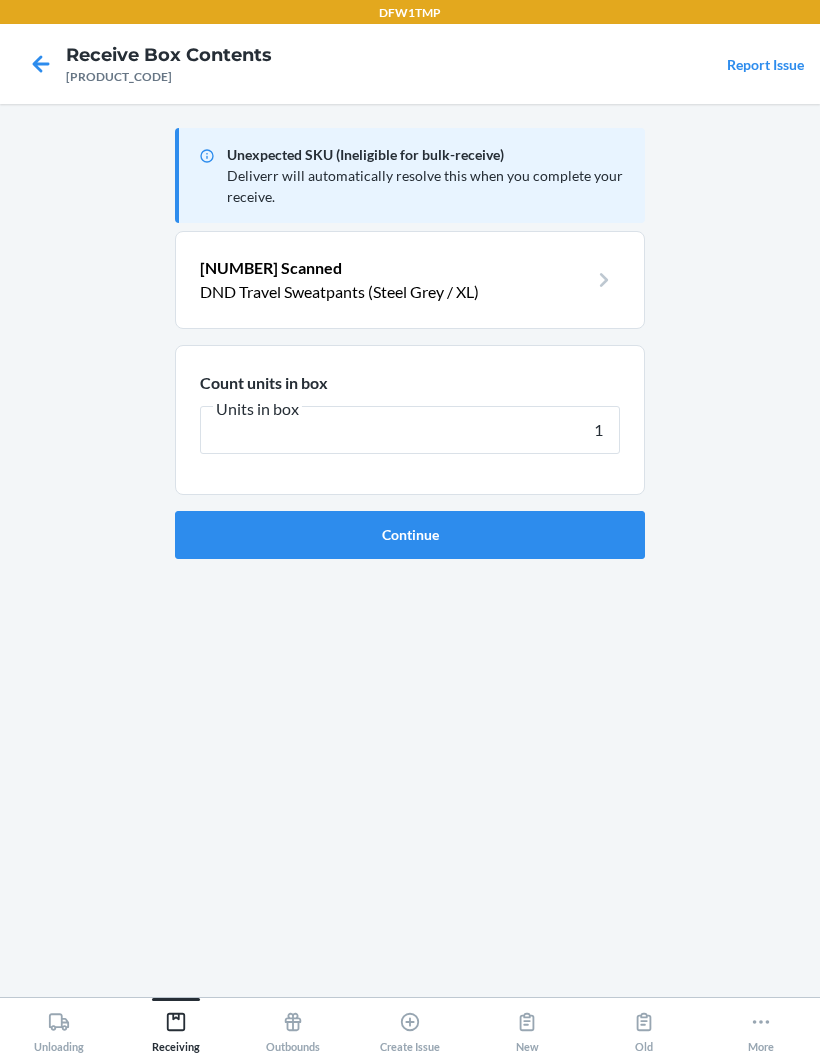 type on "1" 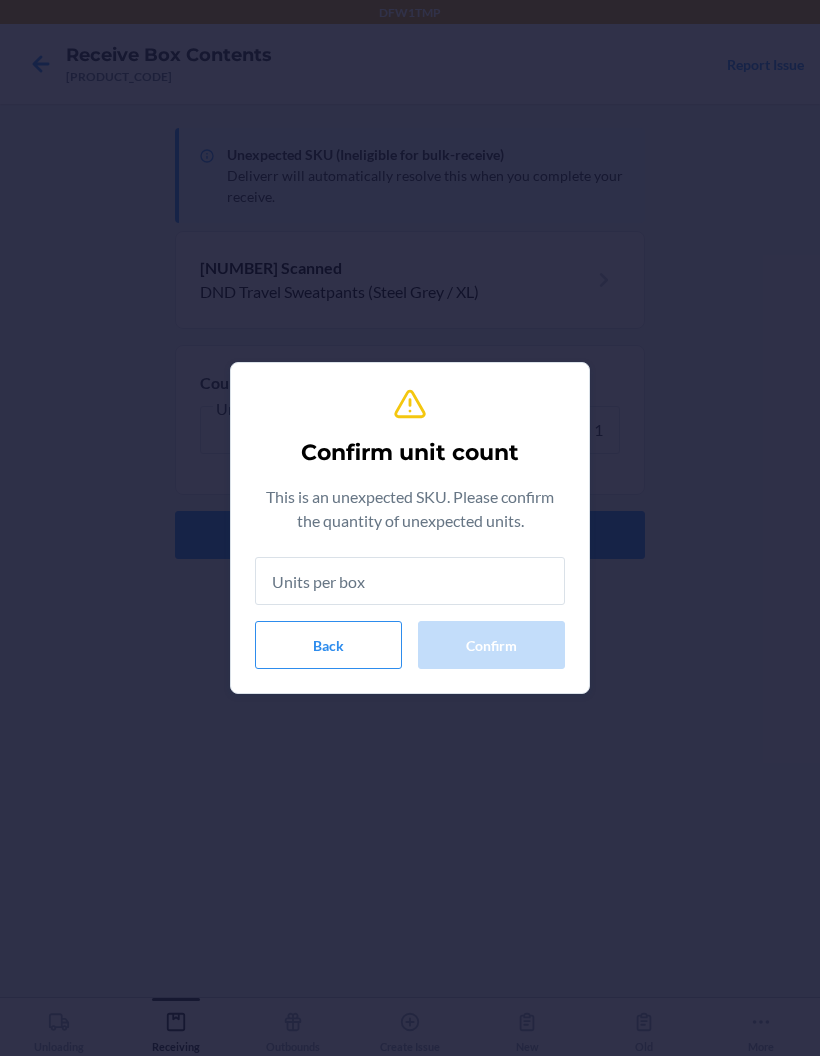 type on "1" 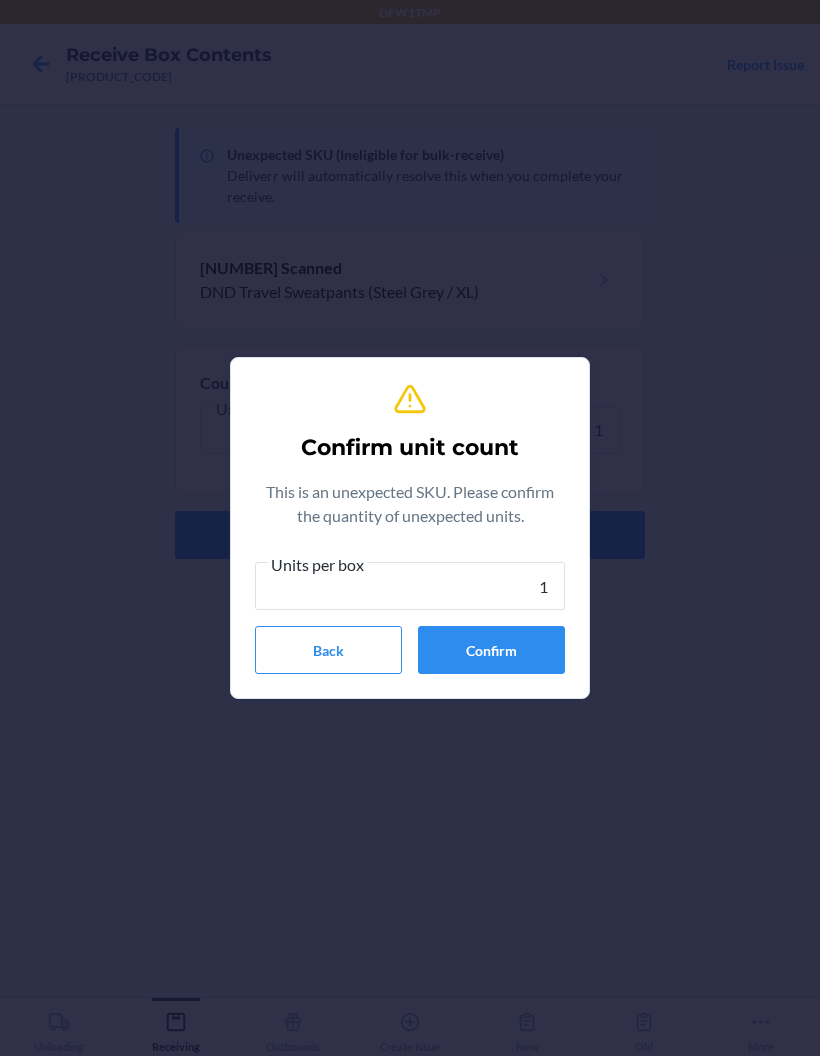 click on "Confirm" at bounding box center [491, 650] 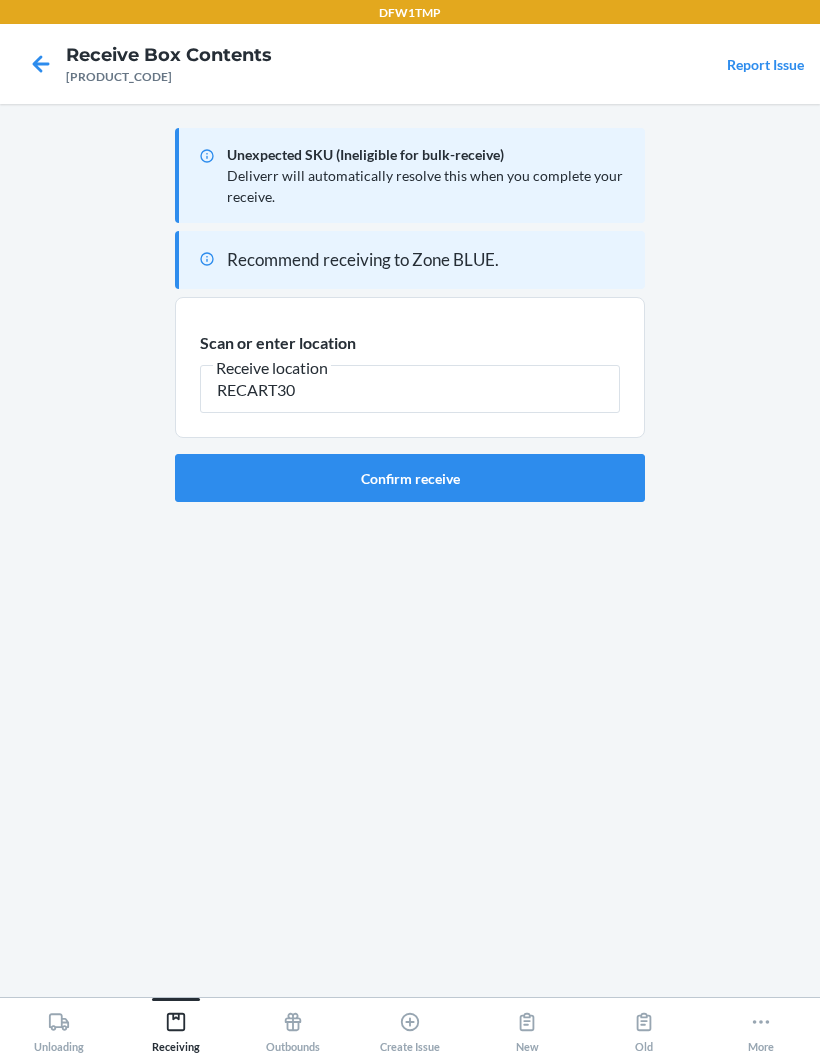 type on "RECART30" 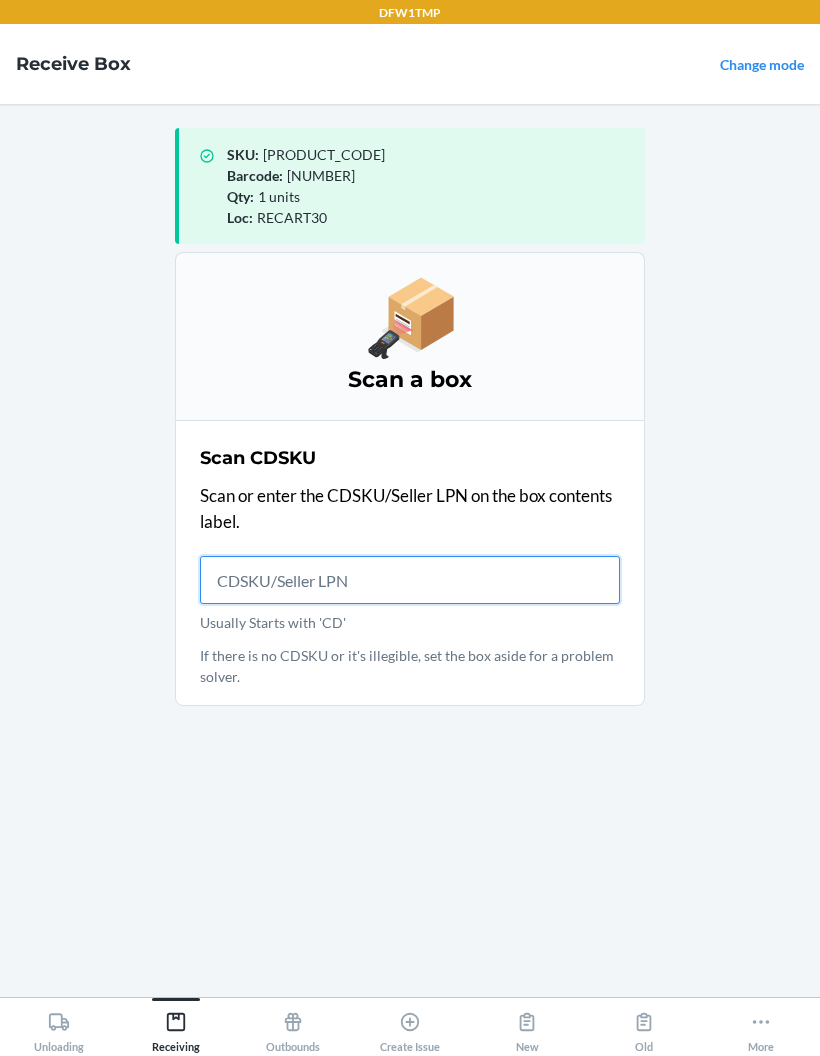 click on "Usually Starts with 'CD'" at bounding box center (410, 580) 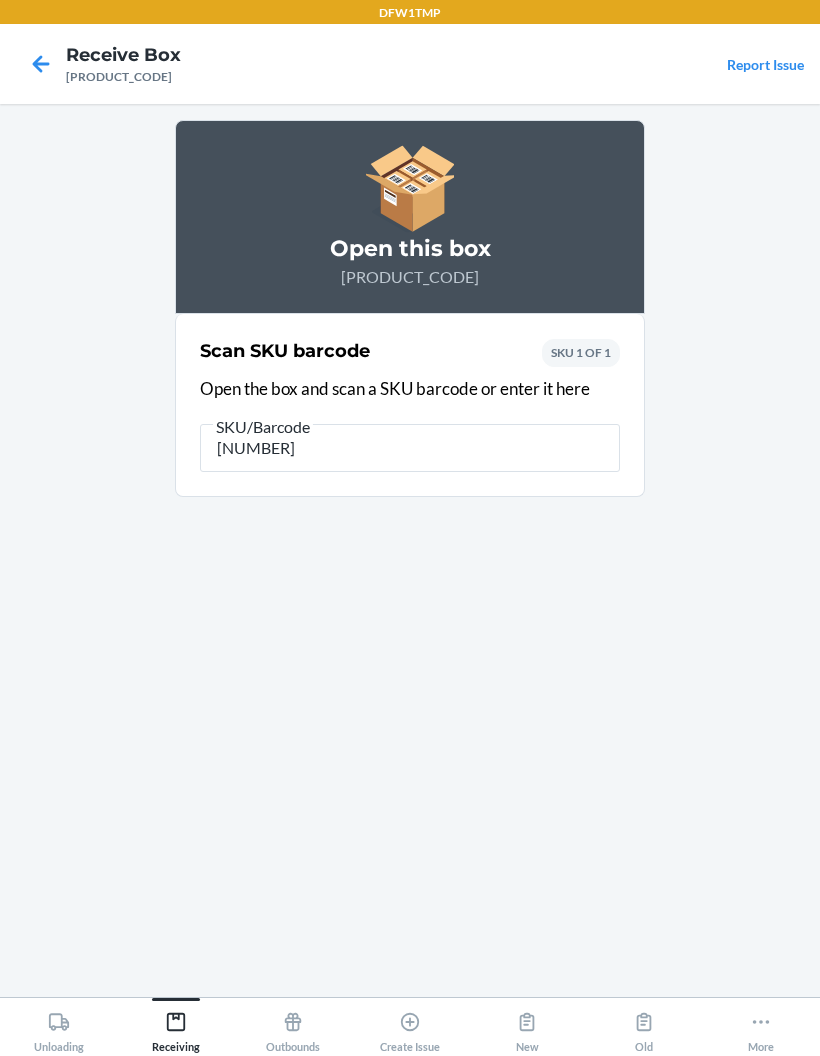 type on "[NUMBER]" 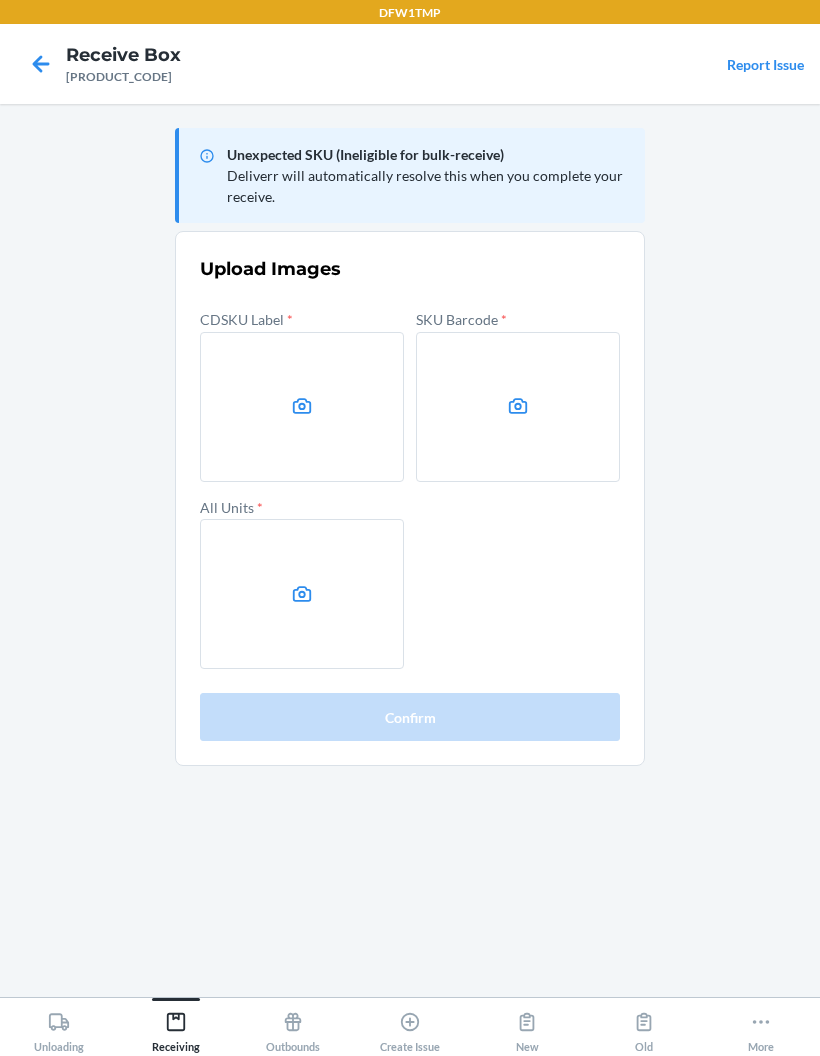 click at bounding box center (302, 407) 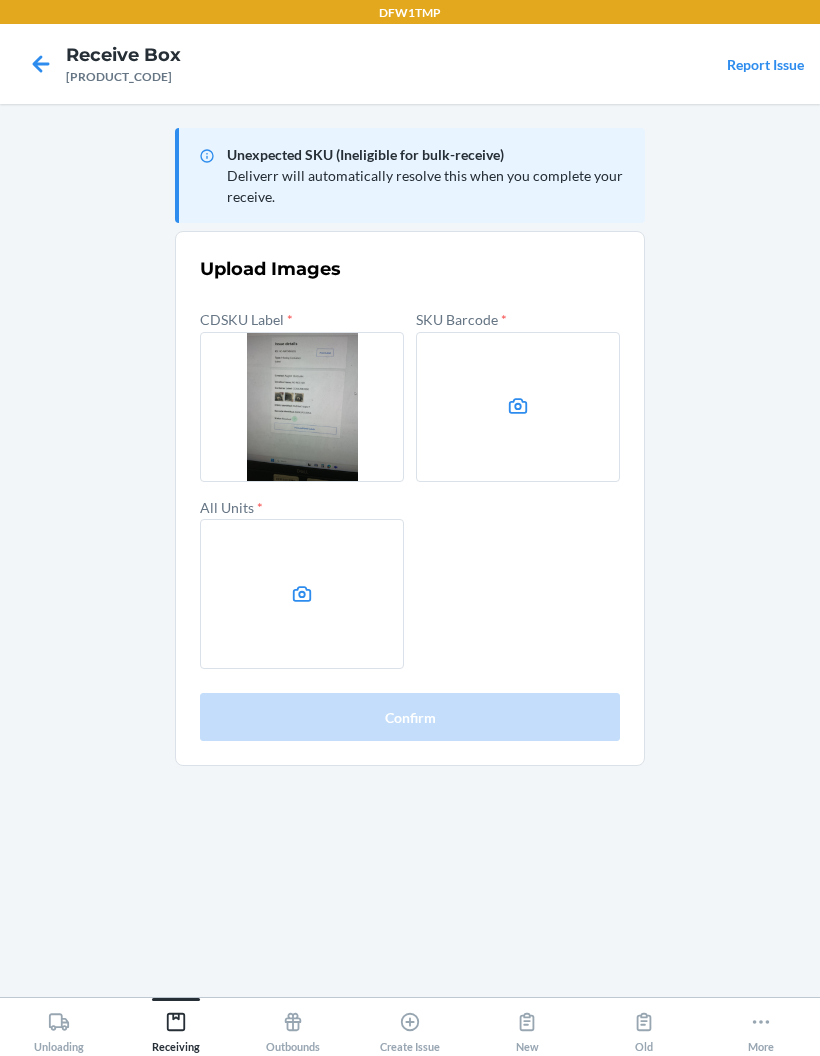 click at bounding box center [518, 407] 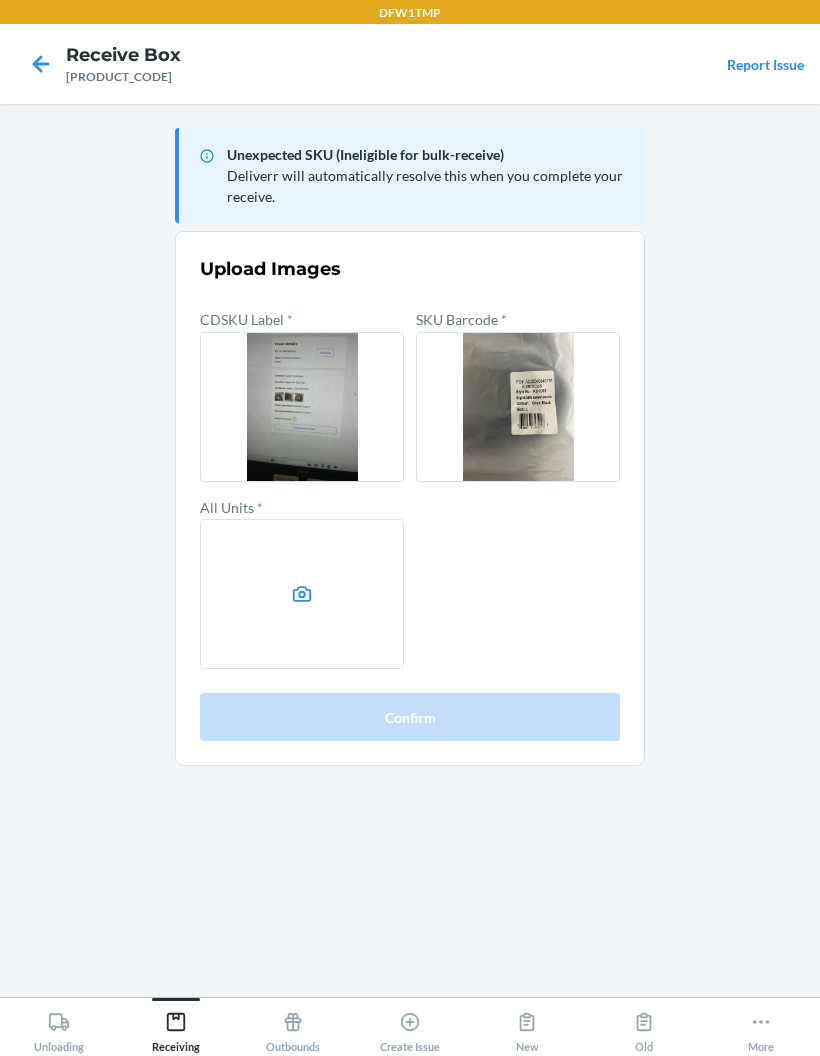 click at bounding box center [302, 594] 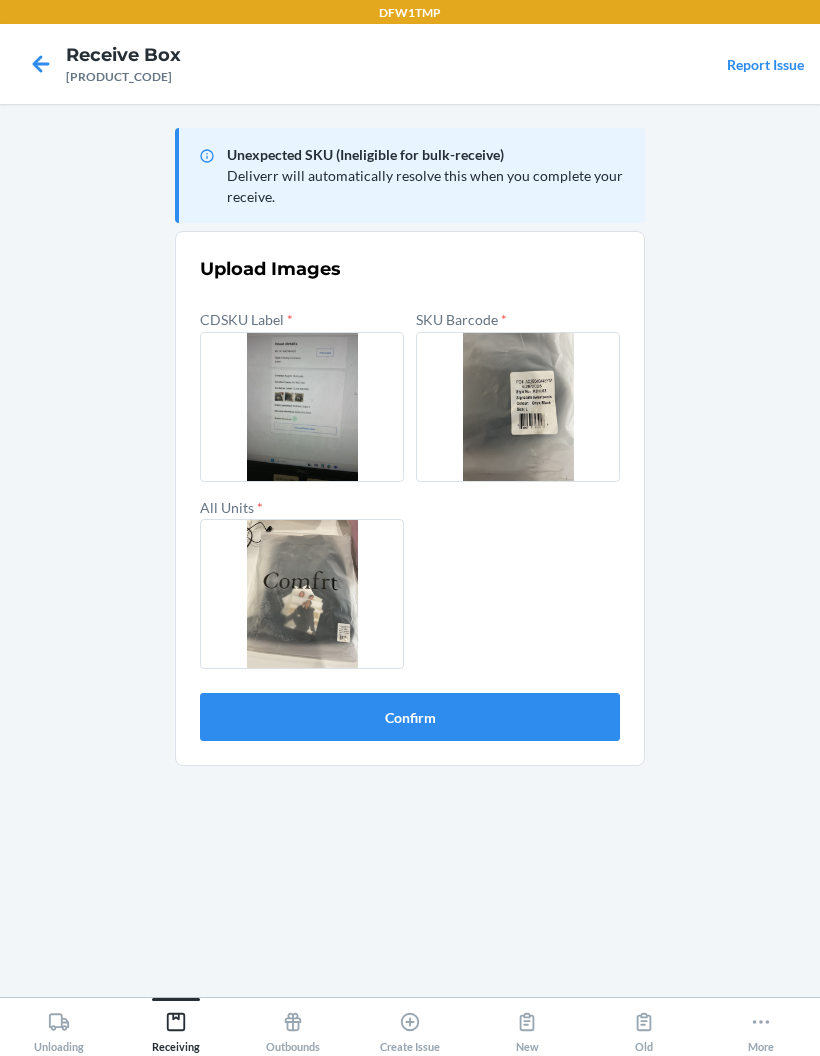 click on "Confirm" at bounding box center (410, 717) 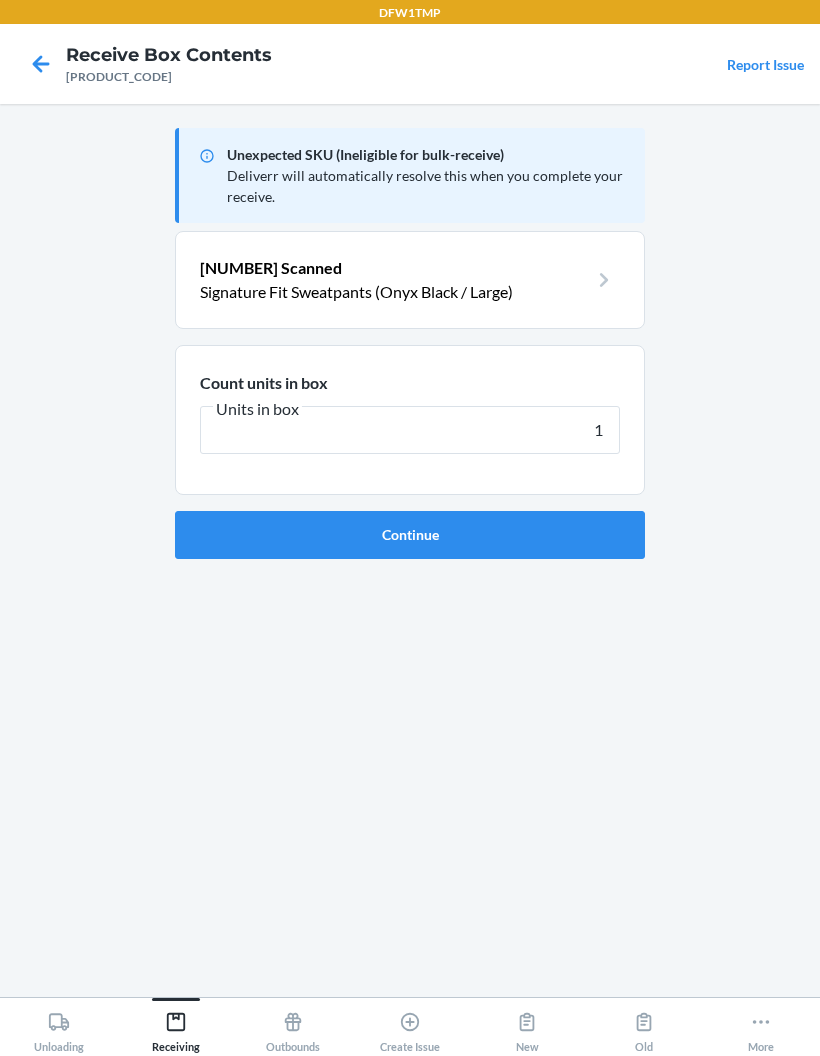 type on "1" 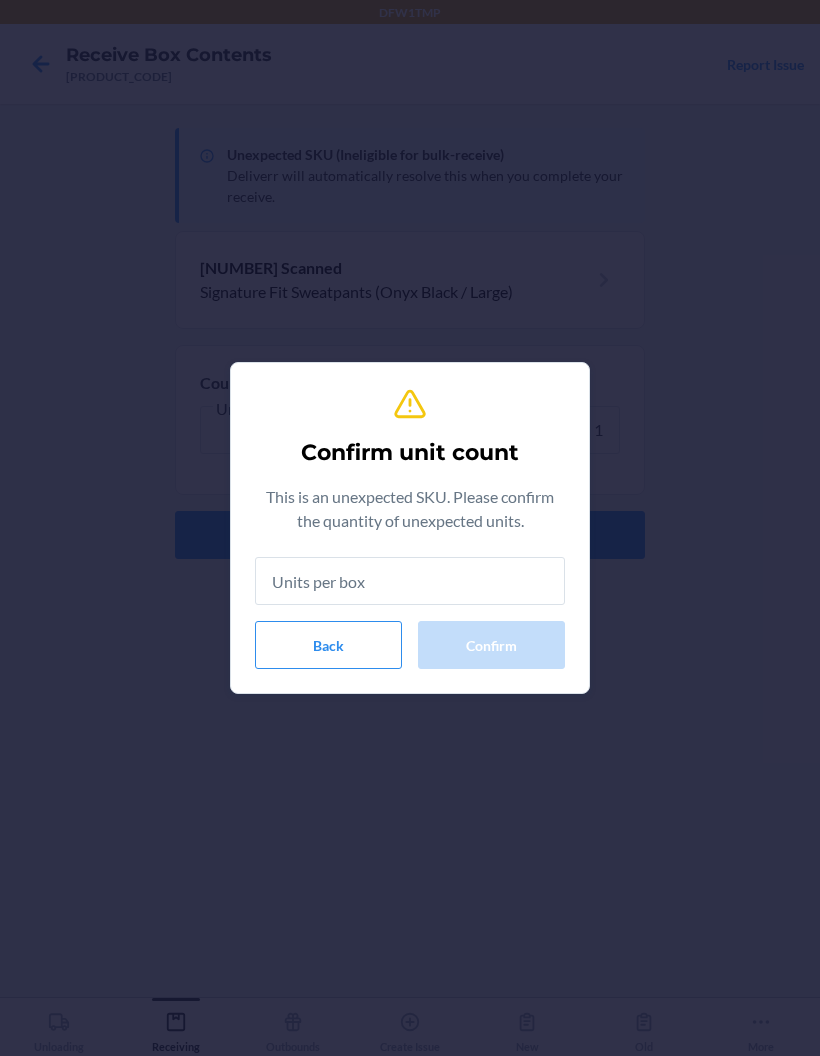 type on "1" 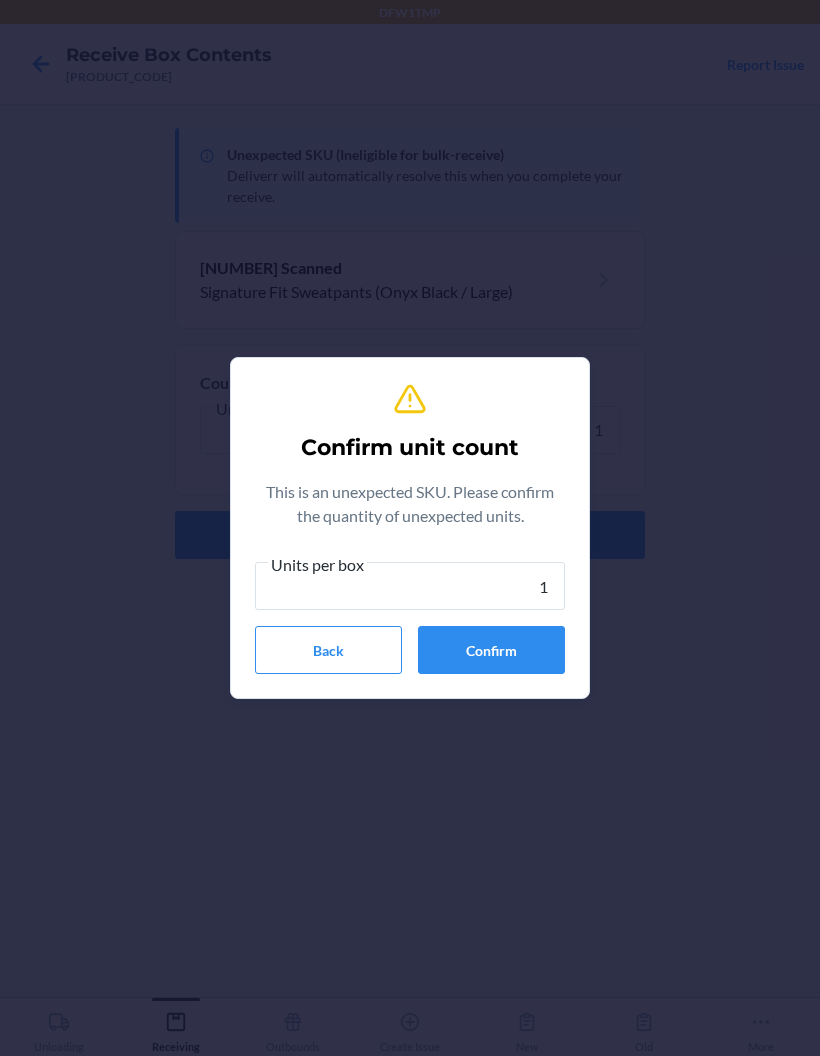 click on "Confirm" at bounding box center [491, 650] 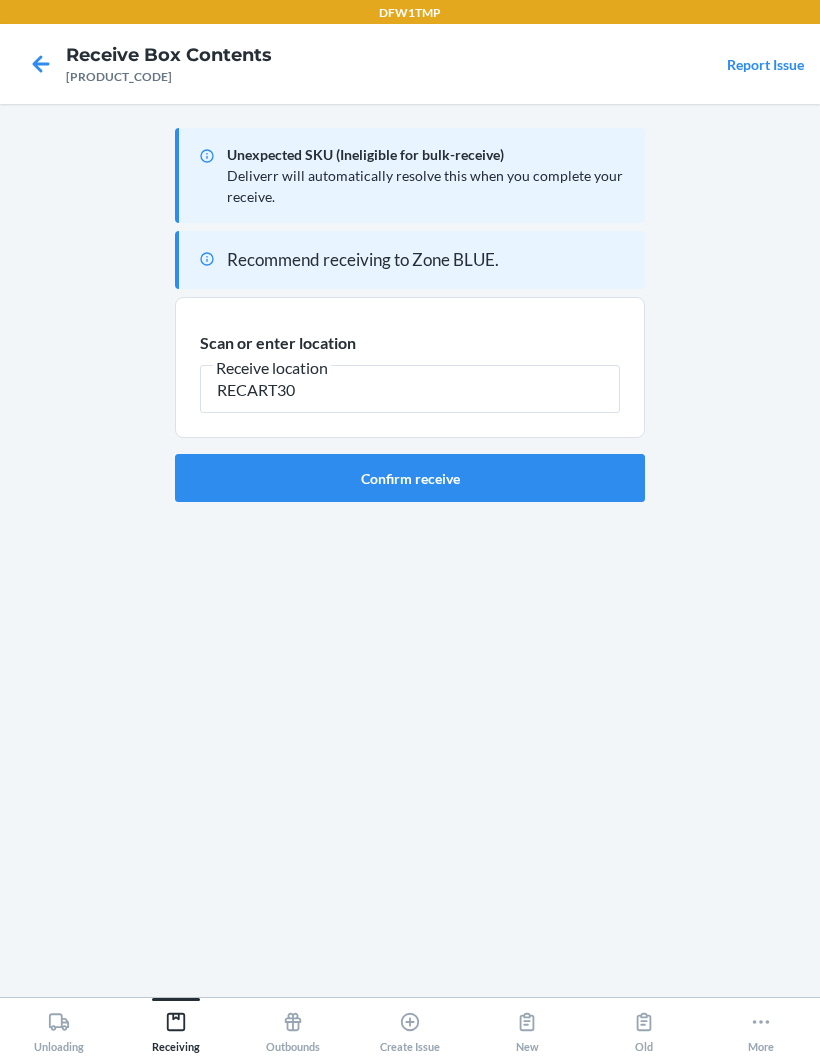 type on "RECART30" 